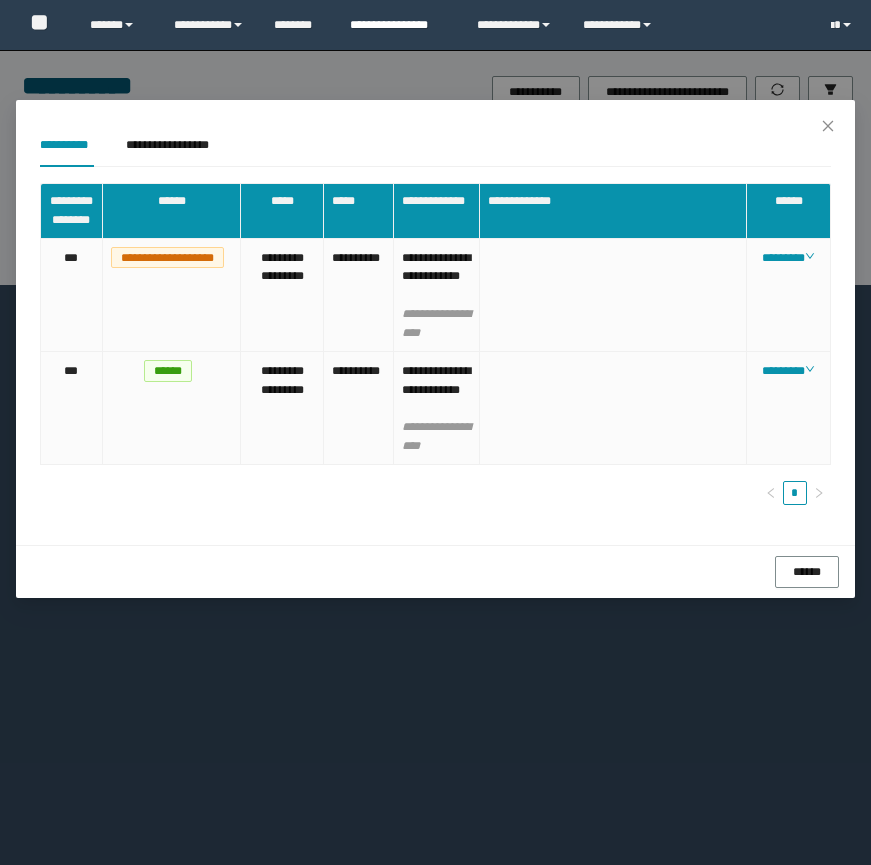 scroll, scrollTop: 0, scrollLeft: 0, axis: both 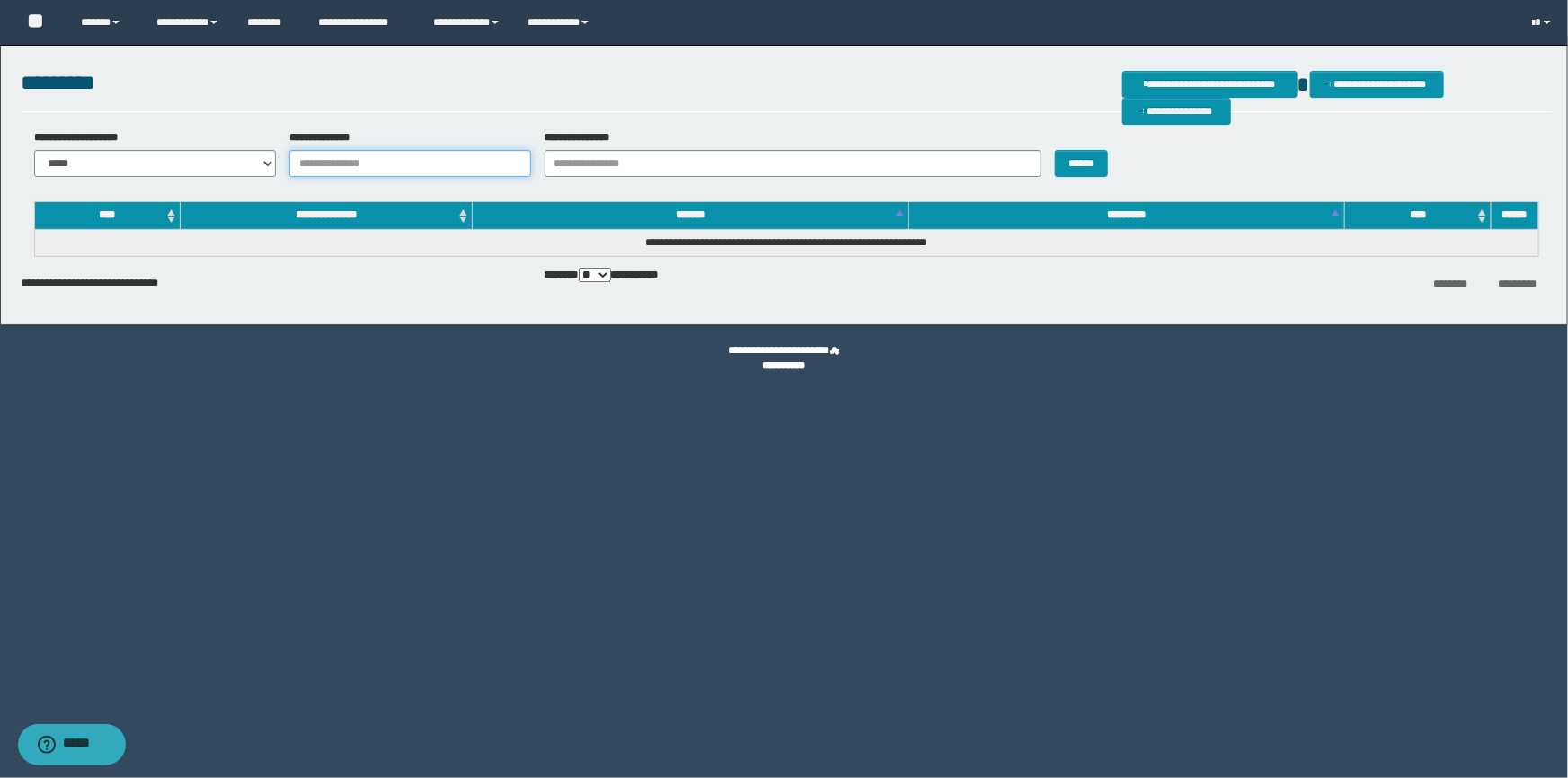 click on "**********" at bounding box center [410, 164] 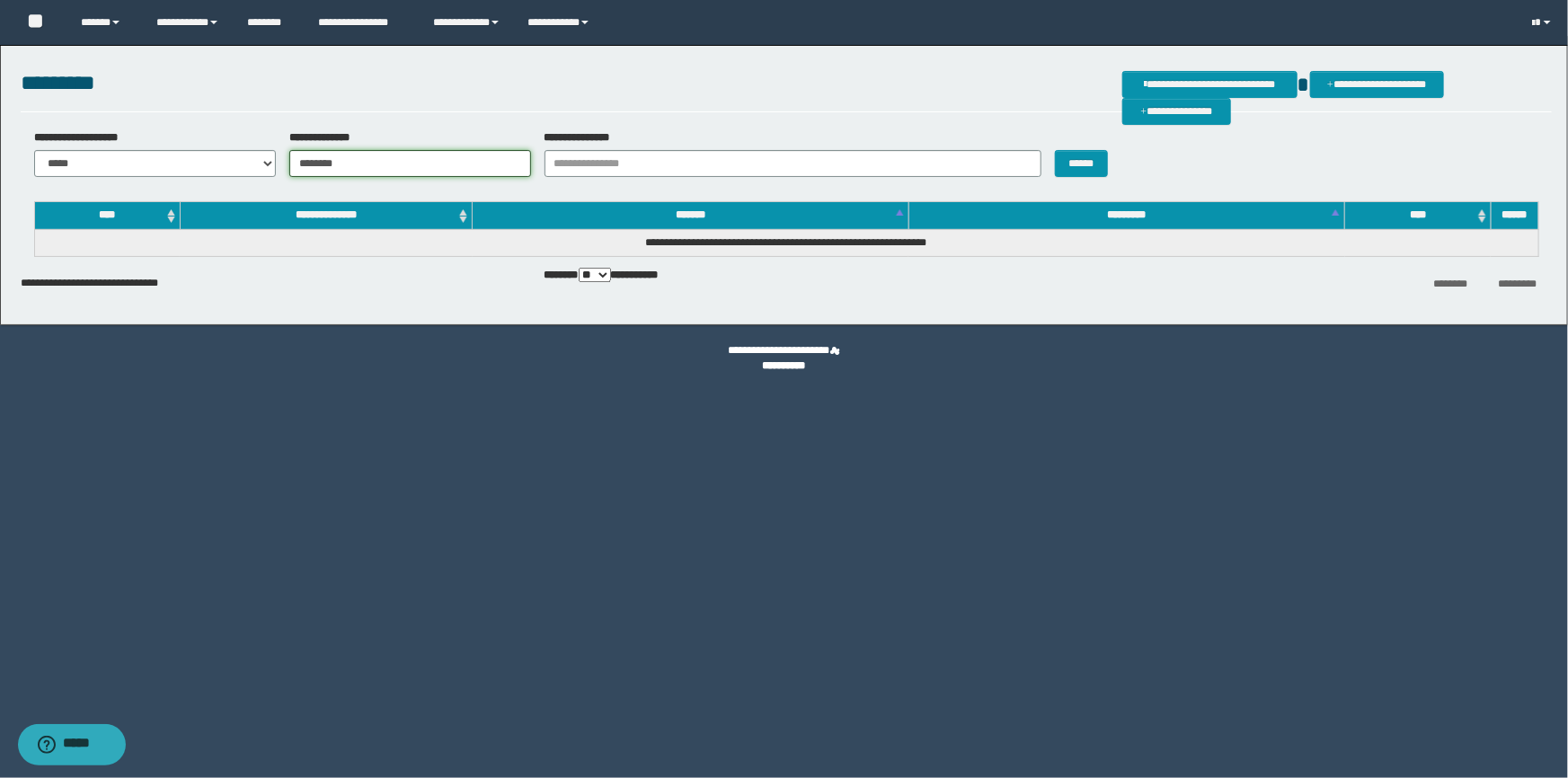type on "********" 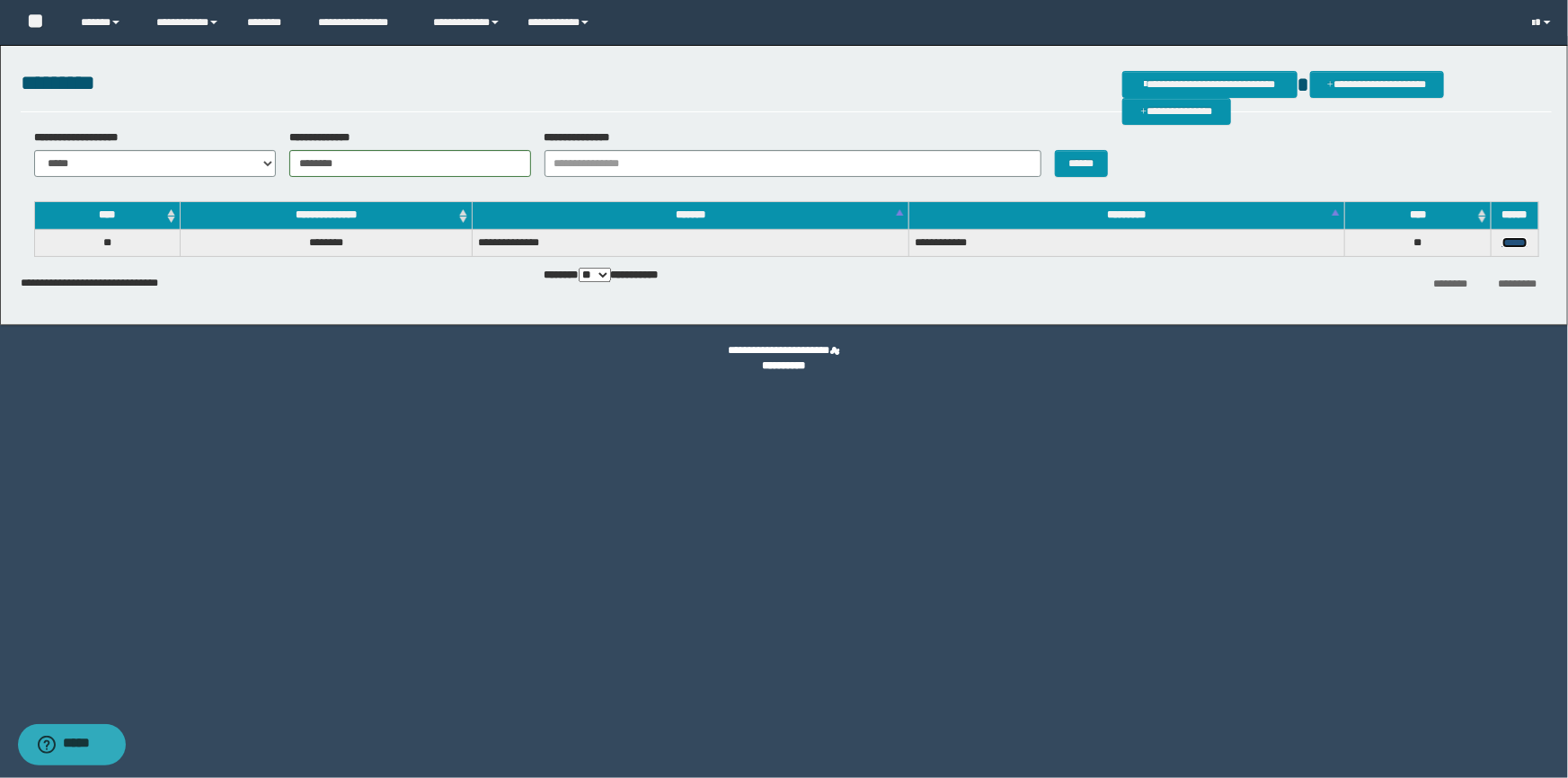 click on "******" at bounding box center [1515, 243] 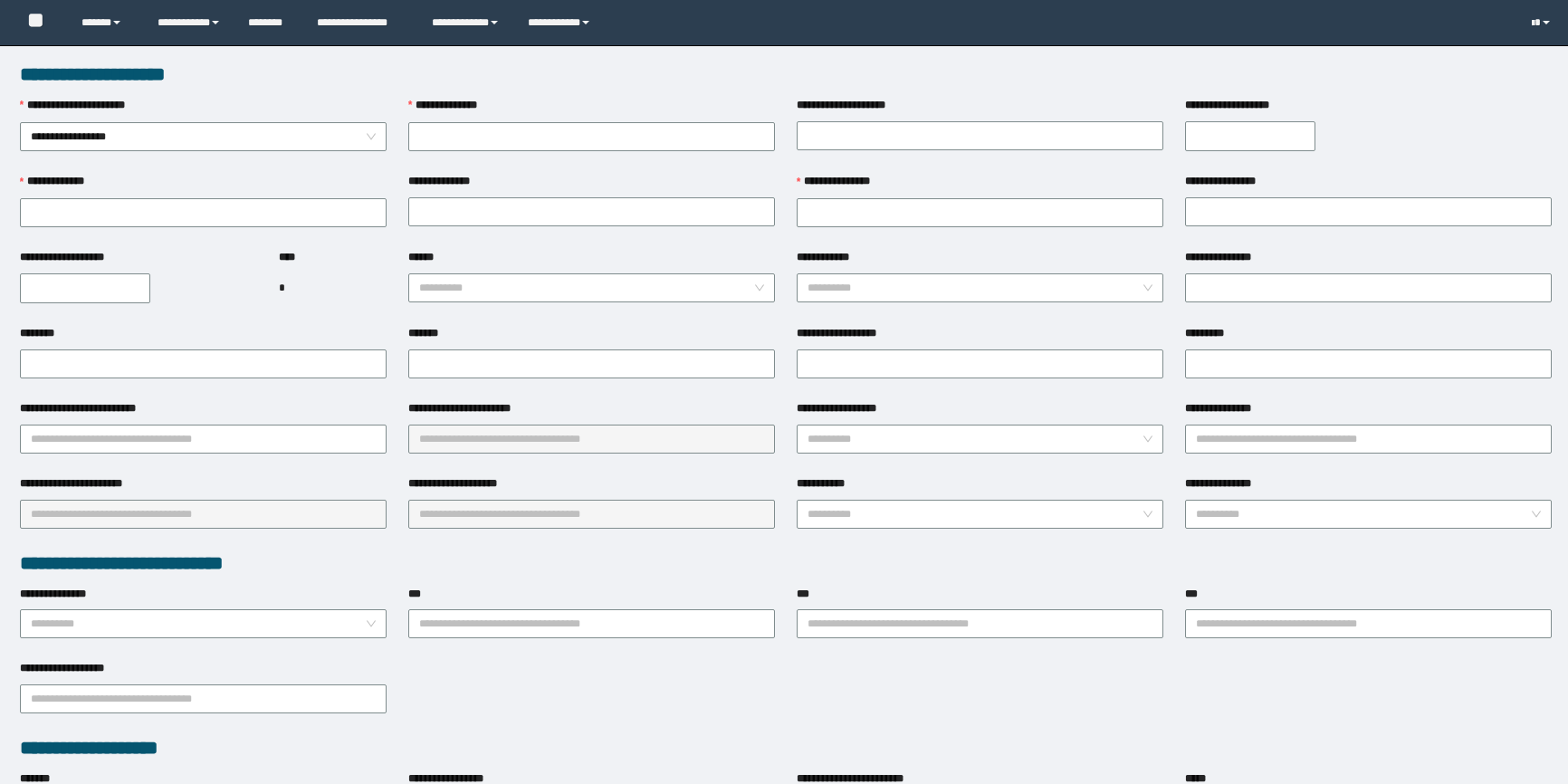 scroll, scrollTop: 0, scrollLeft: 0, axis: both 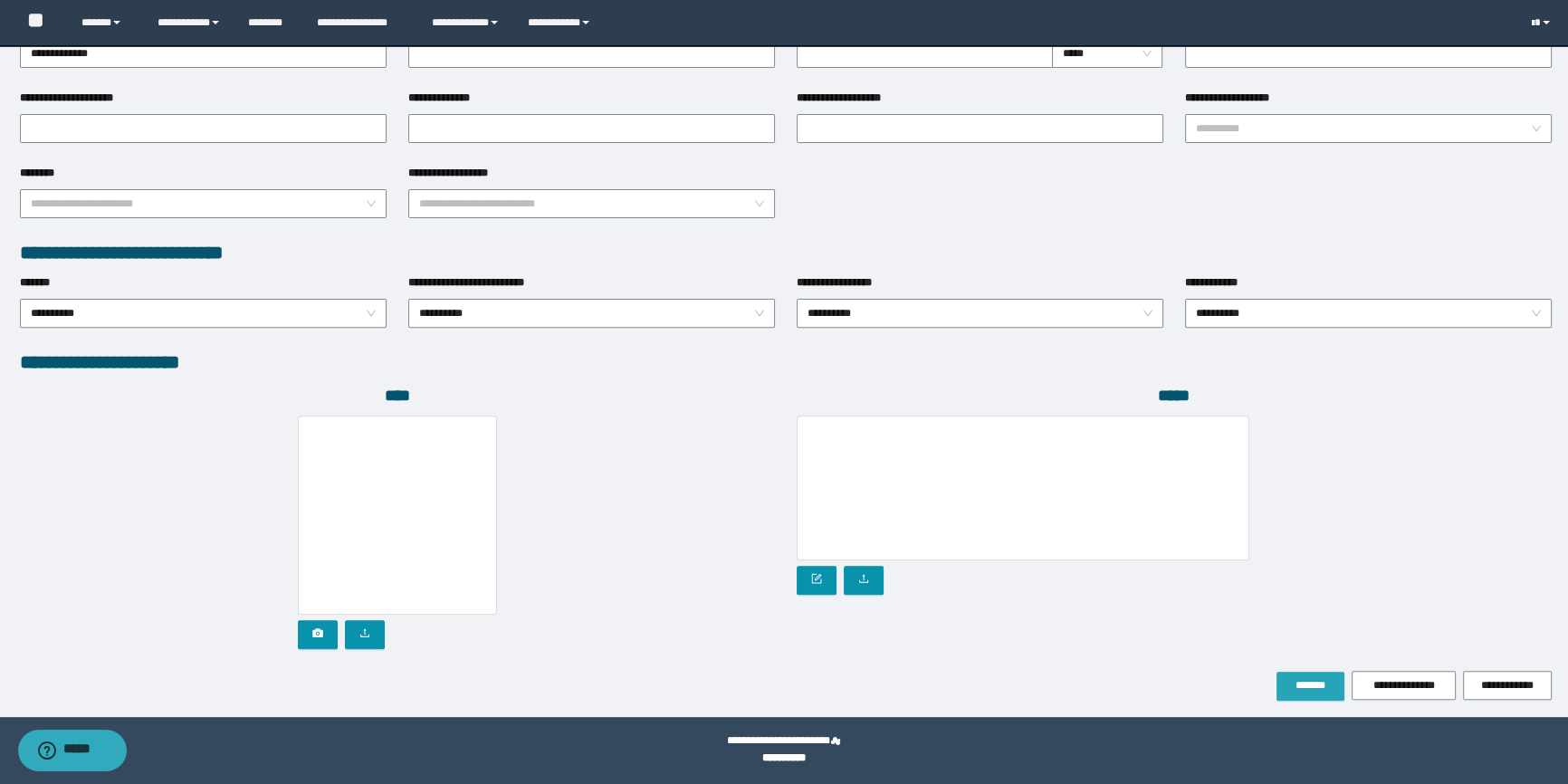 click on "*******" at bounding box center (1310, 685) 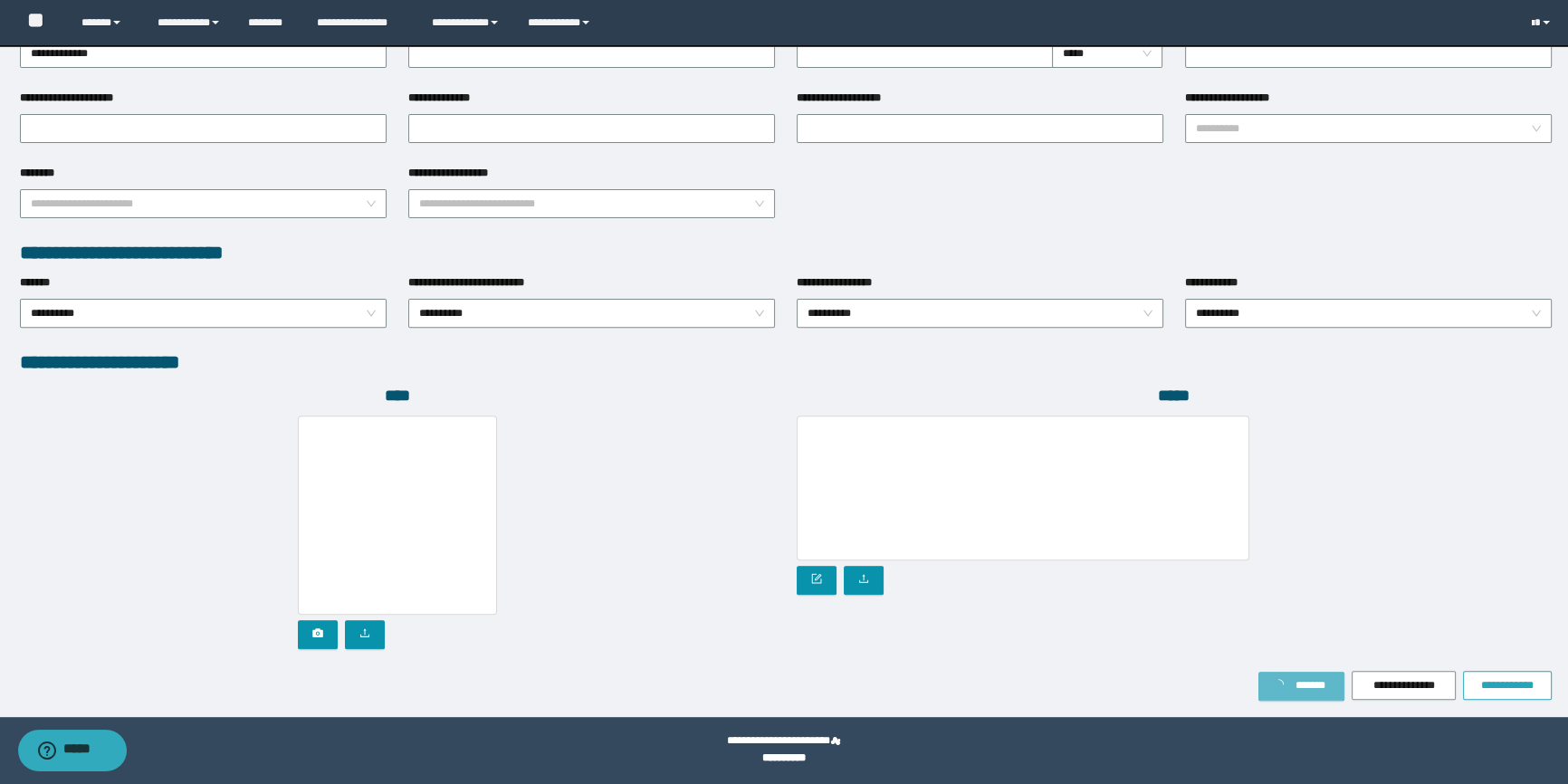 click on "**********" at bounding box center (1507, 685) 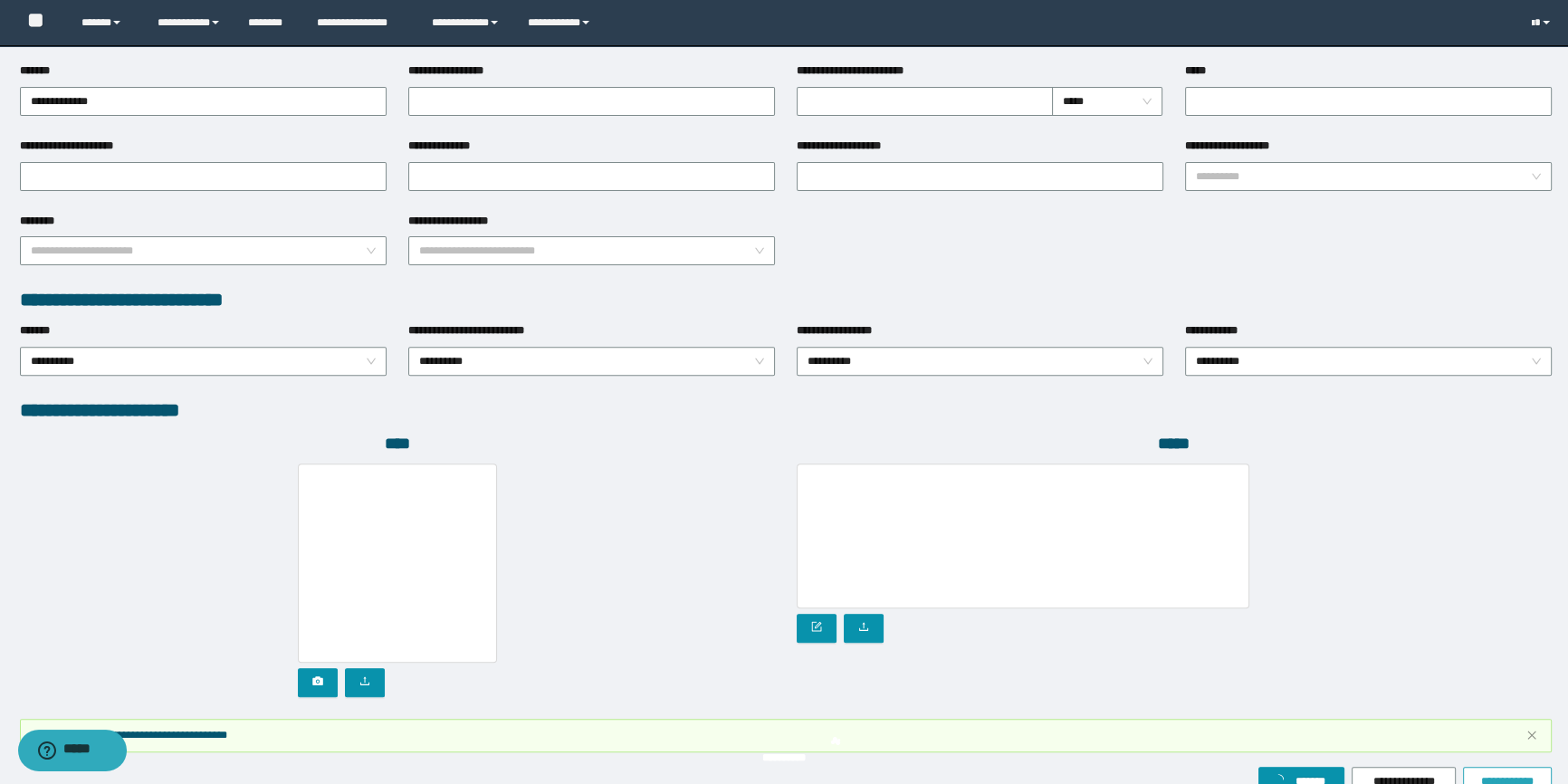 scroll, scrollTop: 804, scrollLeft: 0, axis: vertical 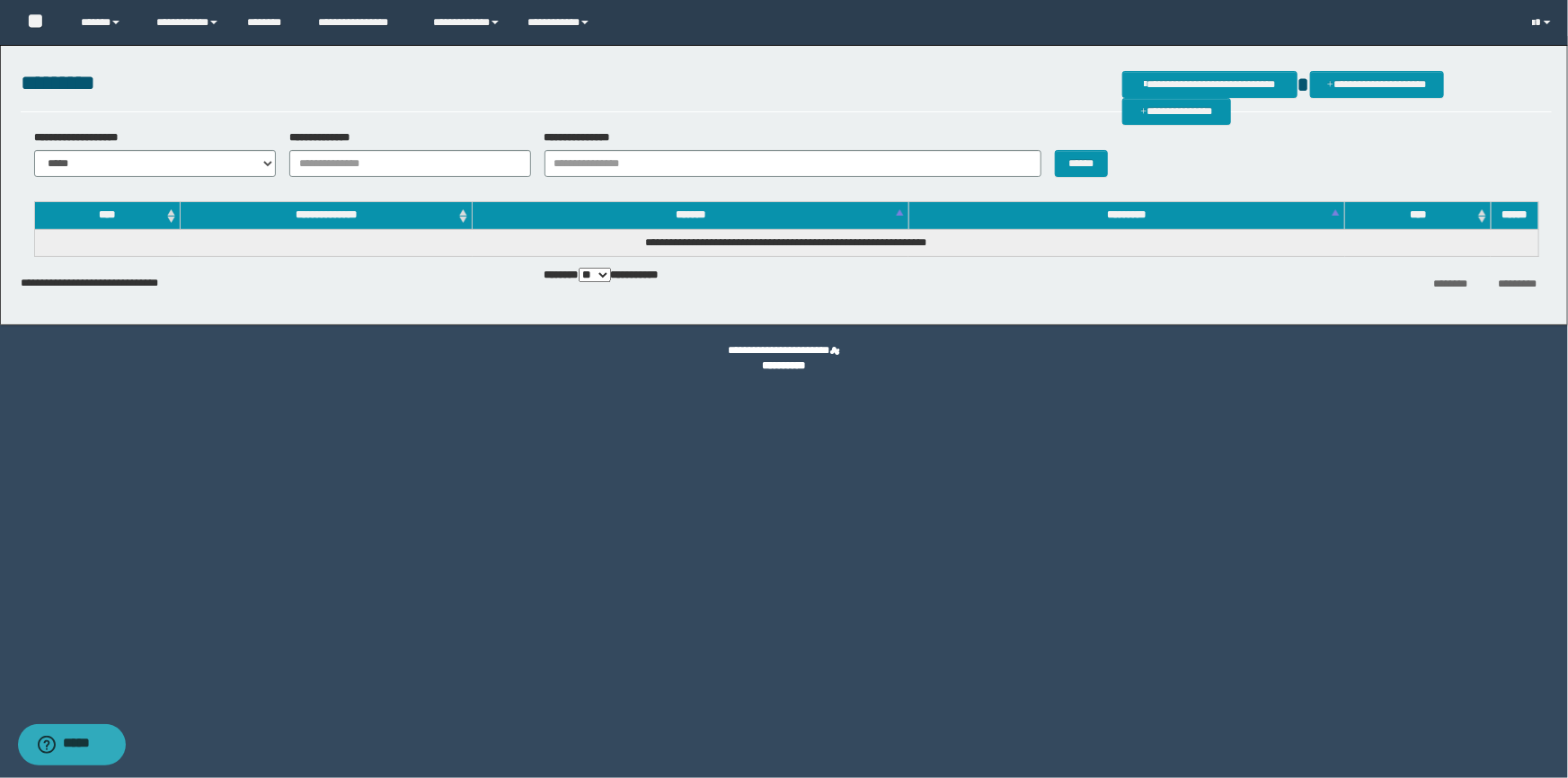 click on "**********" at bounding box center (403, 154) 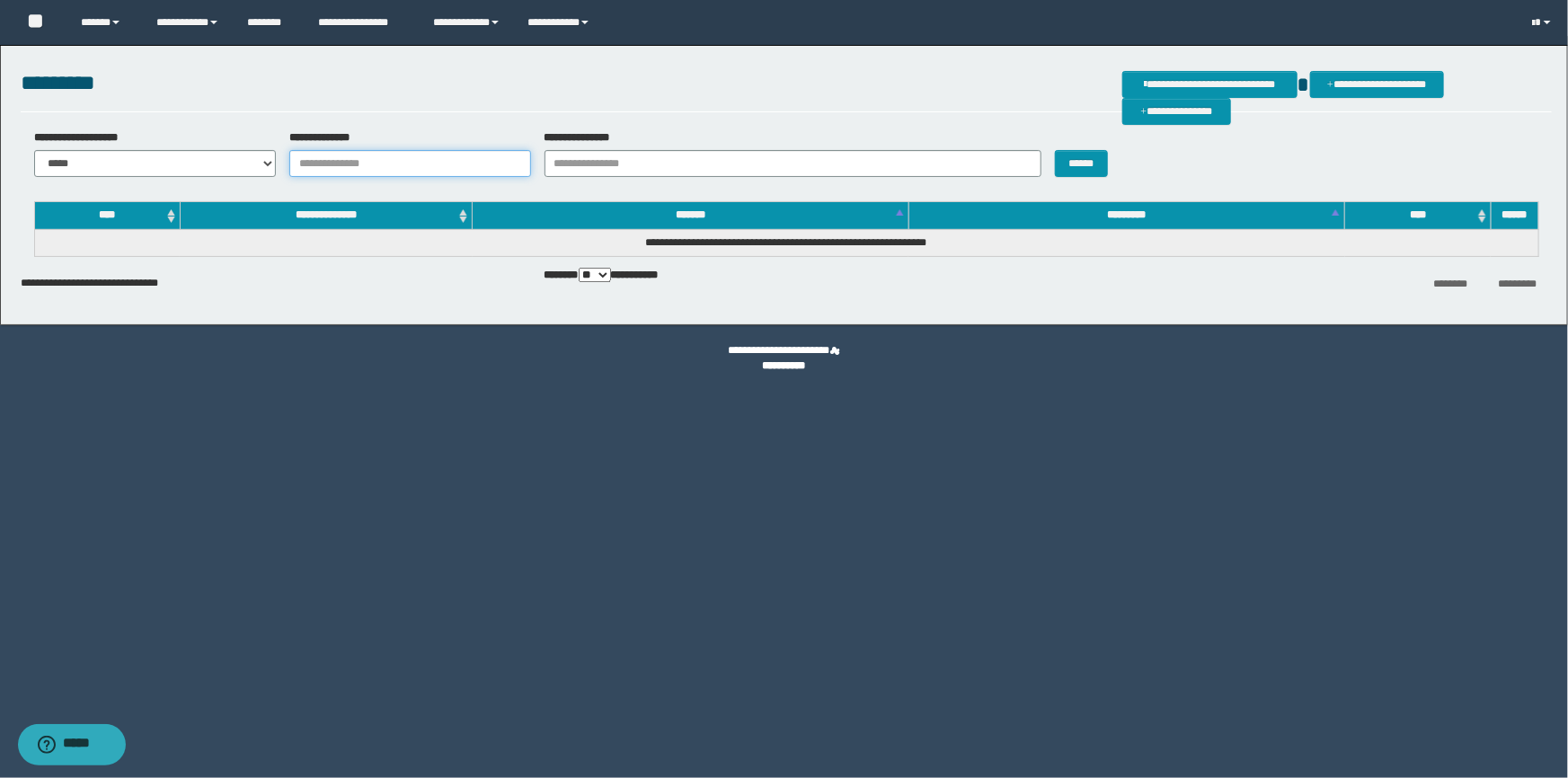 click on "**********" at bounding box center [410, 164] 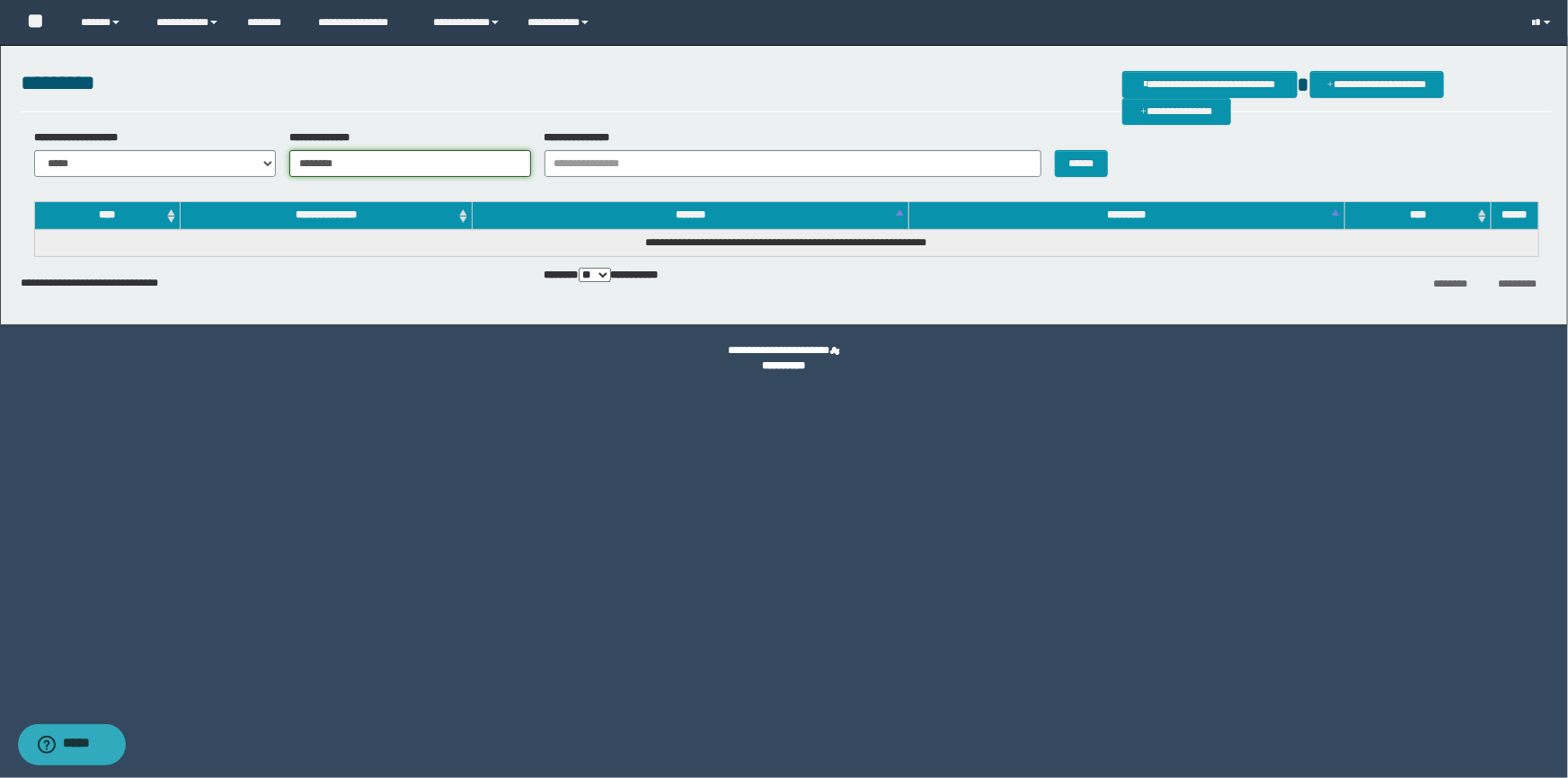 type on "********" 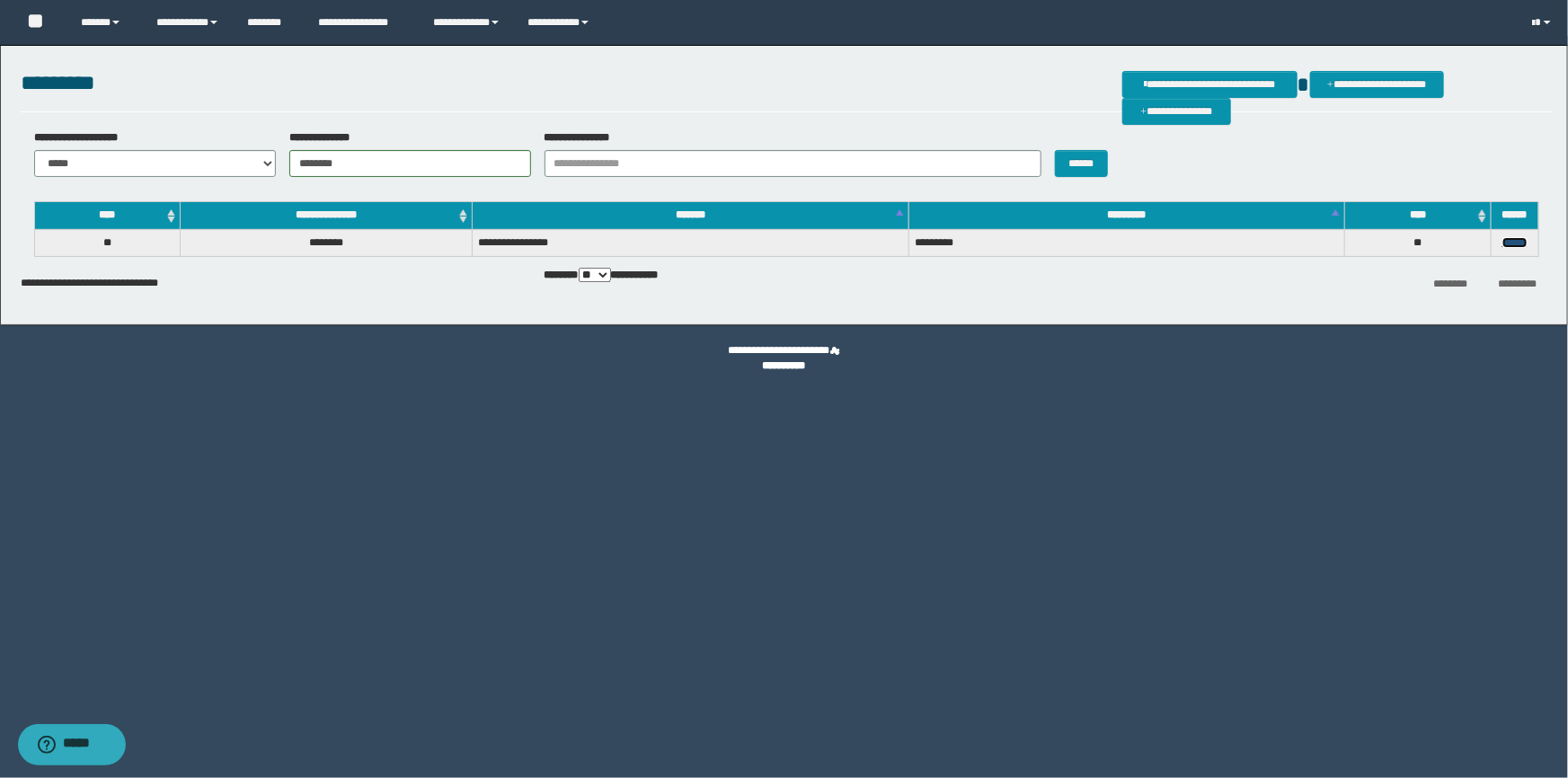 click on "******" at bounding box center (1515, 243) 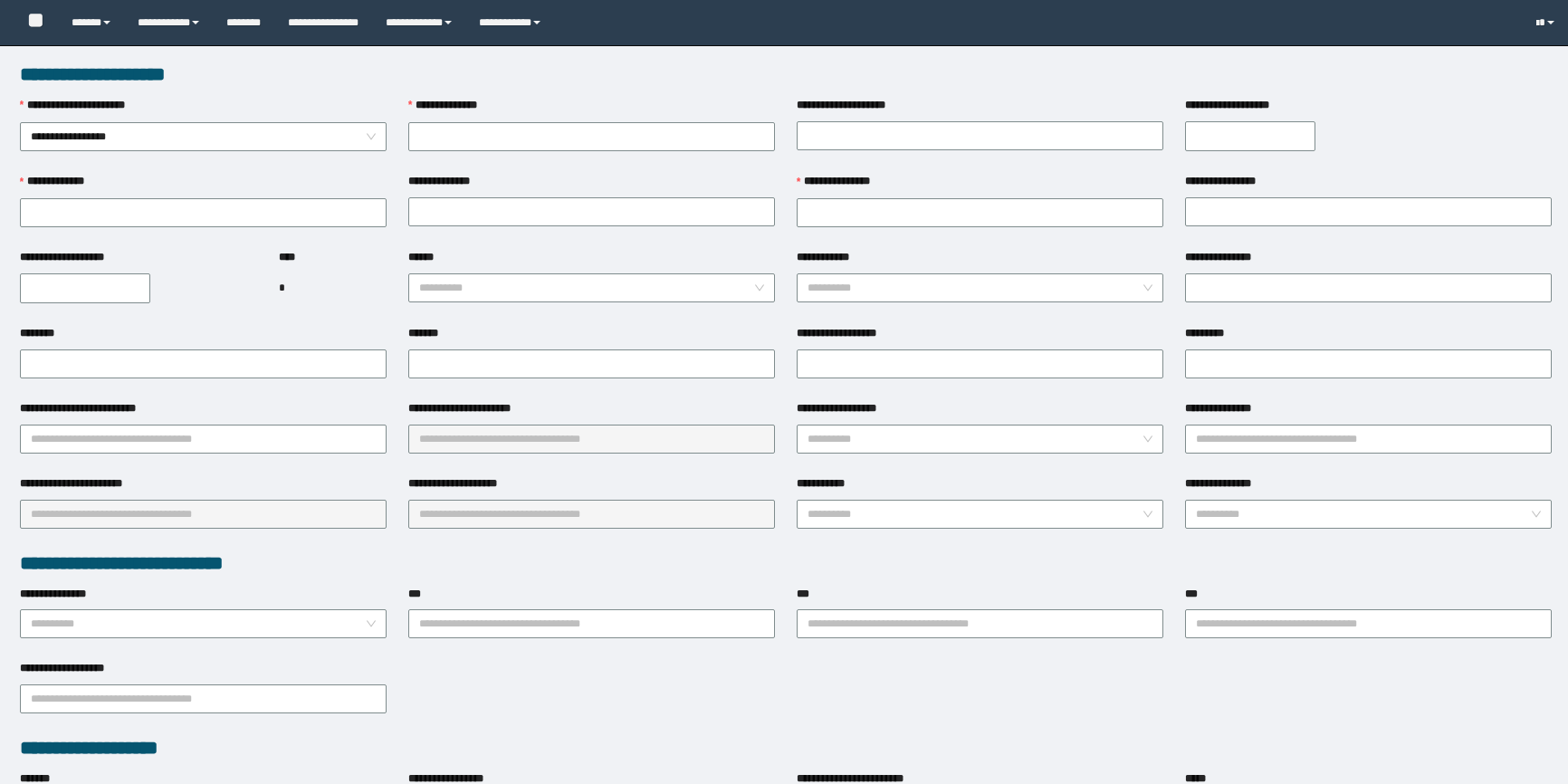 scroll, scrollTop: 0, scrollLeft: 0, axis: both 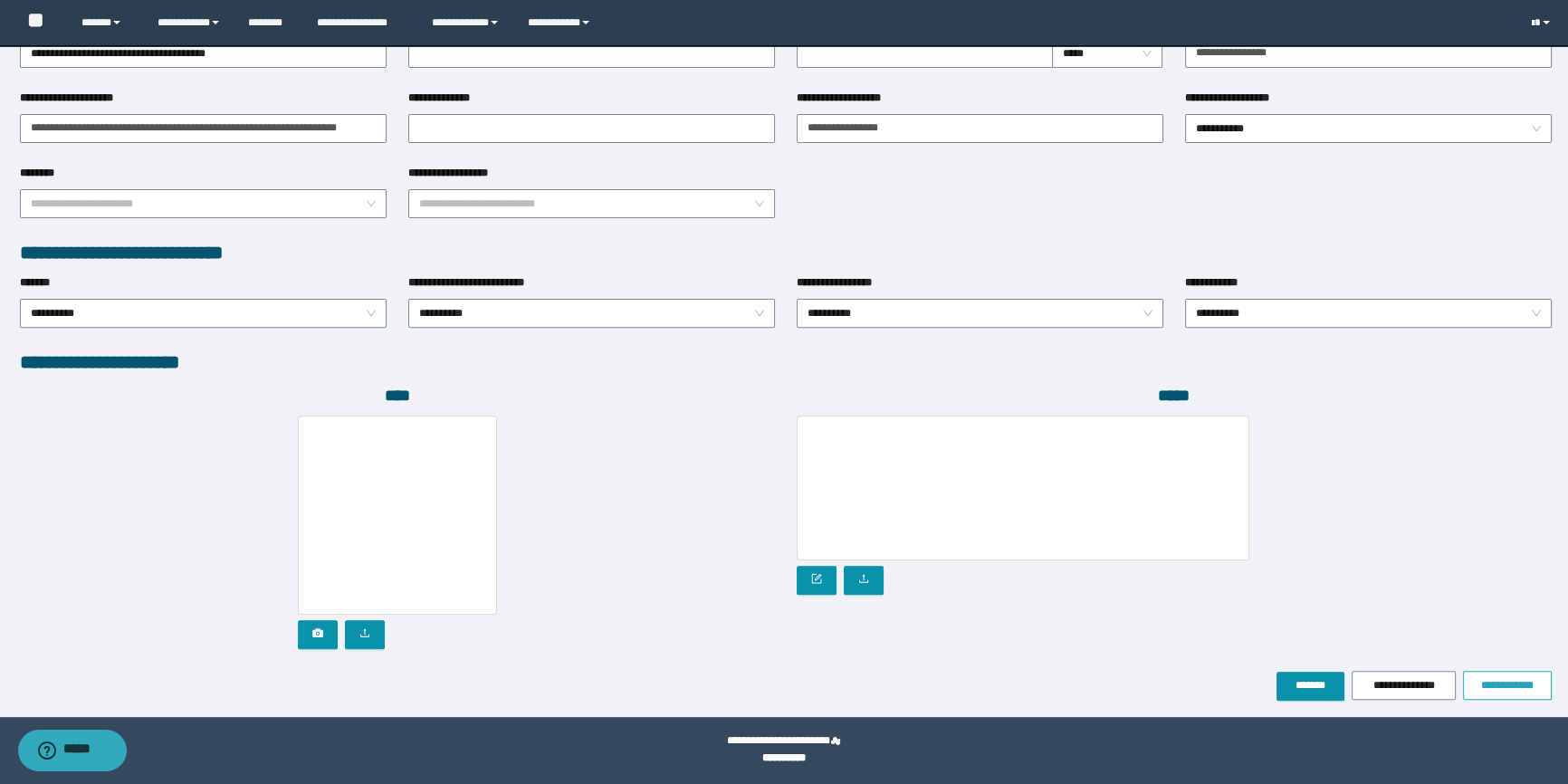 click on "**********" at bounding box center (1507, 685) 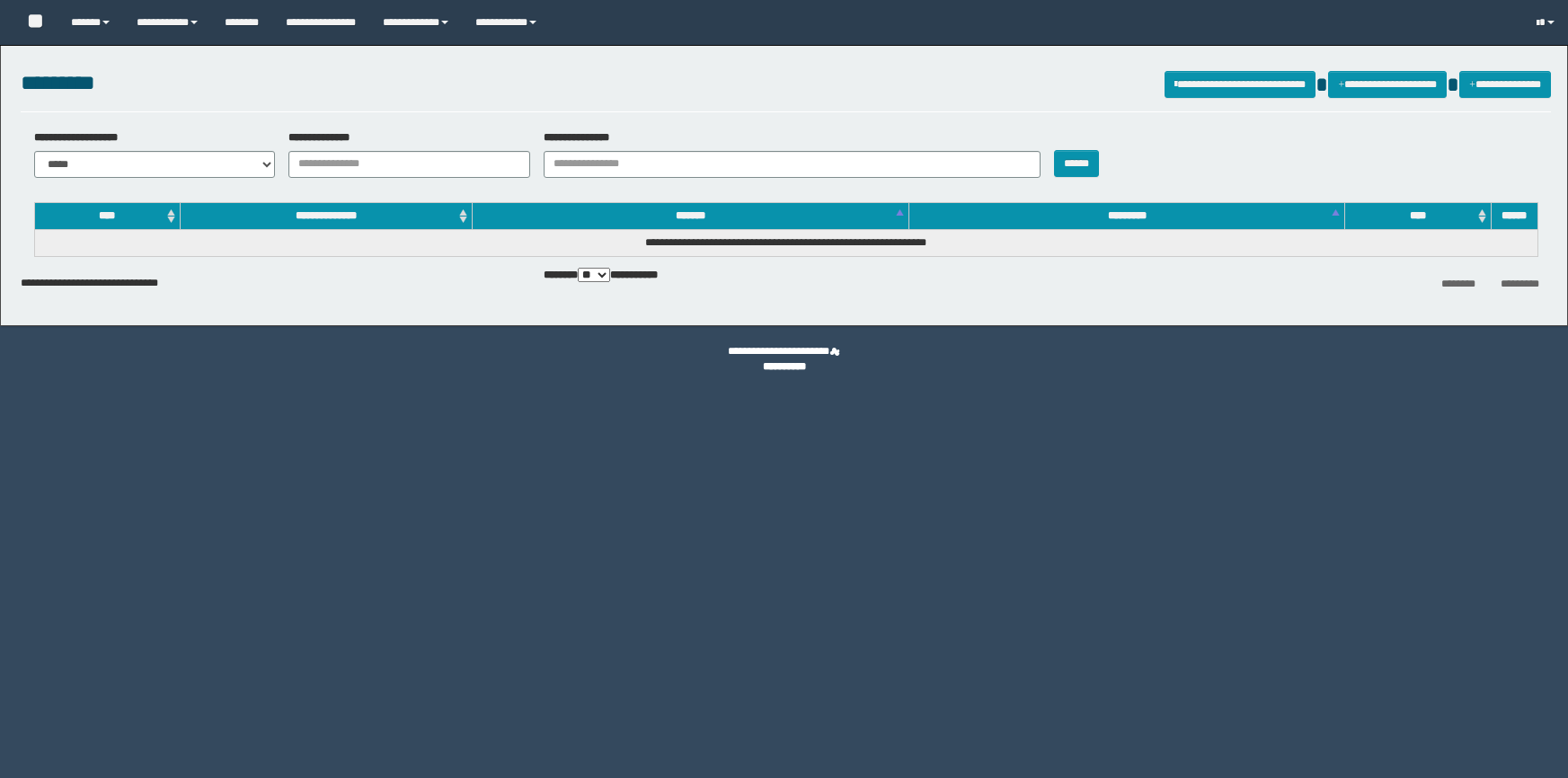 scroll, scrollTop: 0, scrollLeft: 0, axis: both 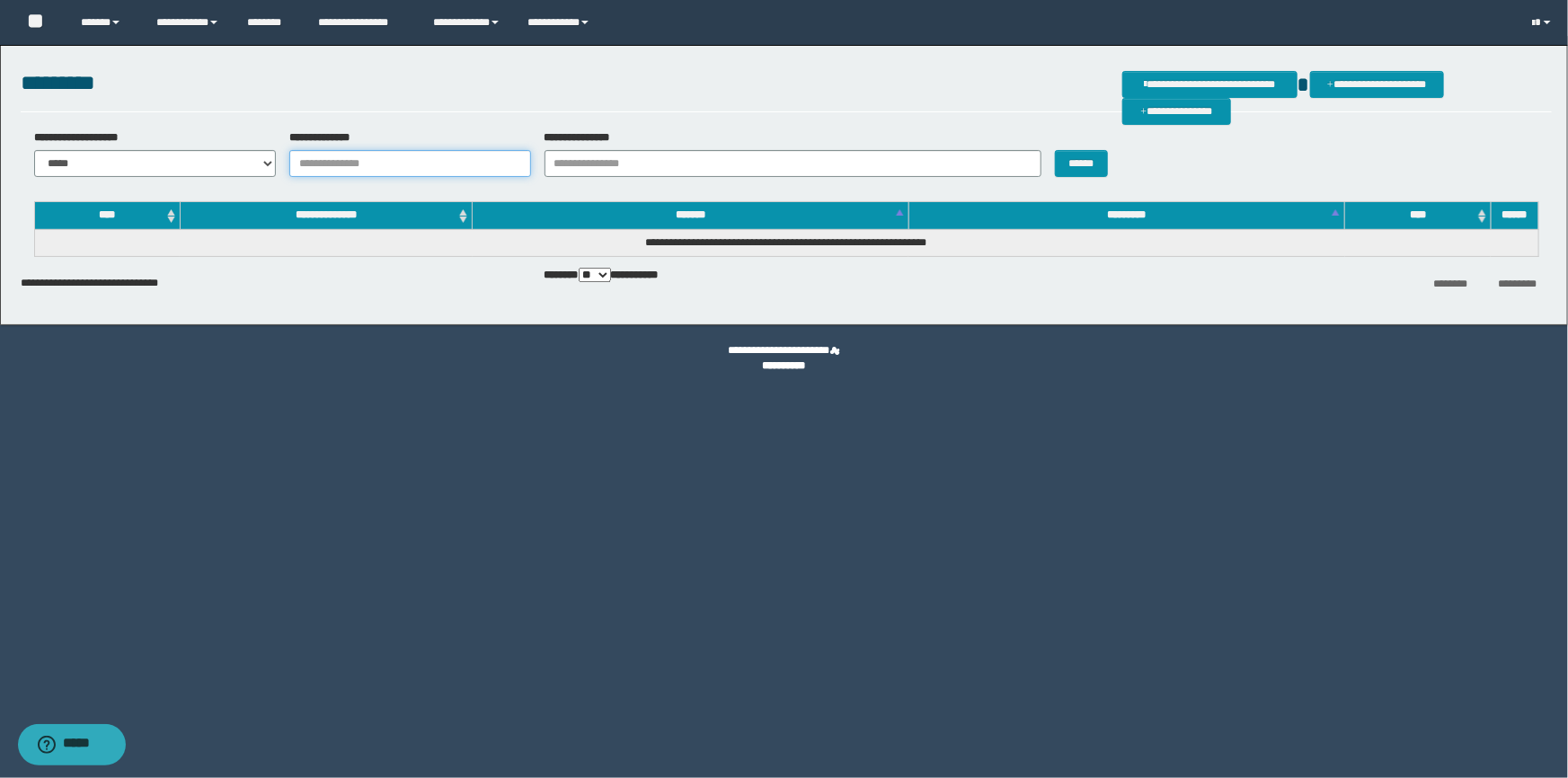 click on "**********" at bounding box center (410, 164) 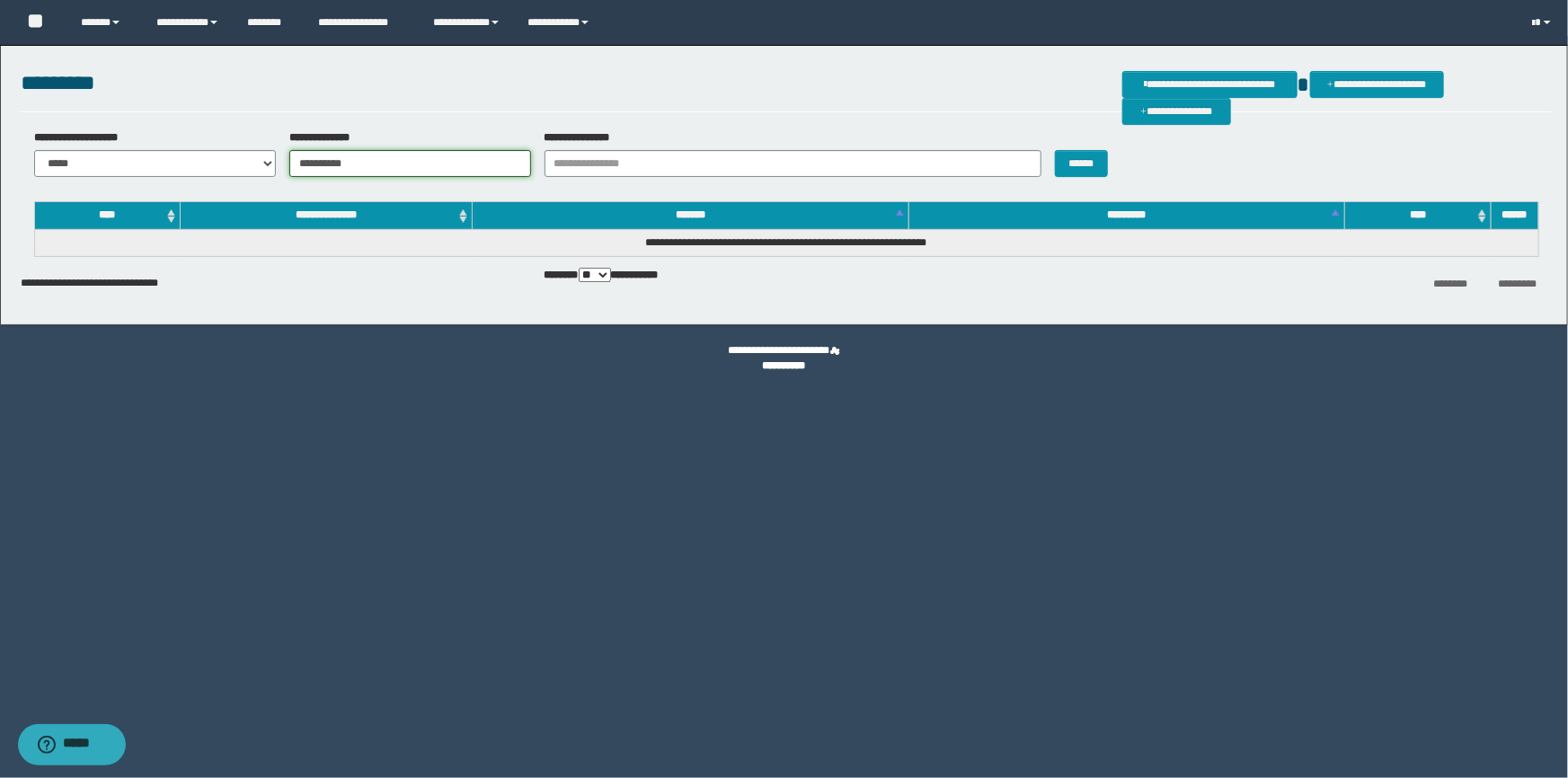 type on "**********" 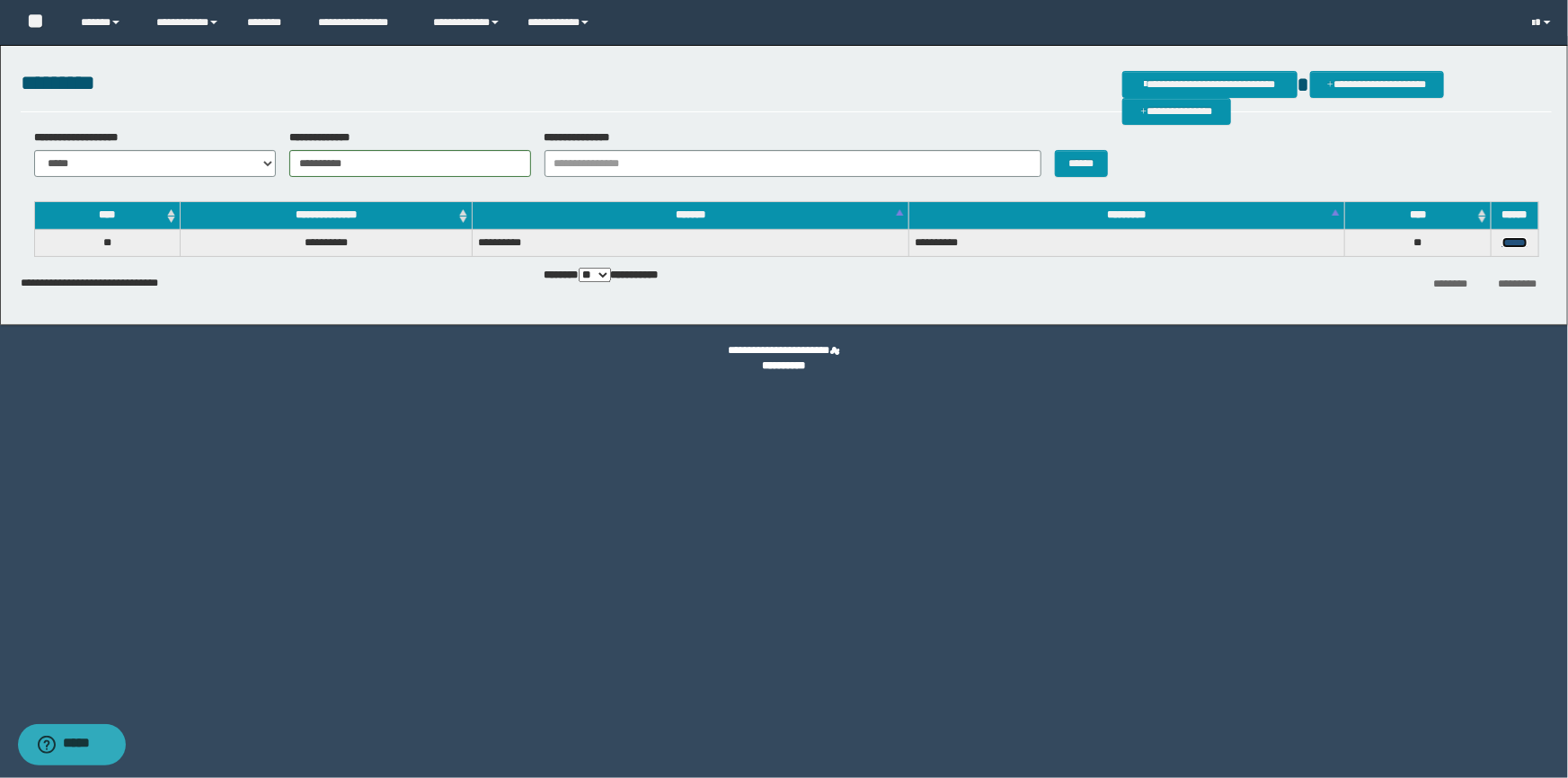 click on "******" at bounding box center [1515, 243] 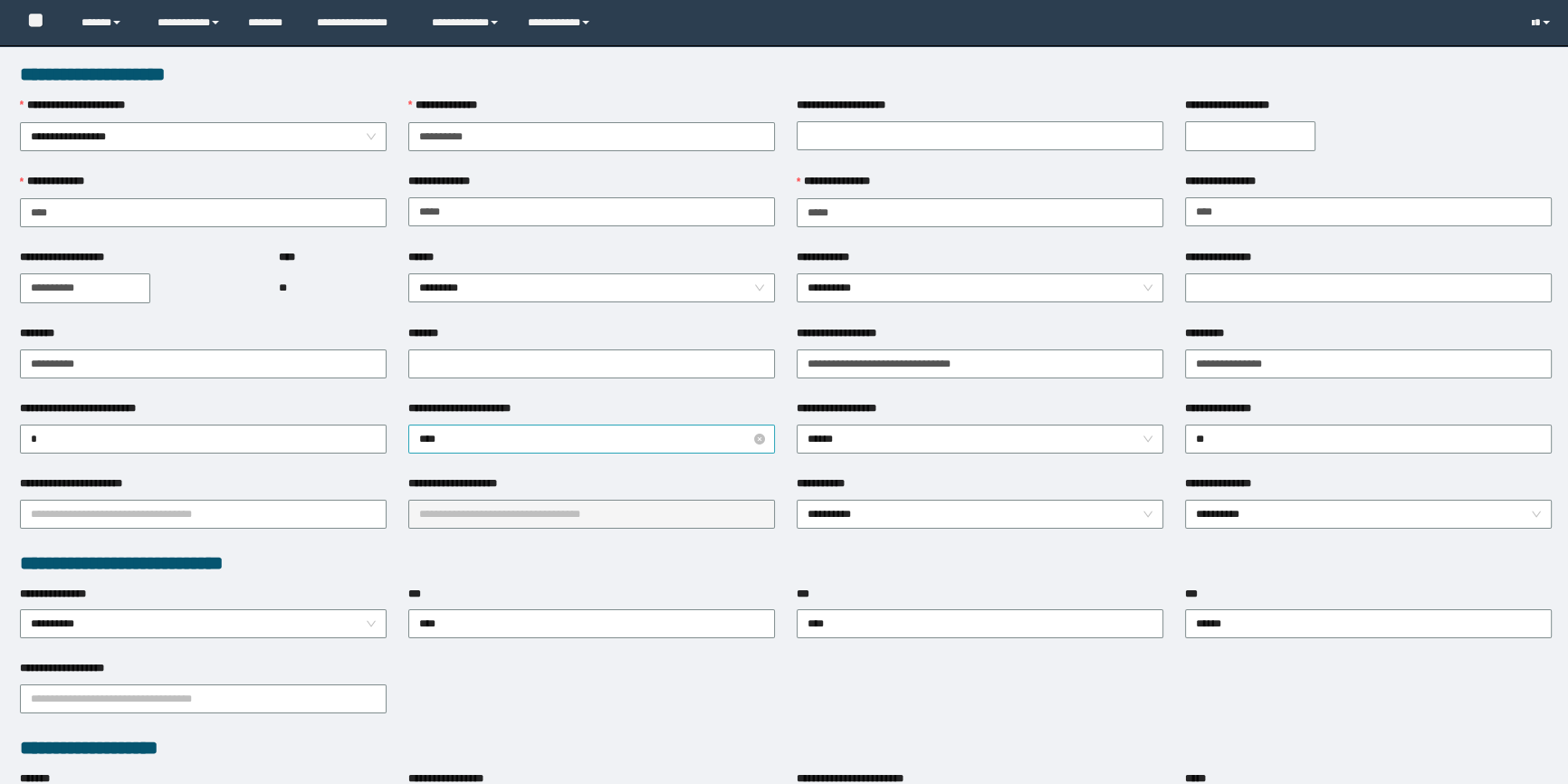 scroll, scrollTop: 329, scrollLeft: 0, axis: vertical 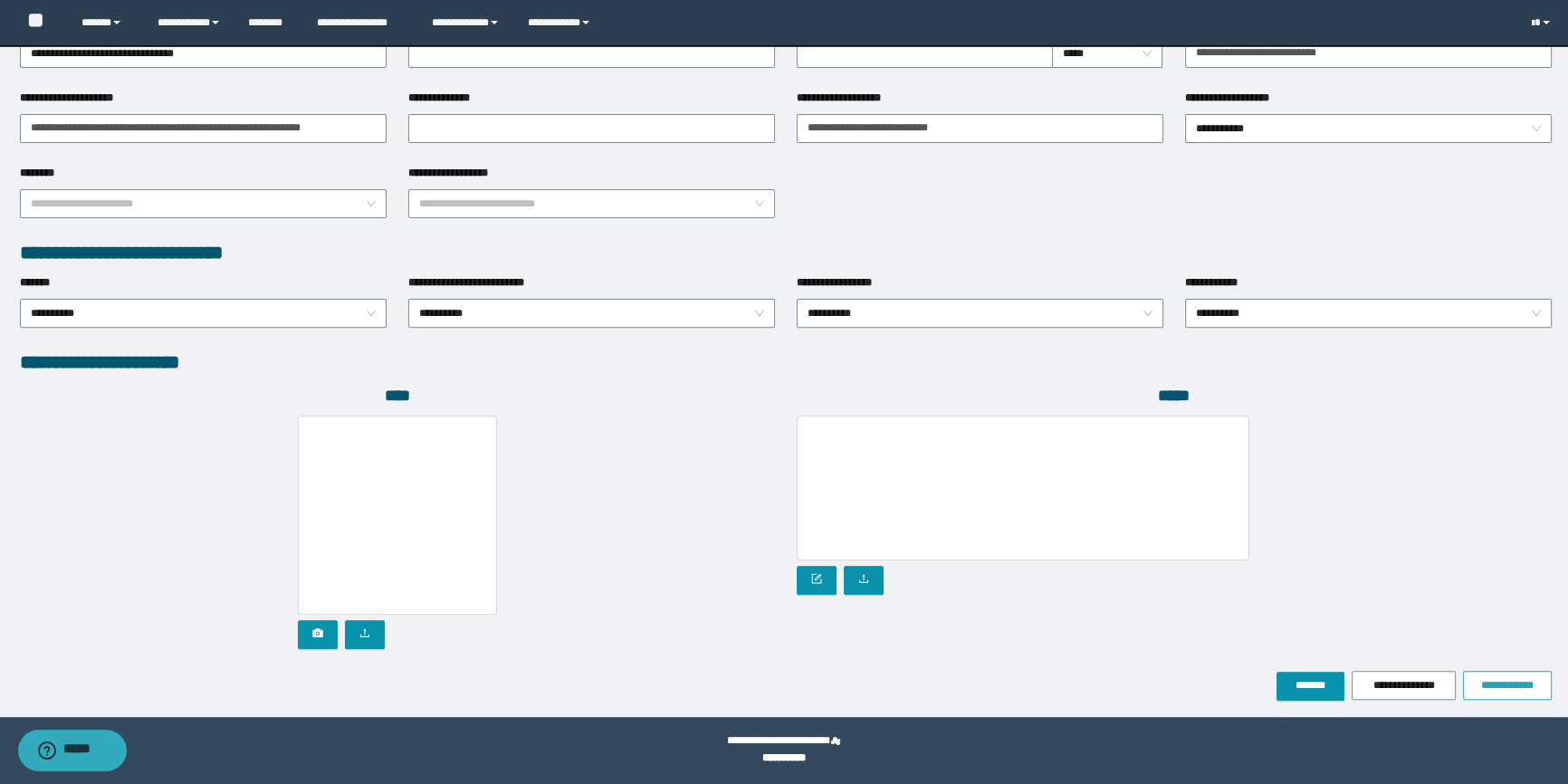 click on "**********" at bounding box center [1507, 685] 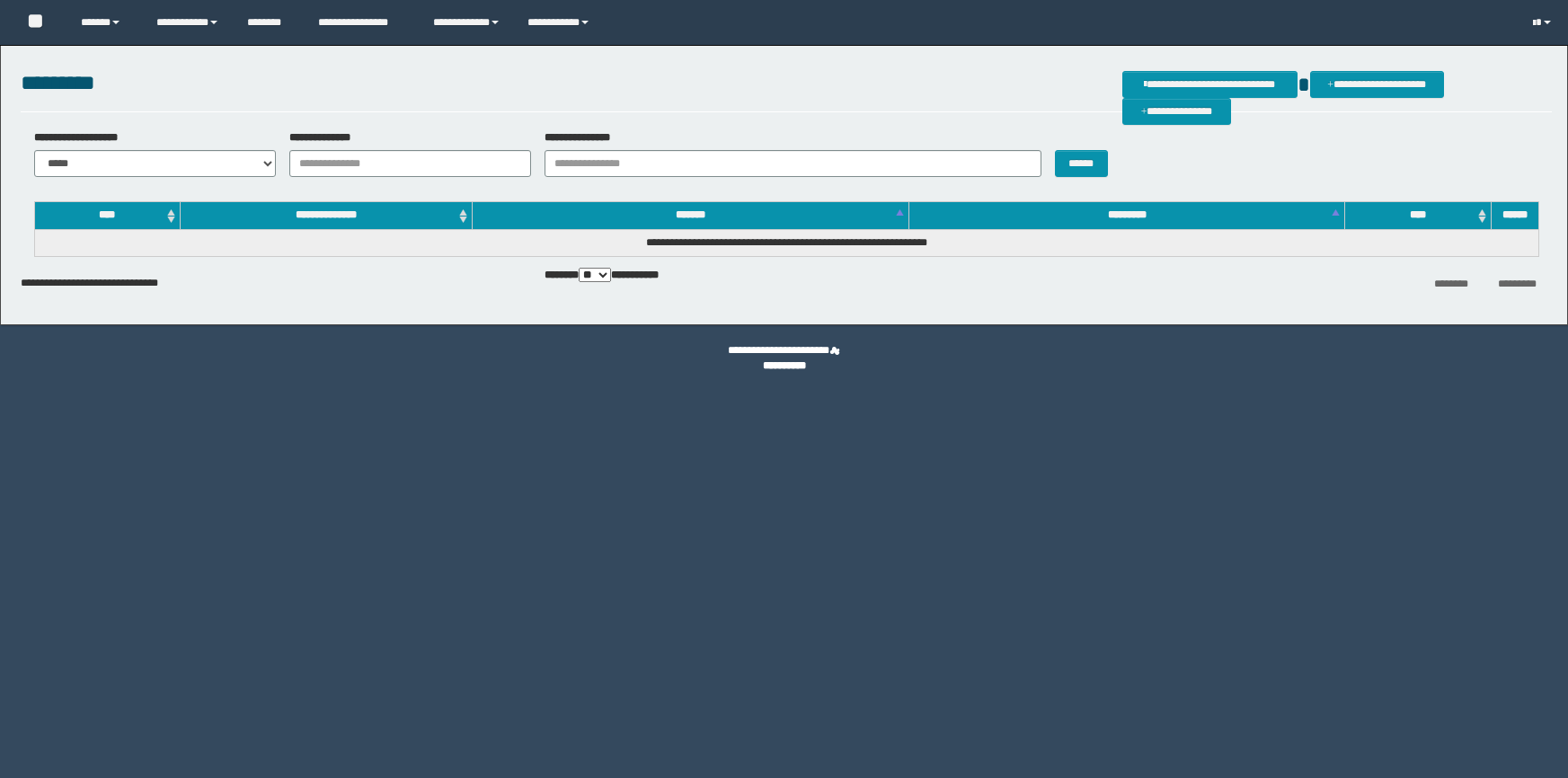 scroll, scrollTop: 0, scrollLeft: 0, axis: both 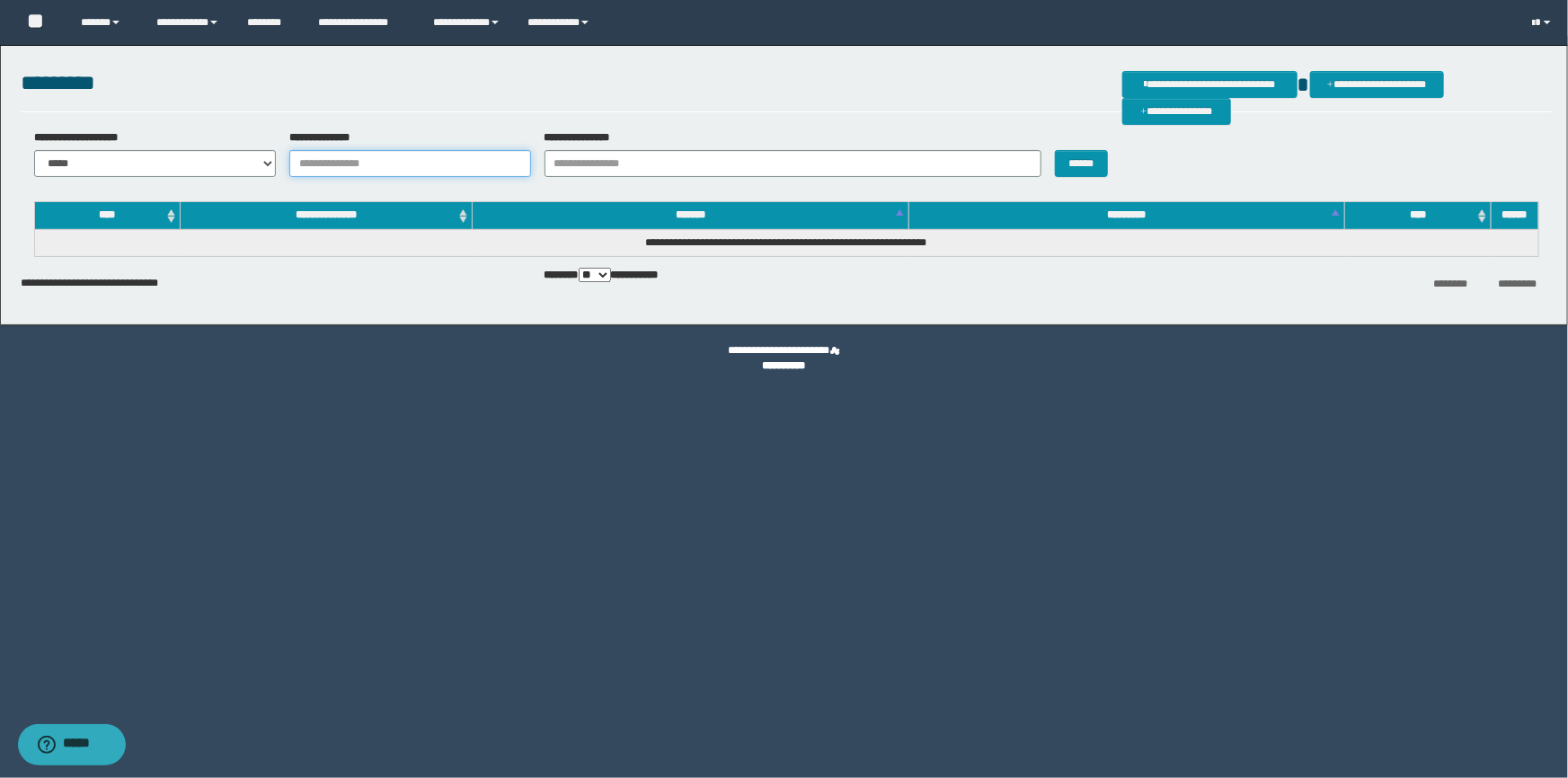 click on "**********" at bounding box center [410, 164] 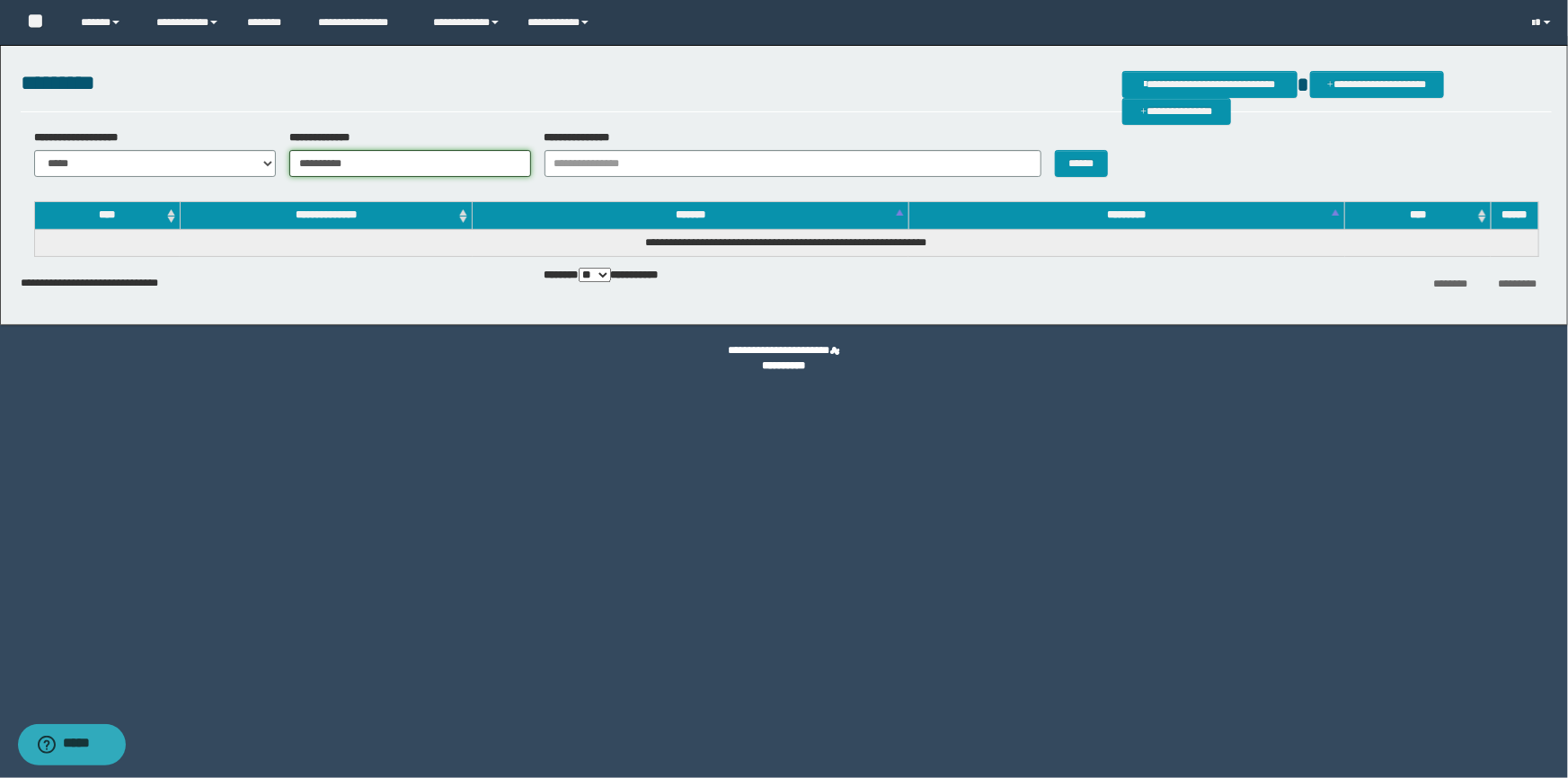 type on "**********" 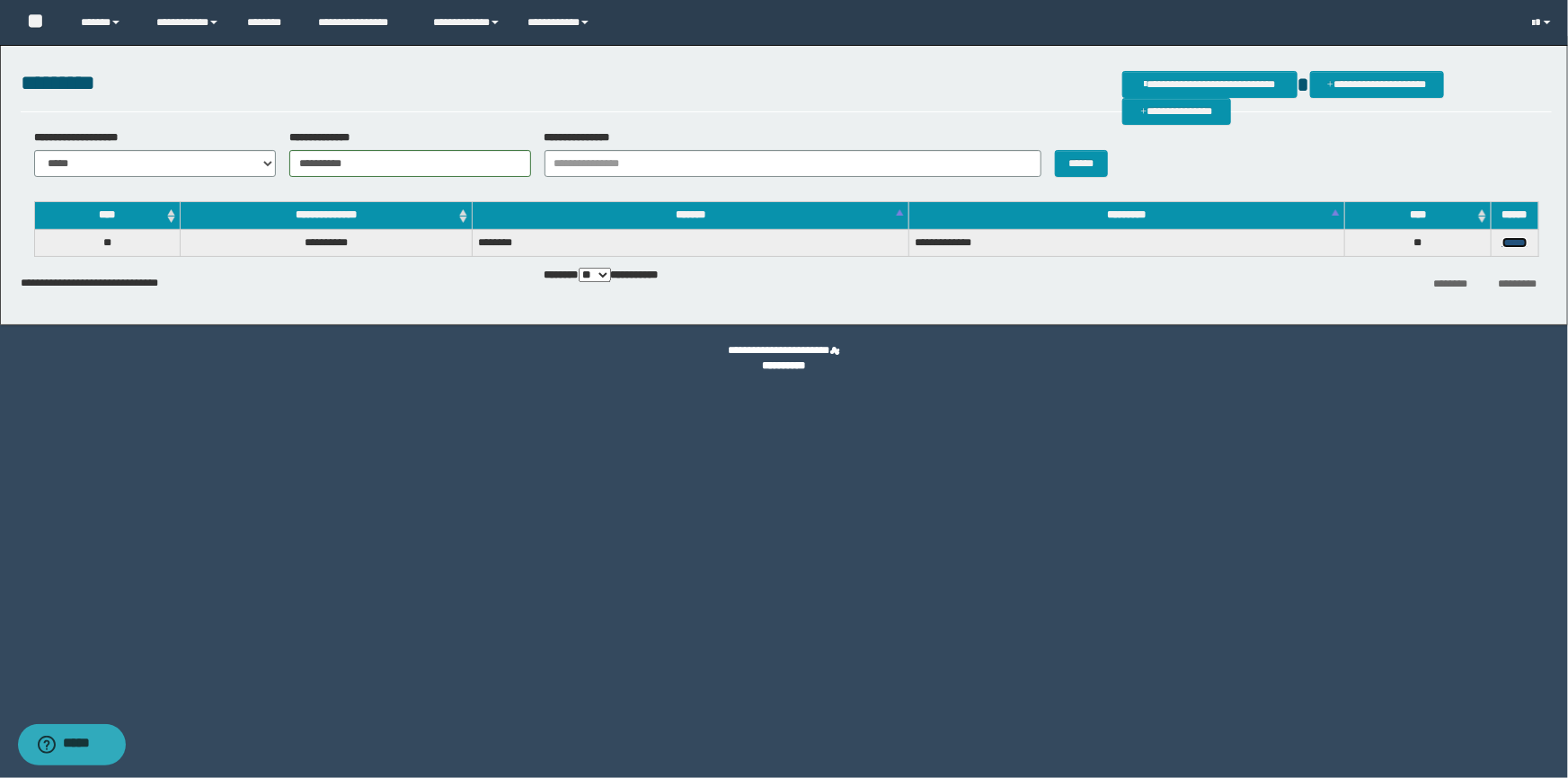 click on "******" at bounding box center [1515, 243] 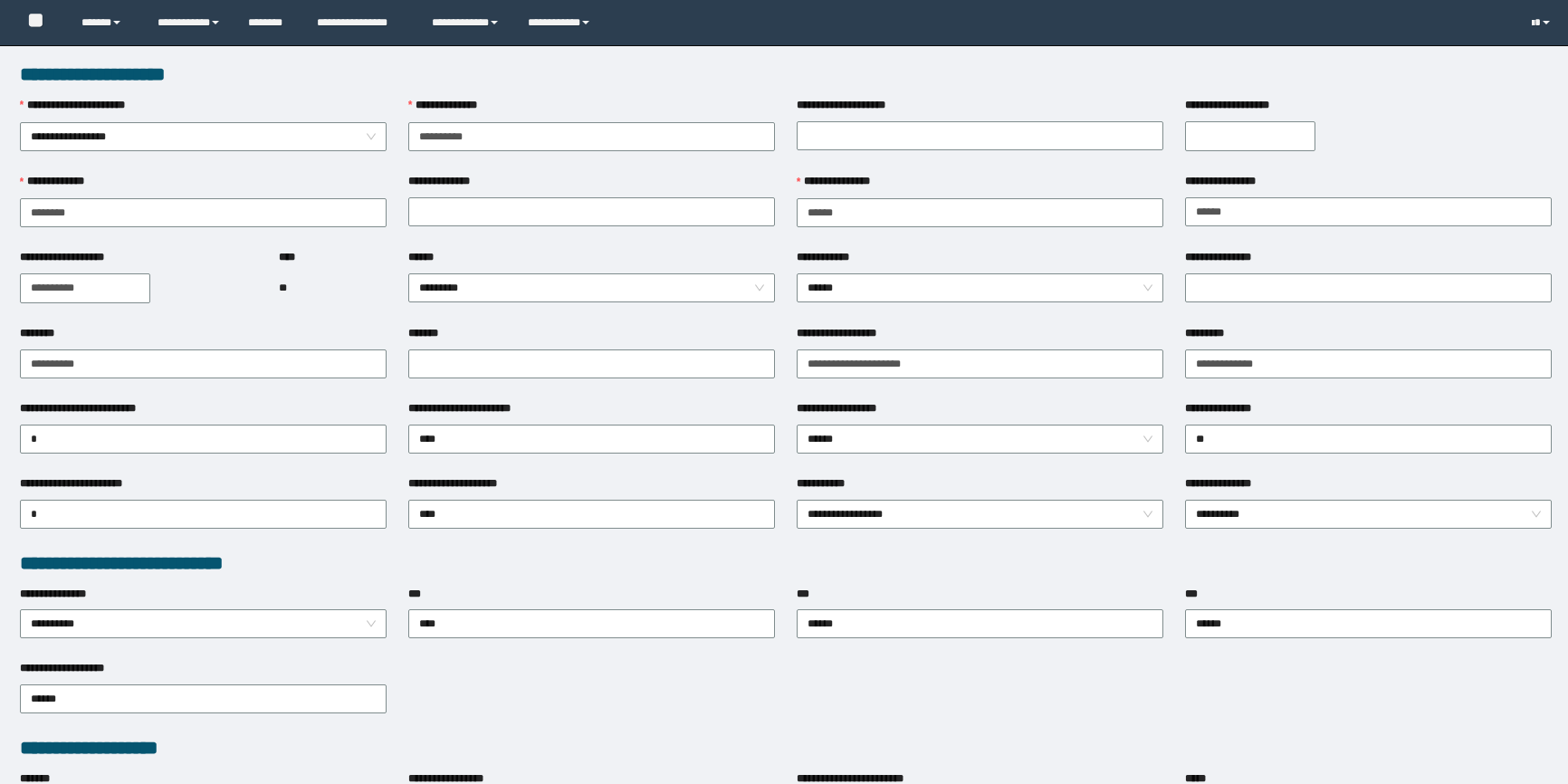 scroll, scrollTop: 0, scrollLeft: 0, axis: both 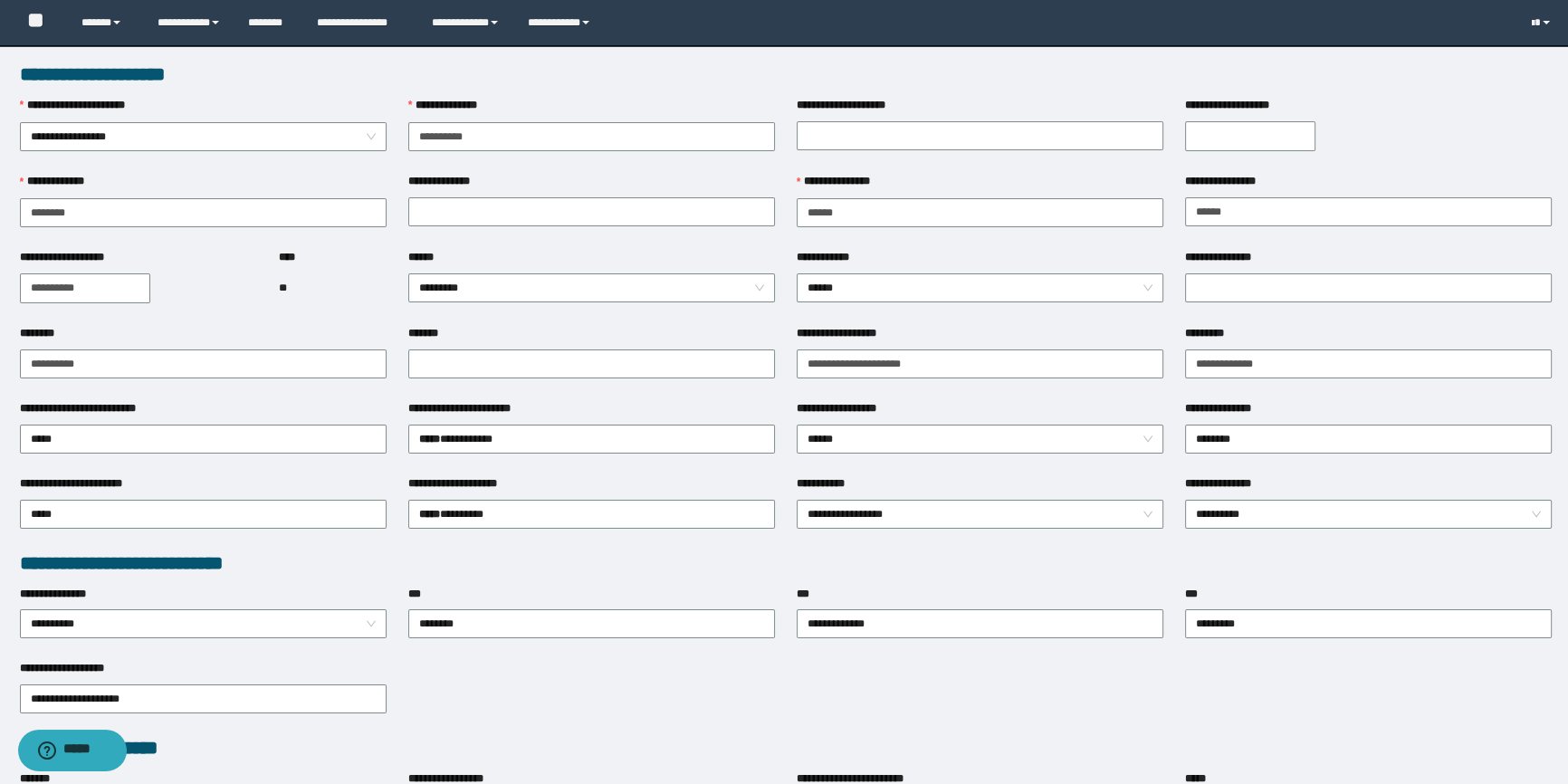 click on "********" at bounding box center [203, 337] 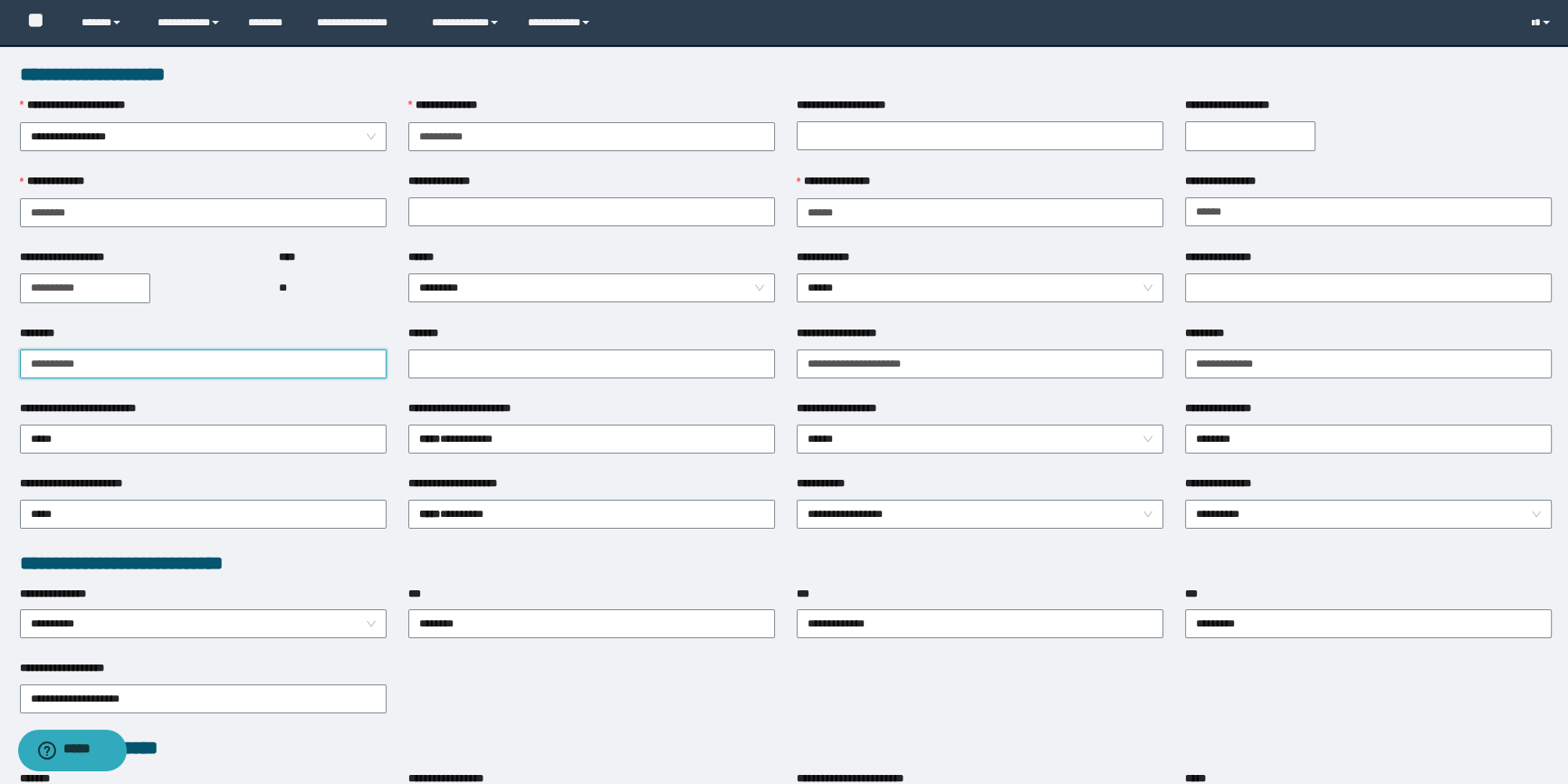 click on "********" at bounding box center [203, 364] 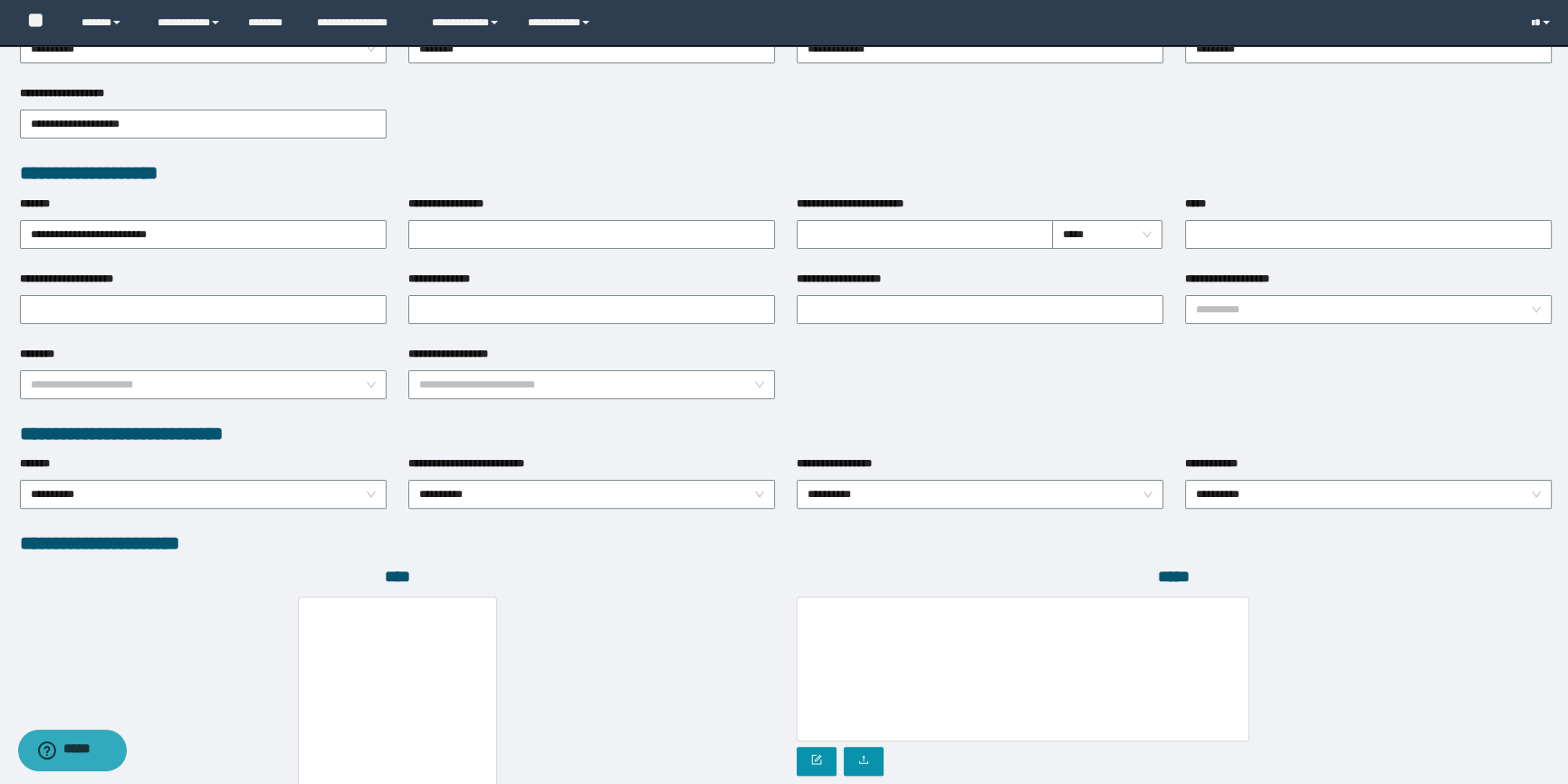 scroll, scrollTop: 576, scrollLeft: 0, axis: vertical 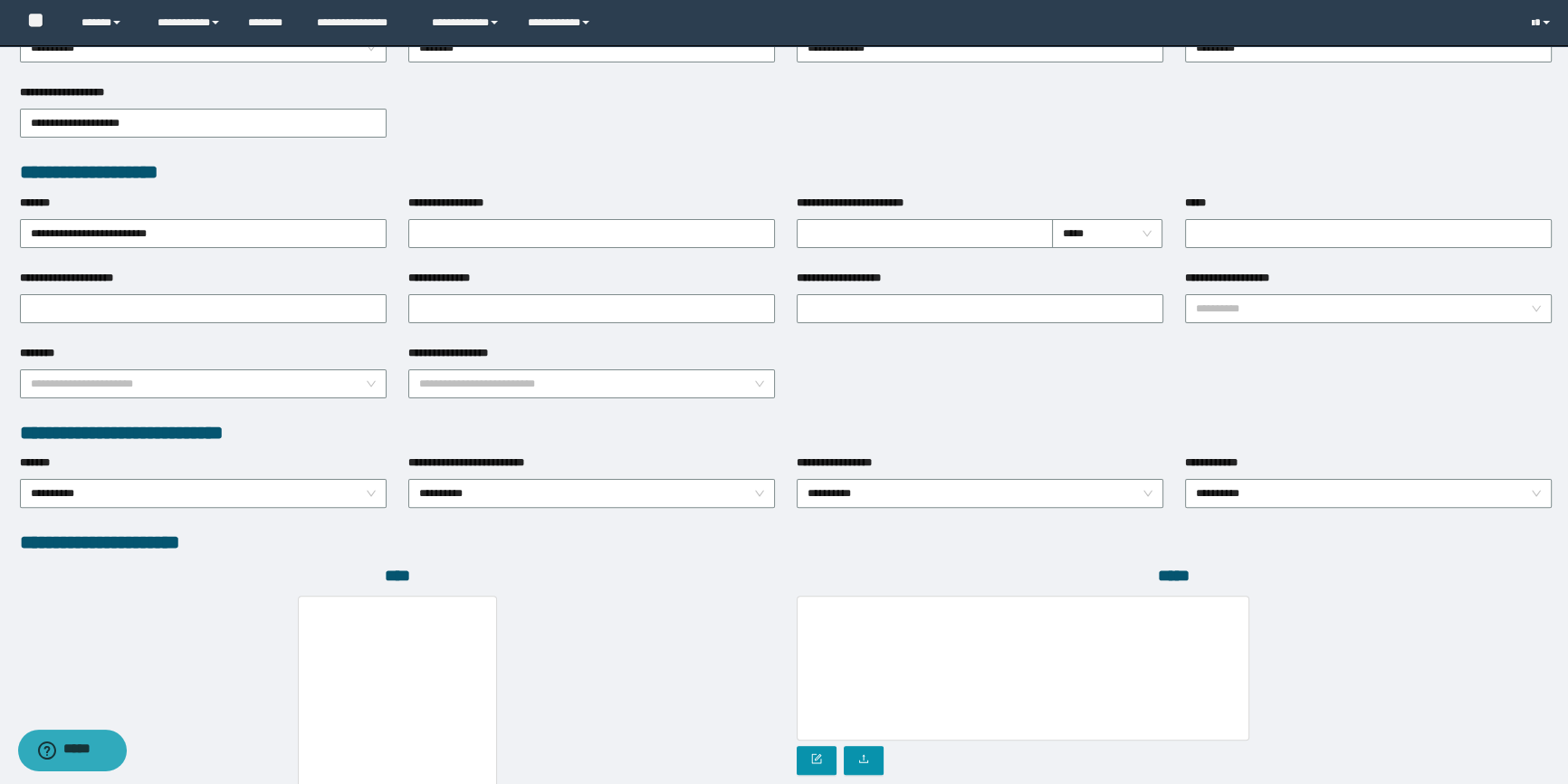 type on "**********" 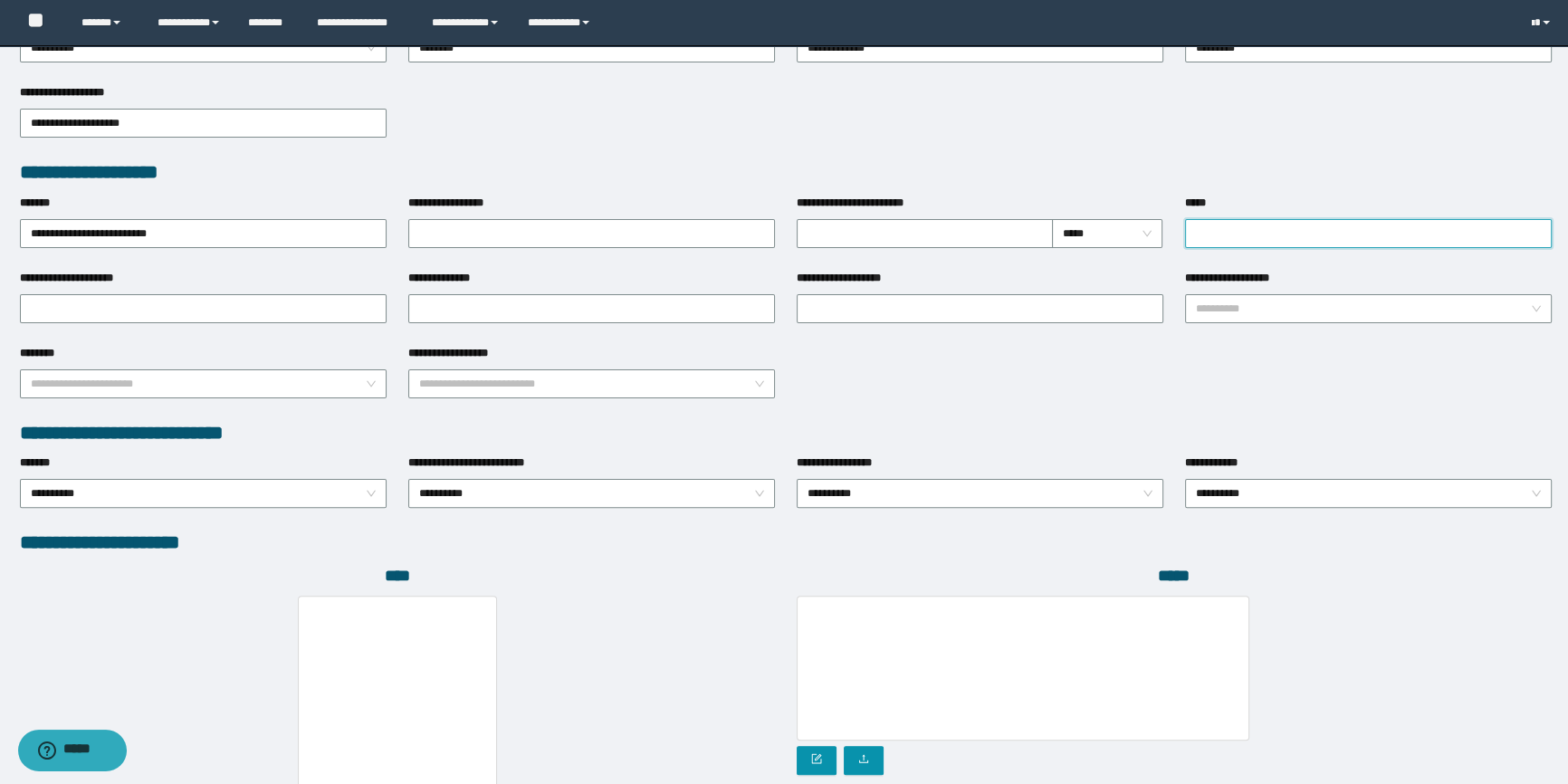 click on "*****" at bounding box center (1368, 234) 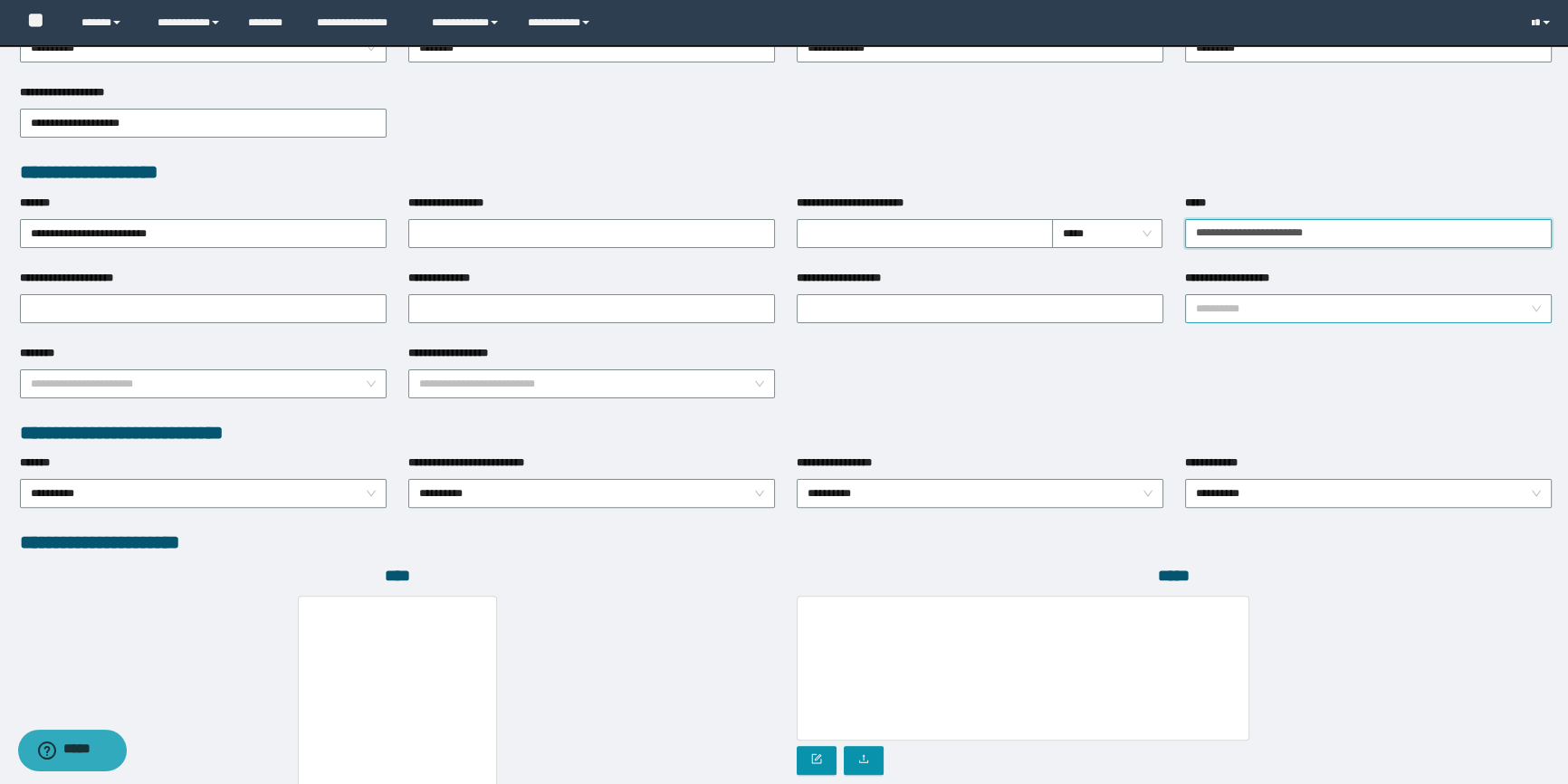 type on "**********" 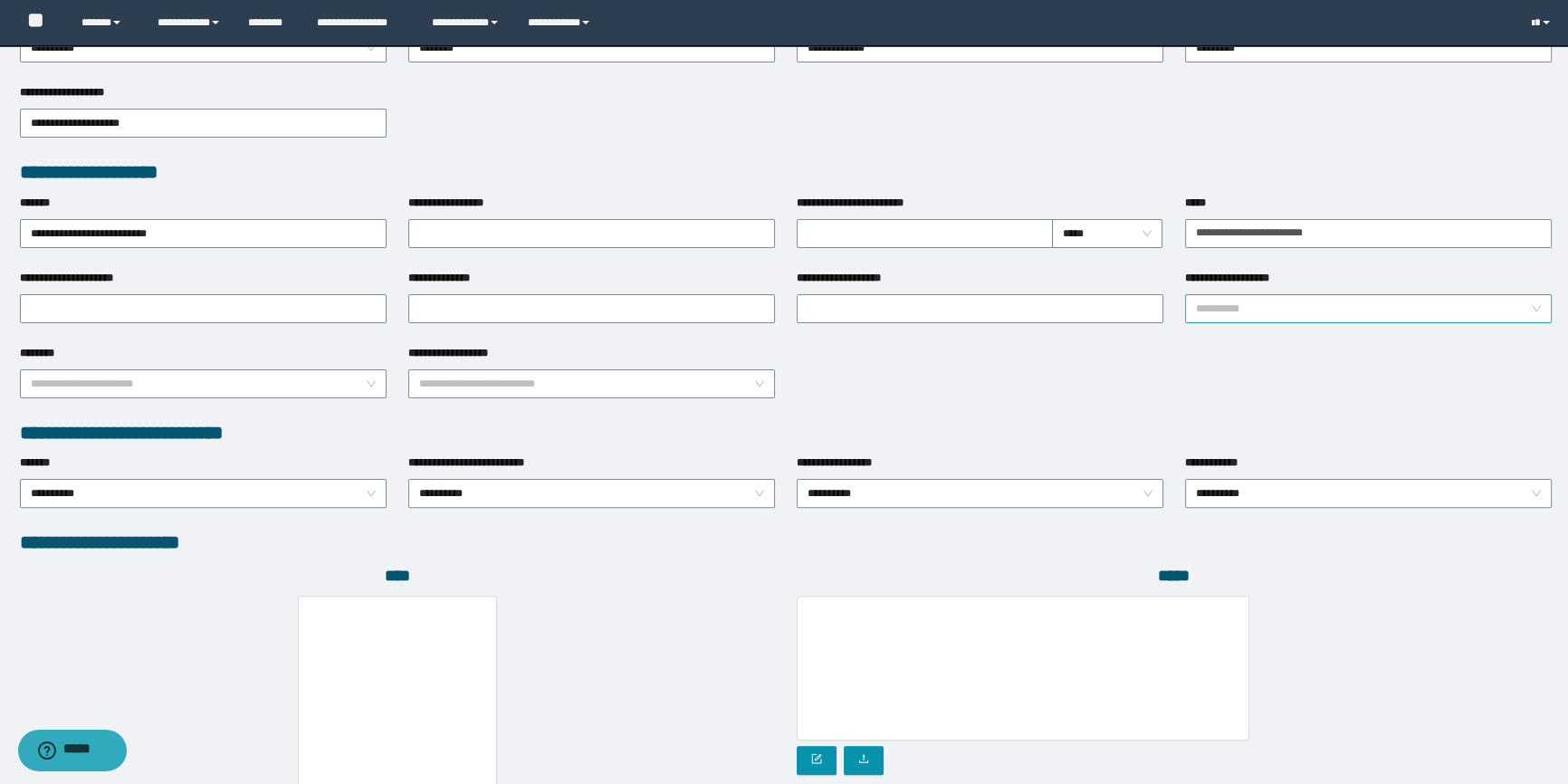 click on "**********" at bounding box center (1362, 309) 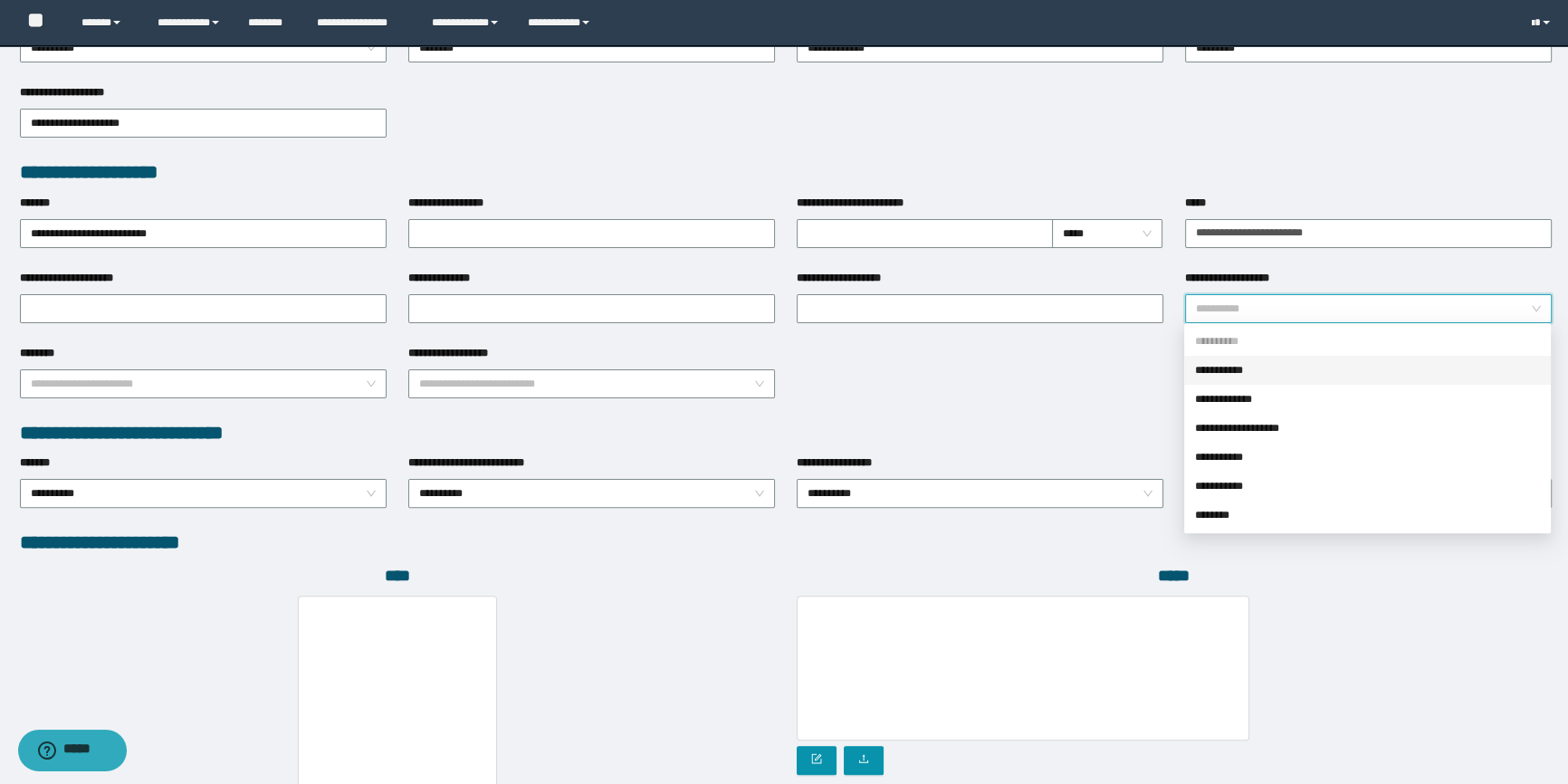 click on "**********" at bounding box center (1367, 370) 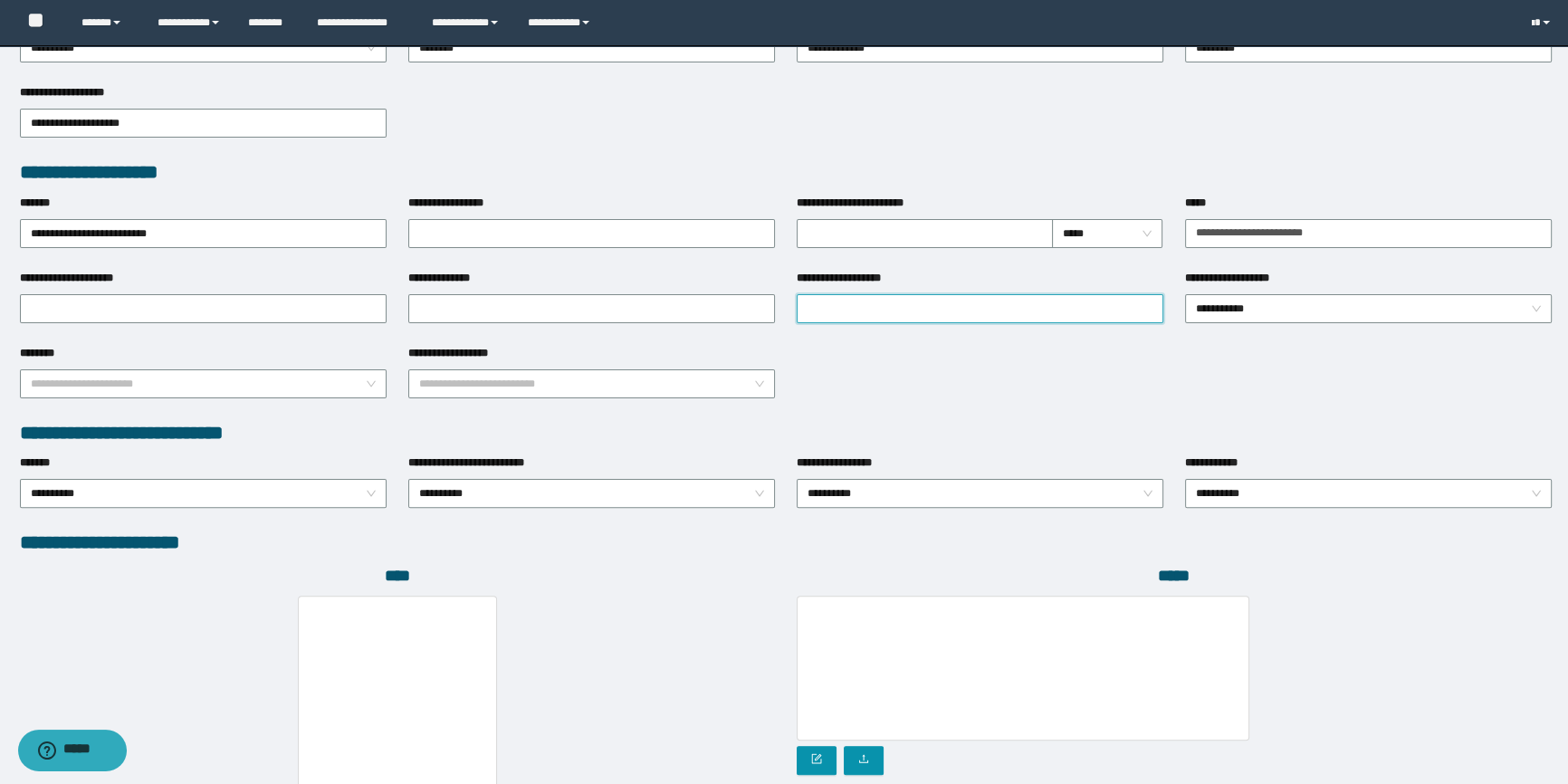 click on "**********" at bounding box center (980, 309) 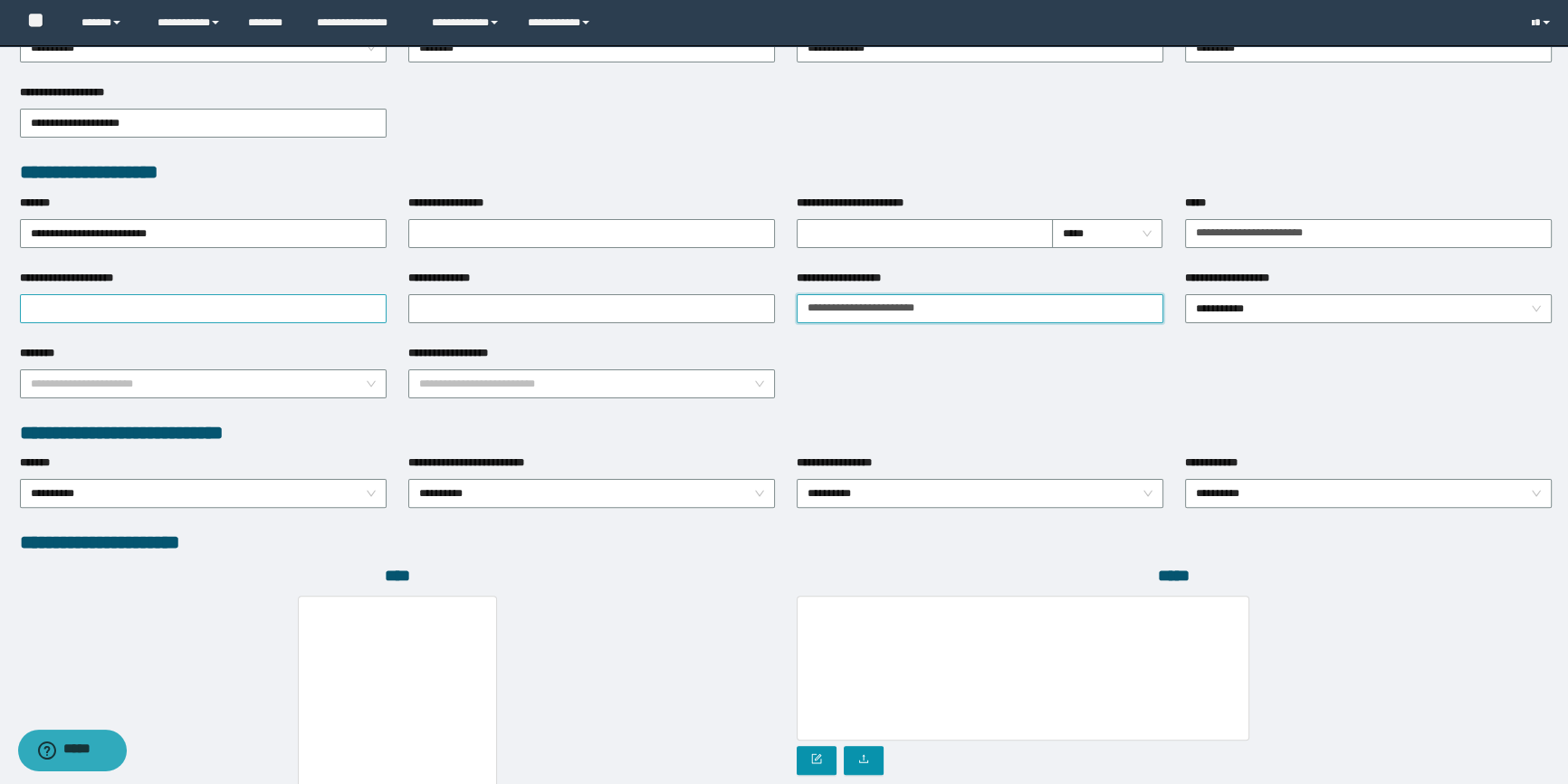 type on "**********" 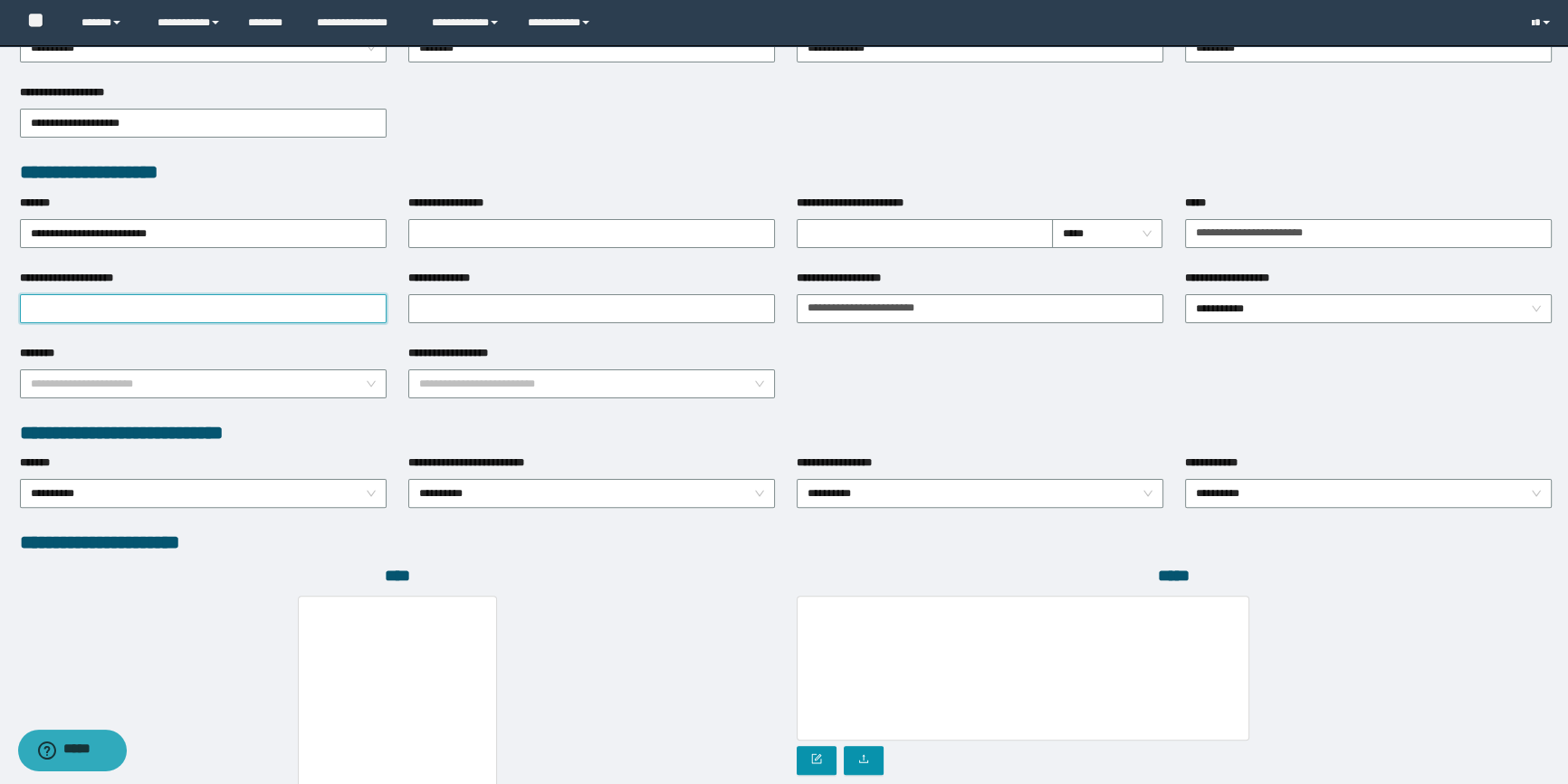drag, startPoint x: 61, startPoint y: 299, endPoint x: 71, endPoint y: 317, distance: 20.59126 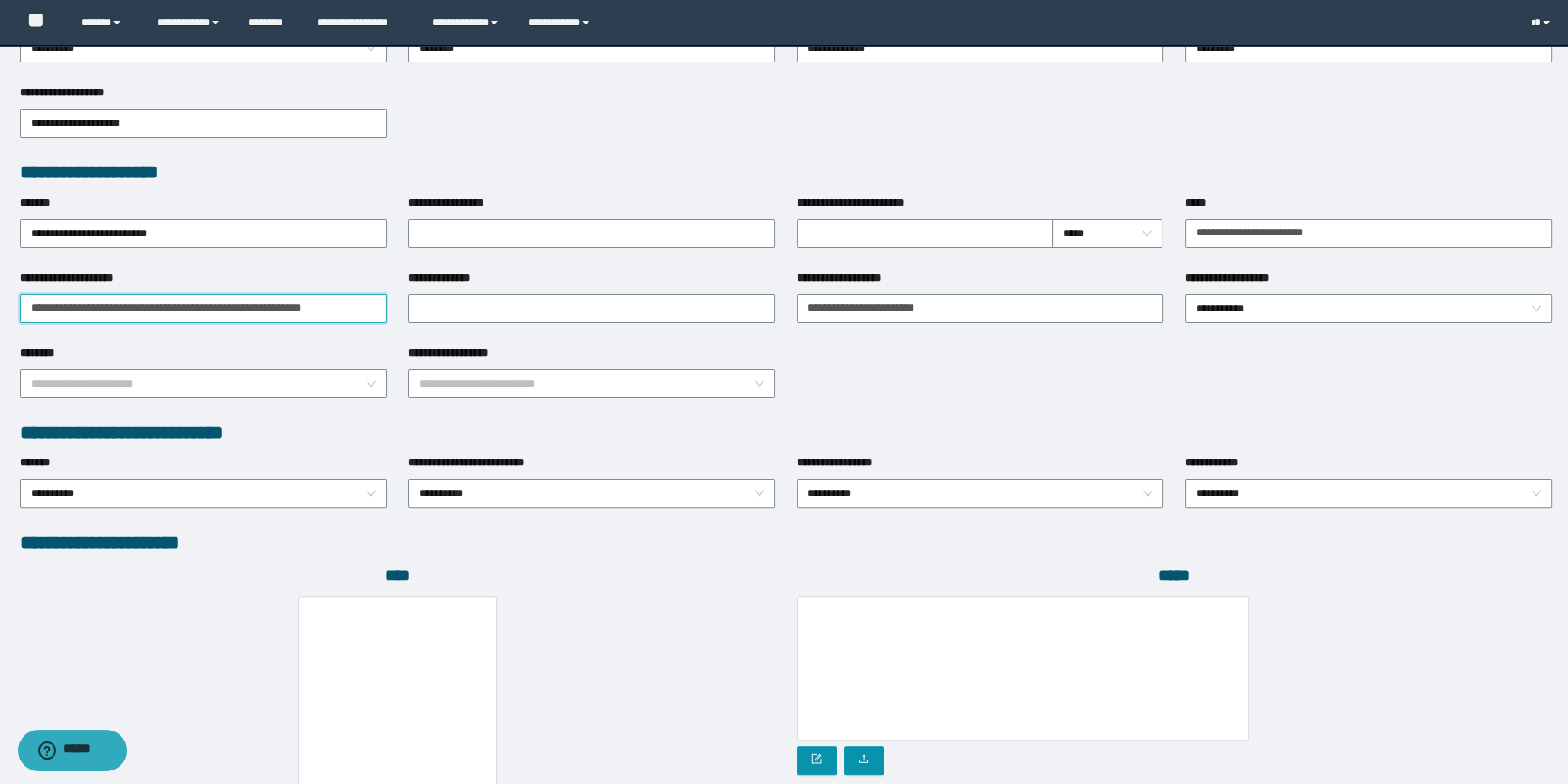 click on "**********" at bounding box center (203, 309) 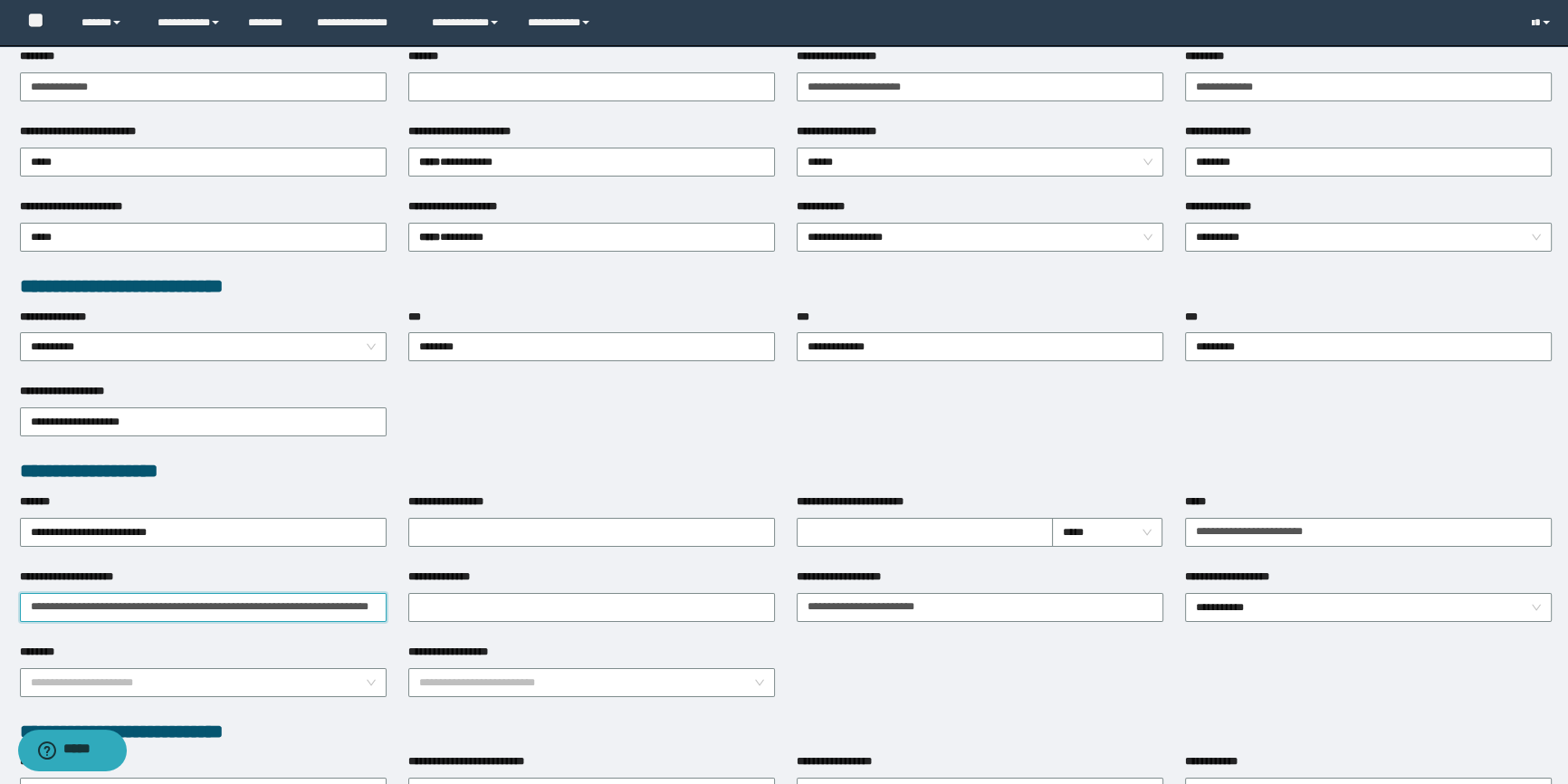 scroll, scrollTop: 0, scrollLeft: 0, axis: both 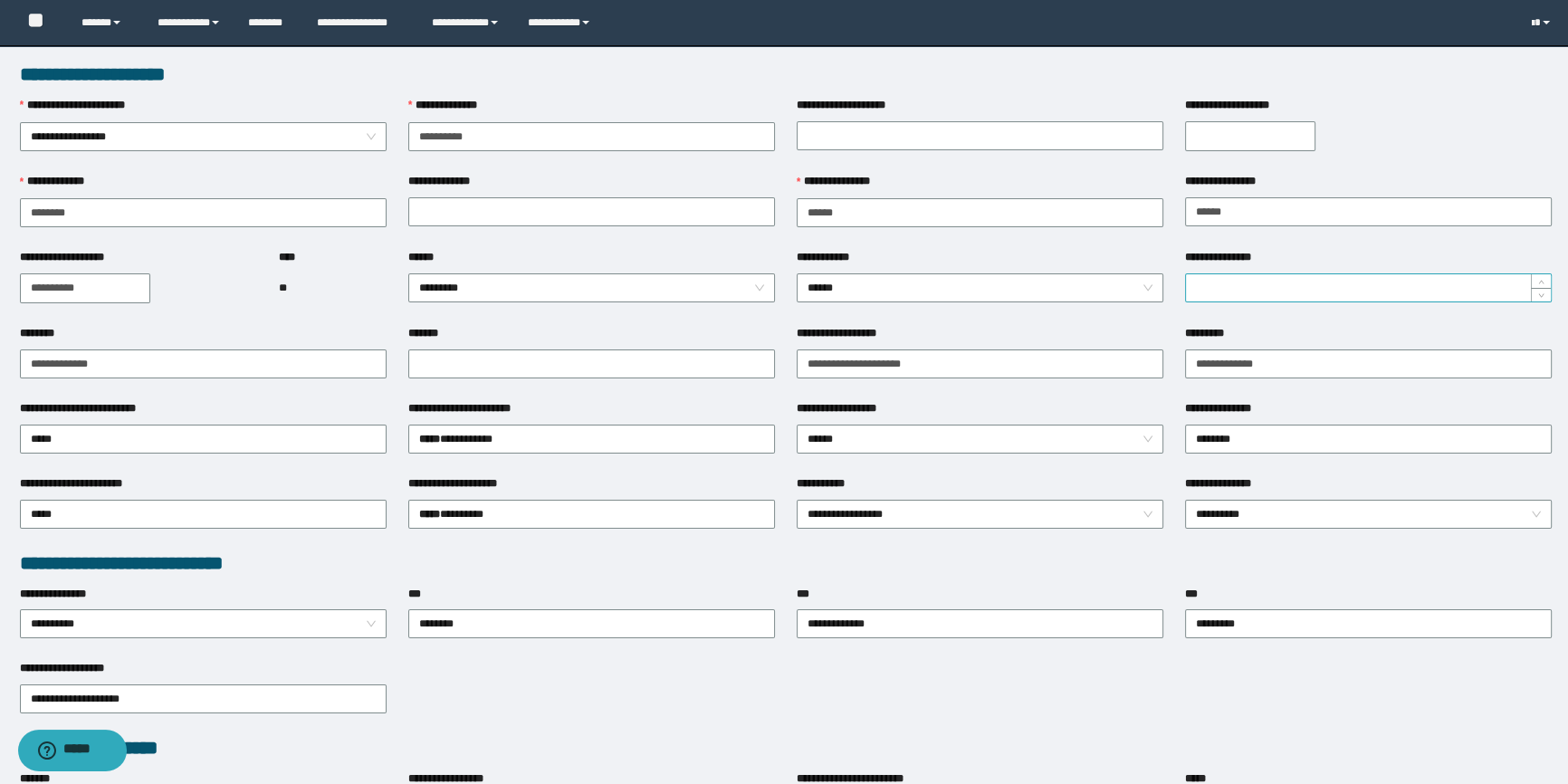 type on "**********" 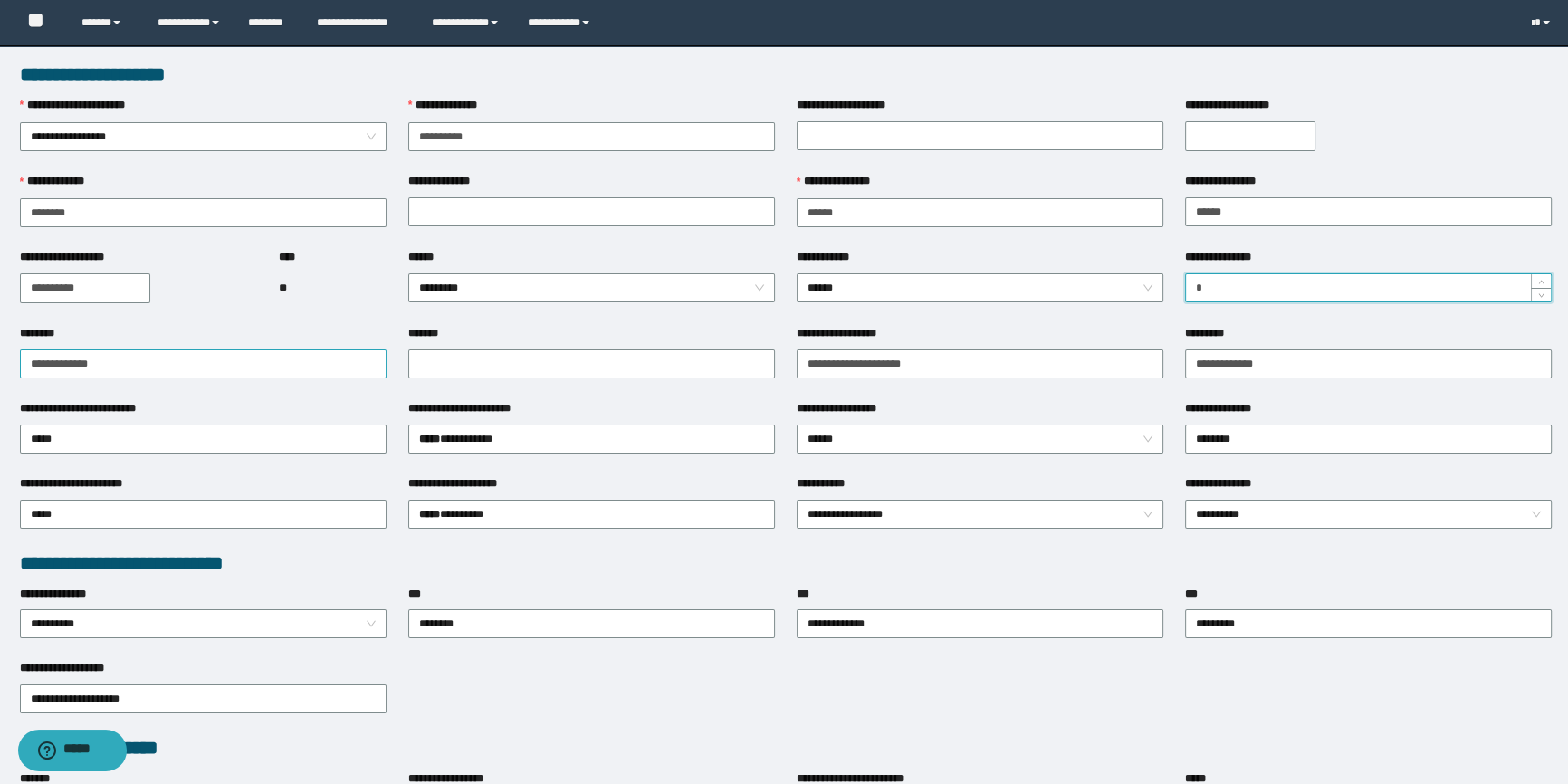 type on "*" 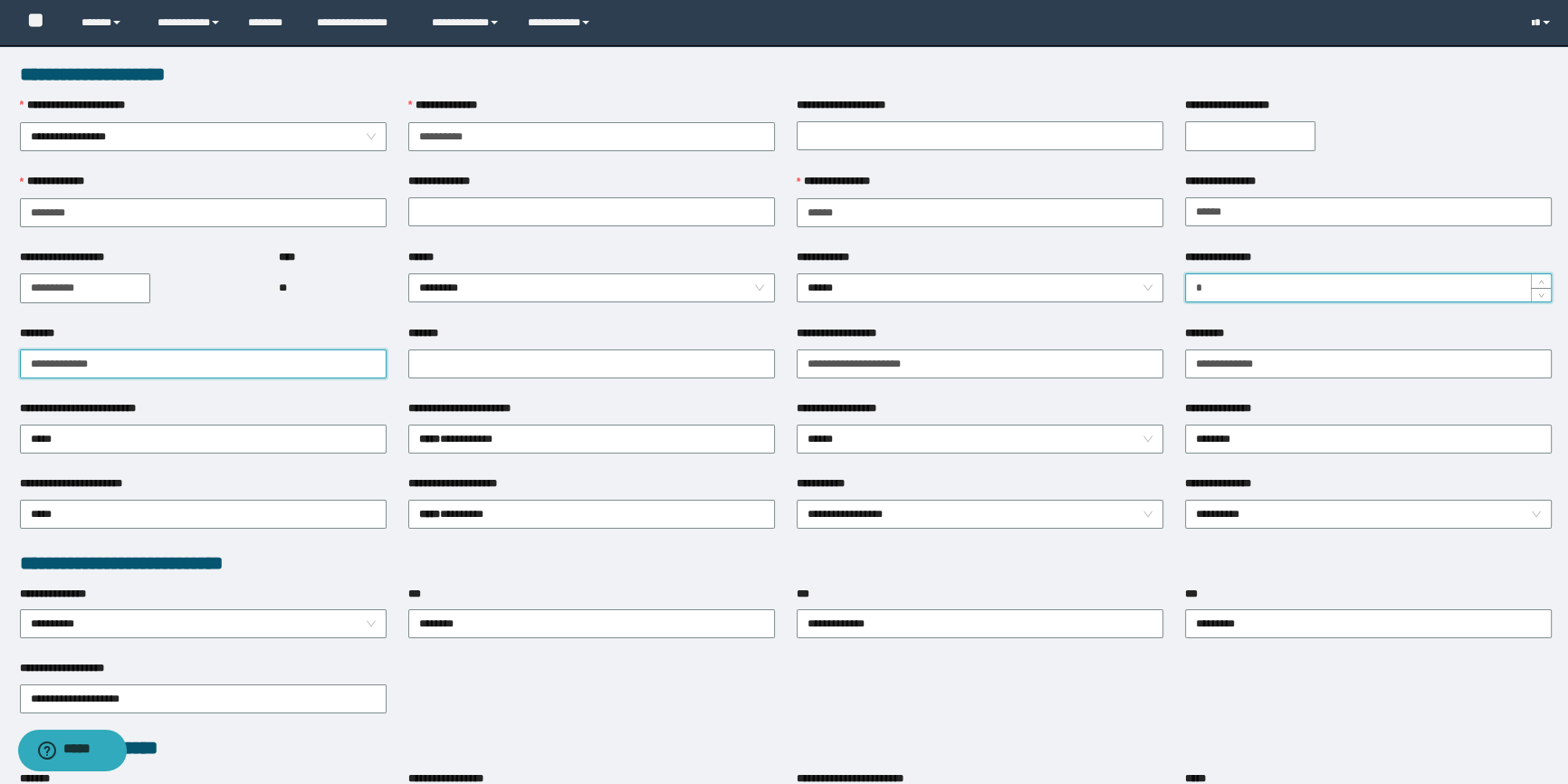 click on "**********" at bounding box center (203, 364) 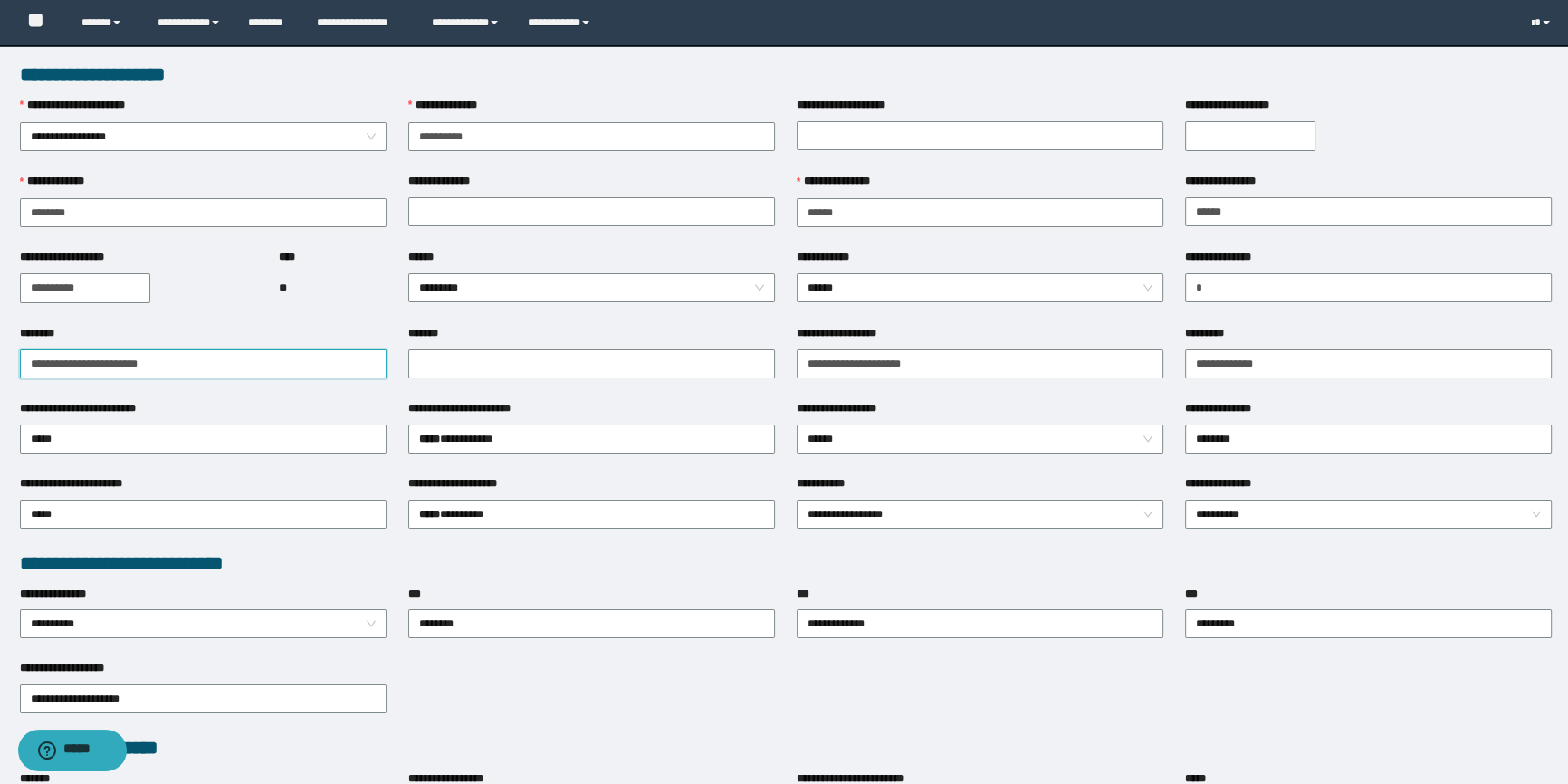 drag, startPoint x: 127, startPoint y: 359, endPoint x: 38, endPoint y: 385, distance: 92.72001 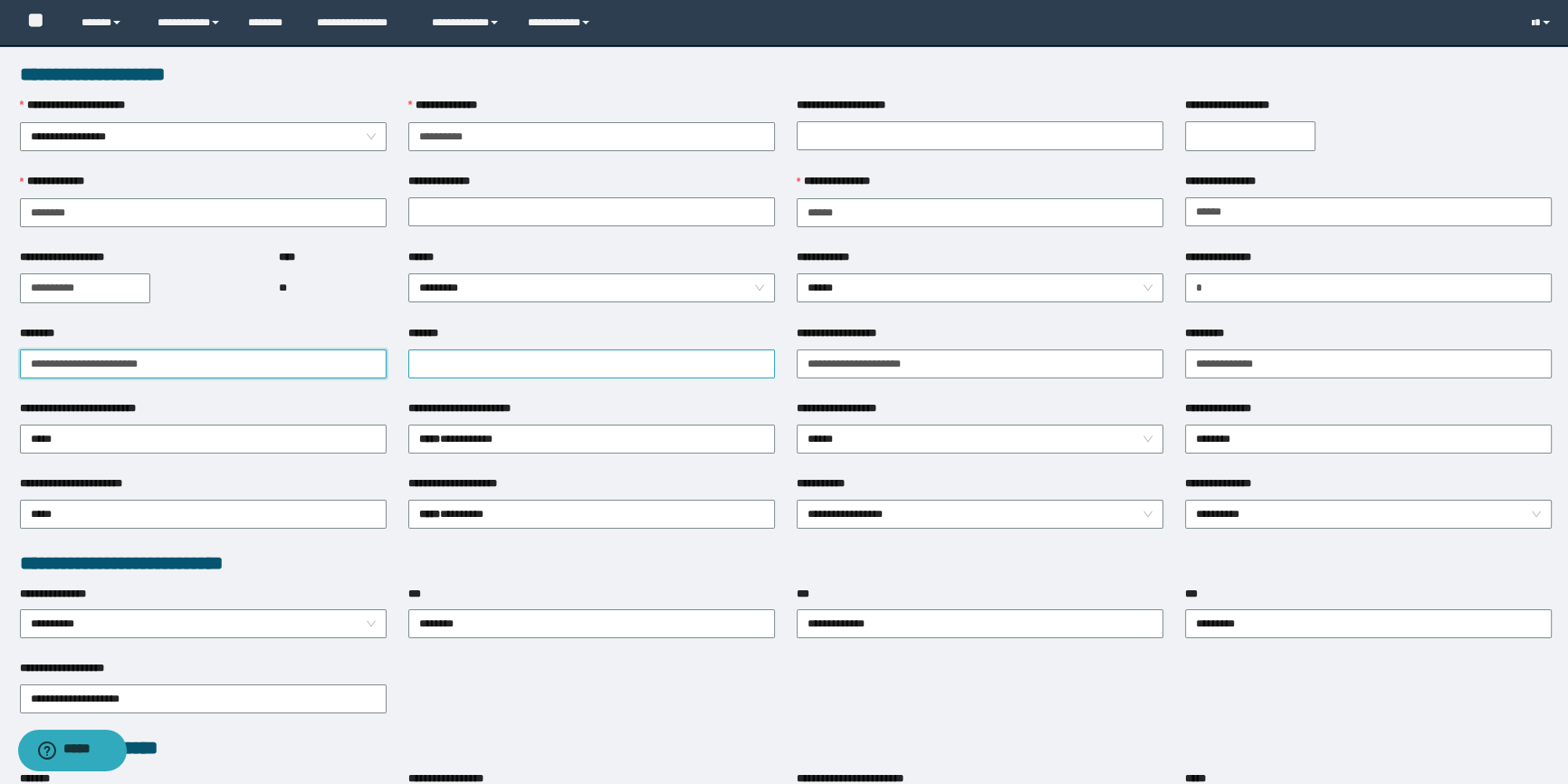 type on "**********" 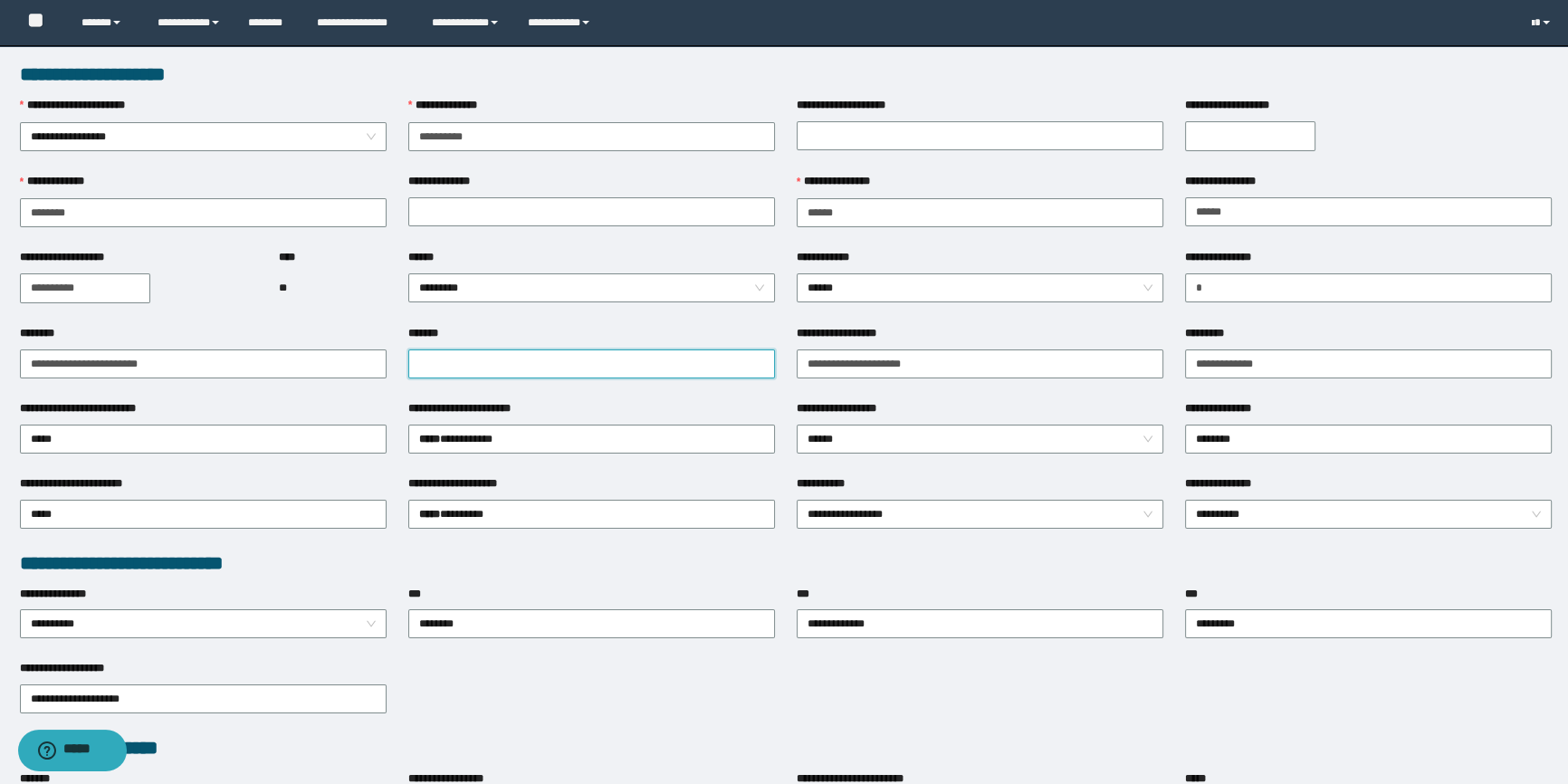 click on "*******" at bounding box center [591, 364] 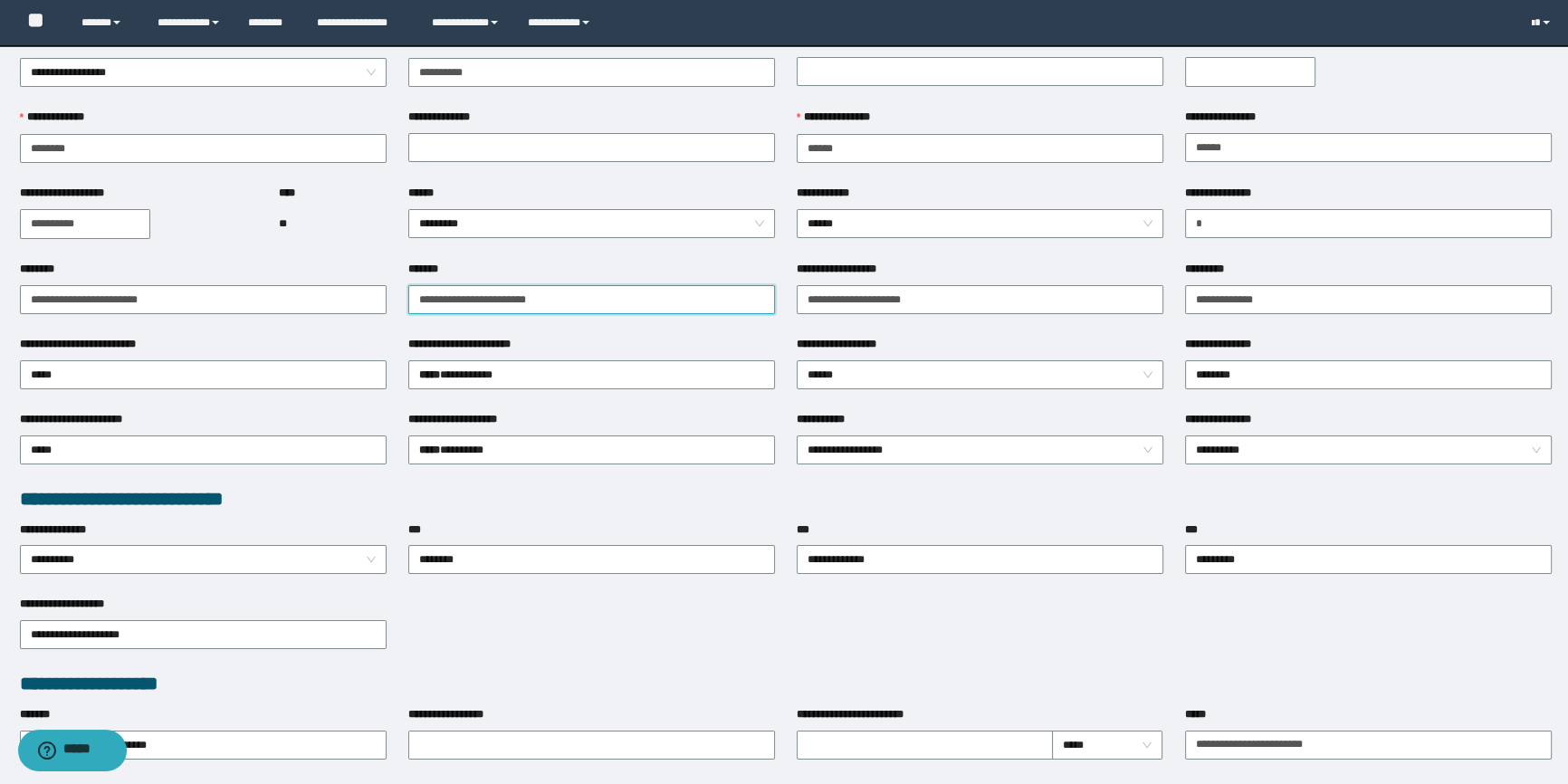 scroll, scrollTop: 164, scrollLeft: 0, axis: vertical 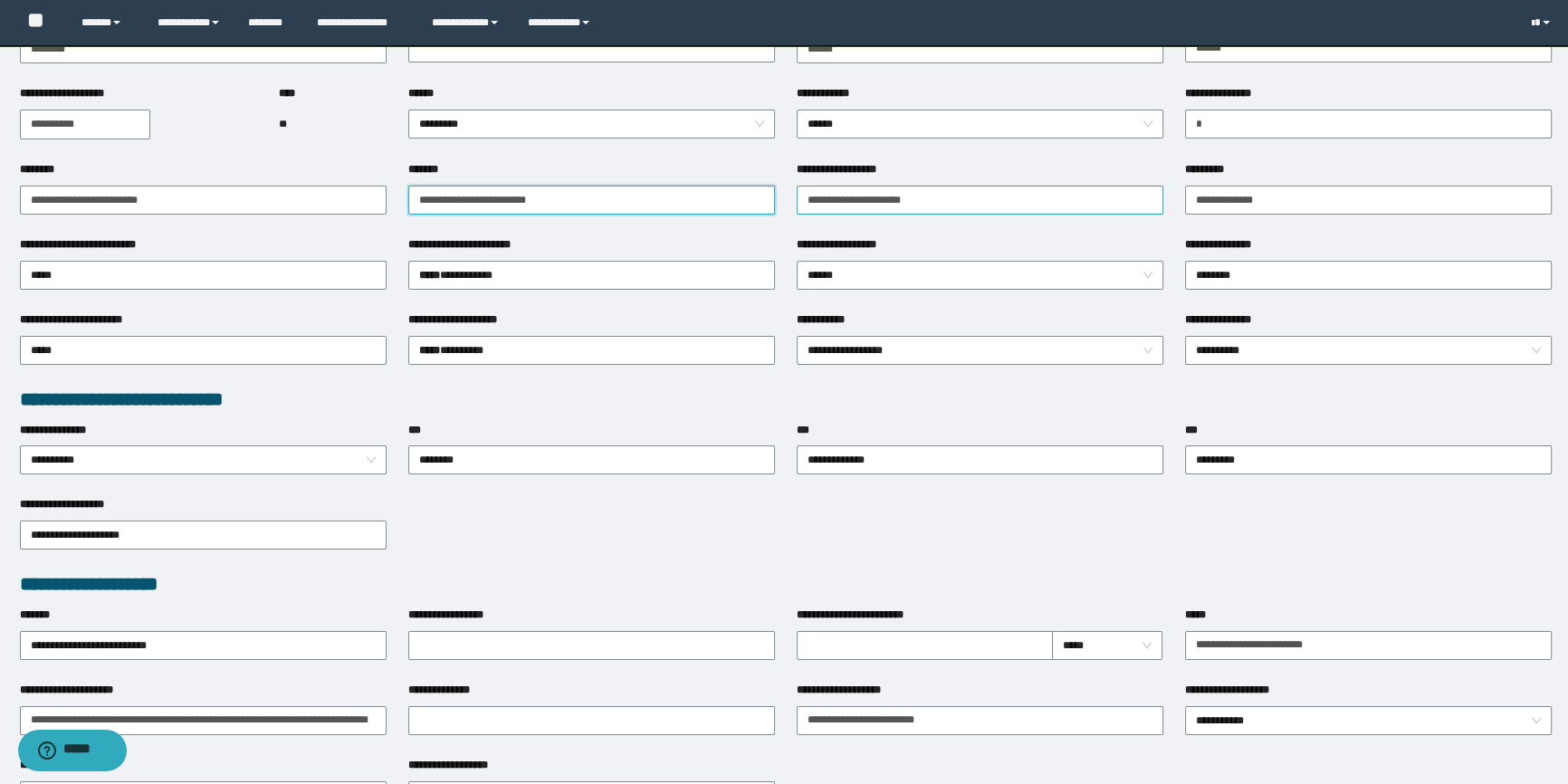 type on "**********" 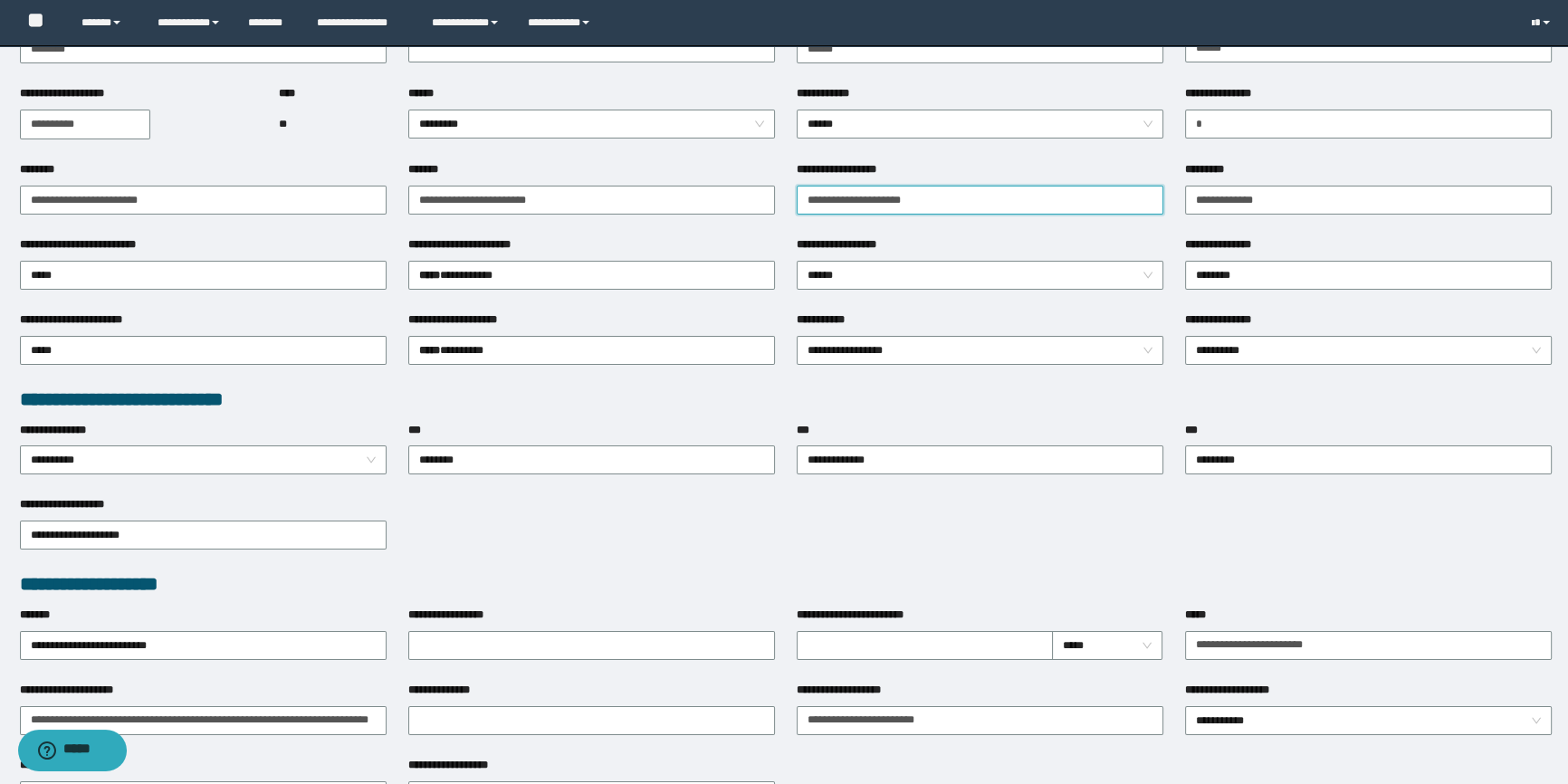 click on "**********" at bounding box center [980, 200] 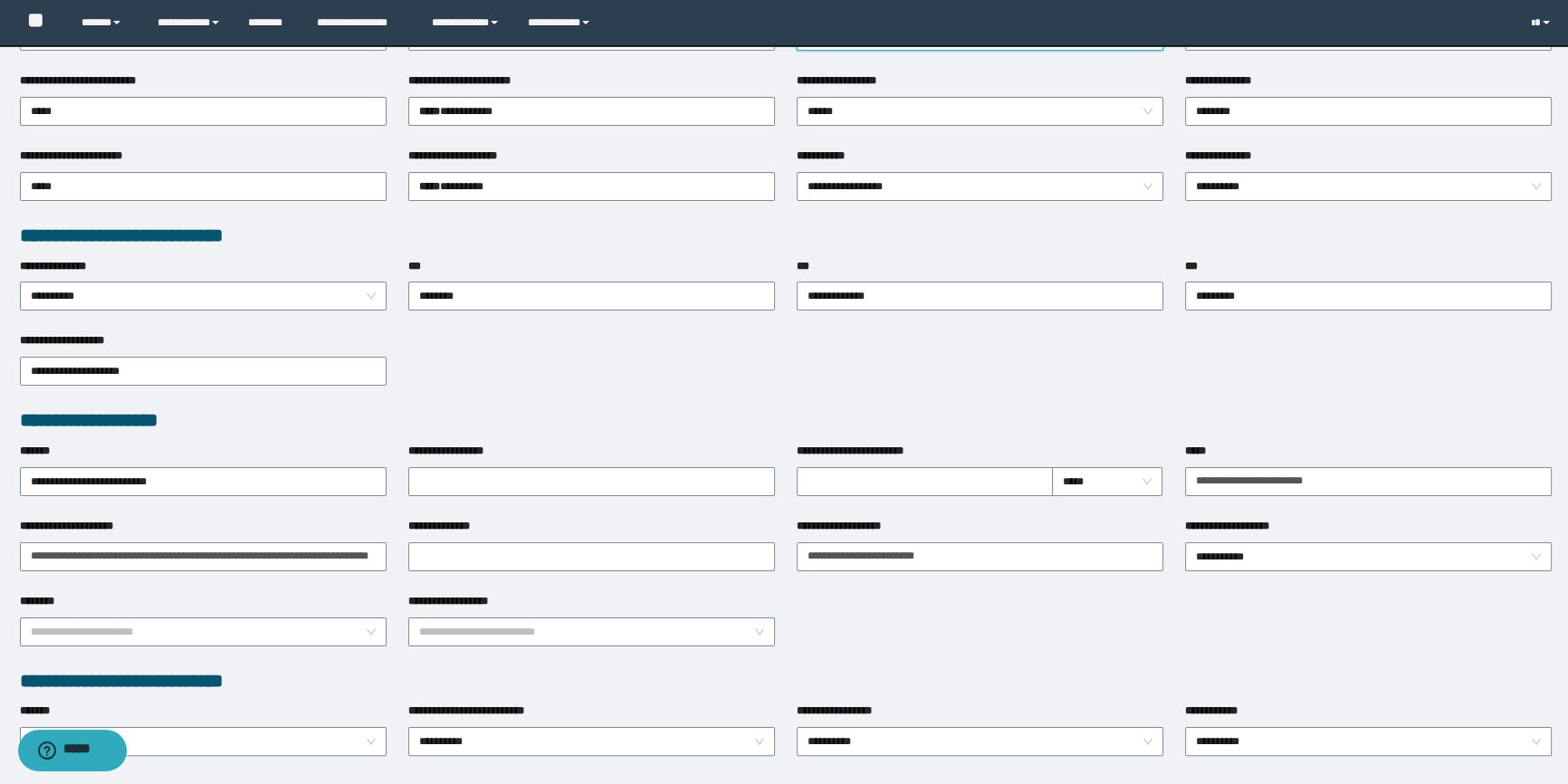 scroll, scrollTop: 329, scrollLeft: 0, axis: vertical 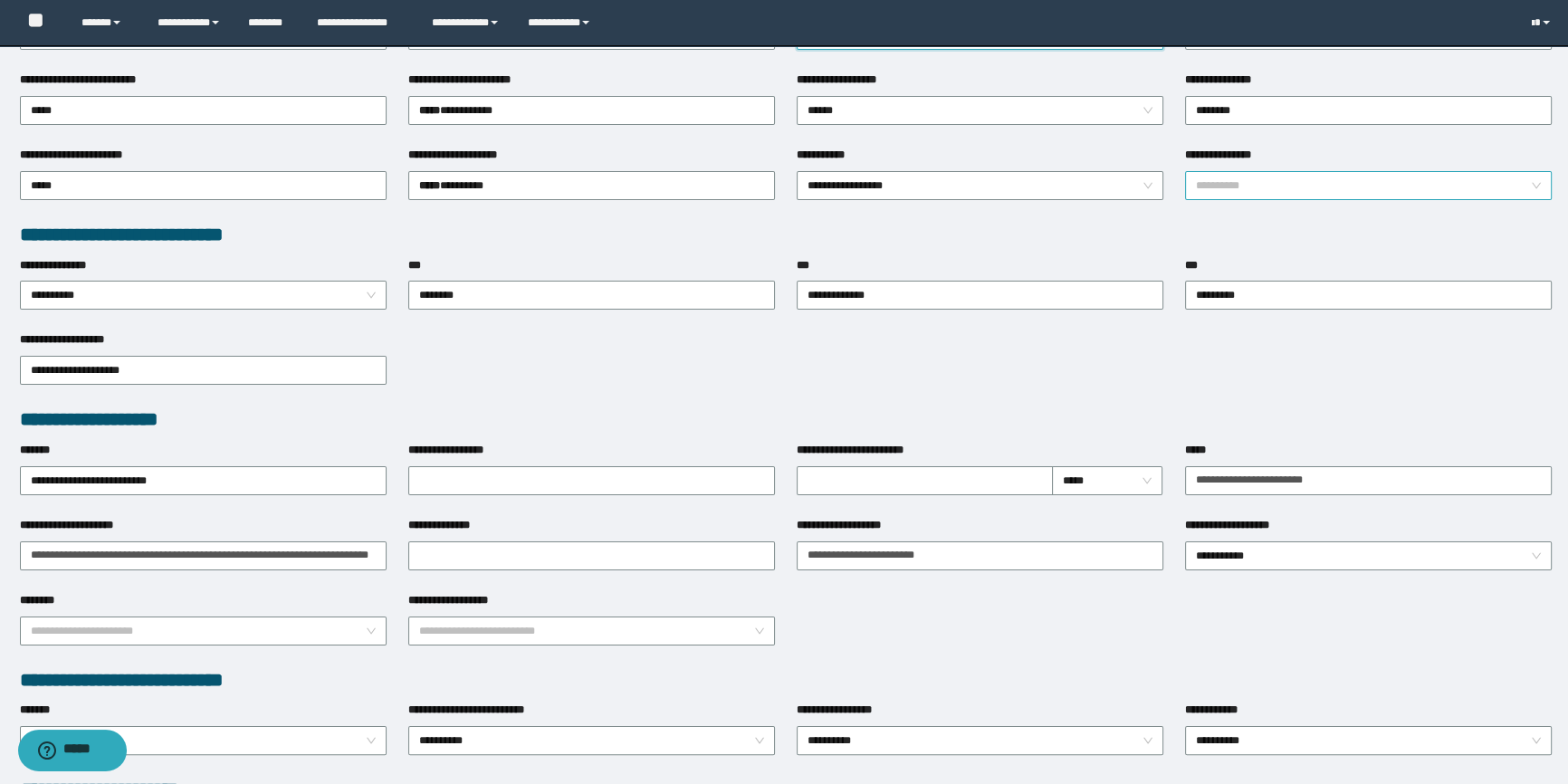 click on "**********" at bounding box center [1368, 186] 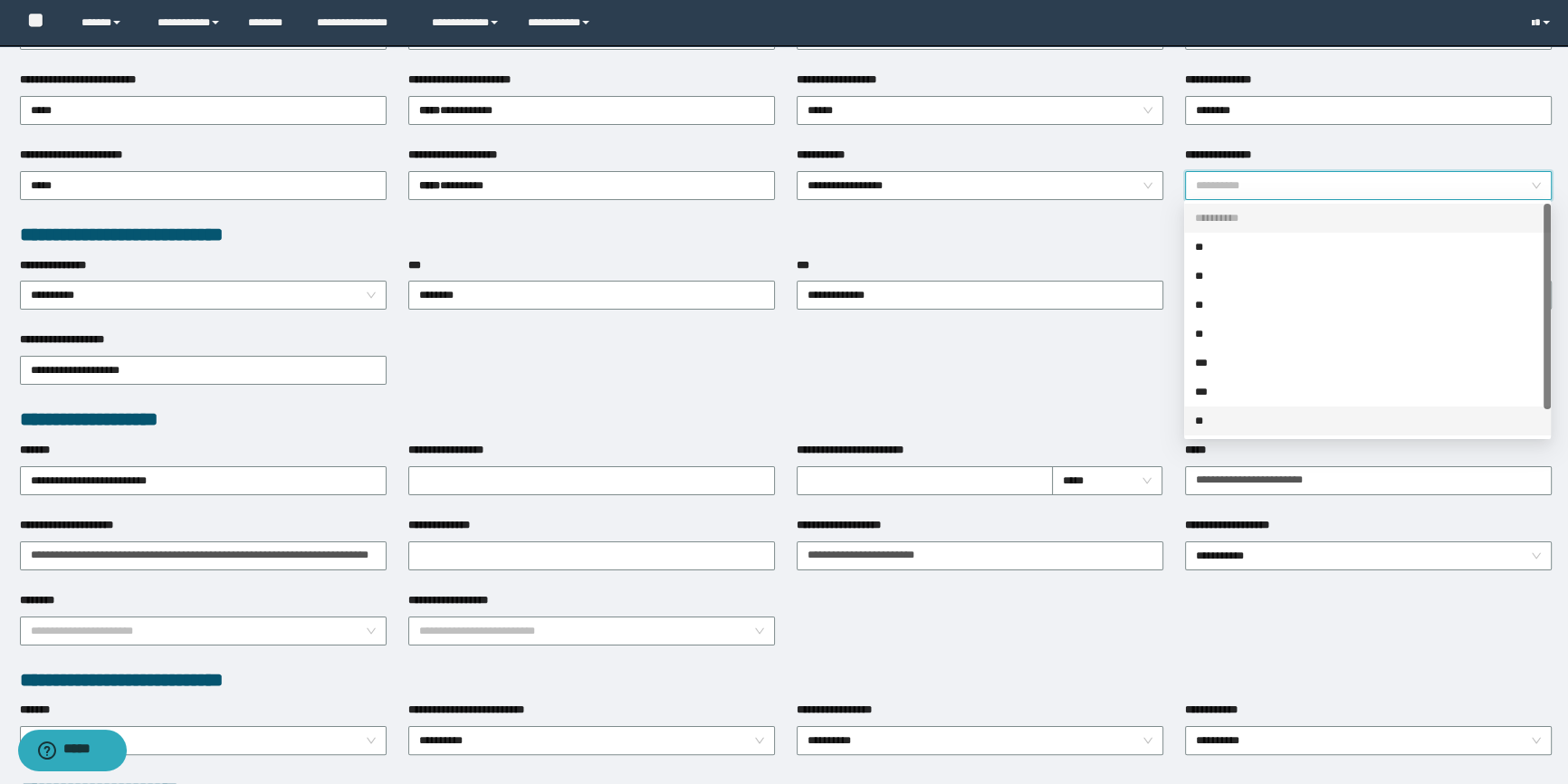 click on "**" at bounding box center (1367, 421) 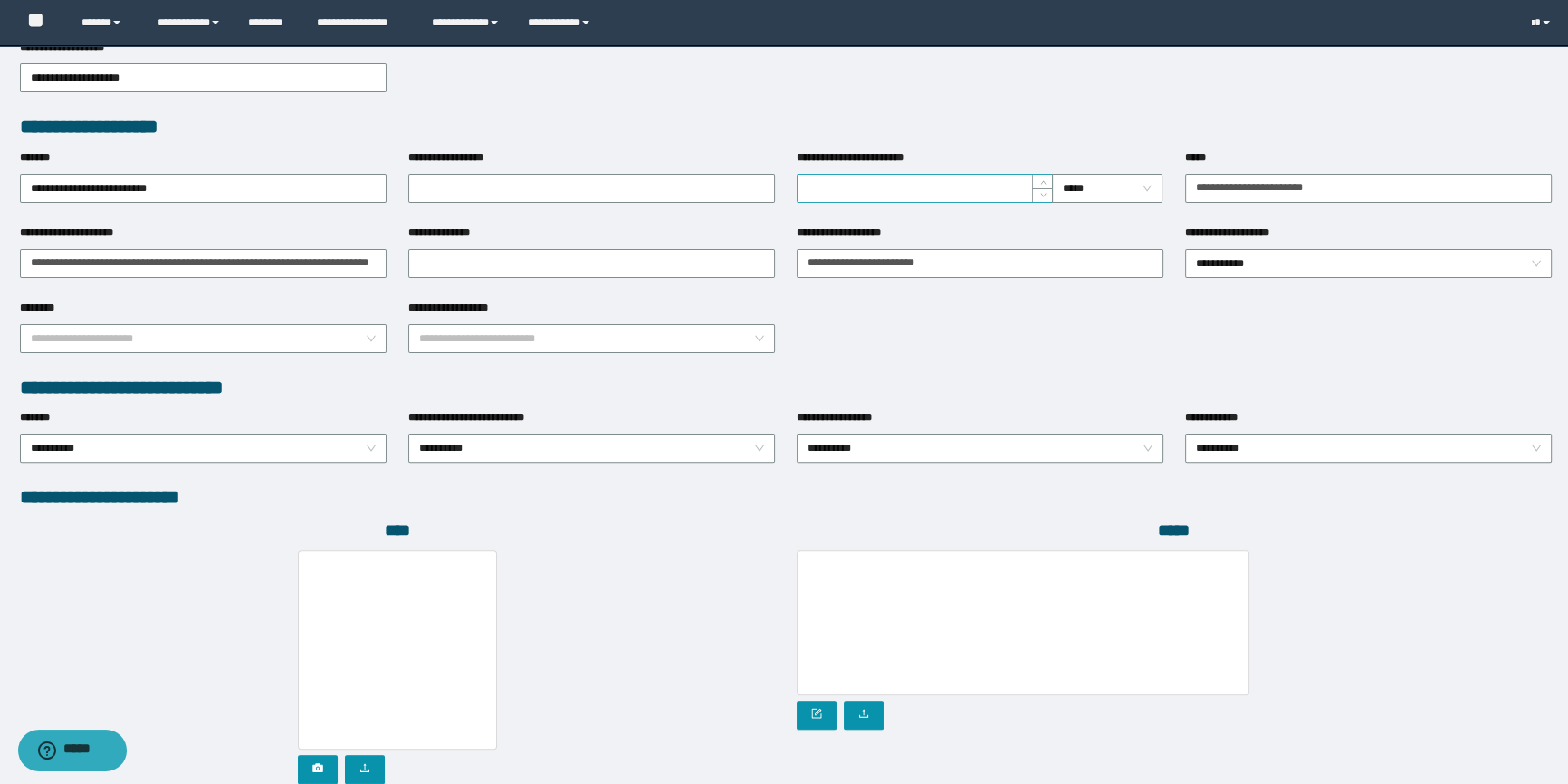 scroll, scrollTop: 658, scrollLeft: 0, axis: vertical 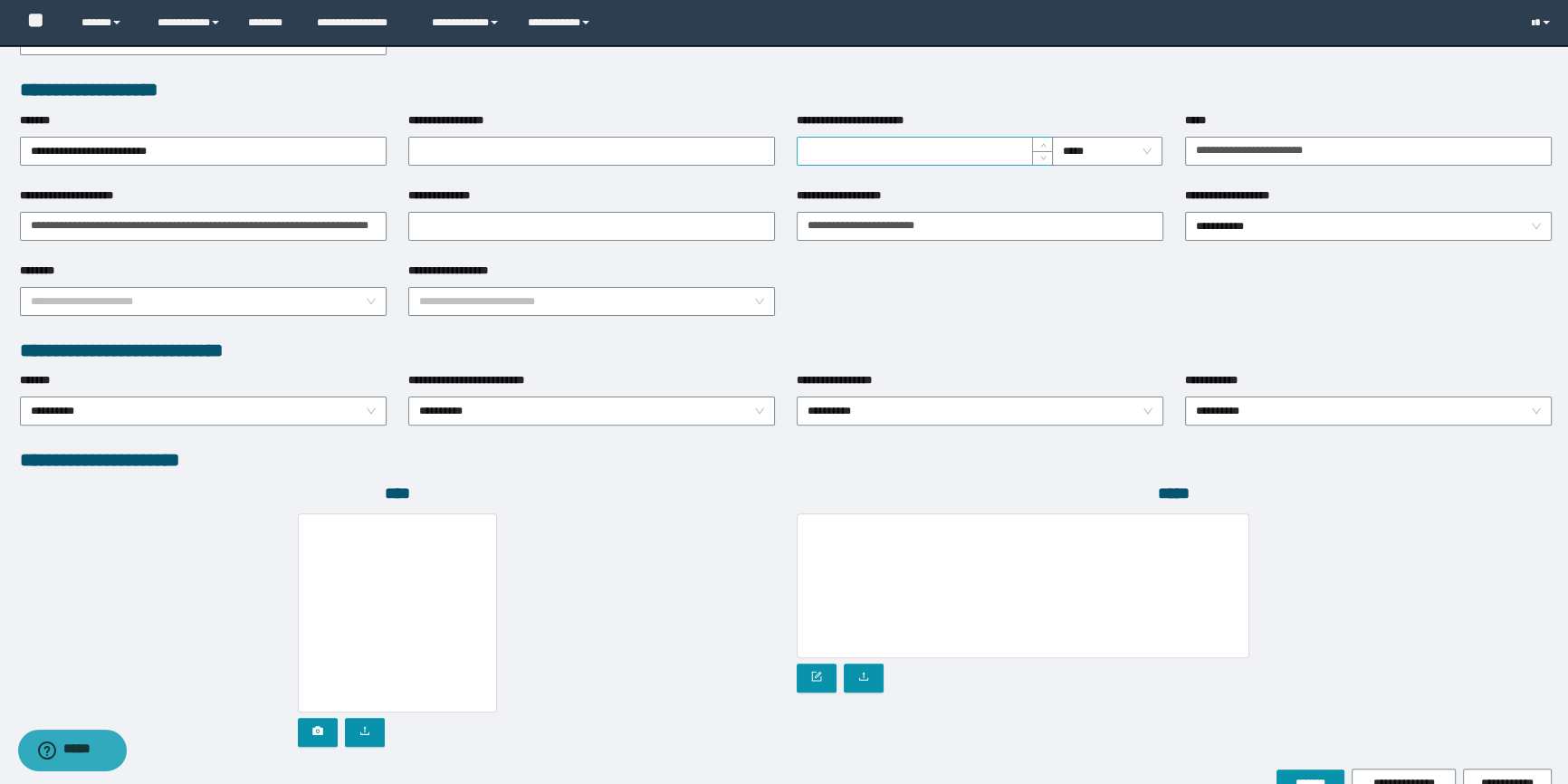 click on "**********" at bounding box center (925, 151) 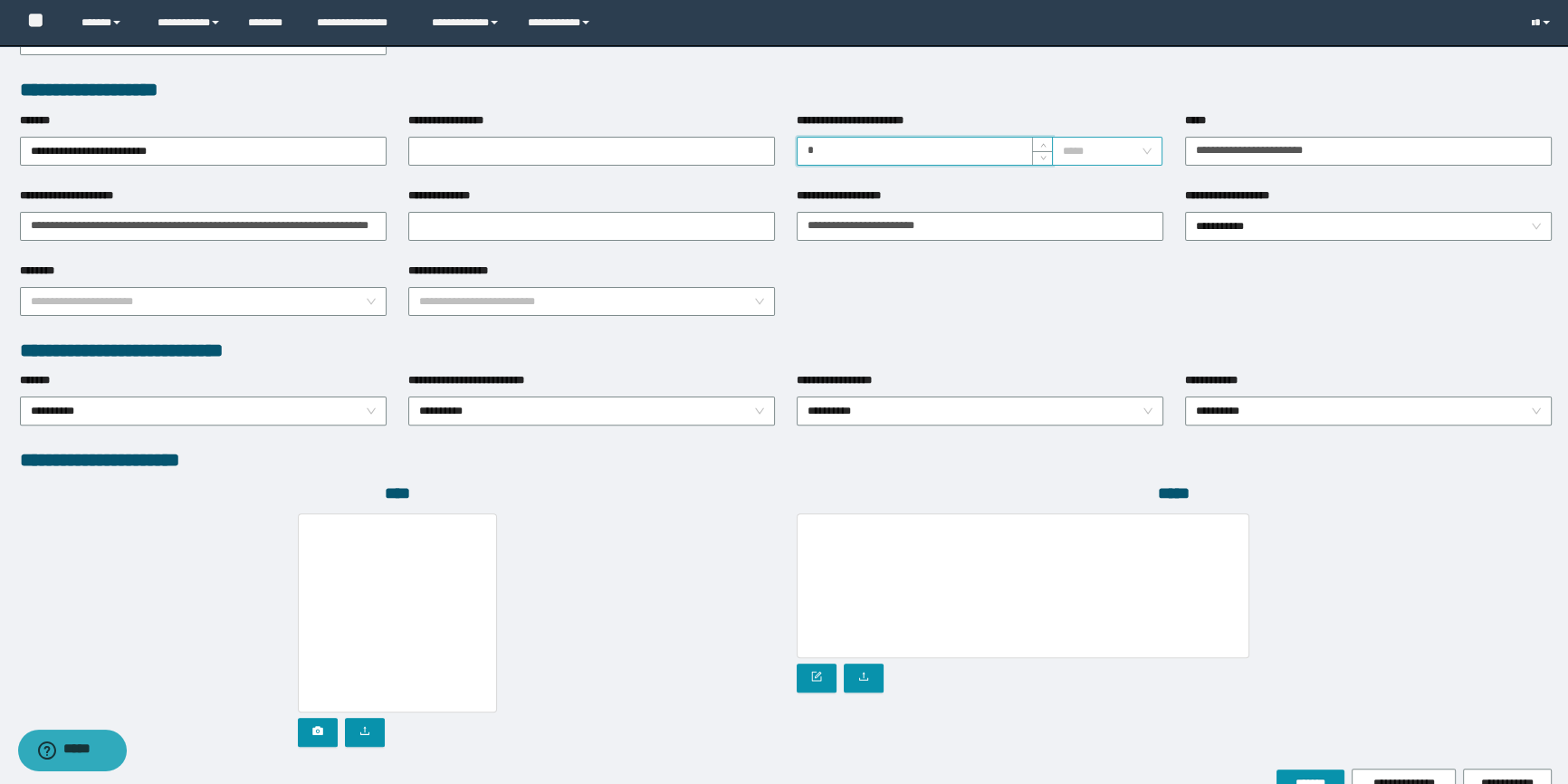 click on "*****" at bounding box center [1107, 151] 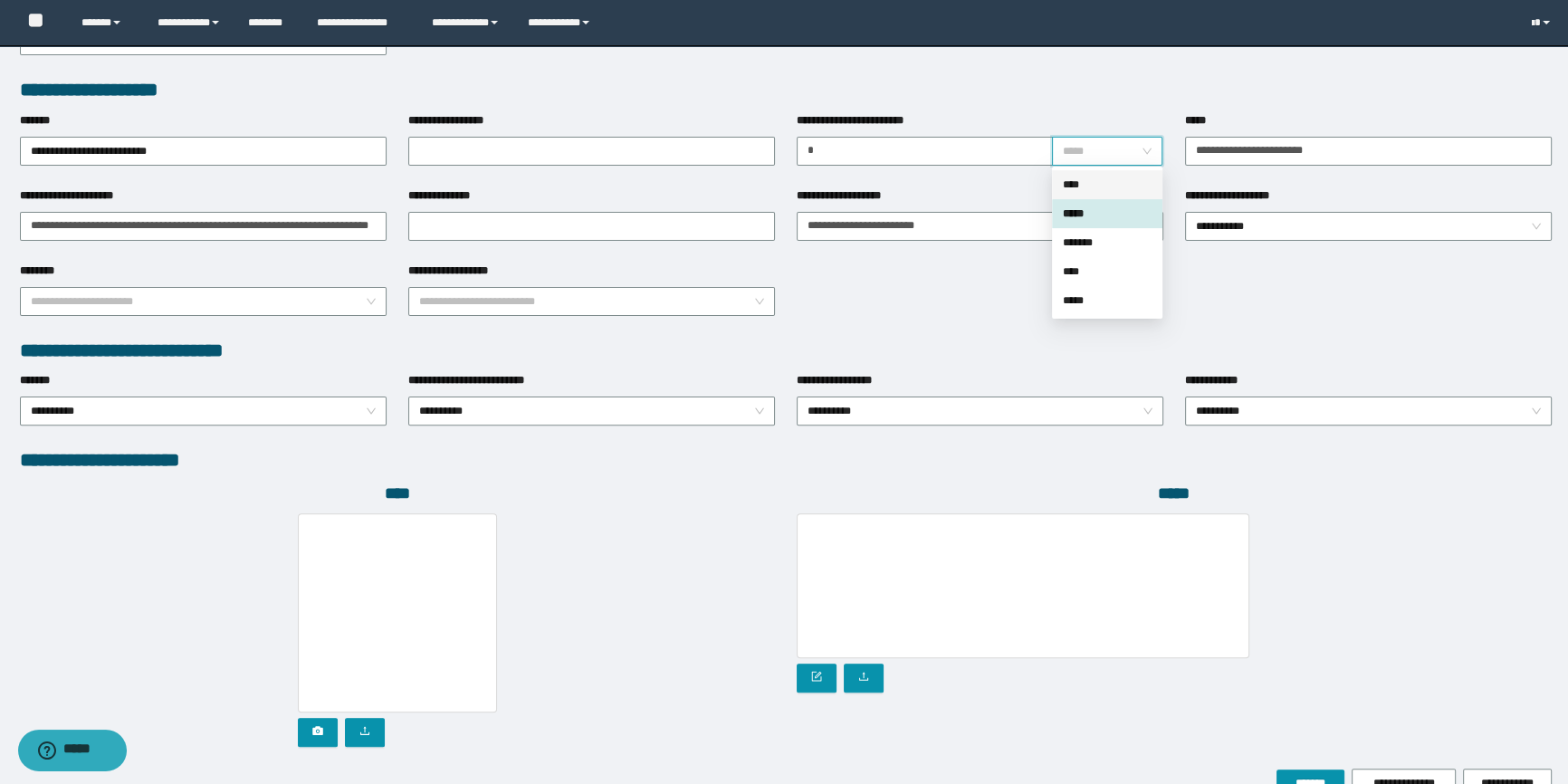 drag, startPoint x: 1085, startPoint y: 183, endPoint x: 1157, endPoint y: 190, distance: 72.339 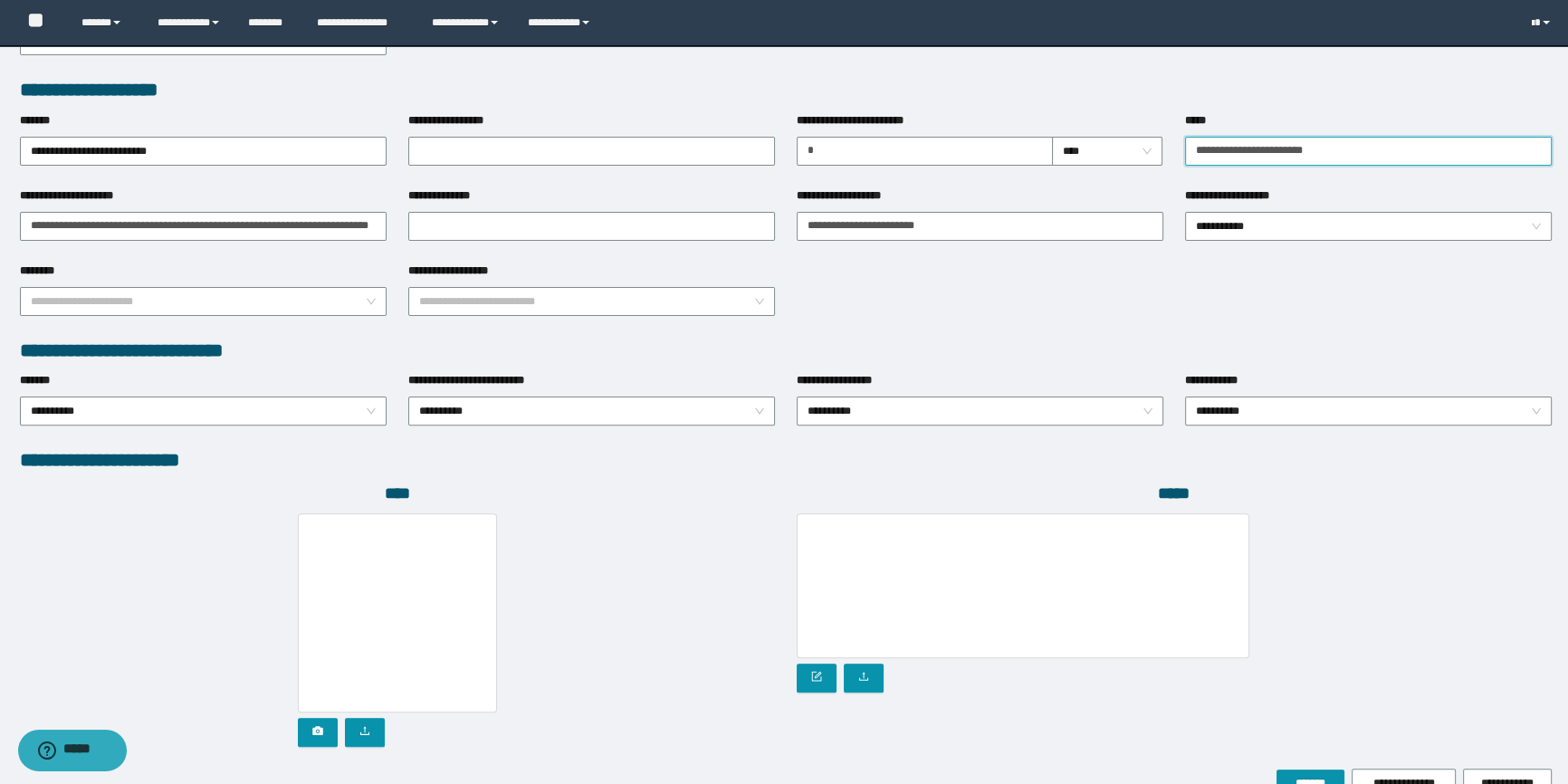 drag, startPoint x: 1385, startPoint y: 145, endPoint x: 1023, endPoint y: 123, distance: 362.66789 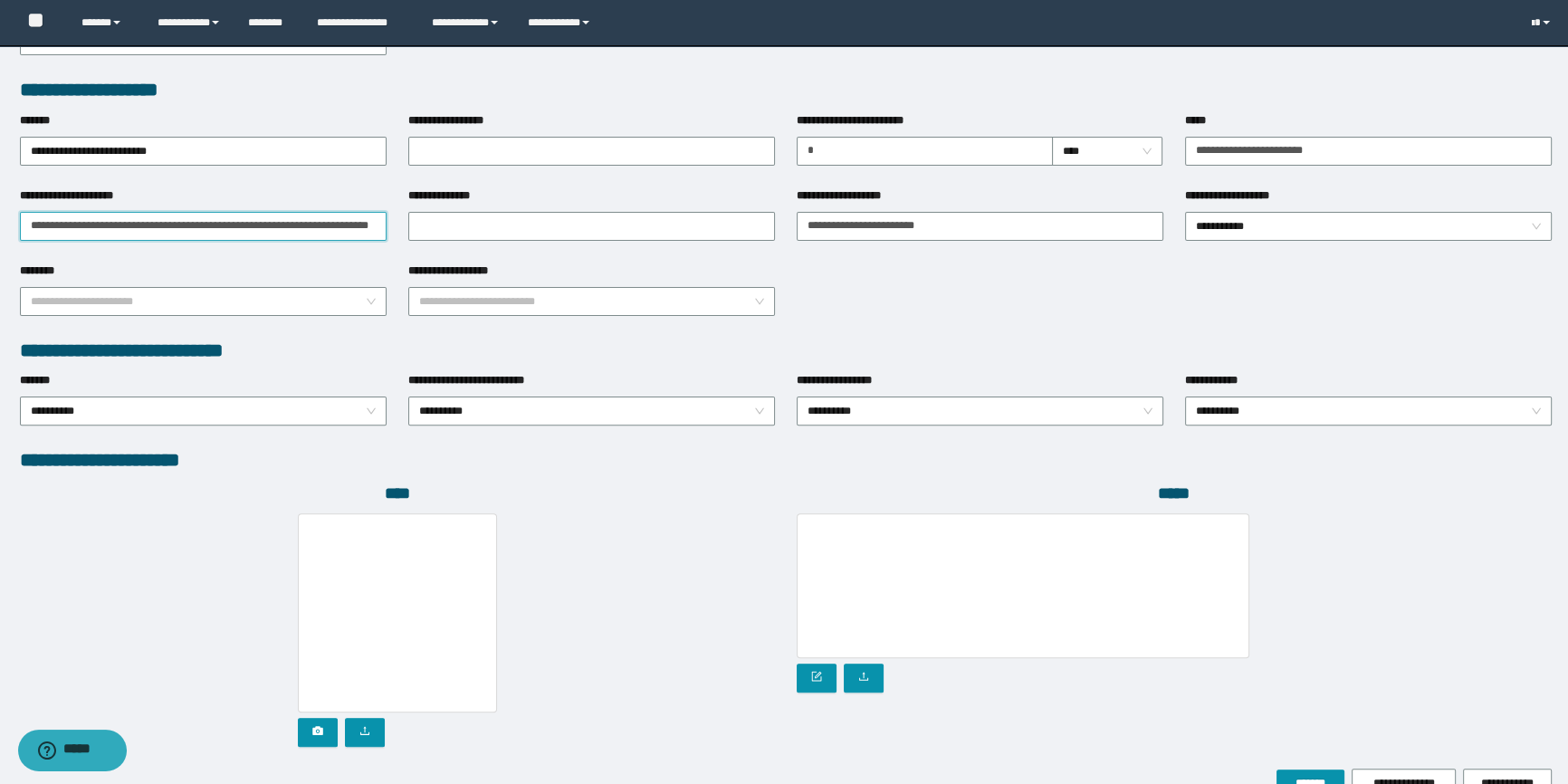 click on "**********" at bounding box center (203, 226) 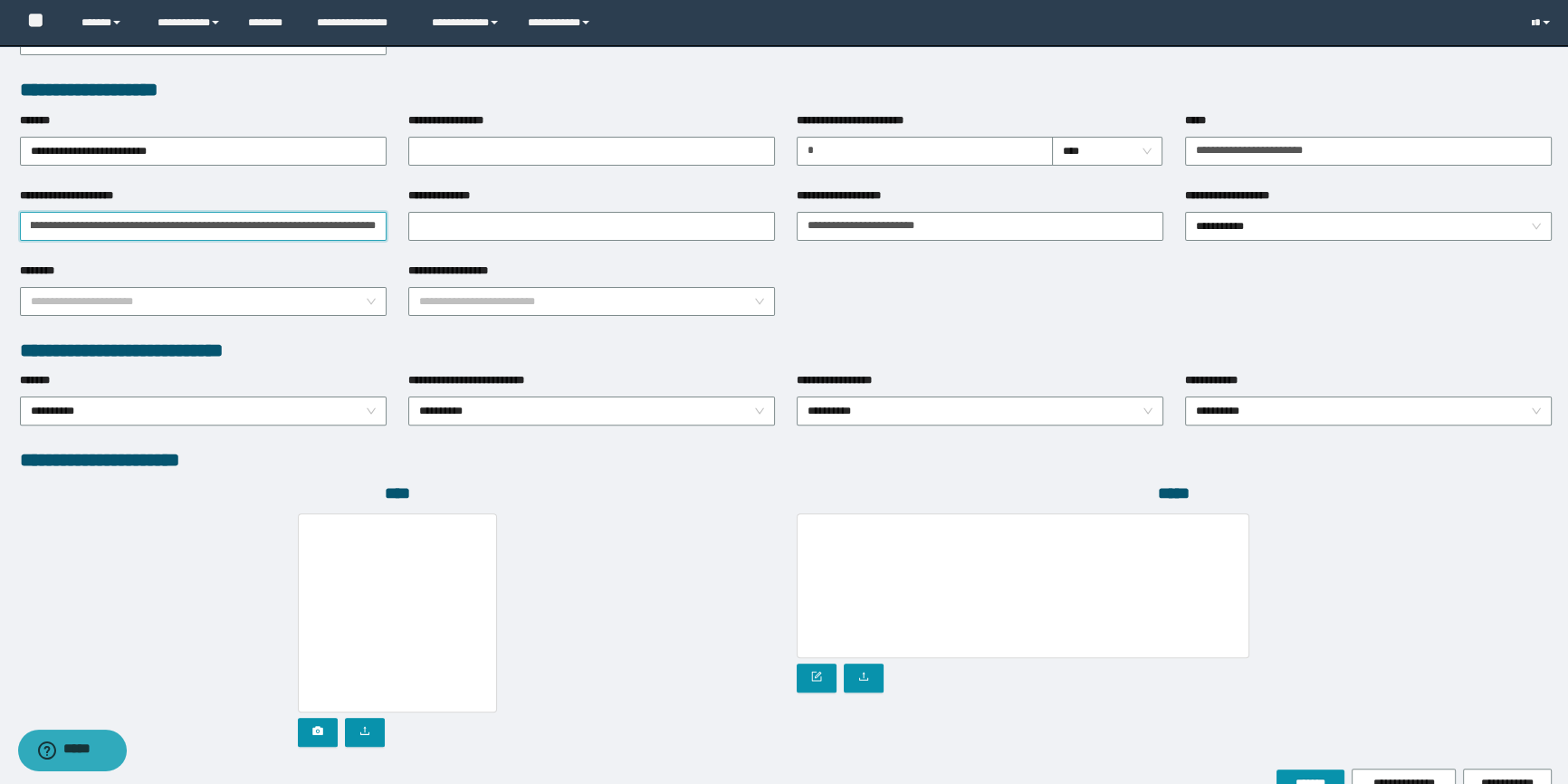 scroll, scrollTop: 0, scrollLeft: 190, axis: horizontal 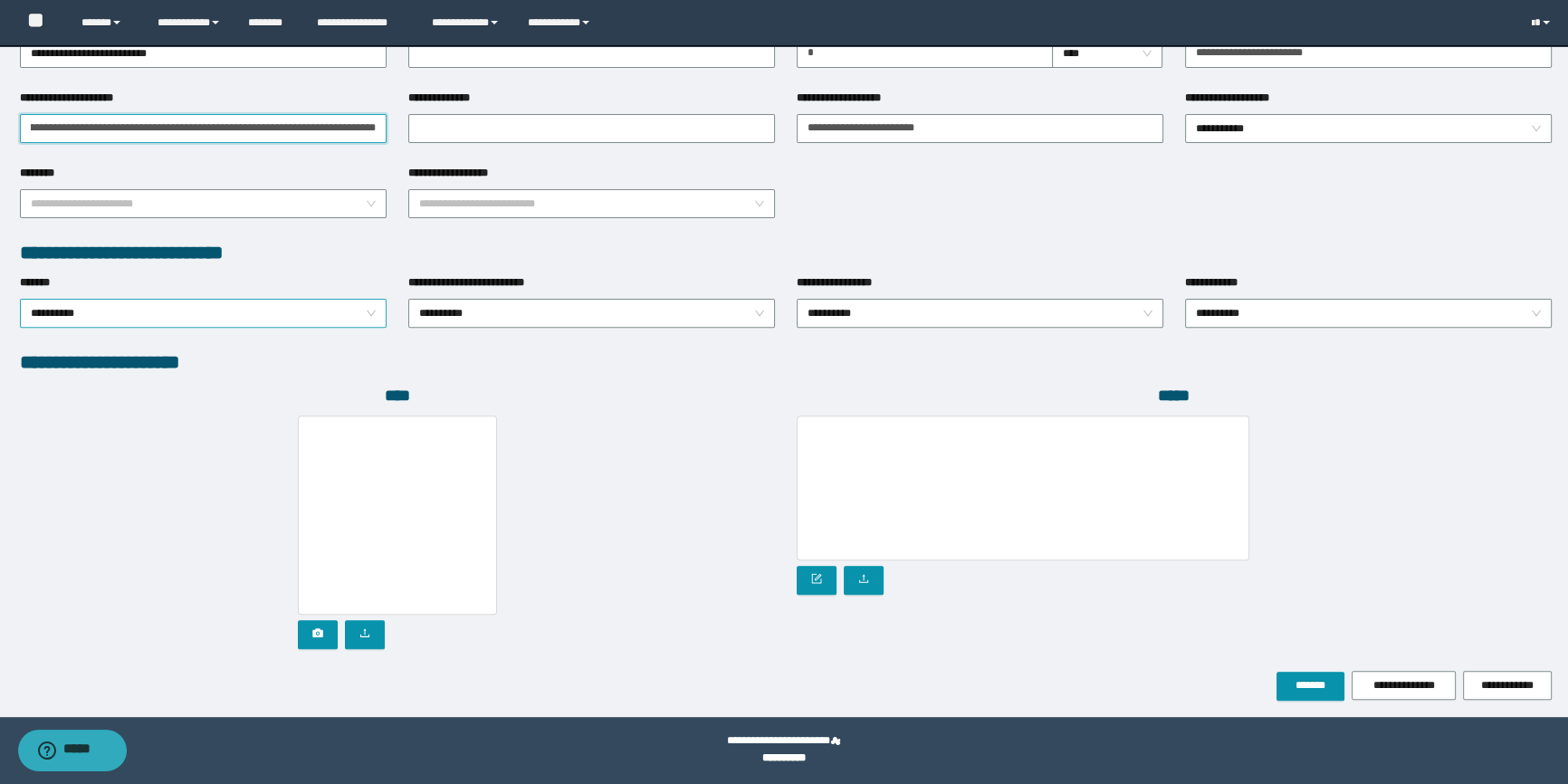 click on "**********" at bounding box center [203, 313] 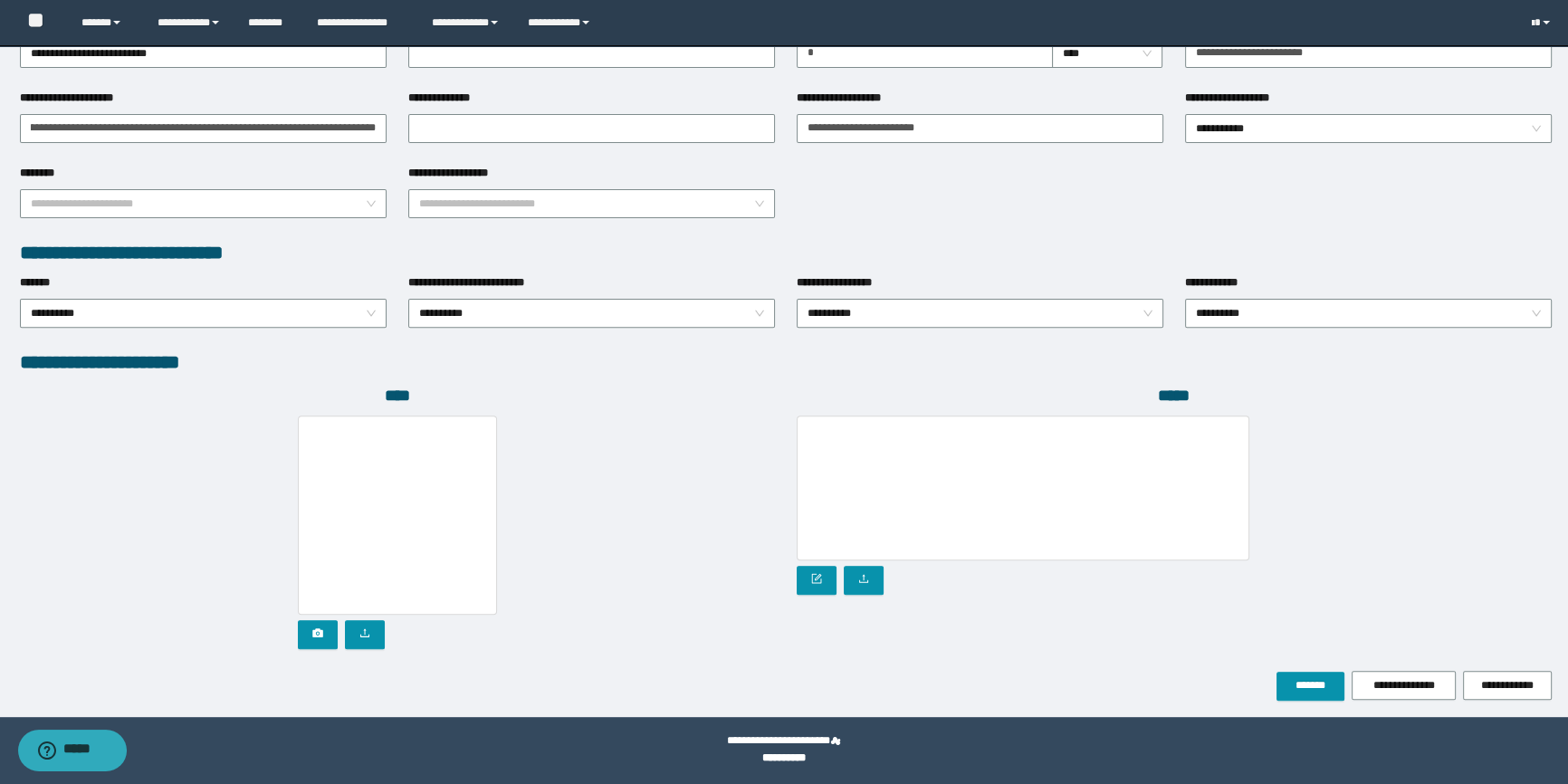 scroll, scrollTop: 0, scrollLeft: 0, axis: both 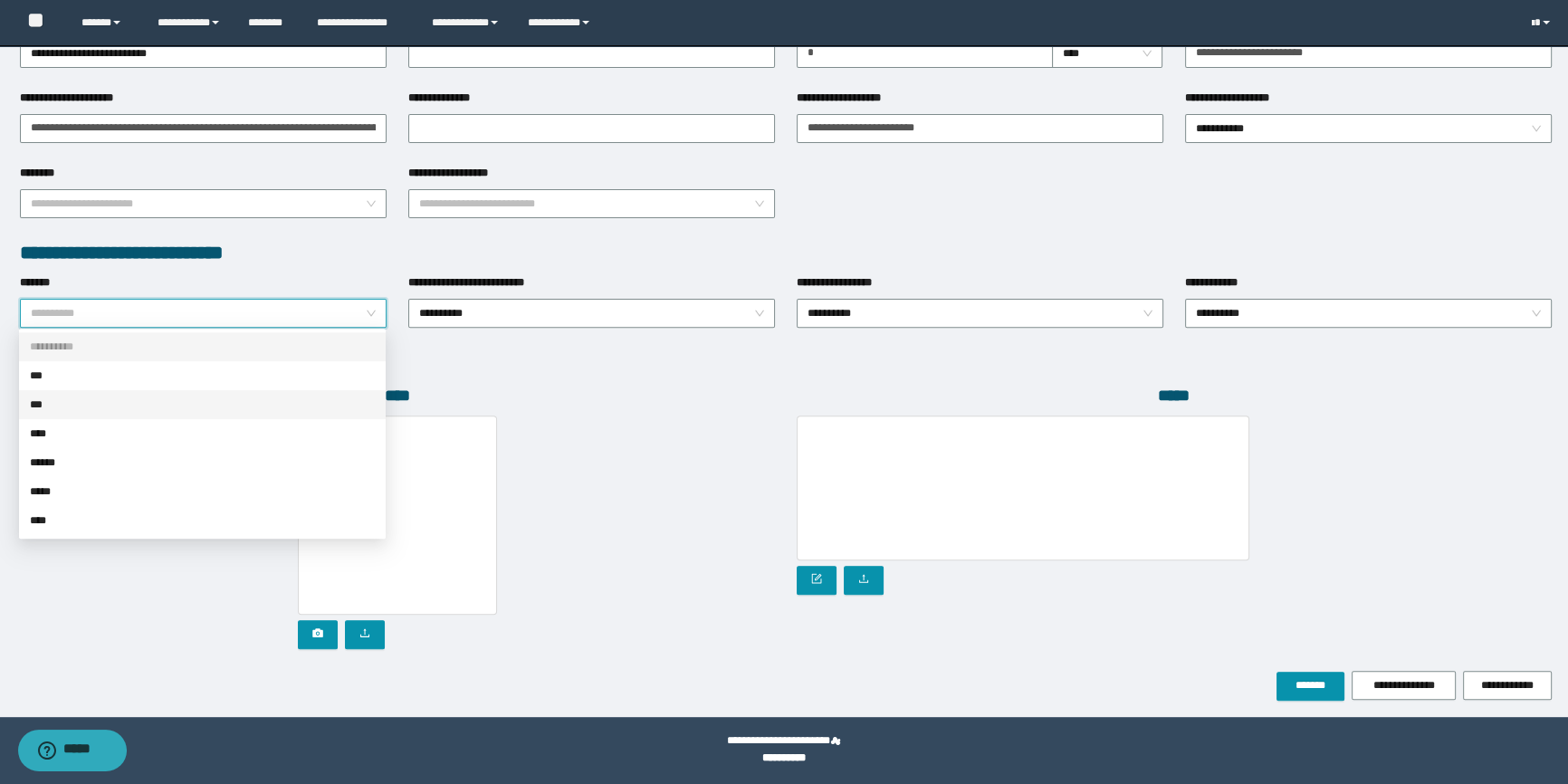 click on "***" at bounding box center (202, 405) 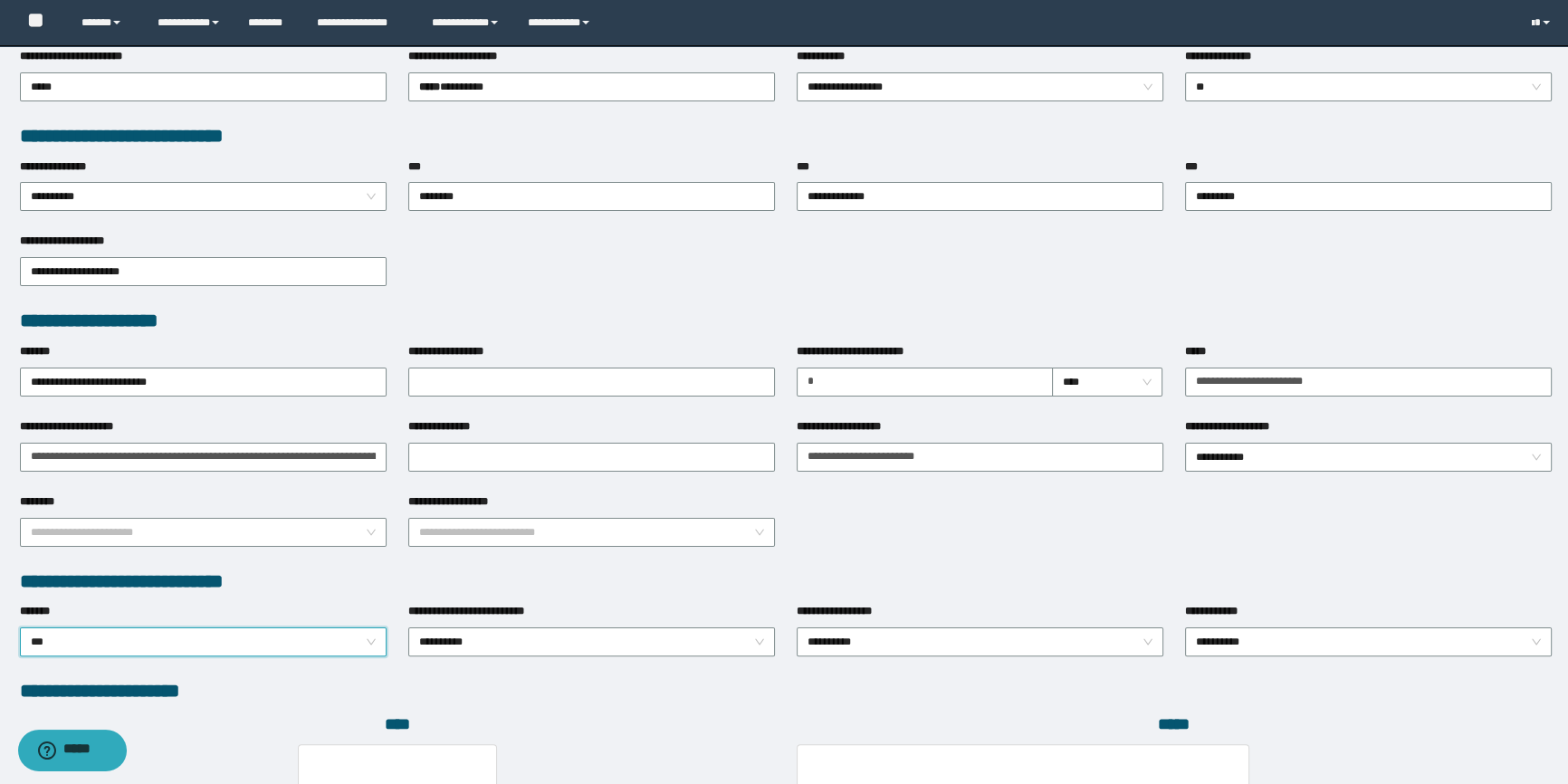 scroll, scrollTop: 426, scrollLeft: 0, axis: vertical 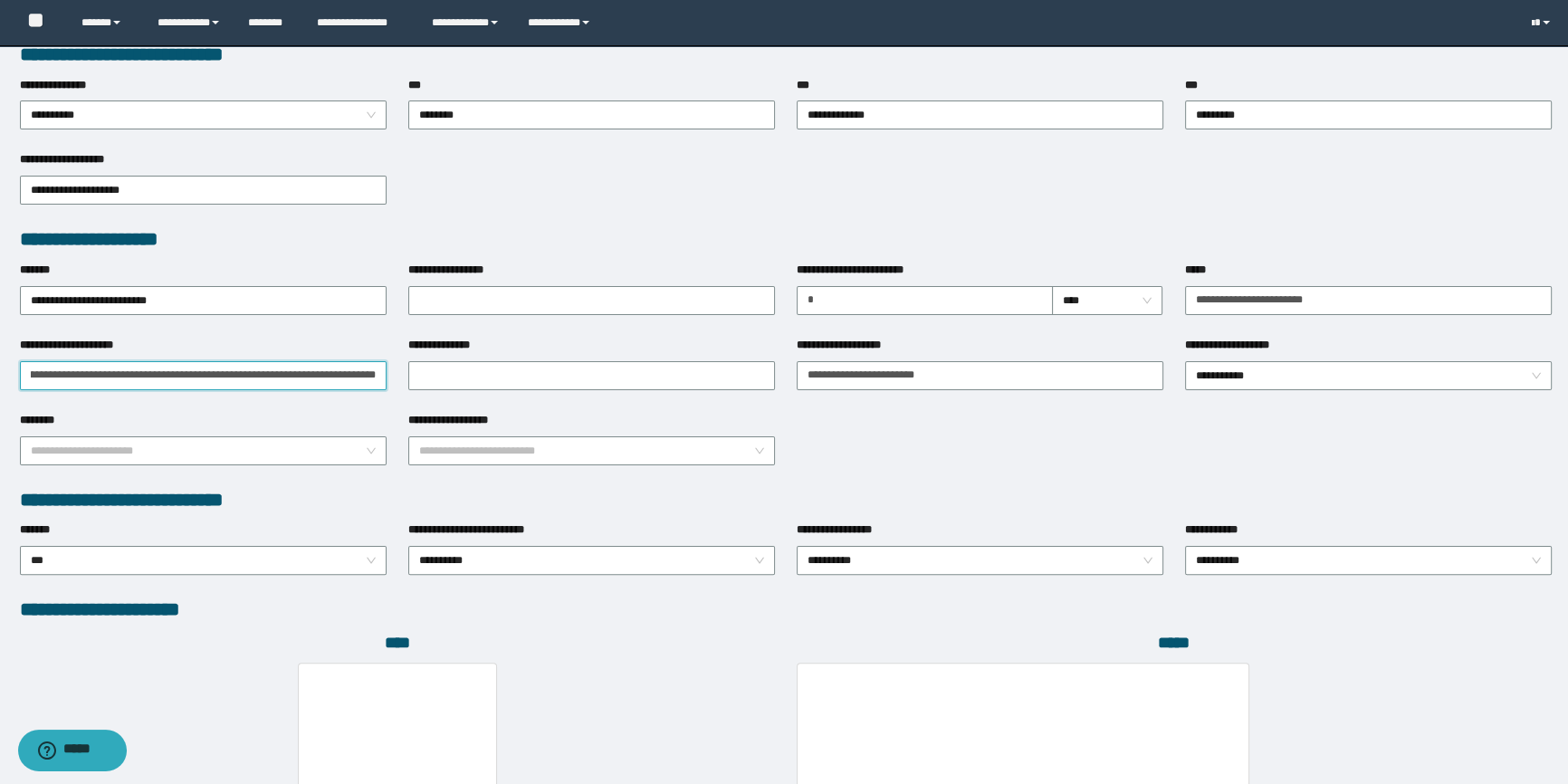 drag, startPoint x: 301, startPoint y: 372, endPoint x: 504, endPoint y: 390, distance: 203.79647 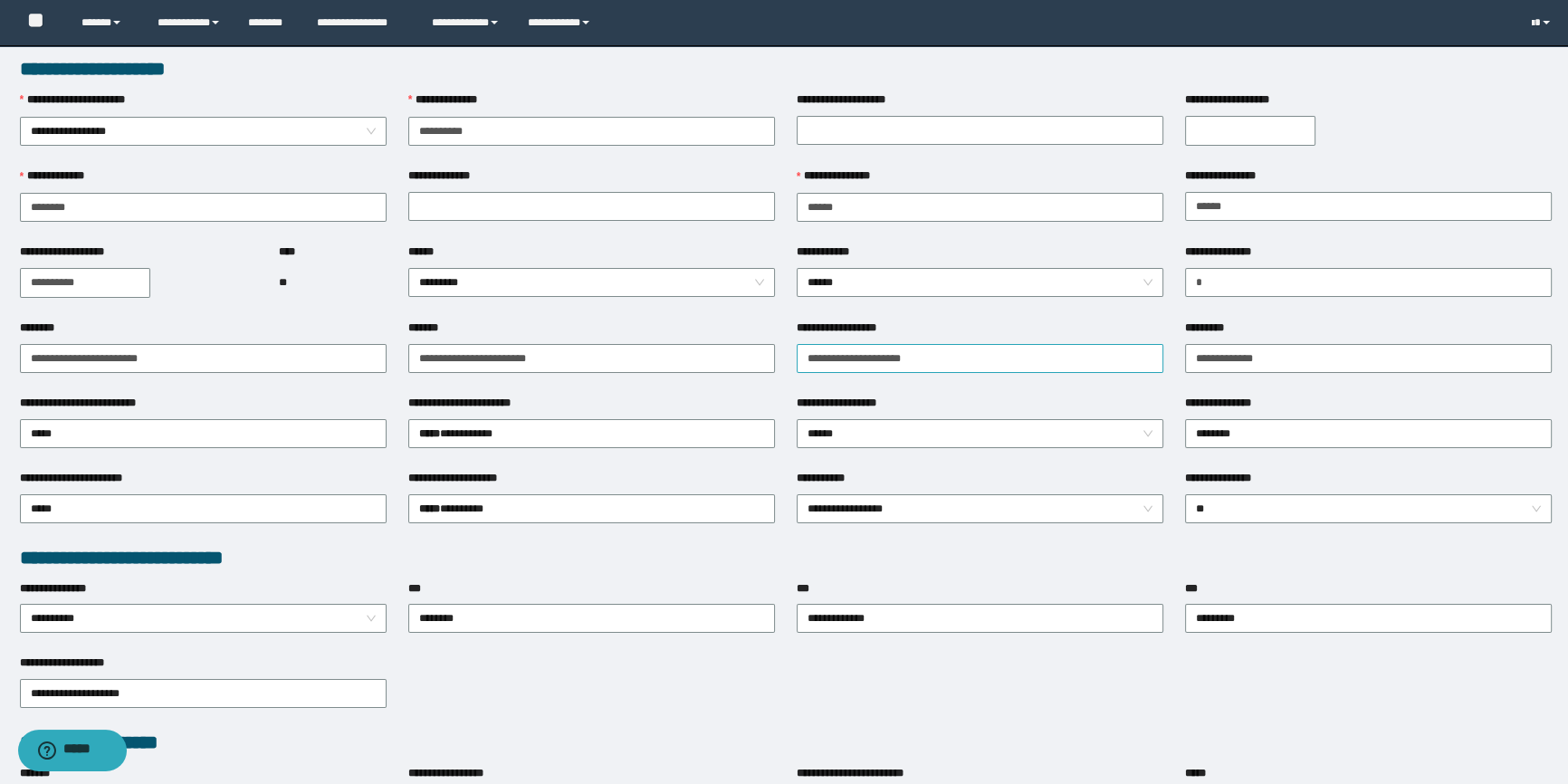 scroll, scrollTop: 0, scrollLeft: 0, axis: both 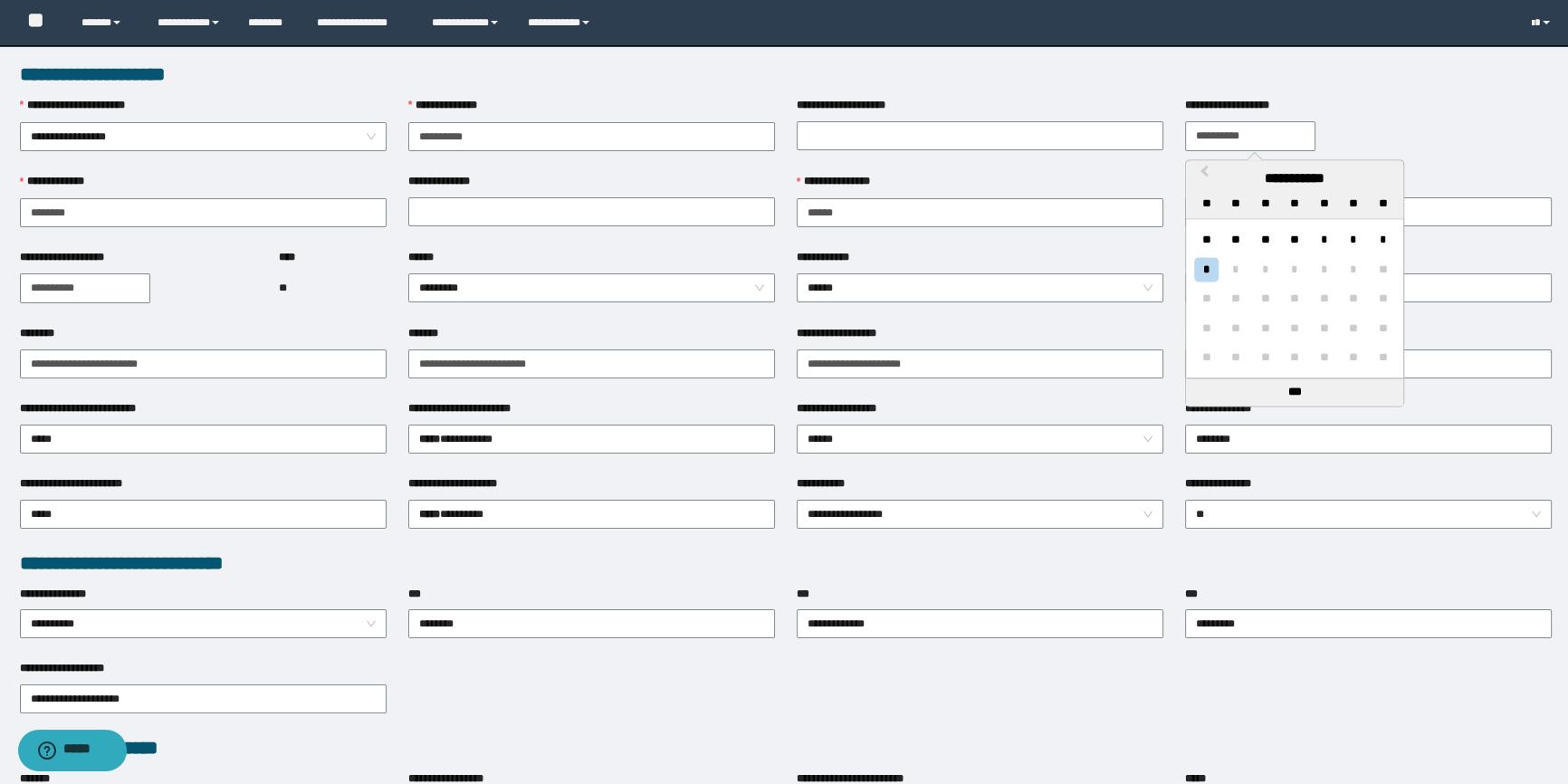 click on "**********" at bounding box center (1250, 136) 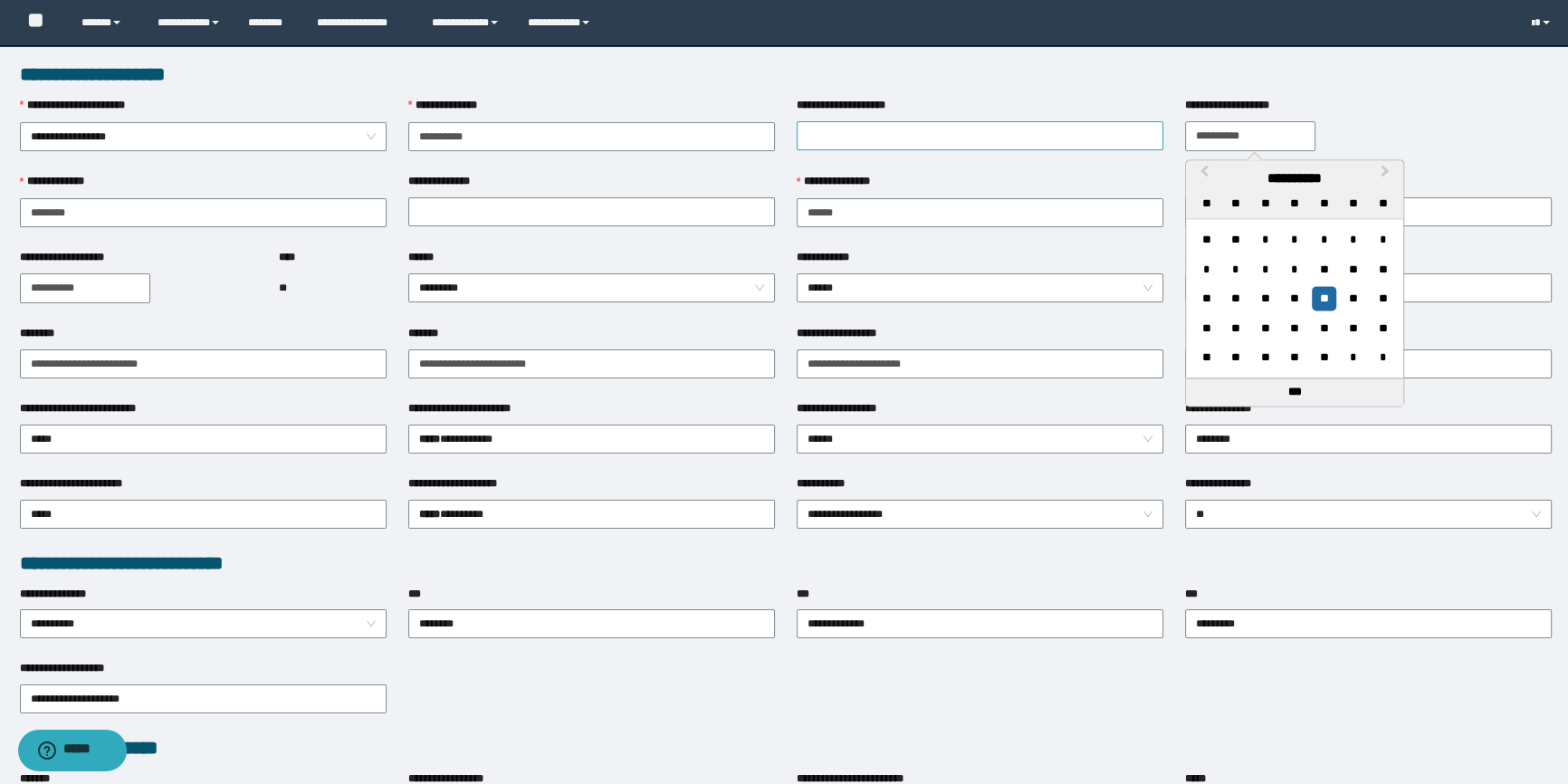 type on "**********" 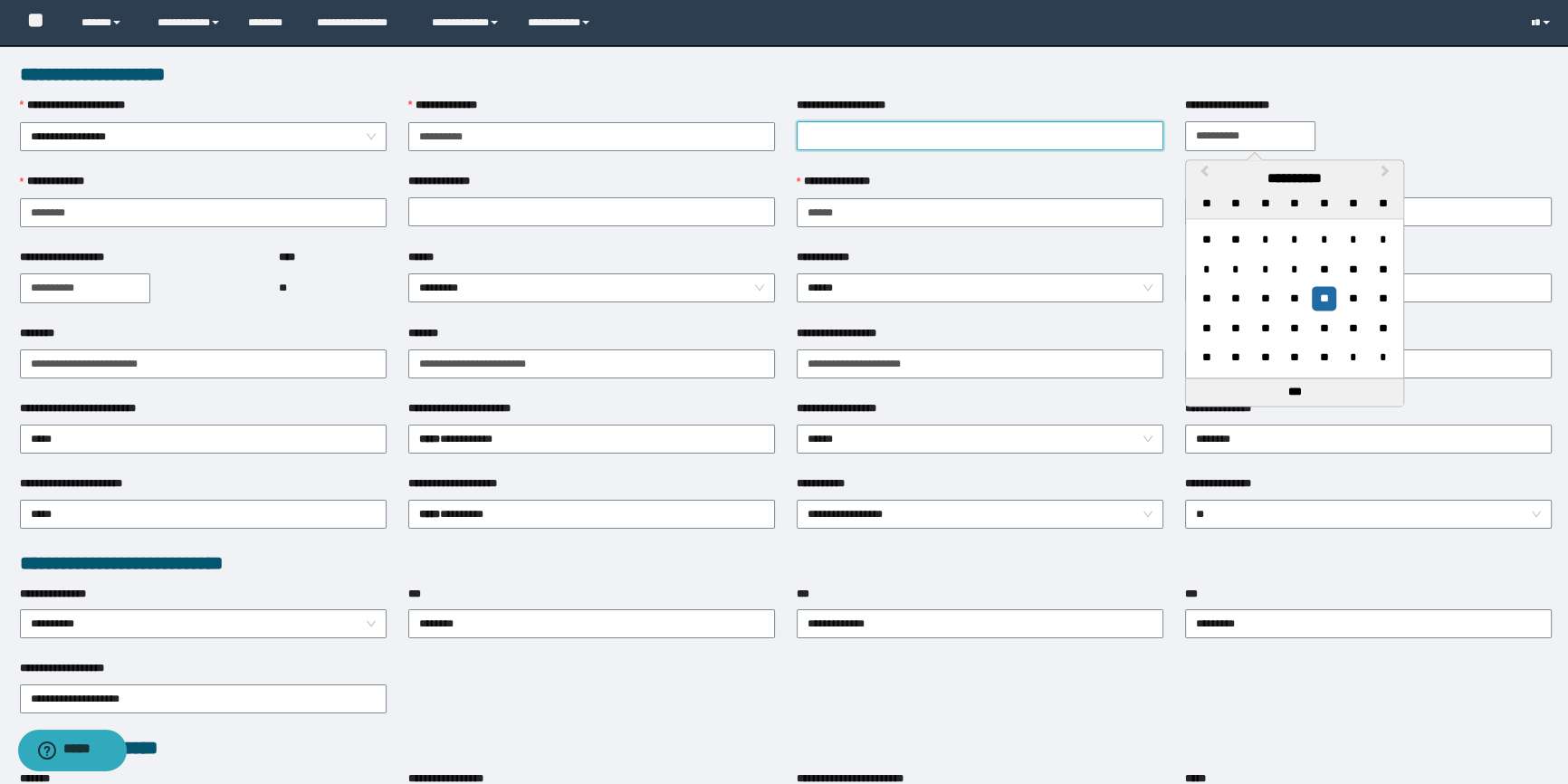 click on "**********" at bounding box center [980, 136] 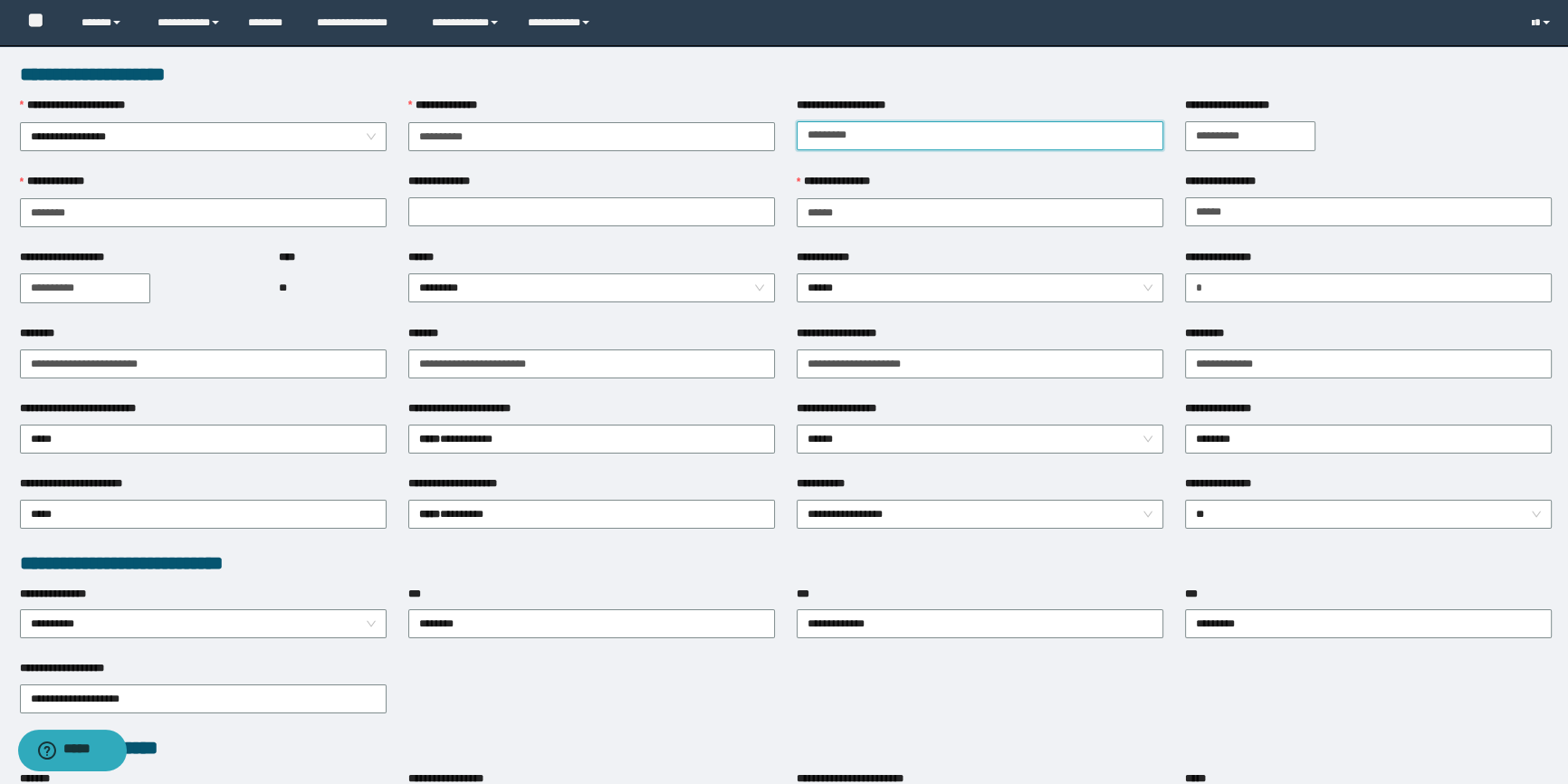 type on "**********" 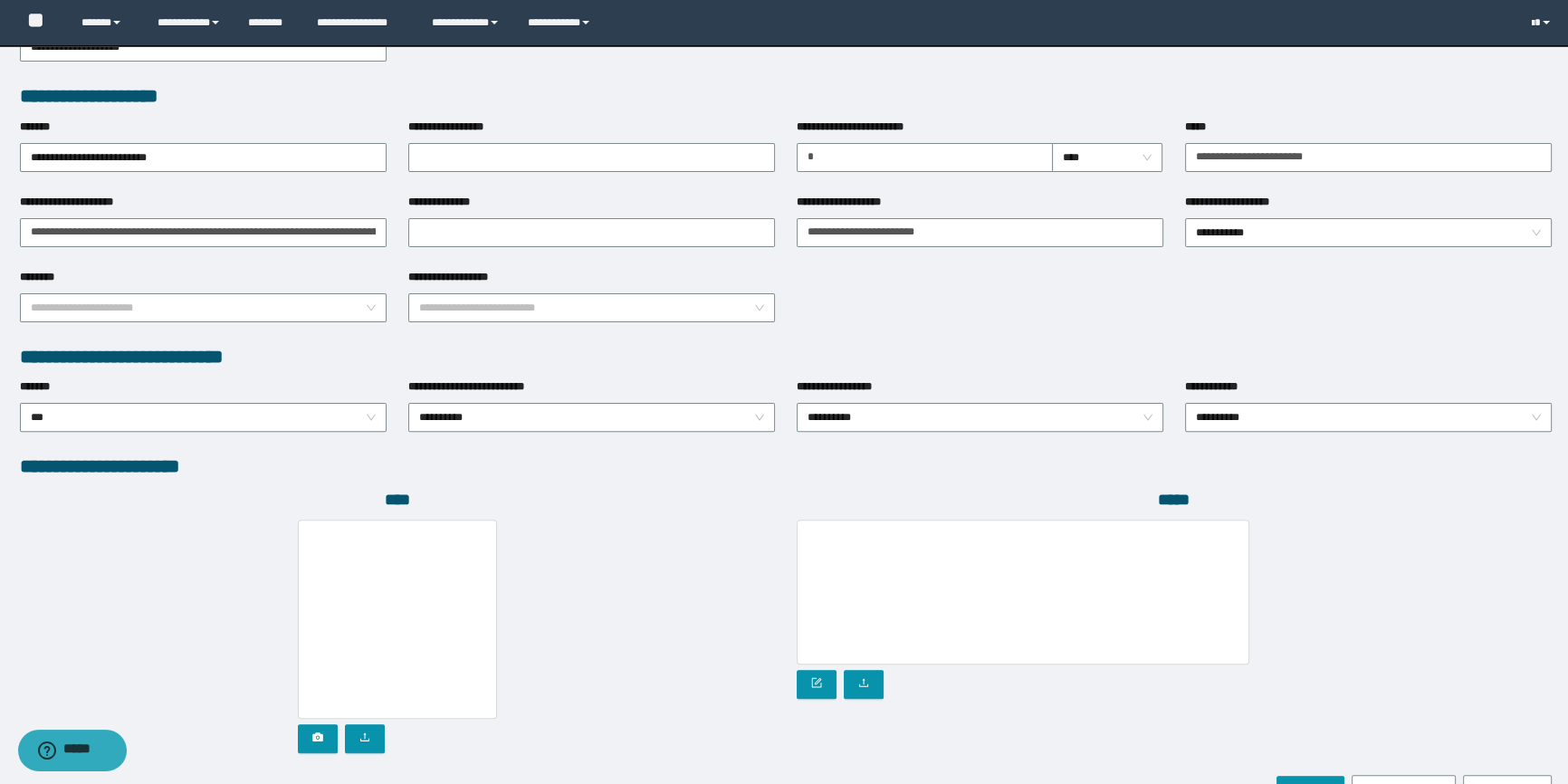 scroll, scrollTop: 658, scrollLeft: 0, axis: vertical 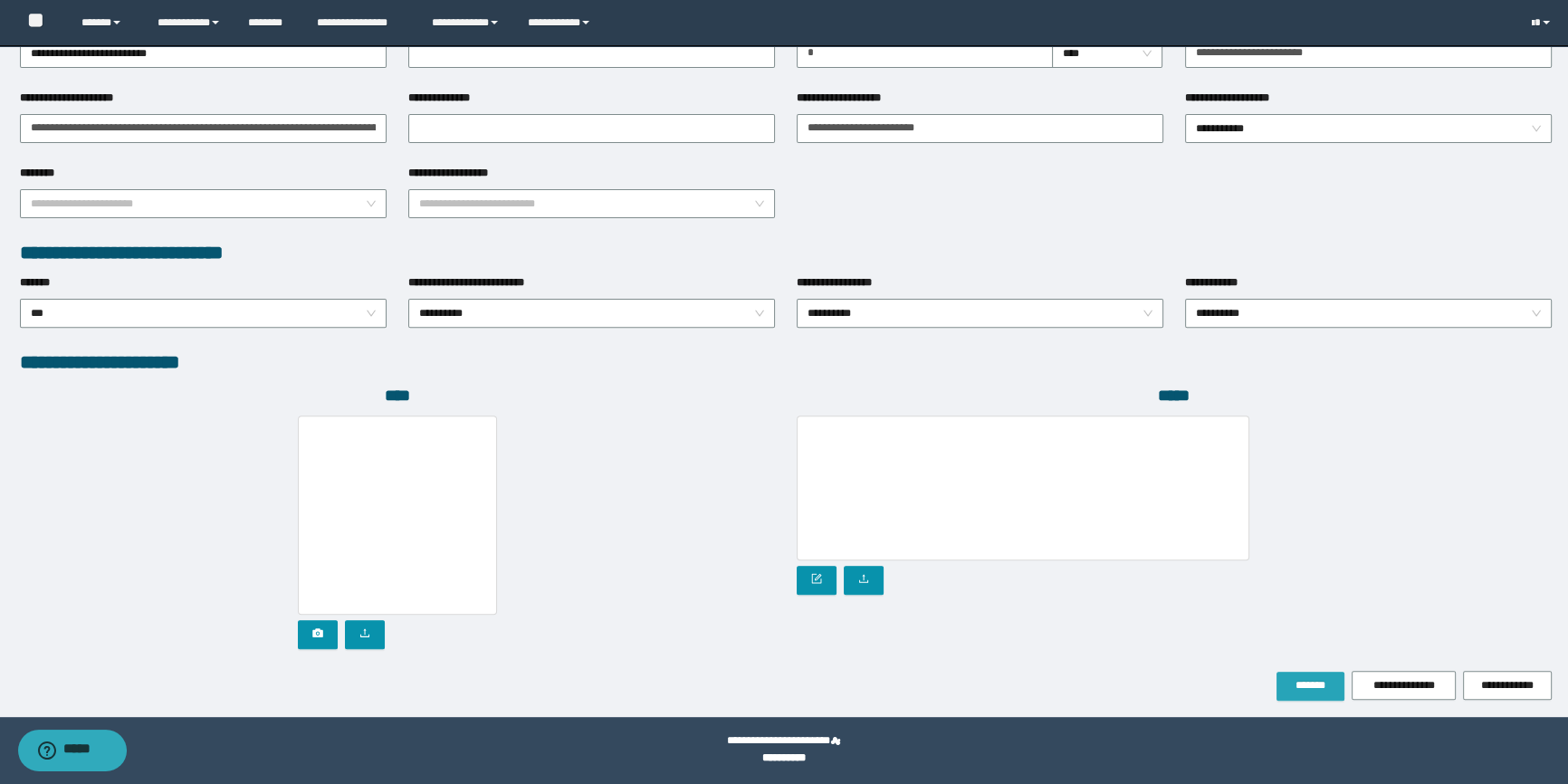 click on "*******" at bounding box center (1310, 686) 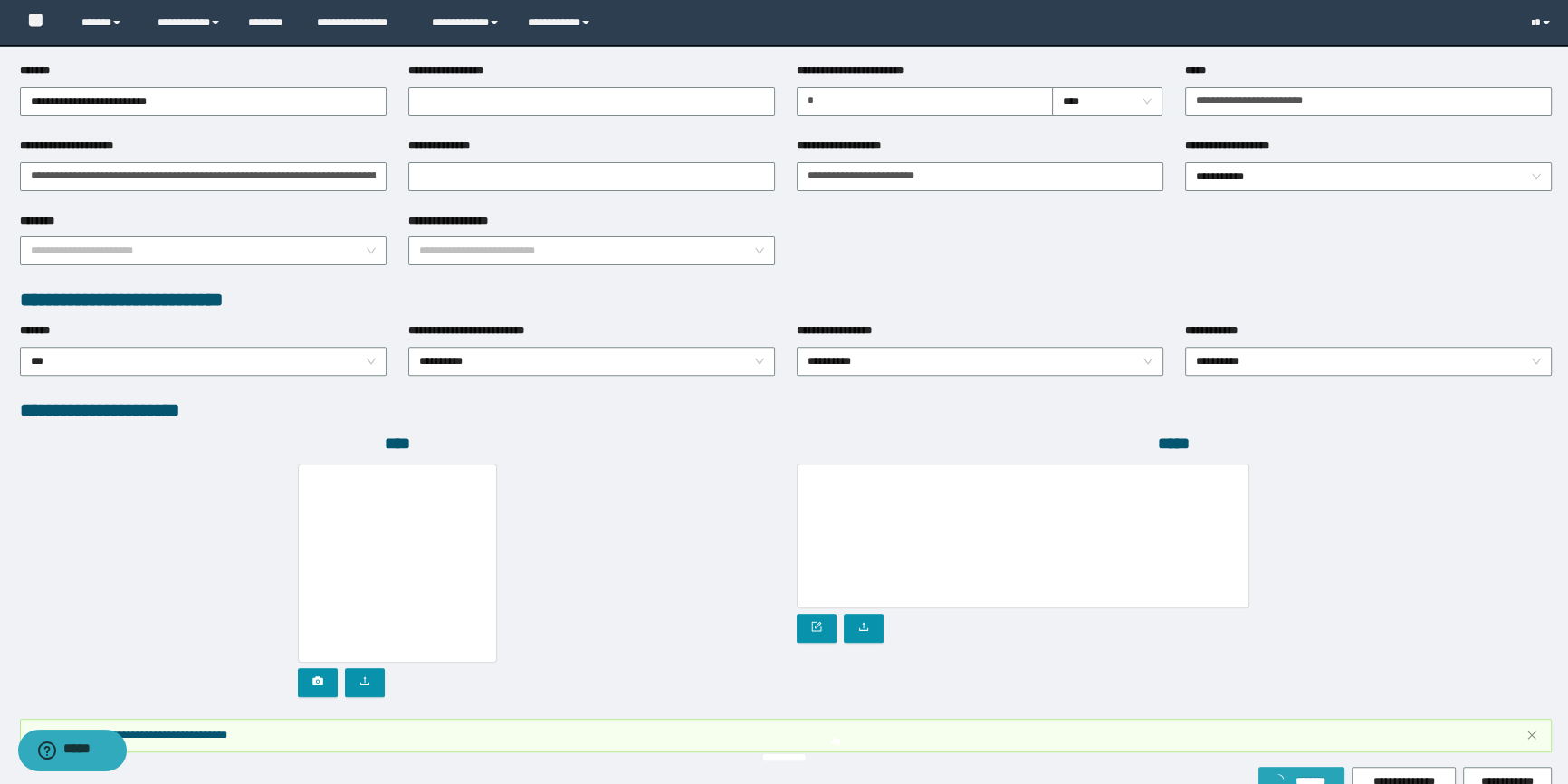 scroll, scrollTop: 804, scrollLeft: 0, axis: vertical 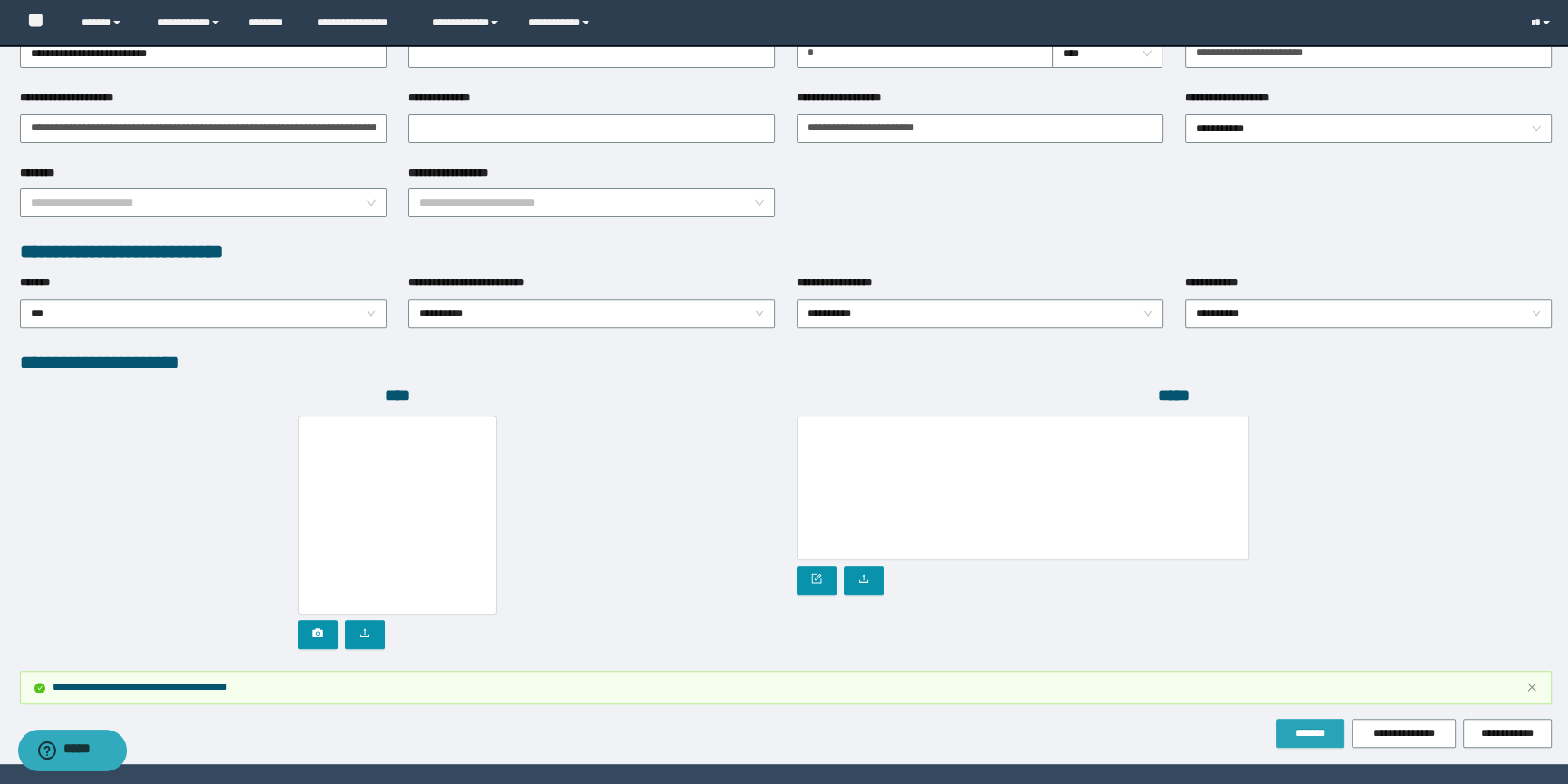 click on "*******" at bounding box center [1310, 733] 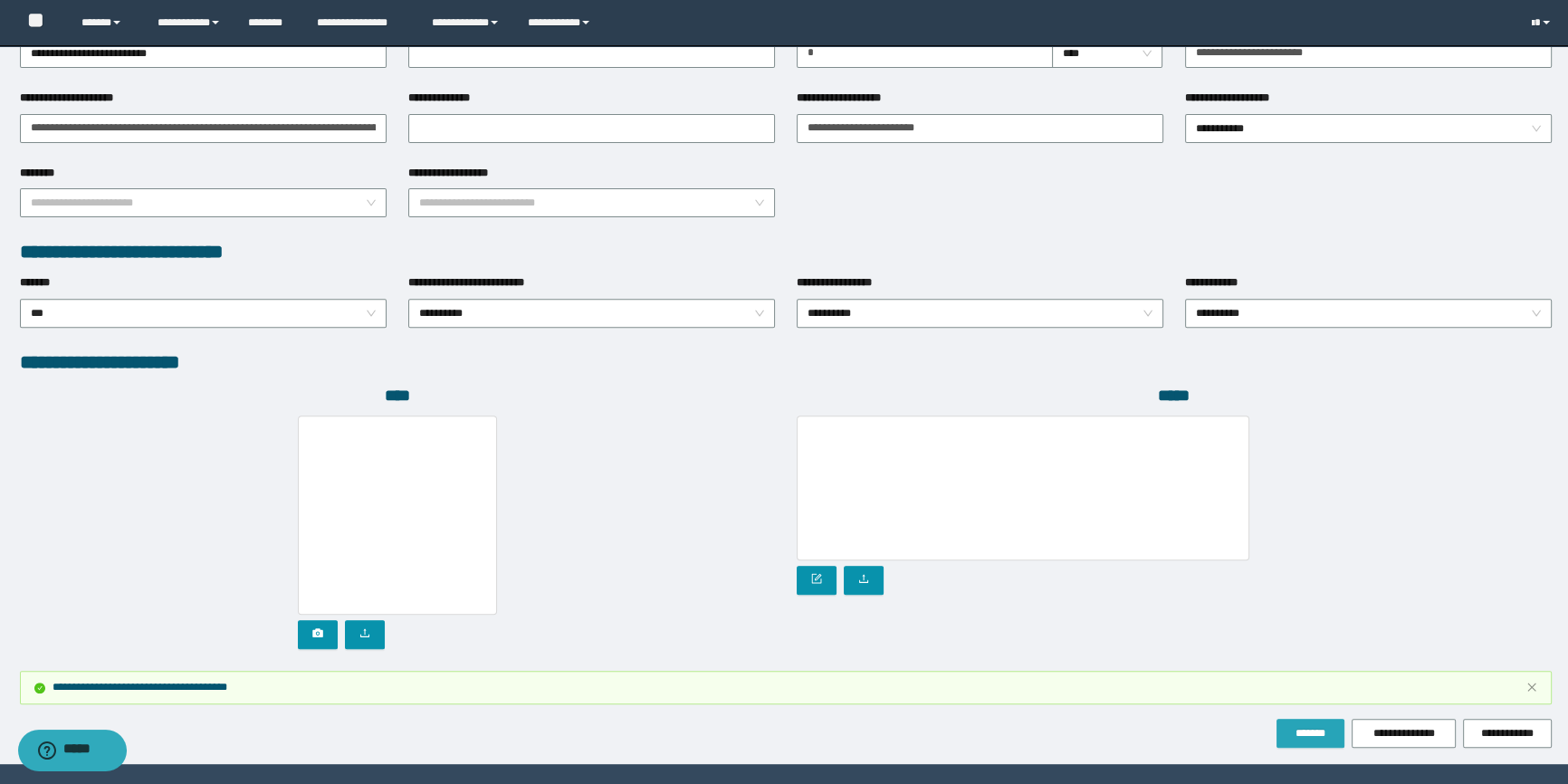 click on "*******" at bounding box center (1310, 733) 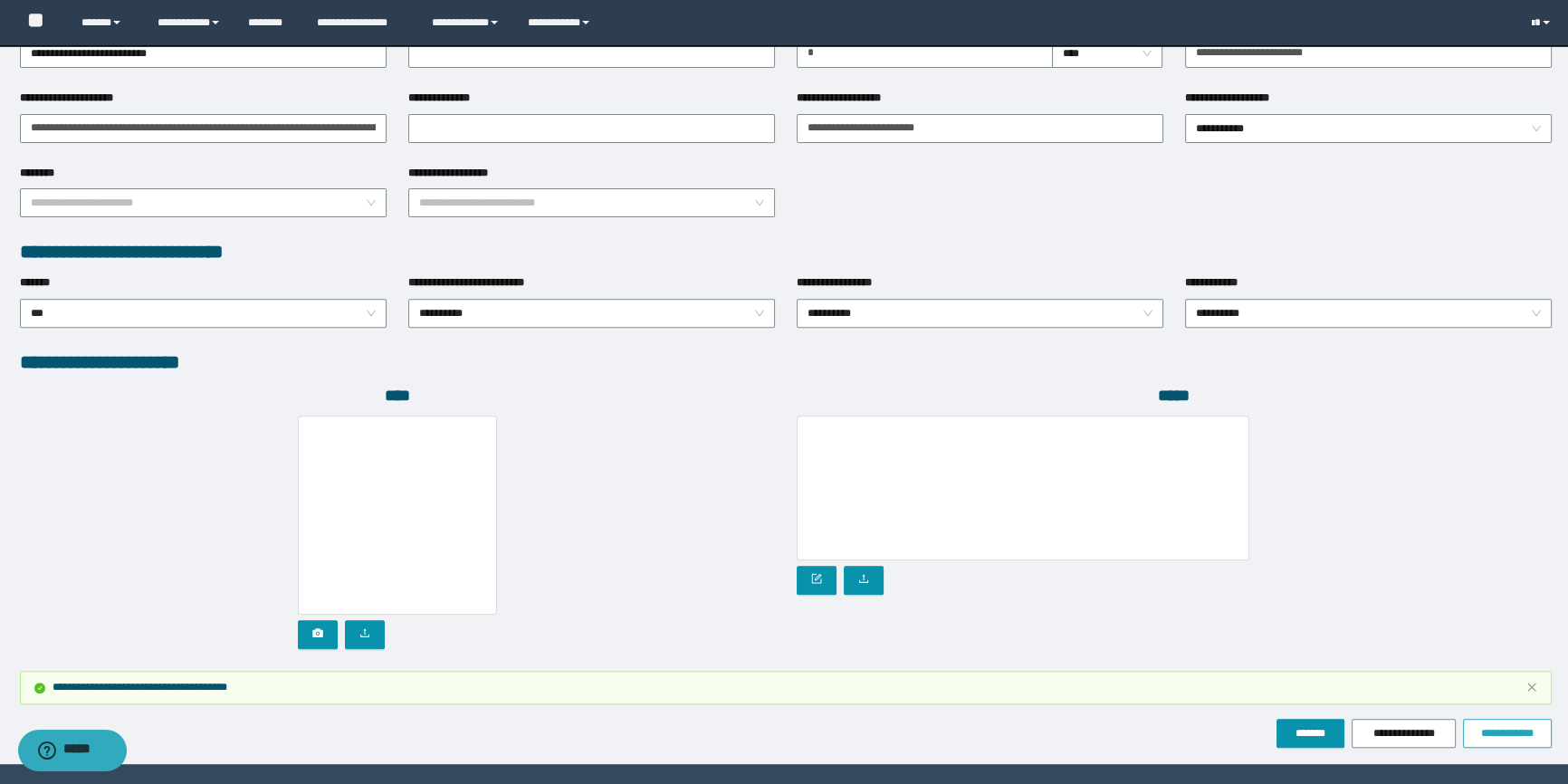 click on "**********" at bounding box center (1507, 733) 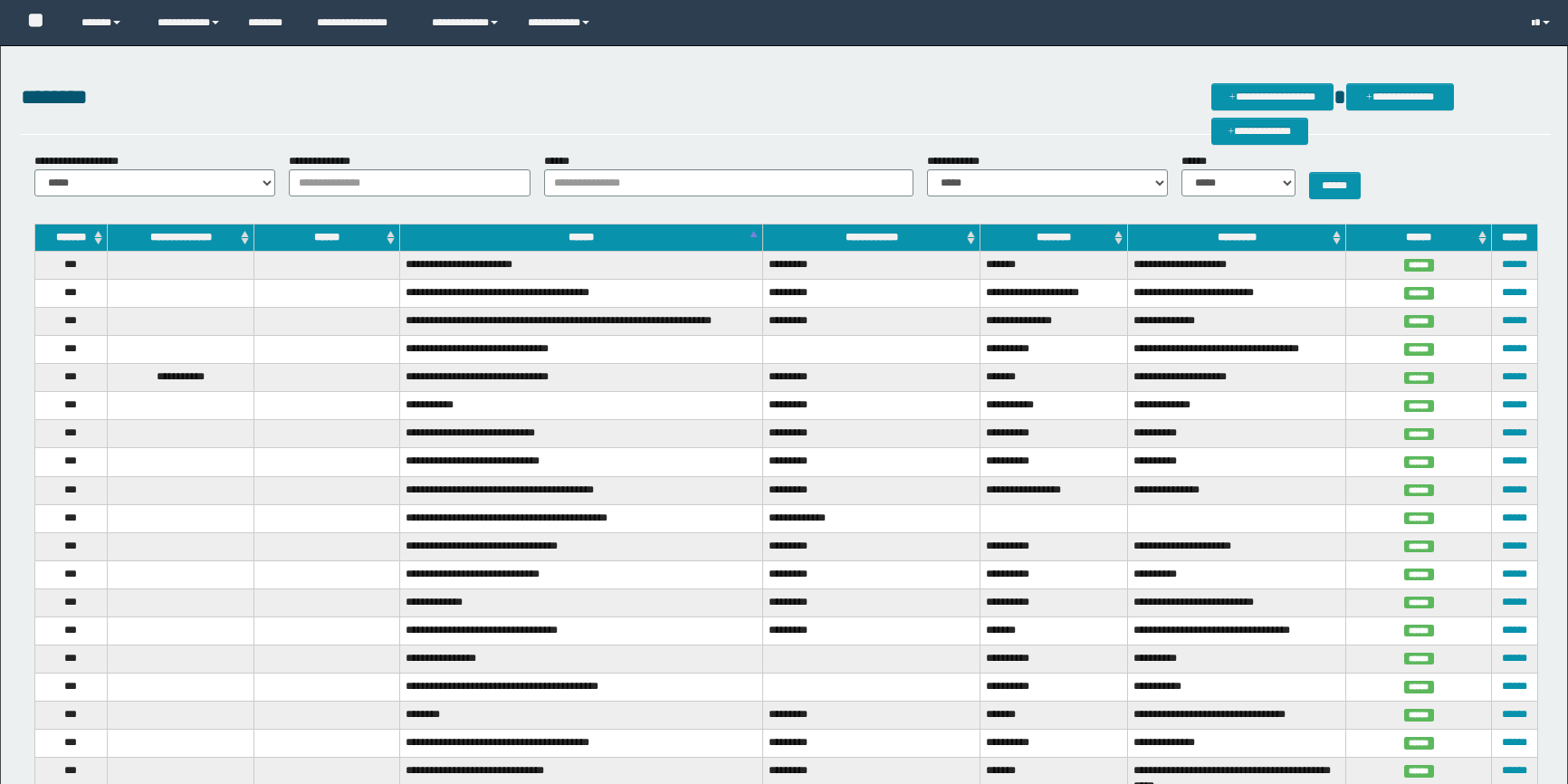 scroll, scrollTop: 0, scrollLeft: 0, axis: both 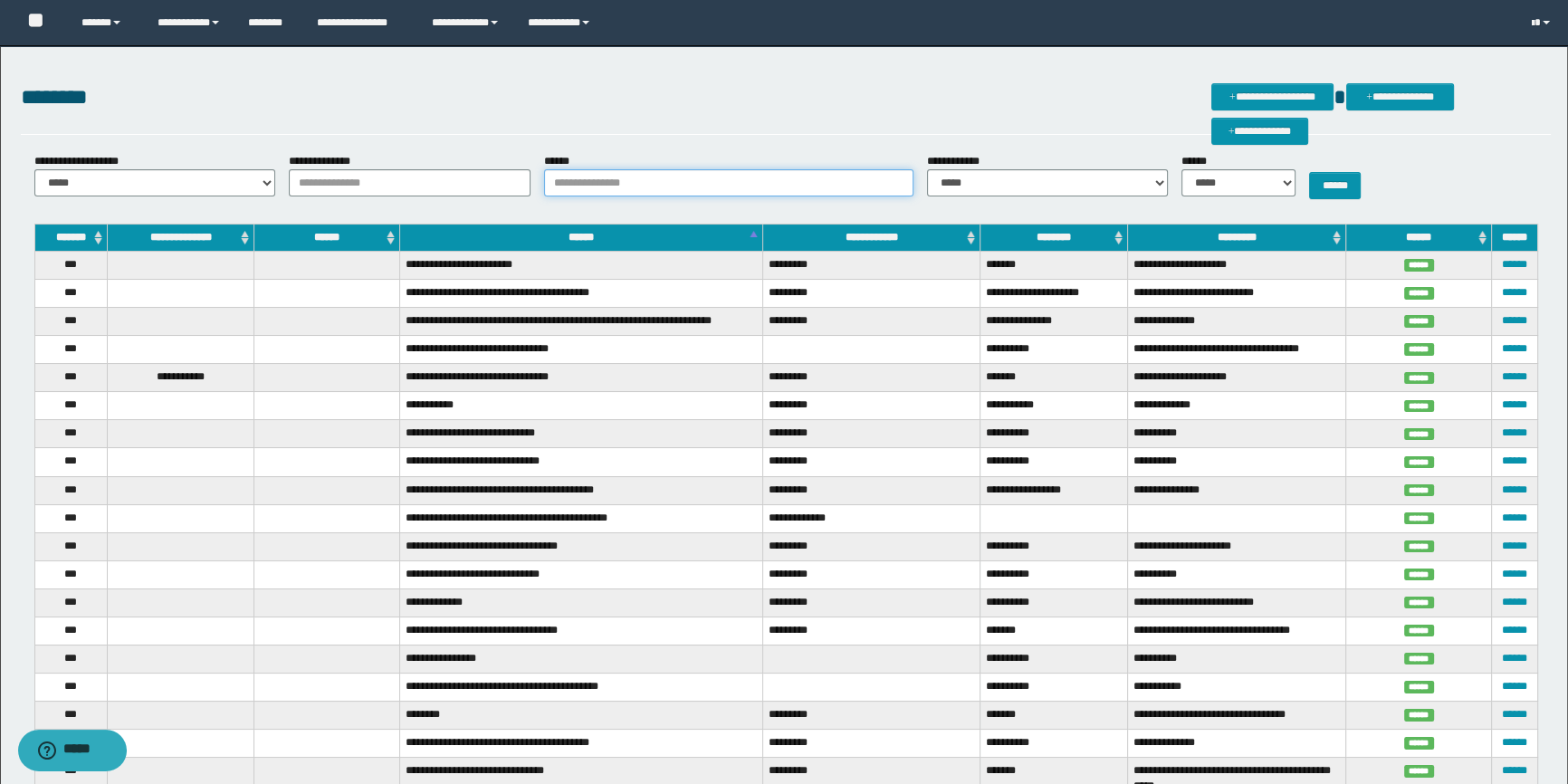 click on "******" at bounding box center (729, 183) 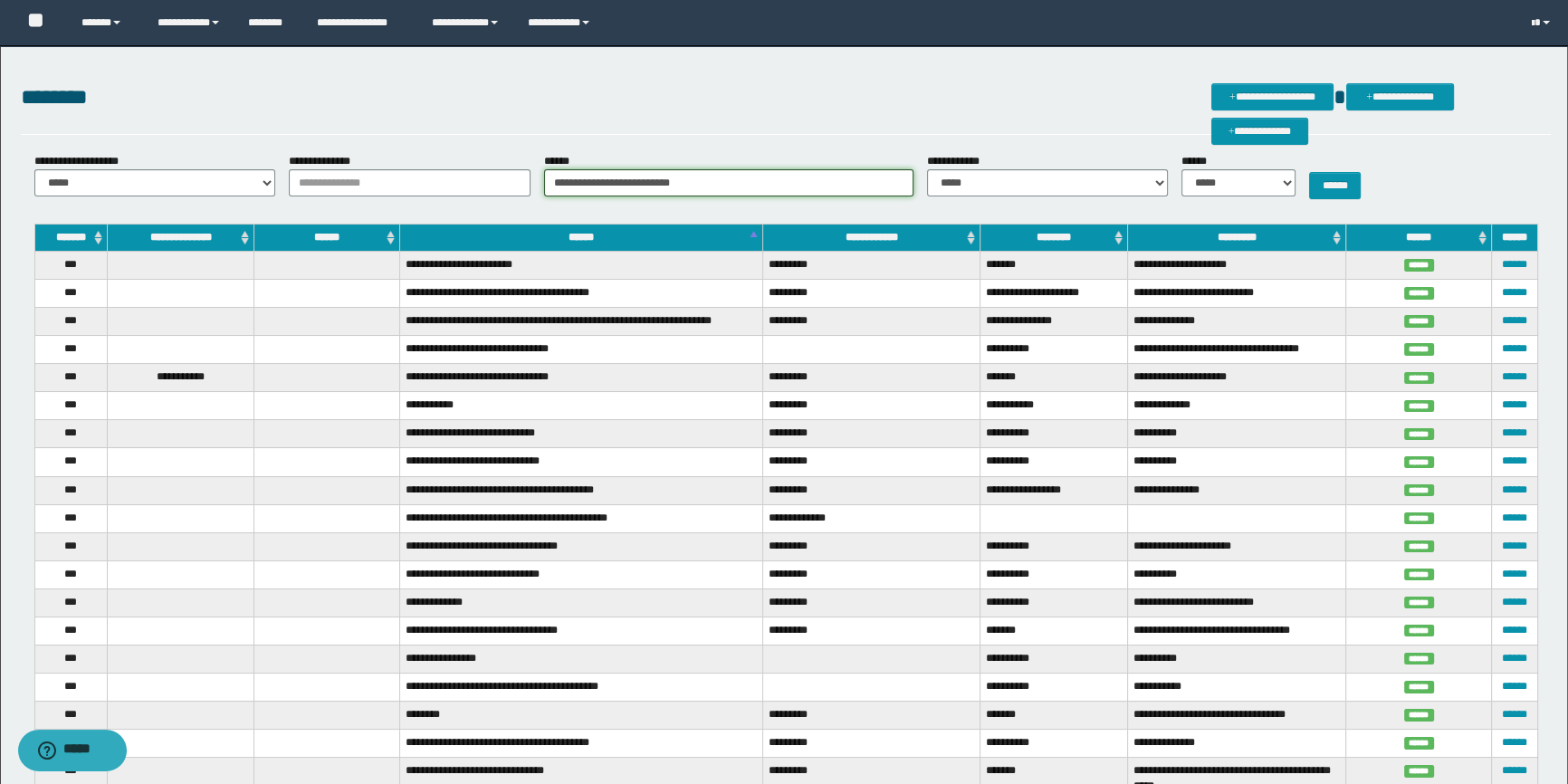 type on "**********" 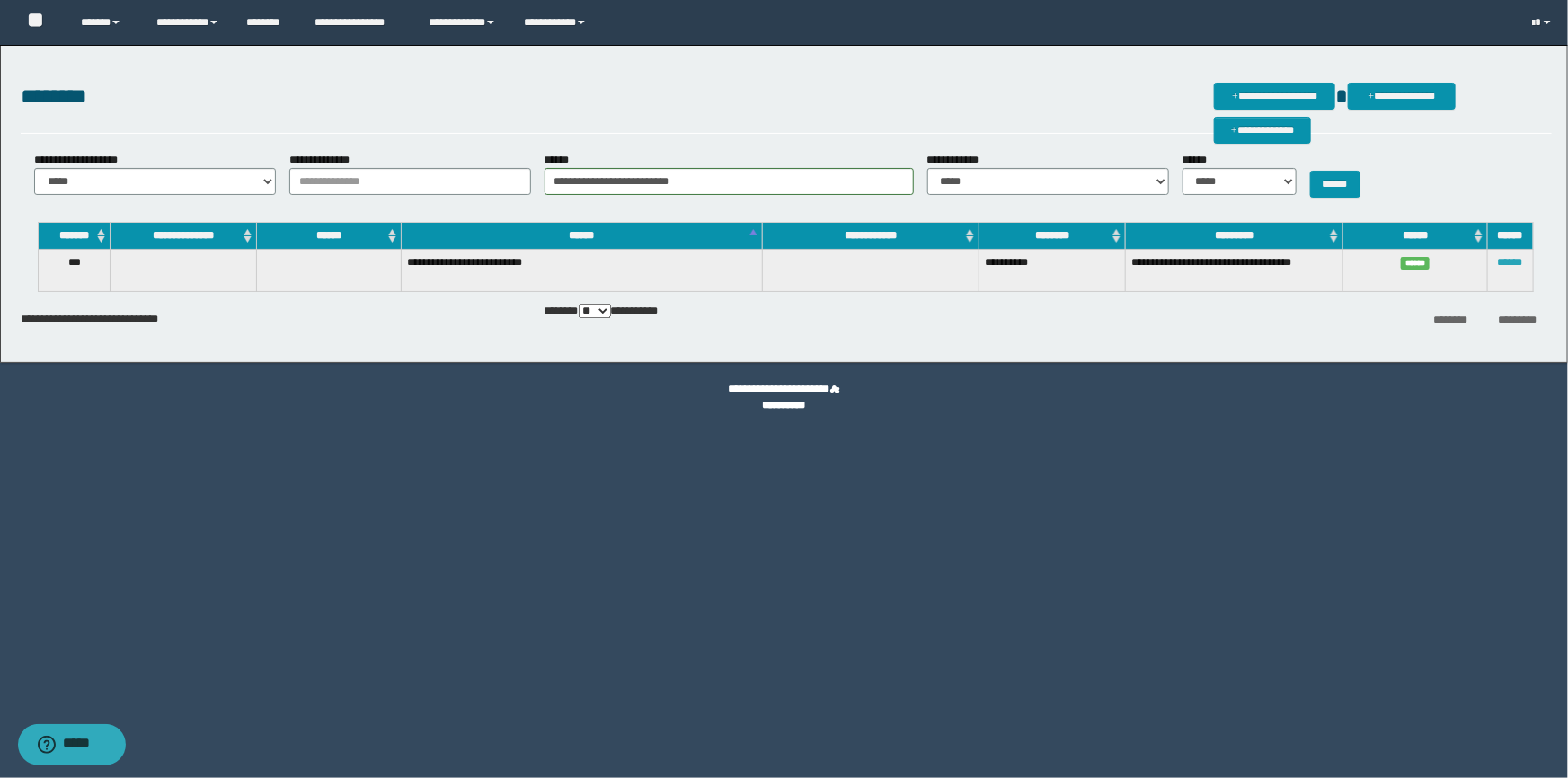 click on "******" at bounding box center (1510, 262) 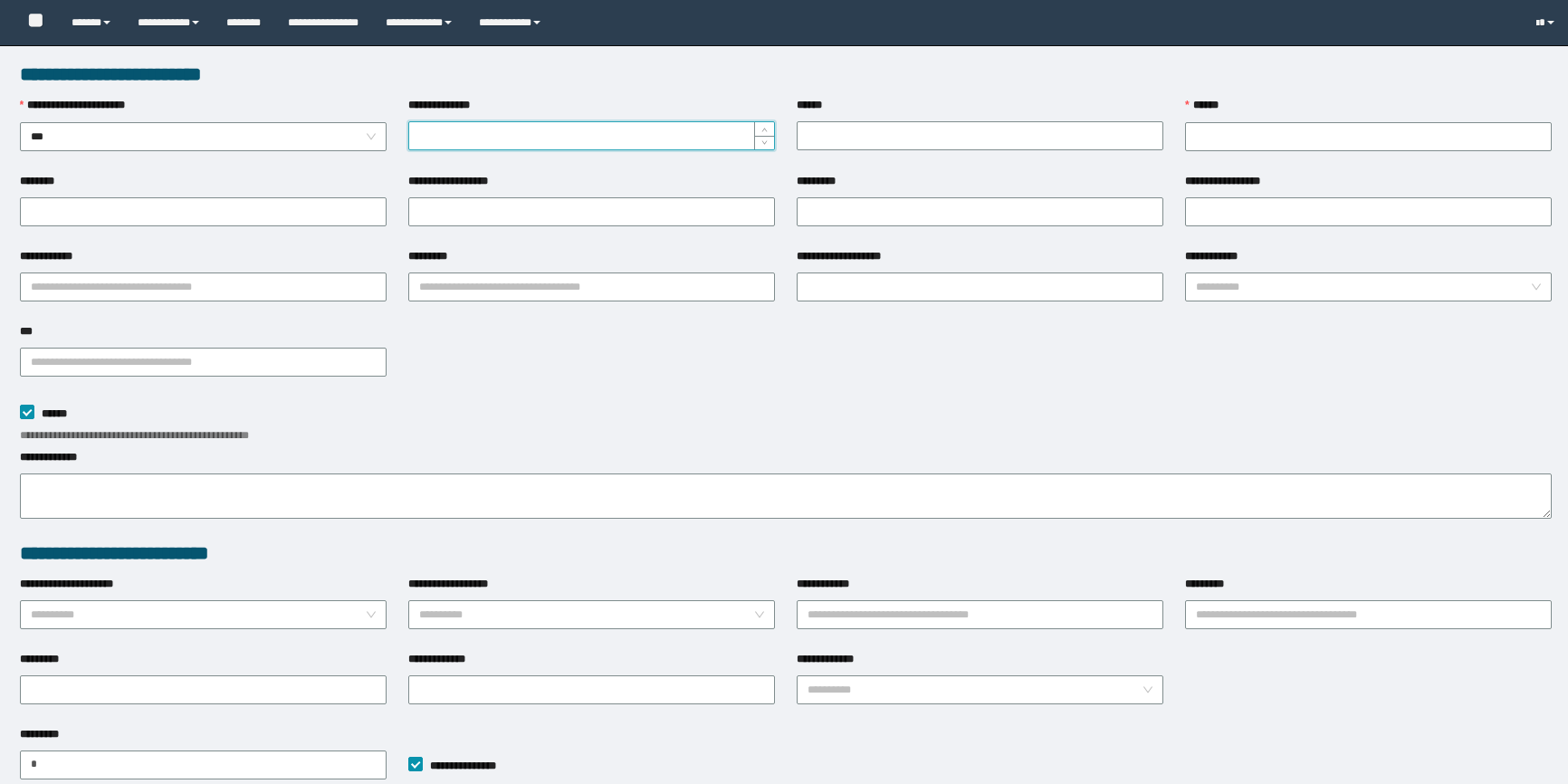 scroll, scrollTop: 0, scrollLeft: 0, axis: both 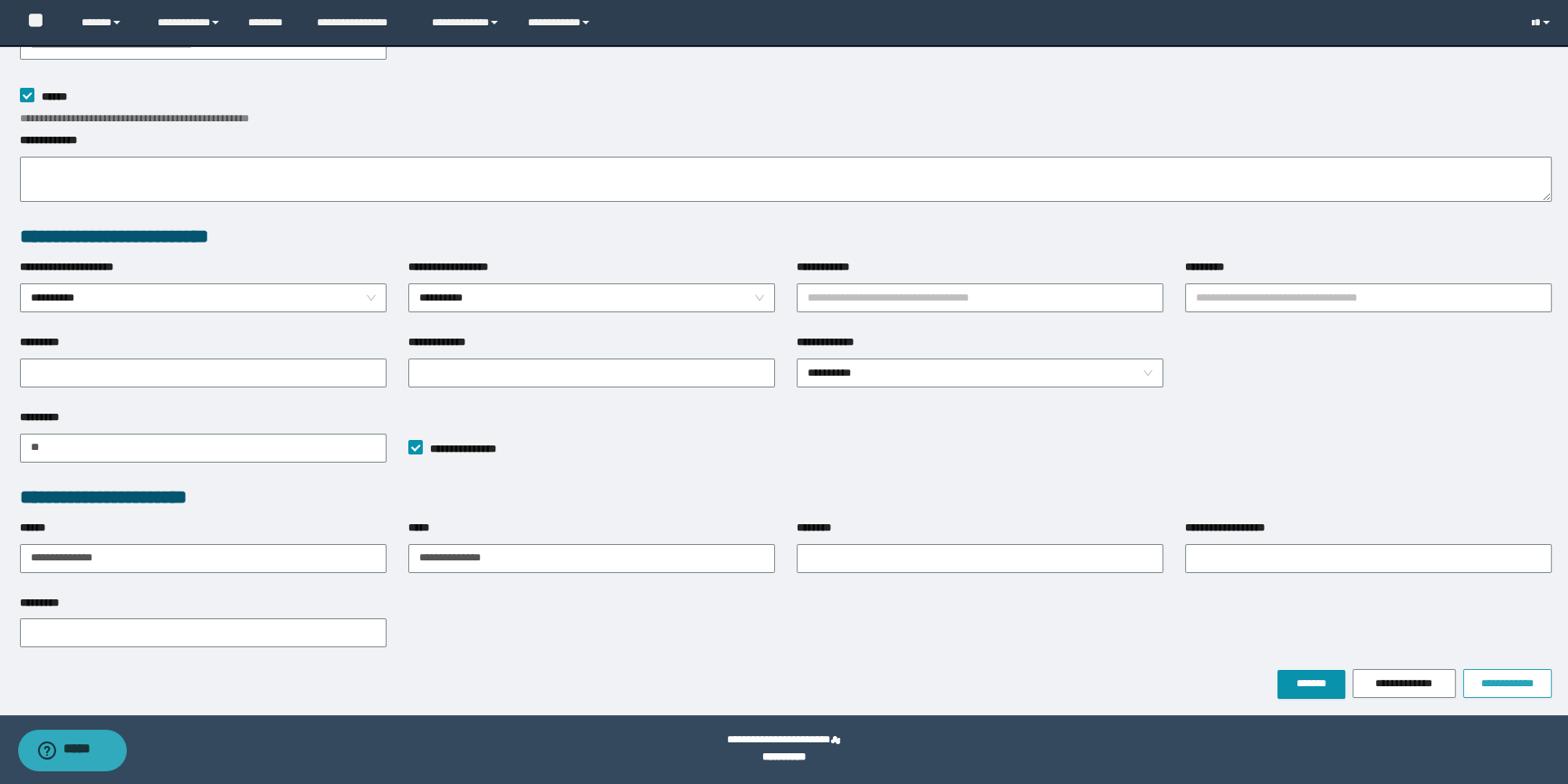 click on "**********" at bounding box center [1507, 684] 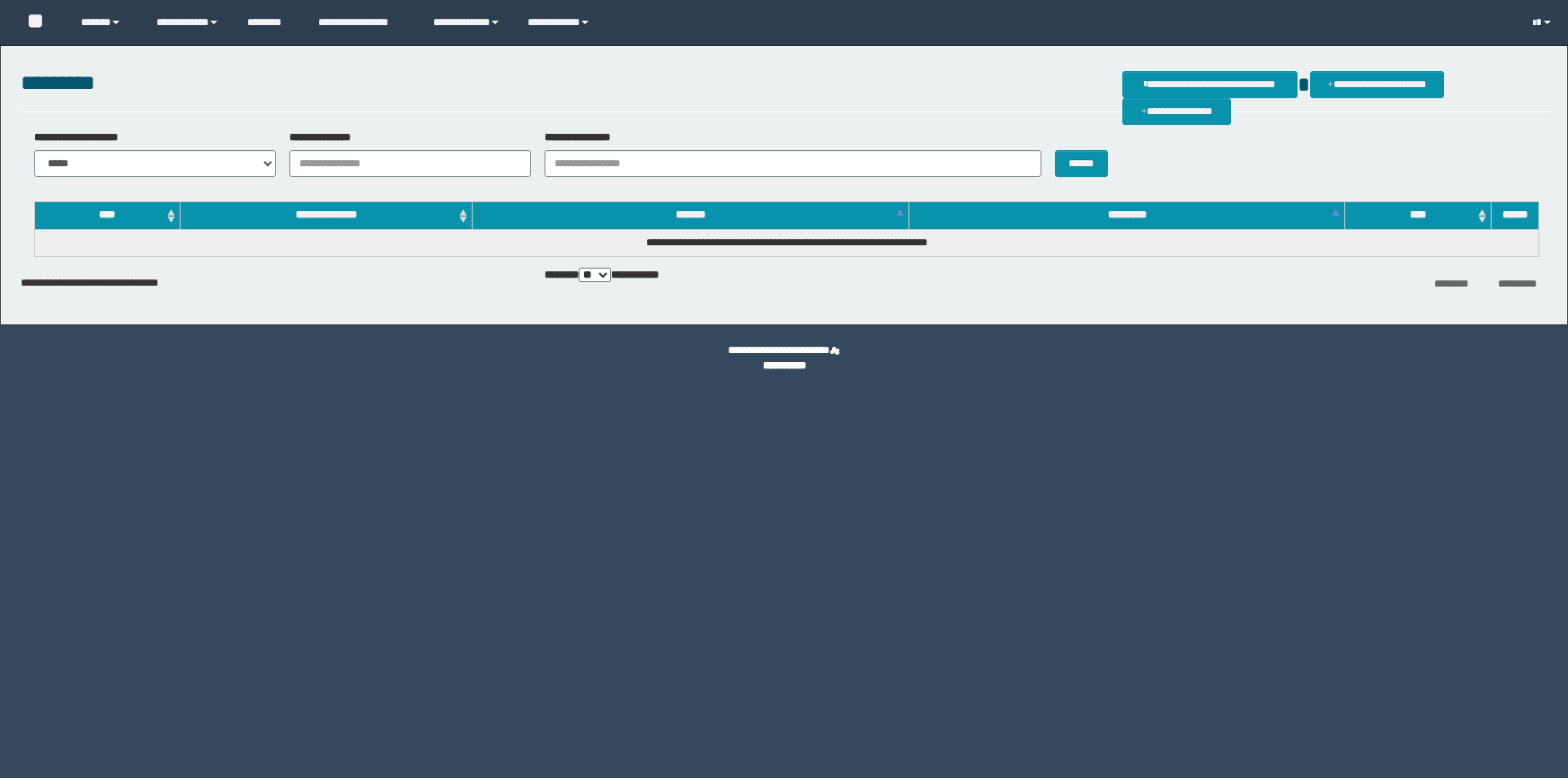 scroll, scrollTop: 0, scrollLeft: 0, axis: both 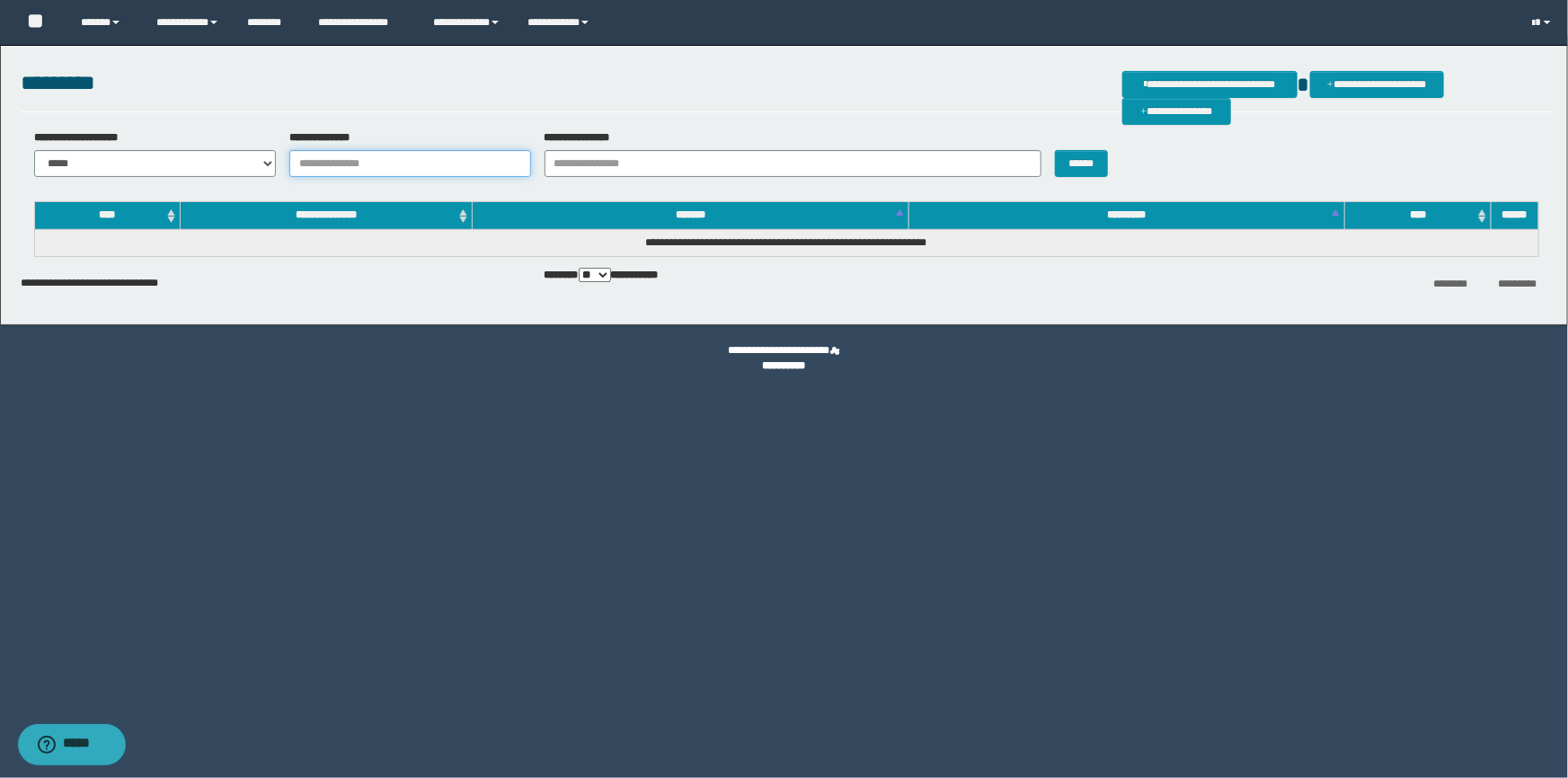 click on "**********" at bounding box center (410, 164) 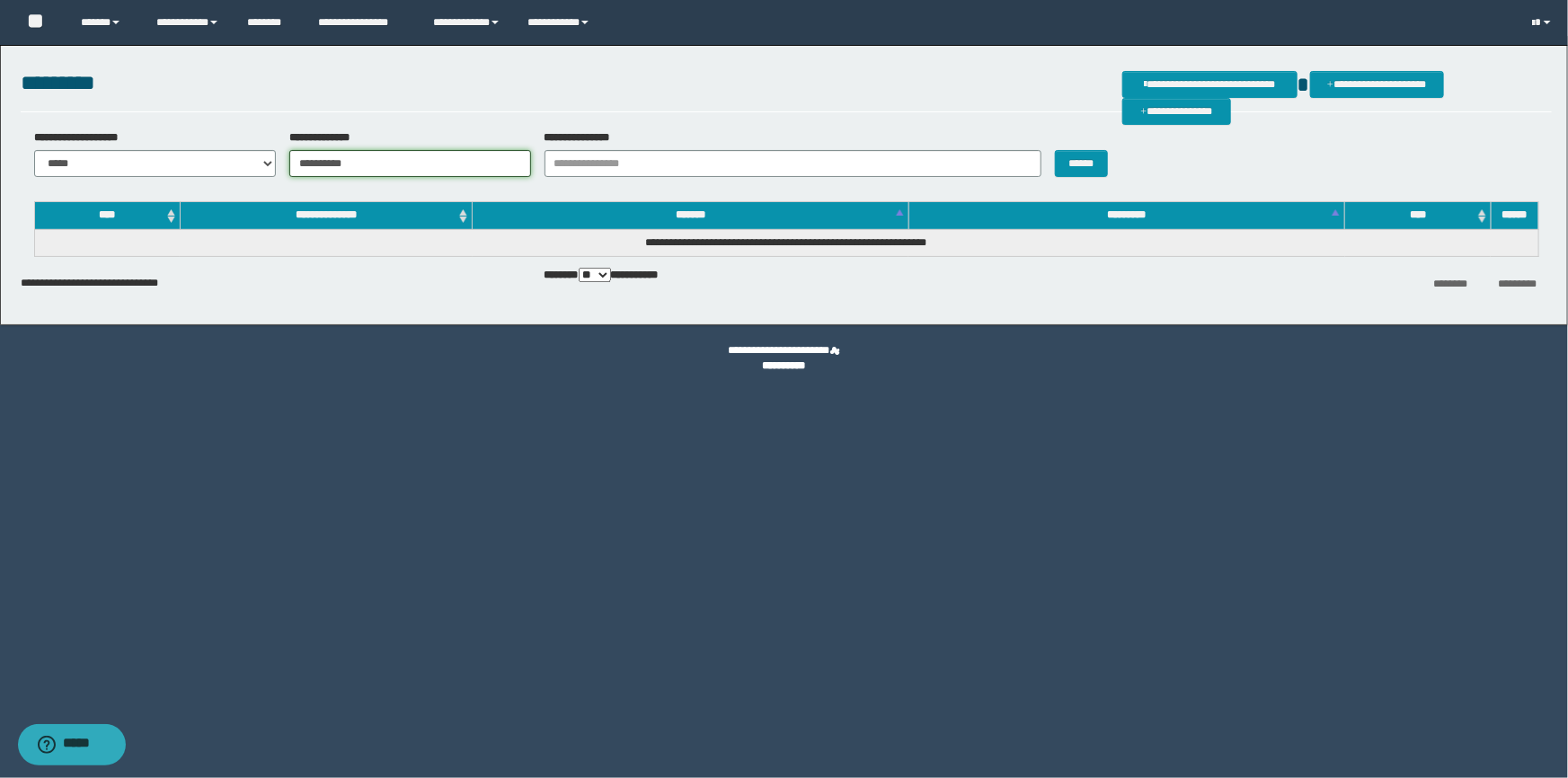 type on "**********" 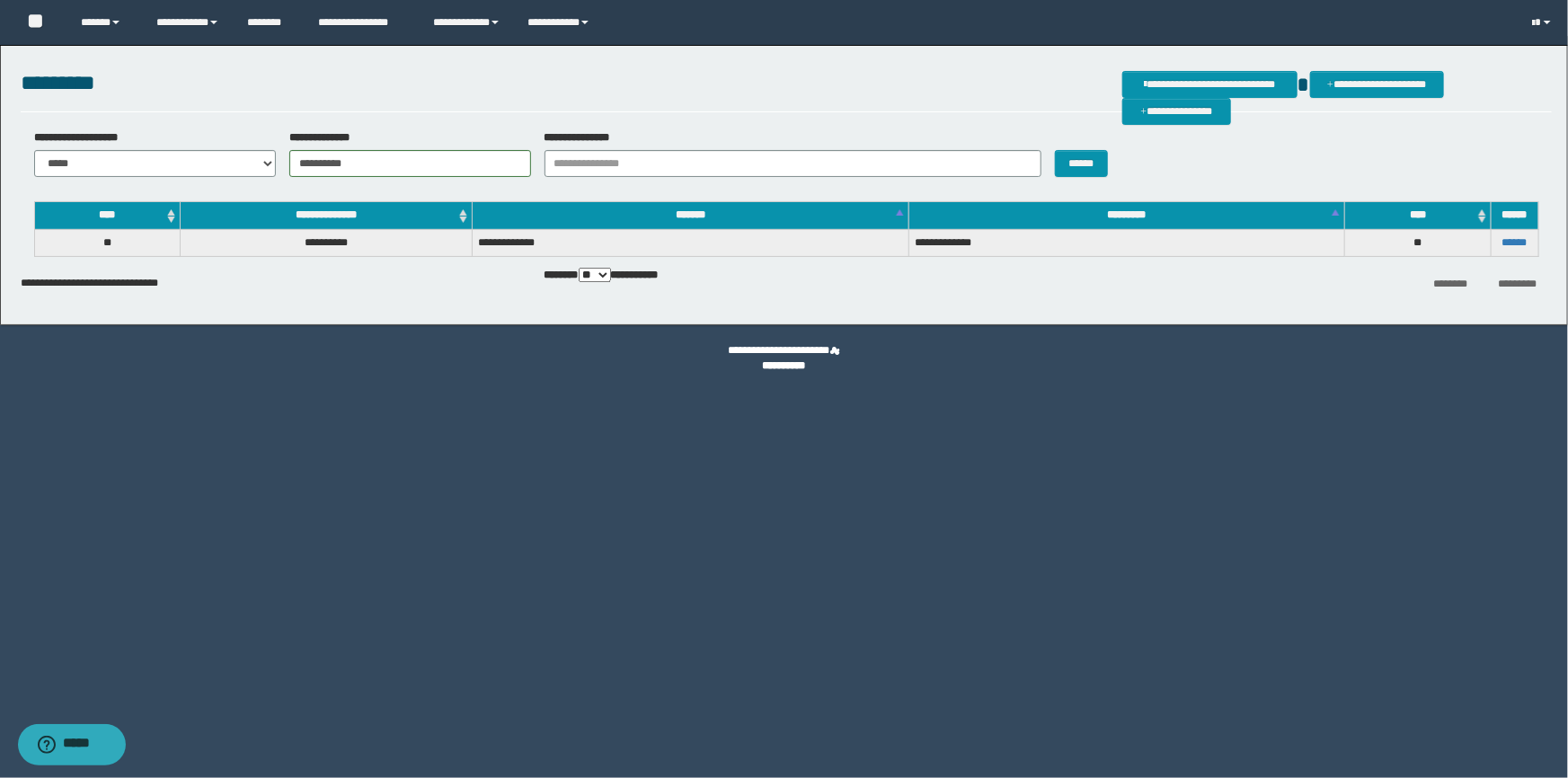 click on "******" at bounding box center [1514, 243] 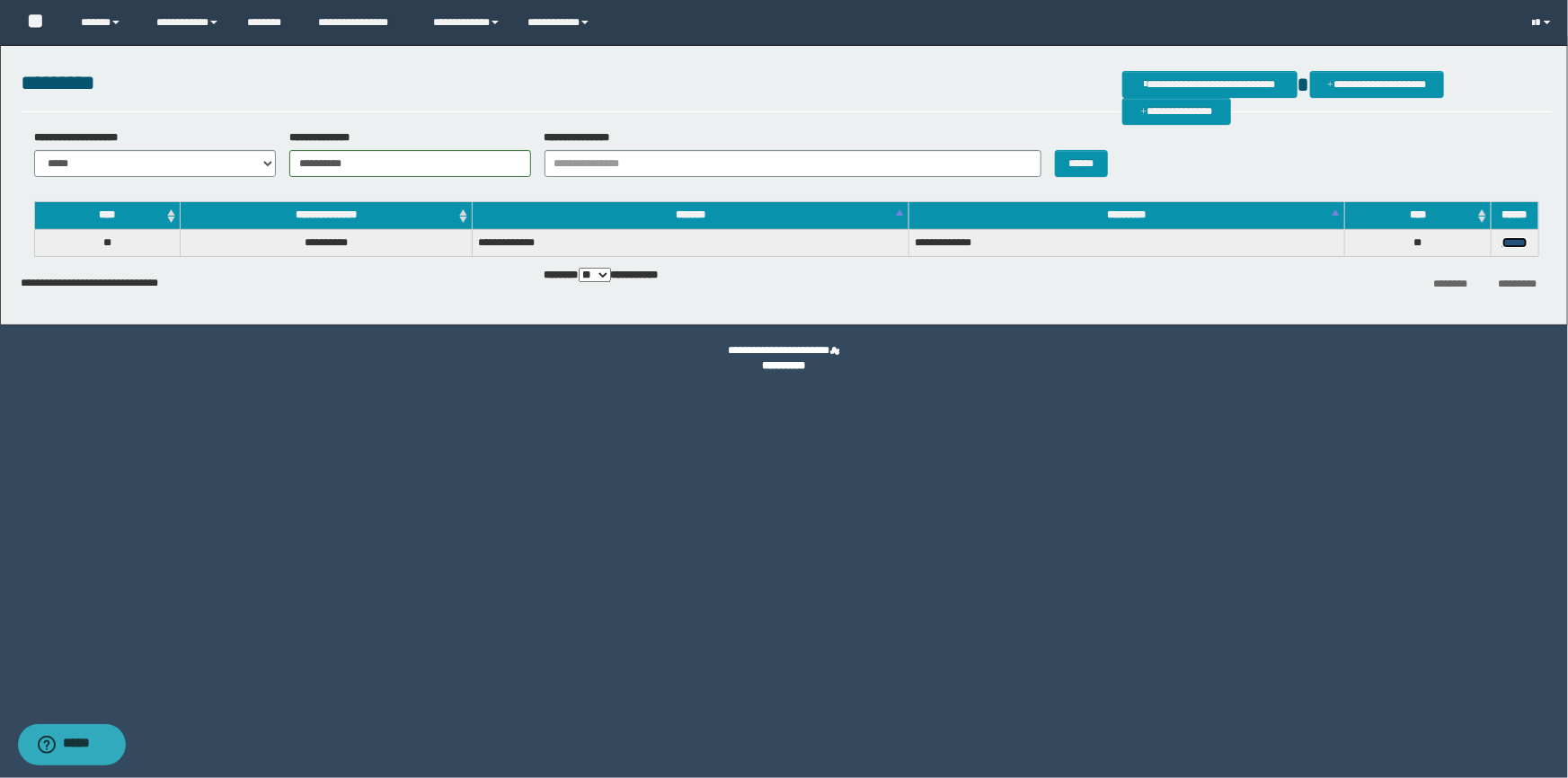 click on "******" at bounding box center [1515, 243] 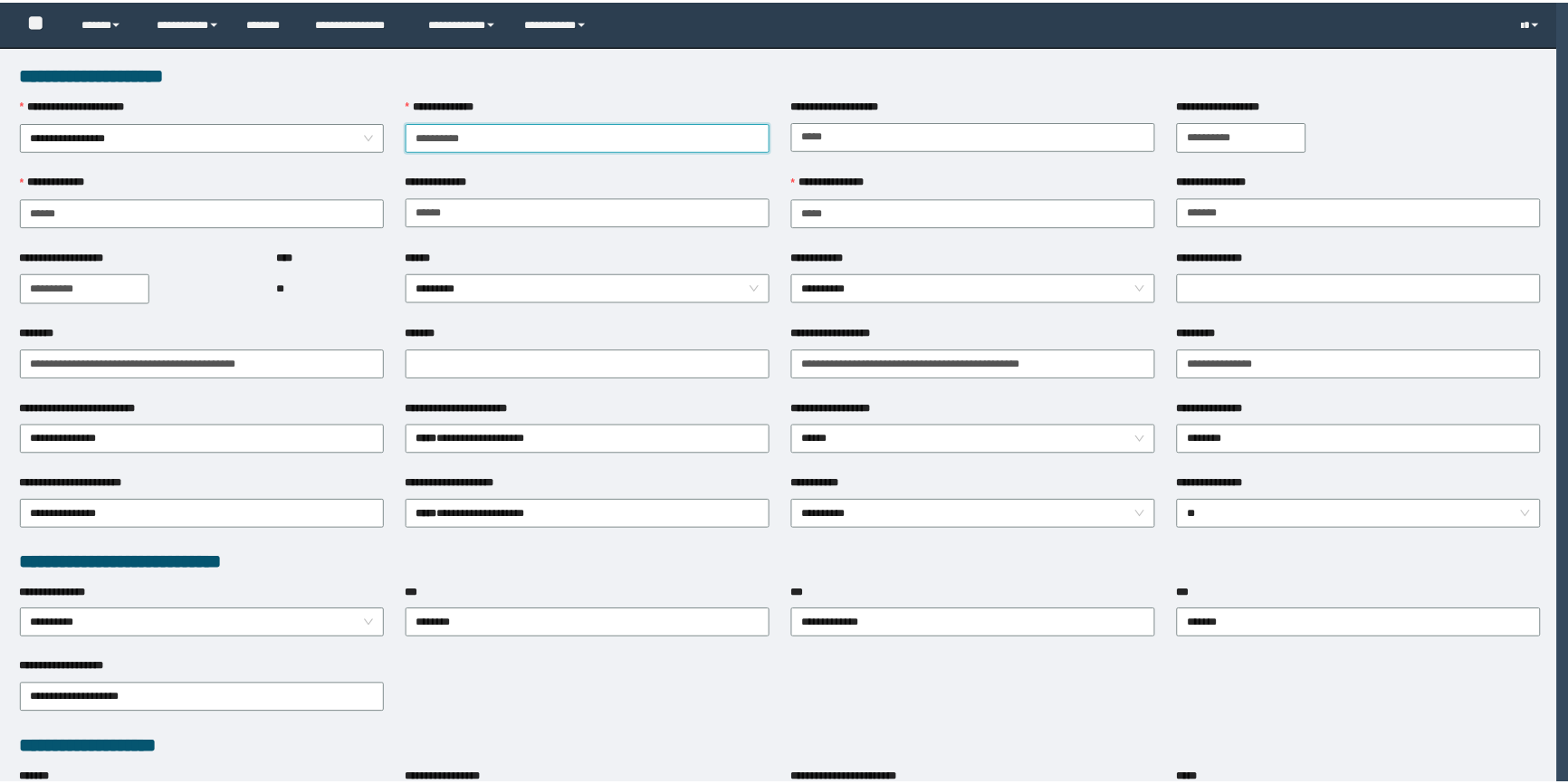 scroll, scrollTop: 0, scrollLeft: 0, axis: both 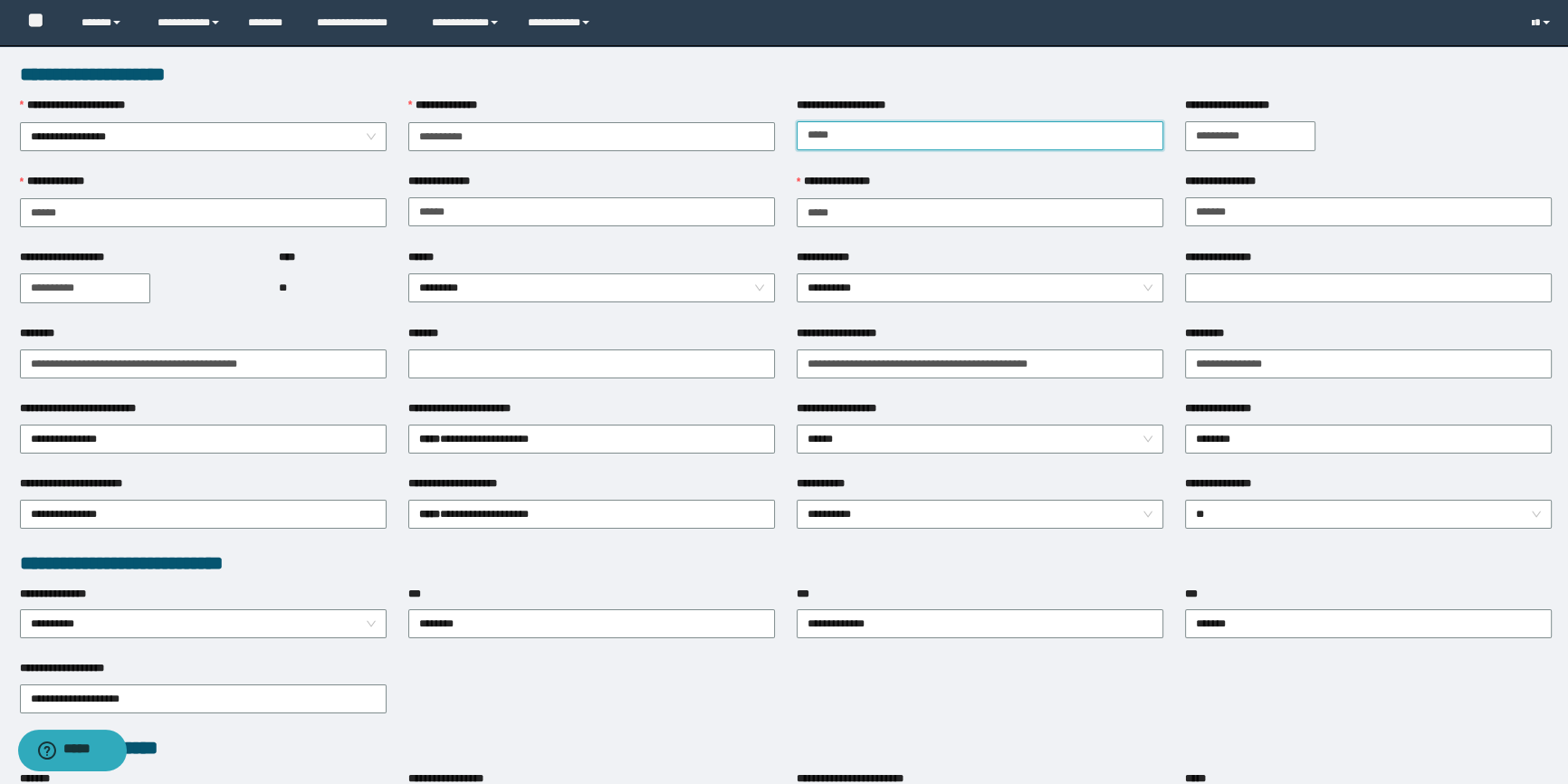 click on "**********" at bounding box center [980, 136] 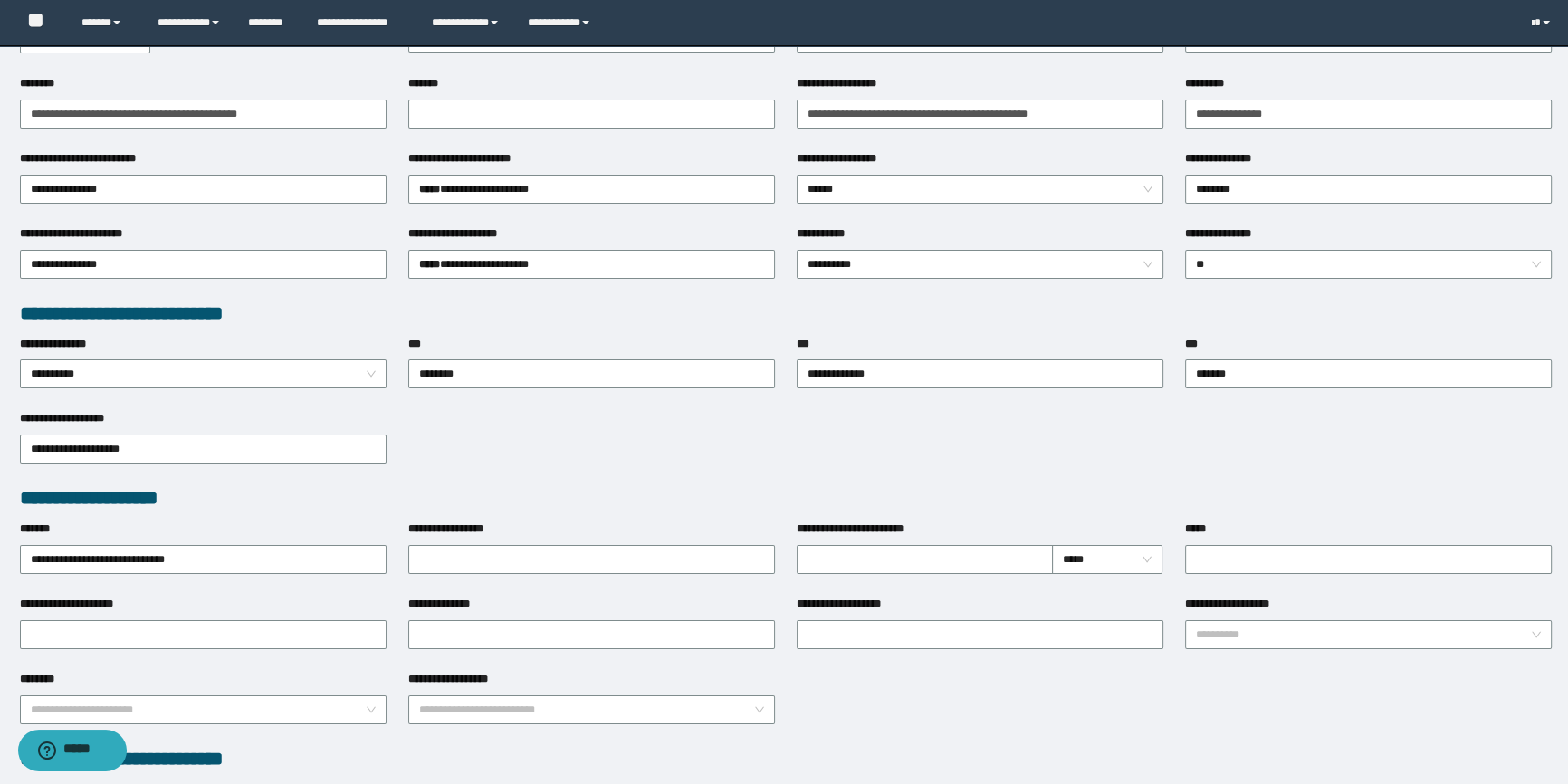 scroll, scrollTop: 164, scrollLeft: 0, axis: vertical 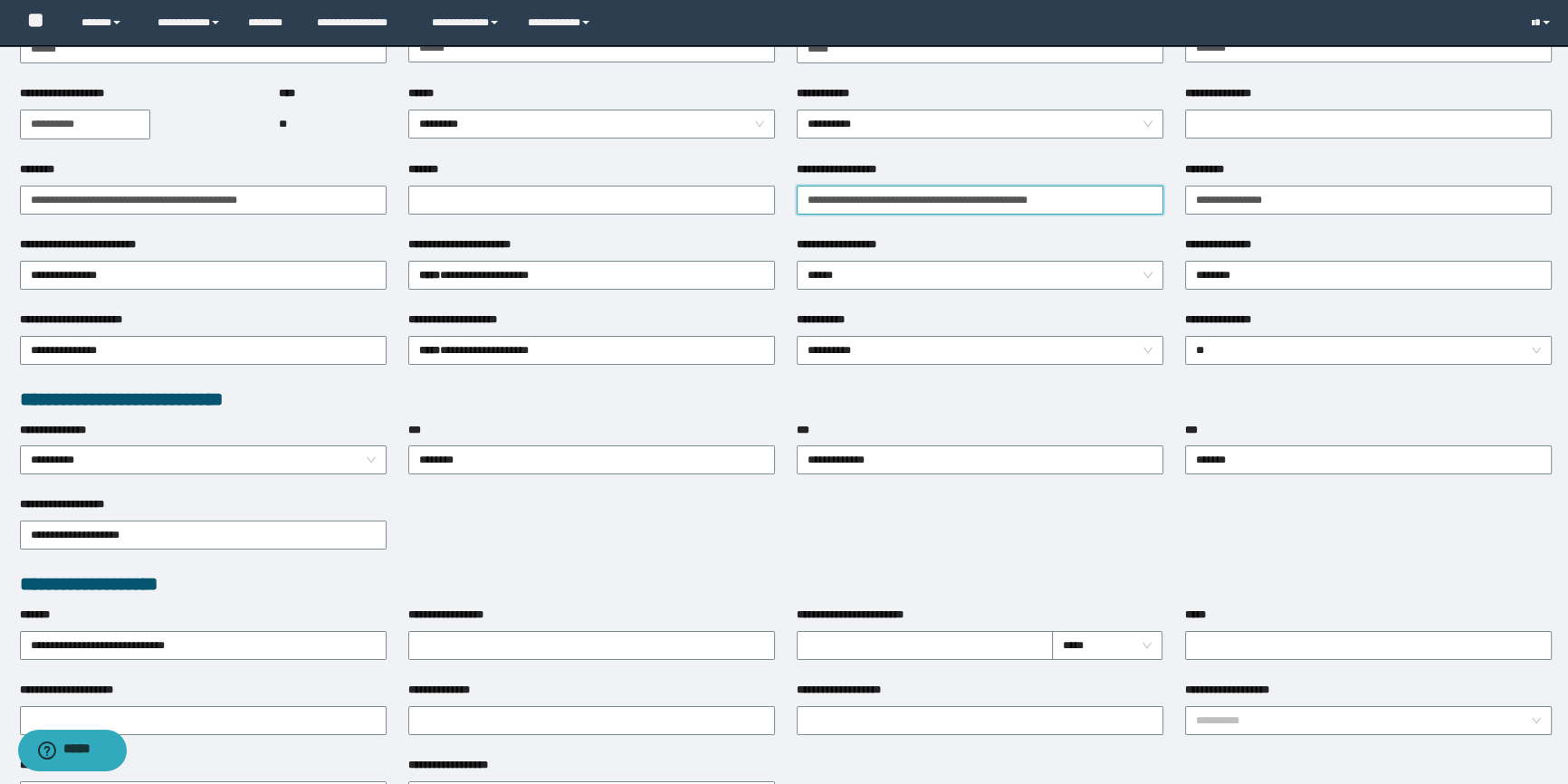 drag, startPoint x: 942, startPoint y: 196, endPoint x: 1356, endPoint y: 296, distance: 425.90609 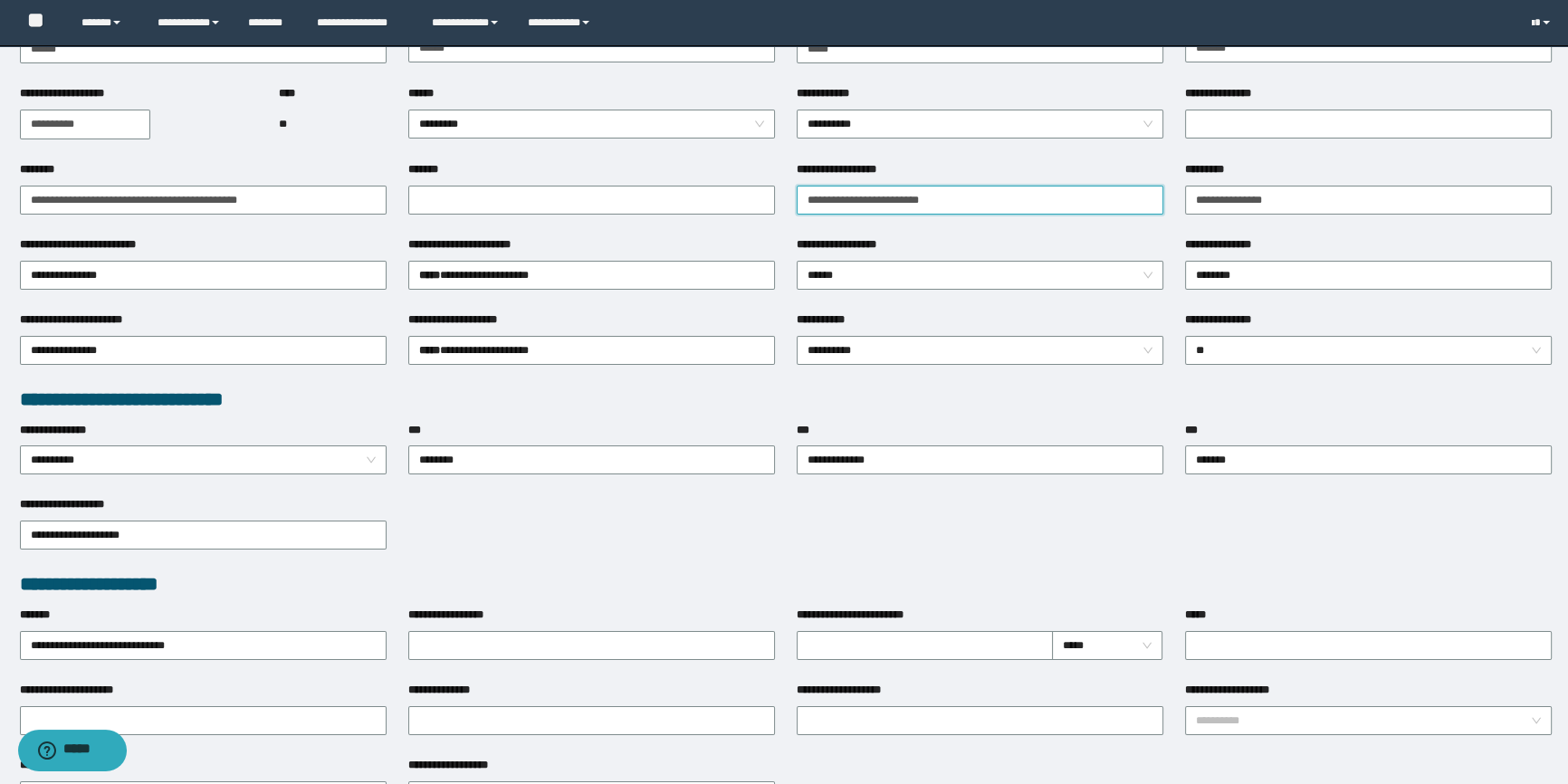 type on "**********" 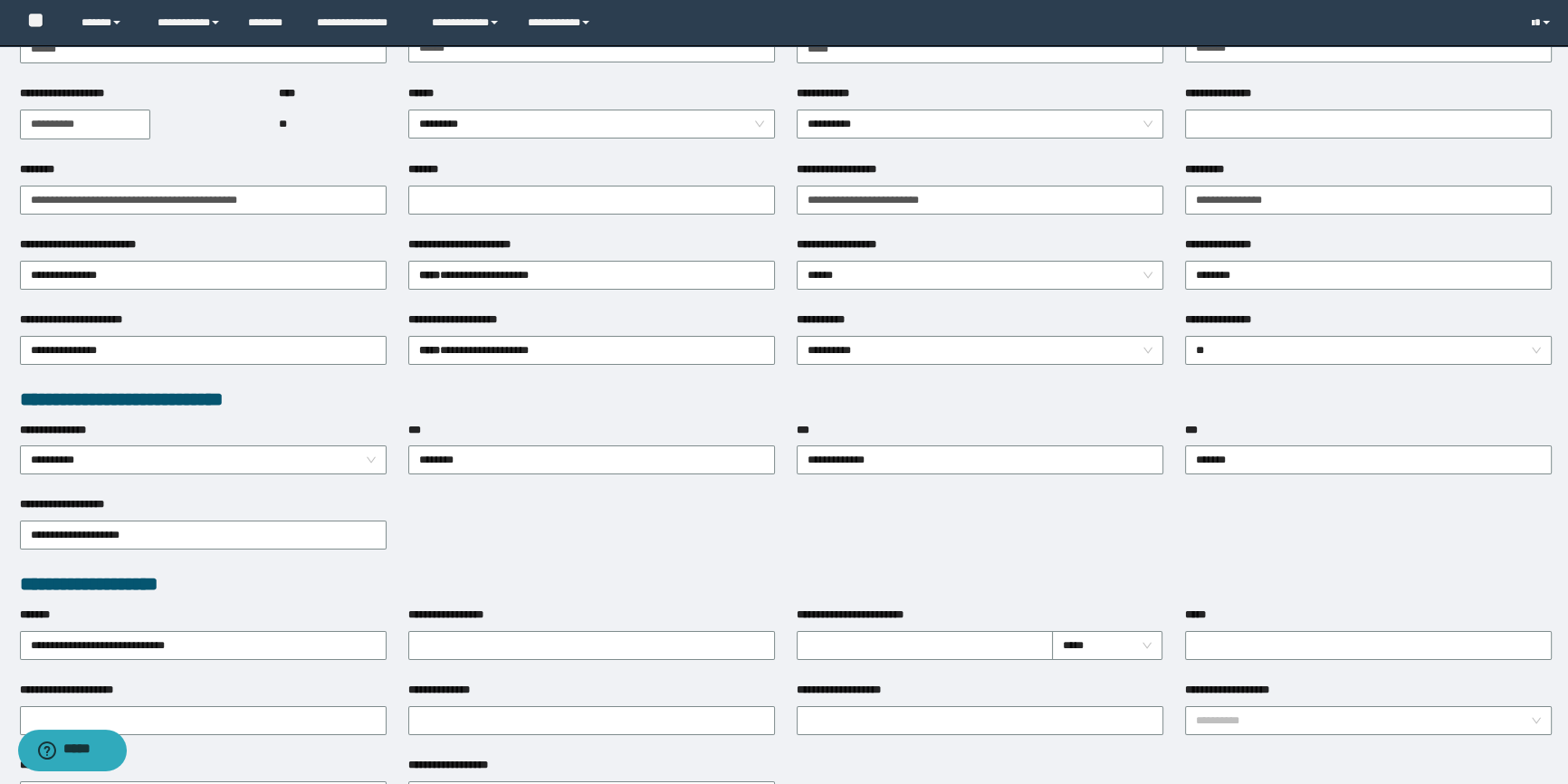 click on "**********" at bounding box center (980, 173) 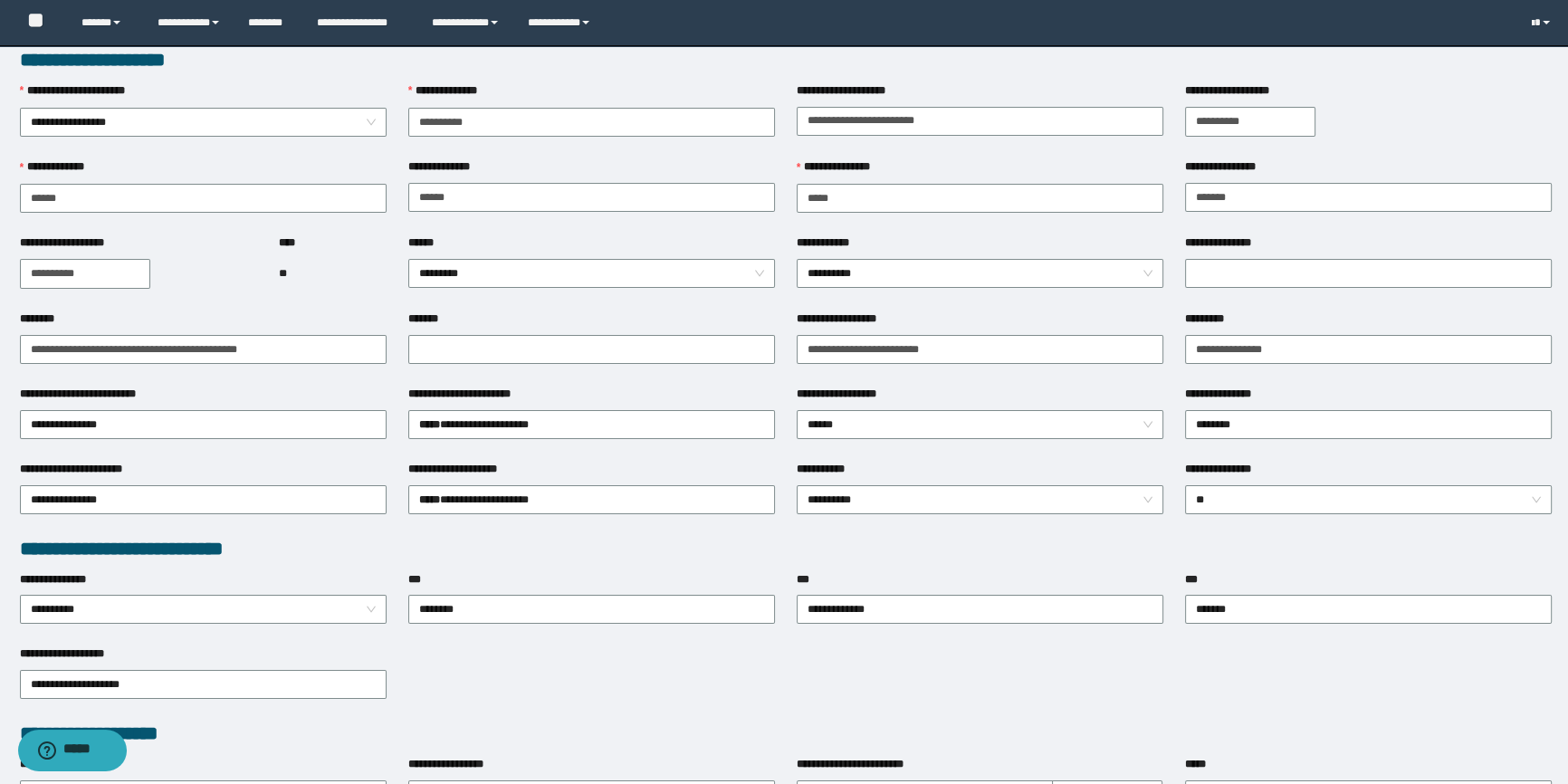 scroll, scrollTop: 0, scrollLeft: 0, axis: both 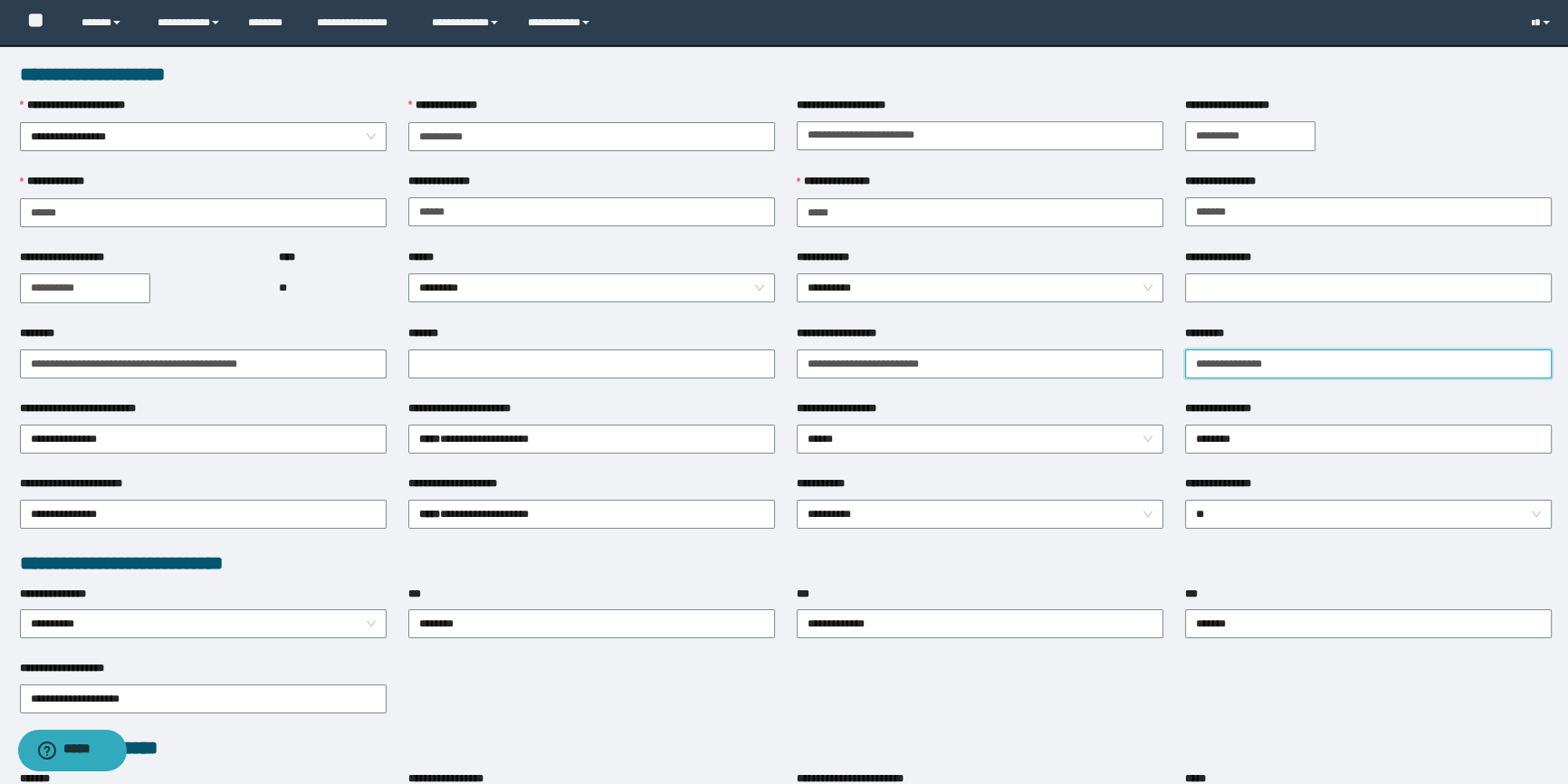 drag, startPoint x: 1205, startPoint y: 360, endPoint x: 1190, endPoint y: 366, distance: 16.155494 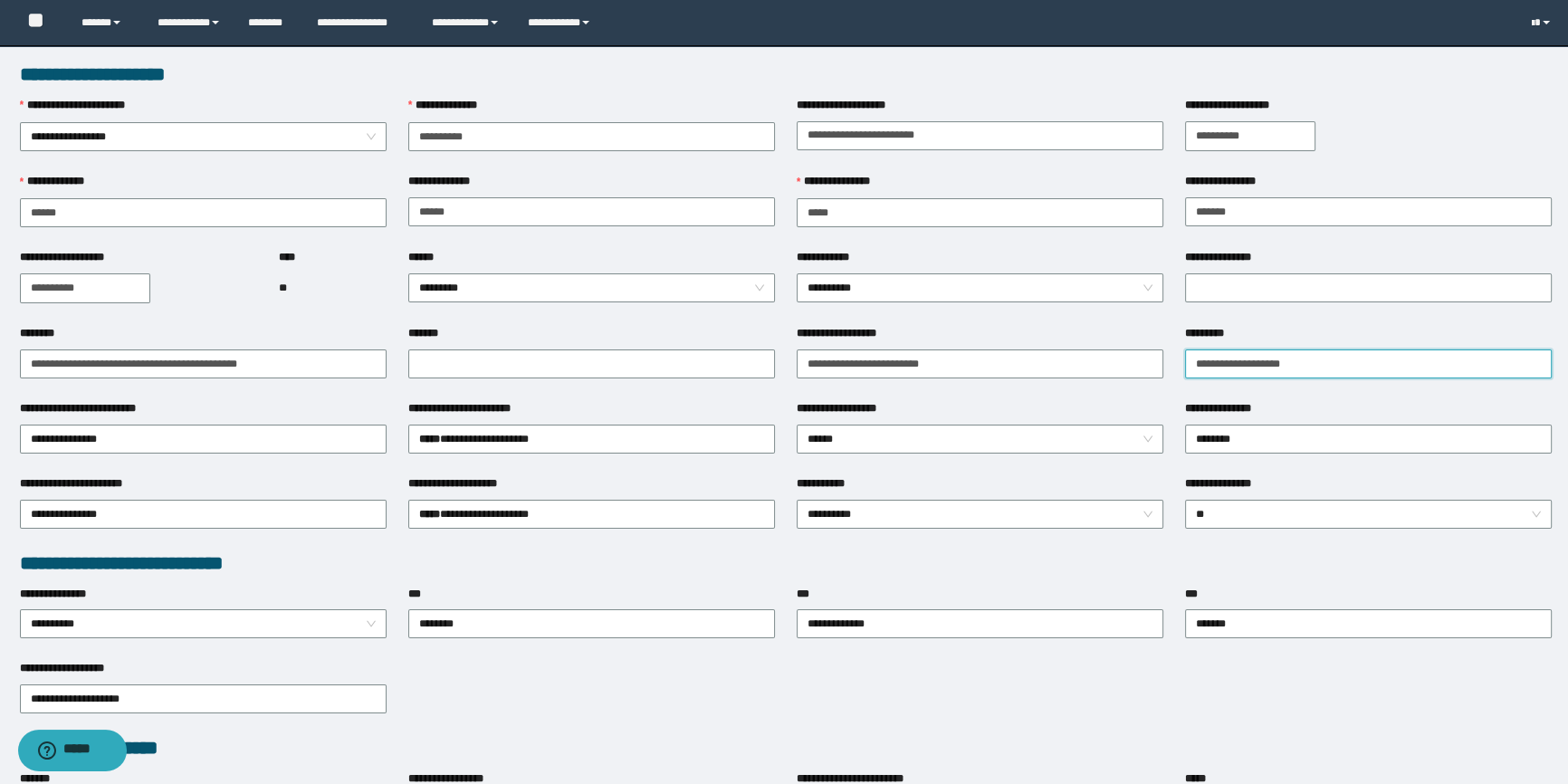 click on "**********" at bounding box center [1368, 364] 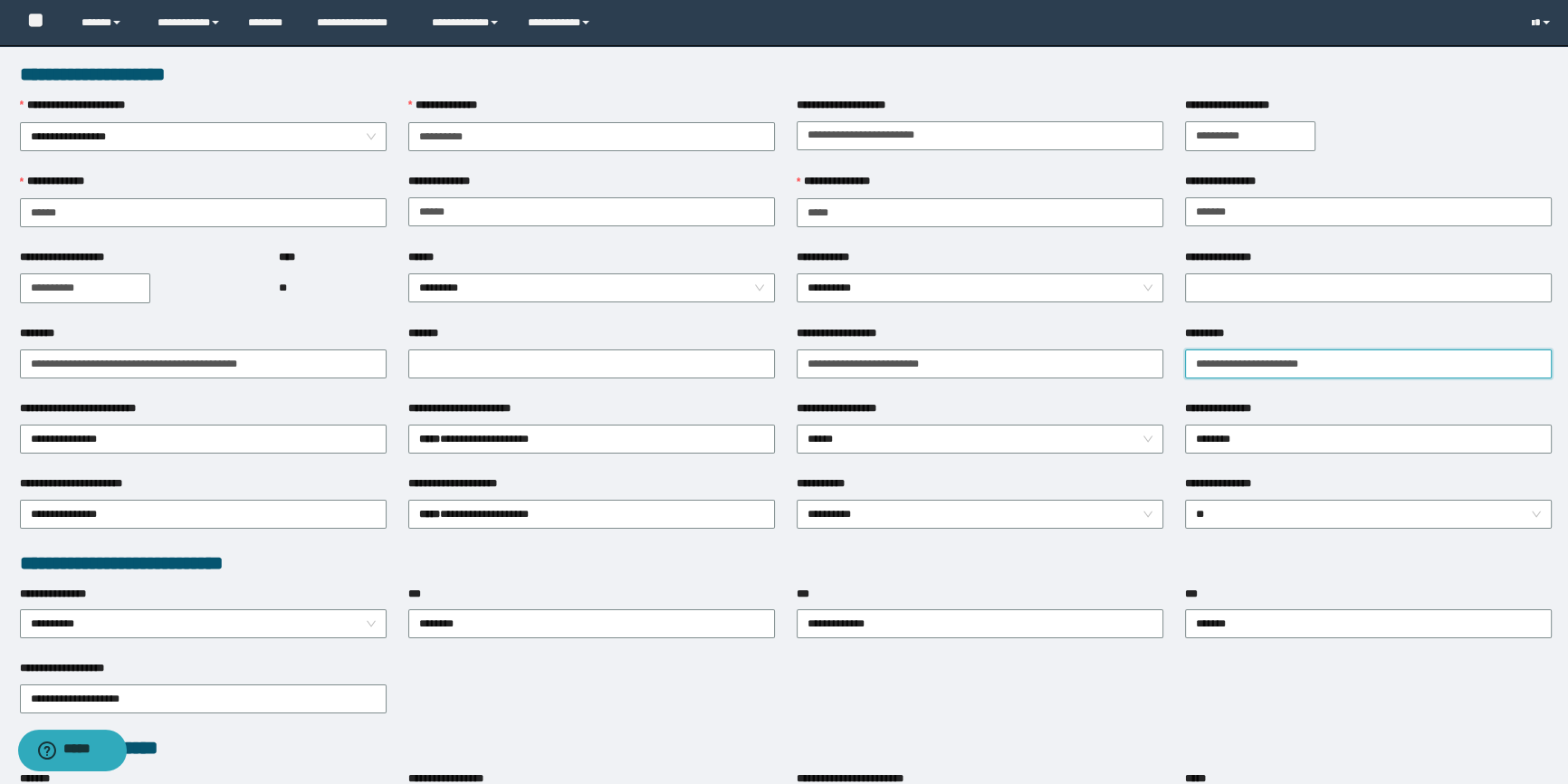 type on "**********" 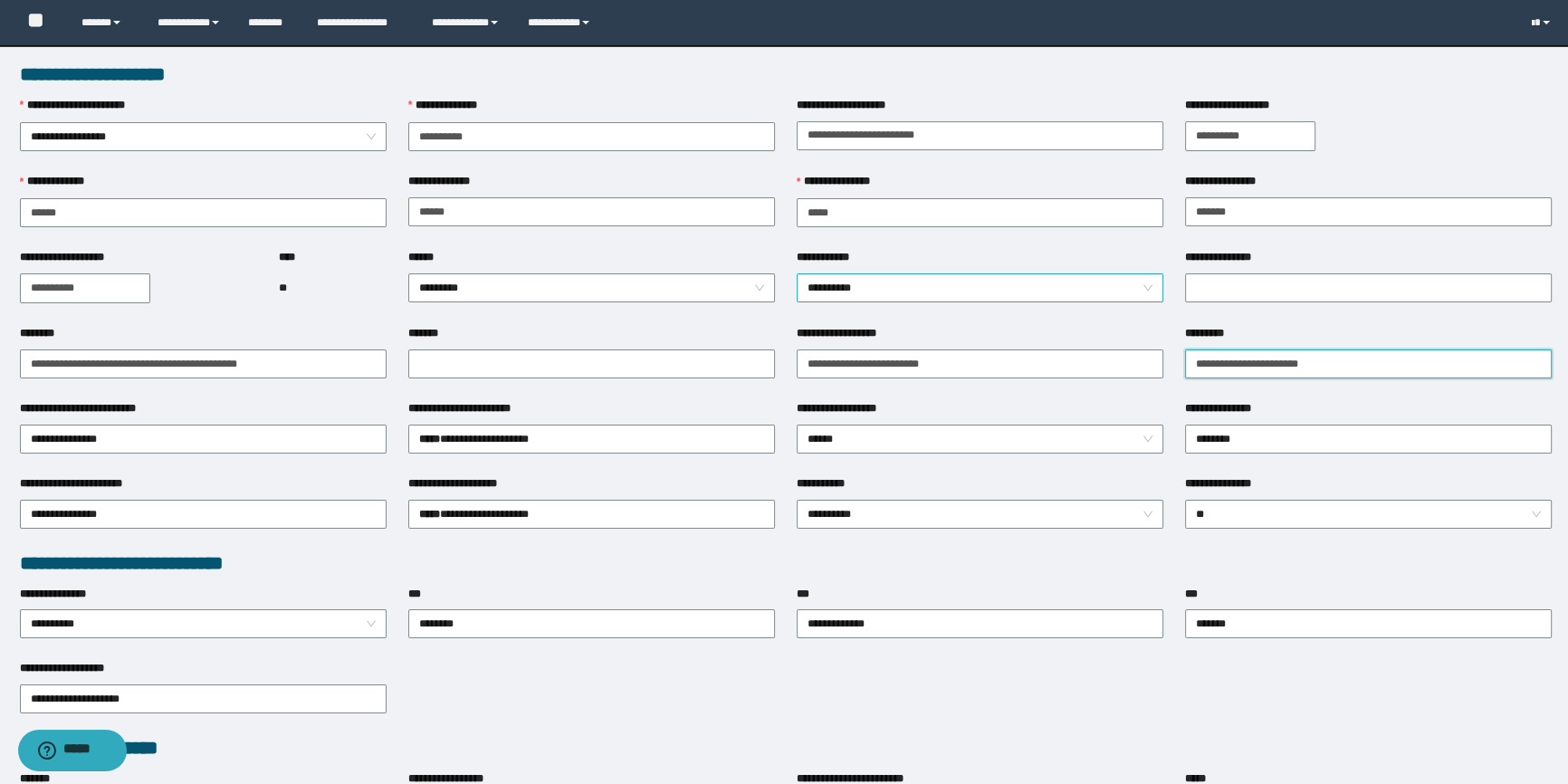 click on "**********" at bounding box center (980, 288) 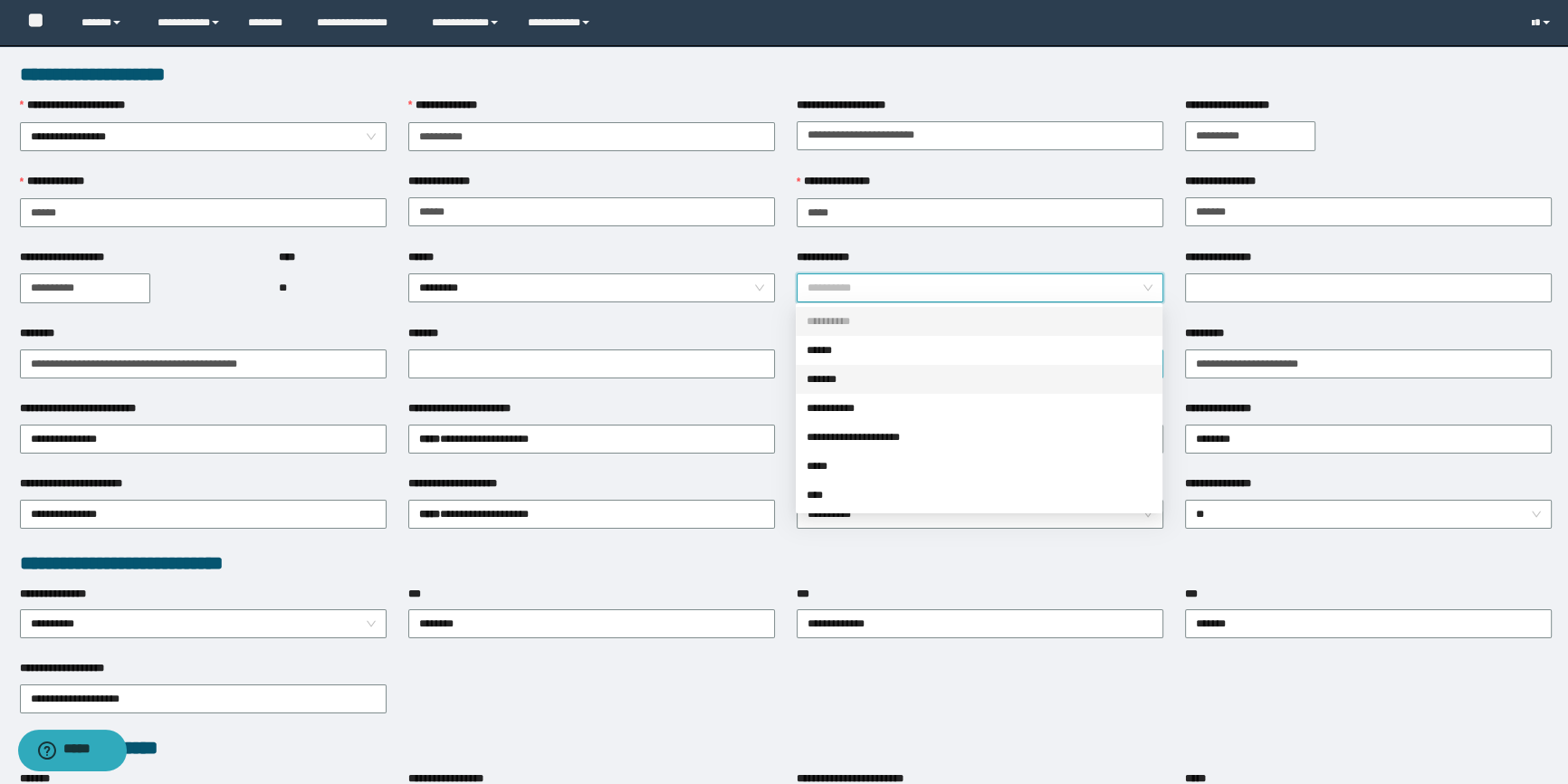 click on "*******" at bounding box center (979, 379) 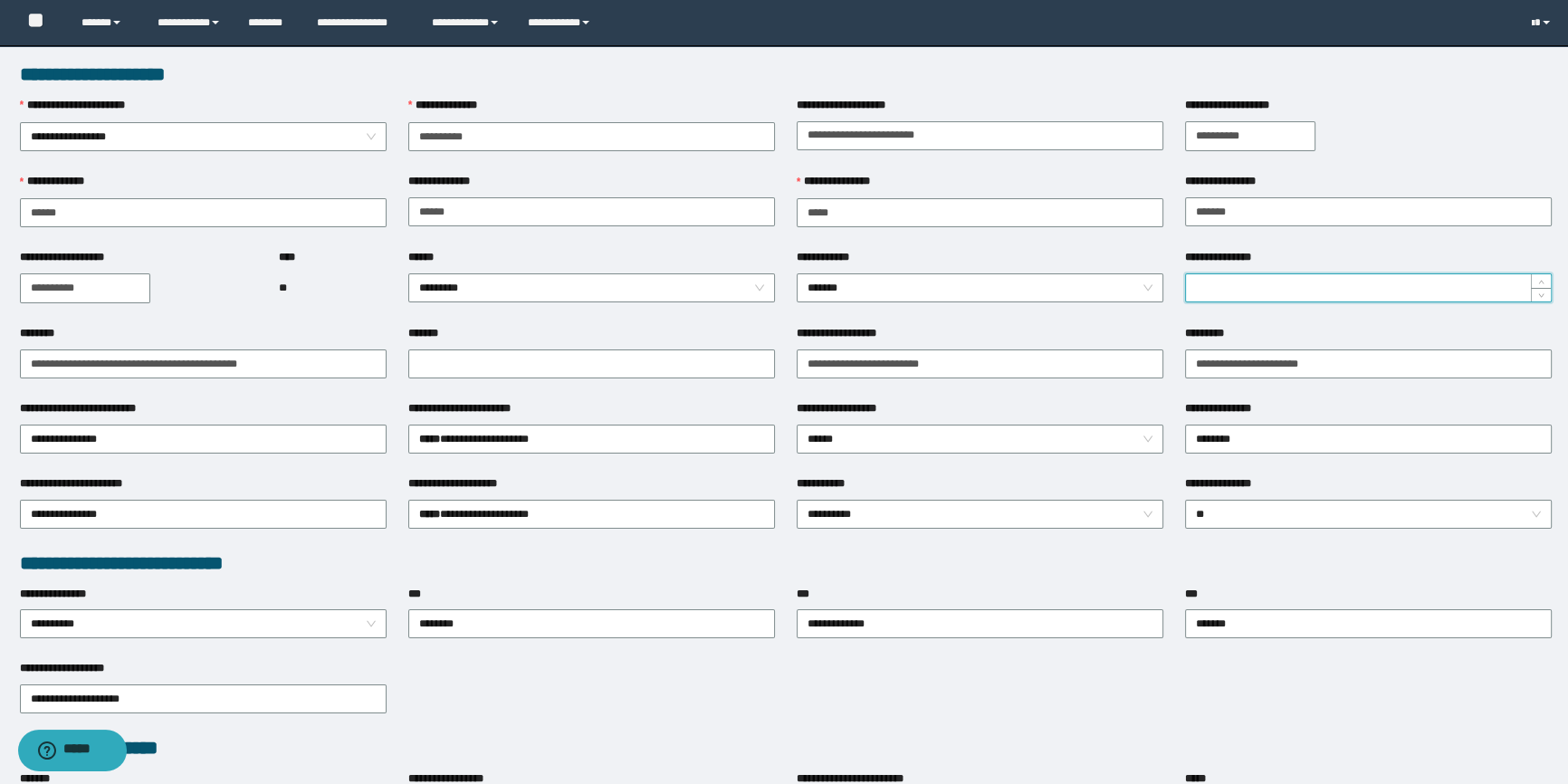 click on "**********" at bounding box center (1368, 288) 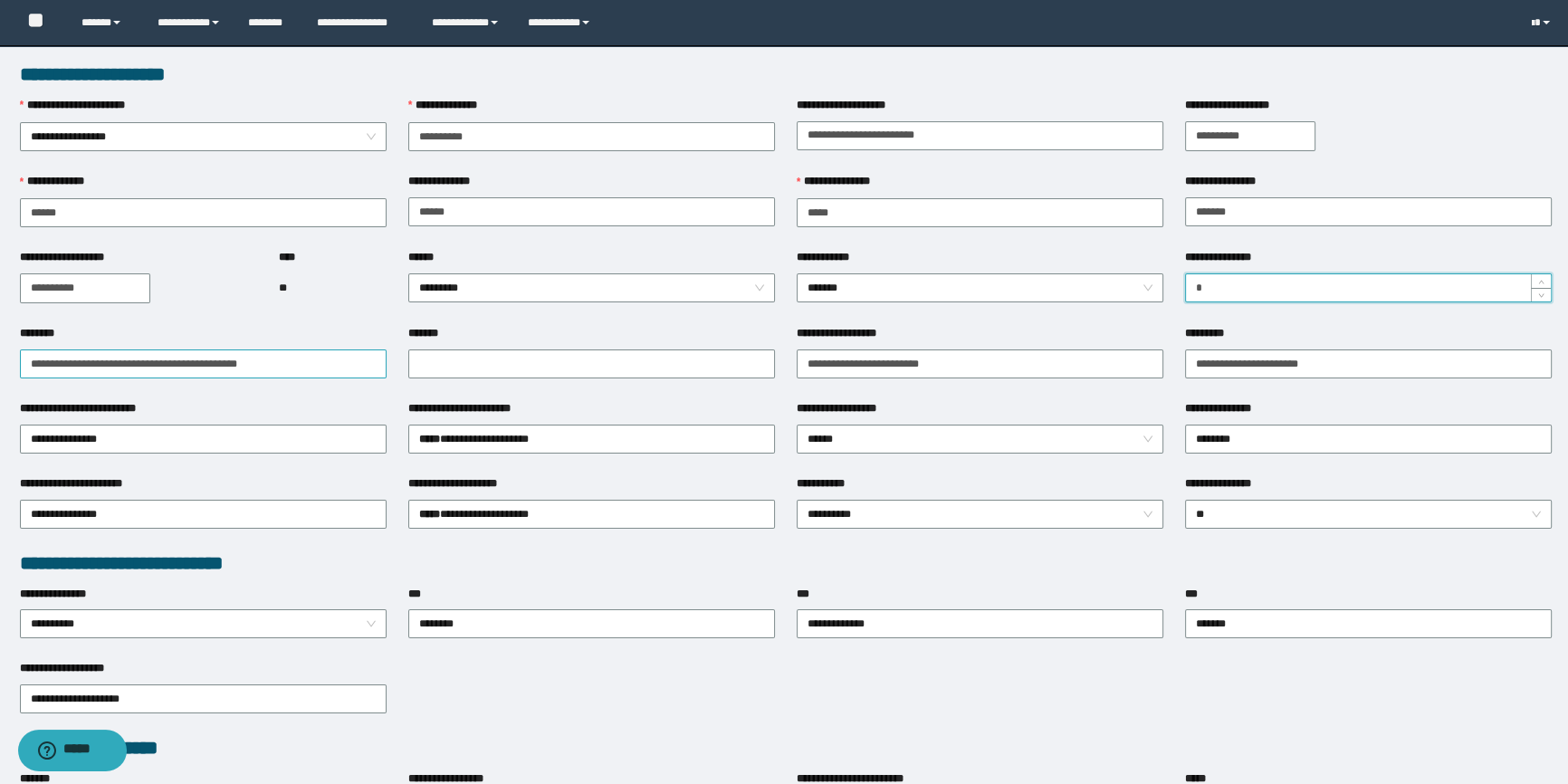 type on "*" 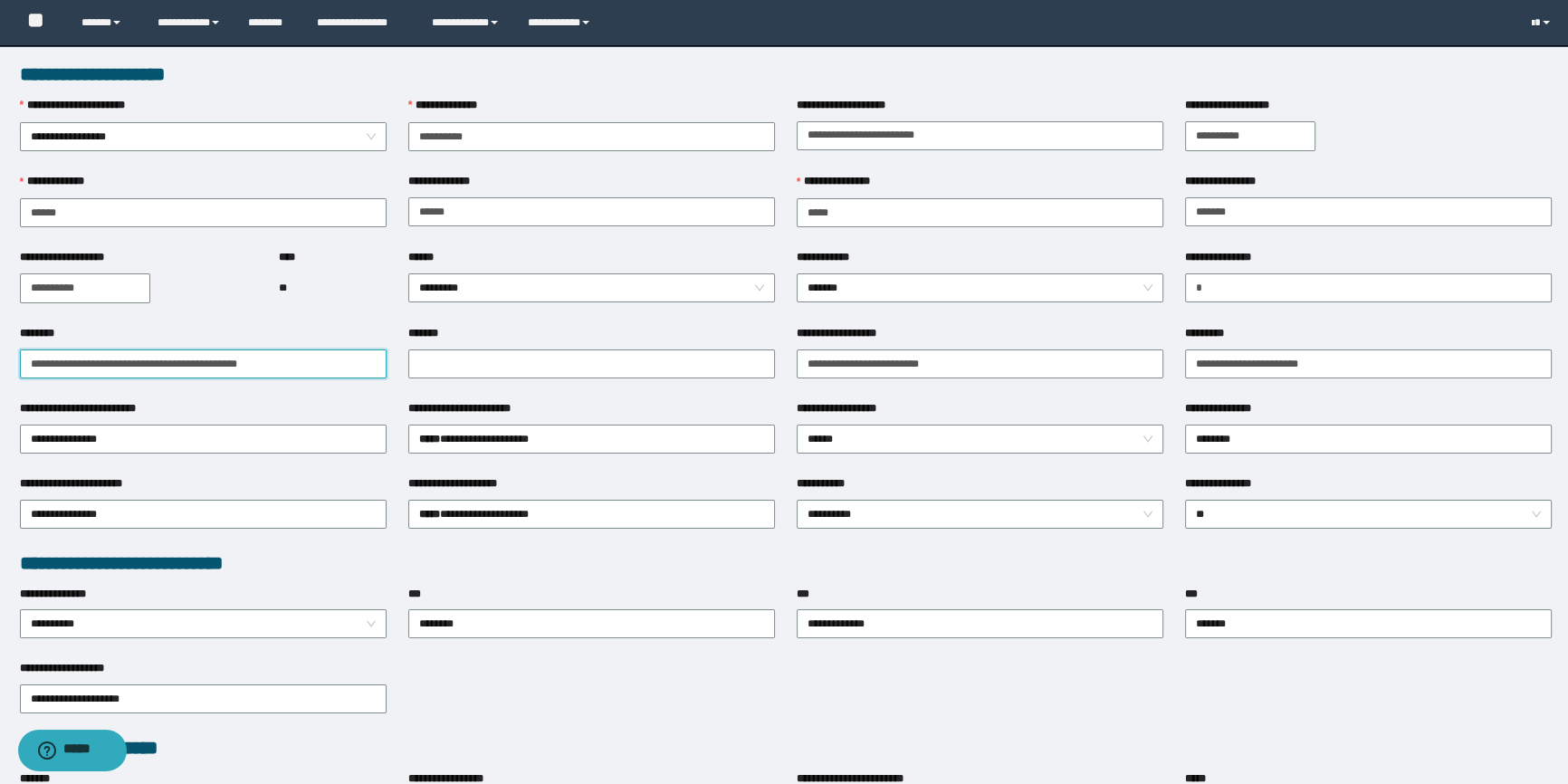 click on "********" at bounding box center [203, 364] 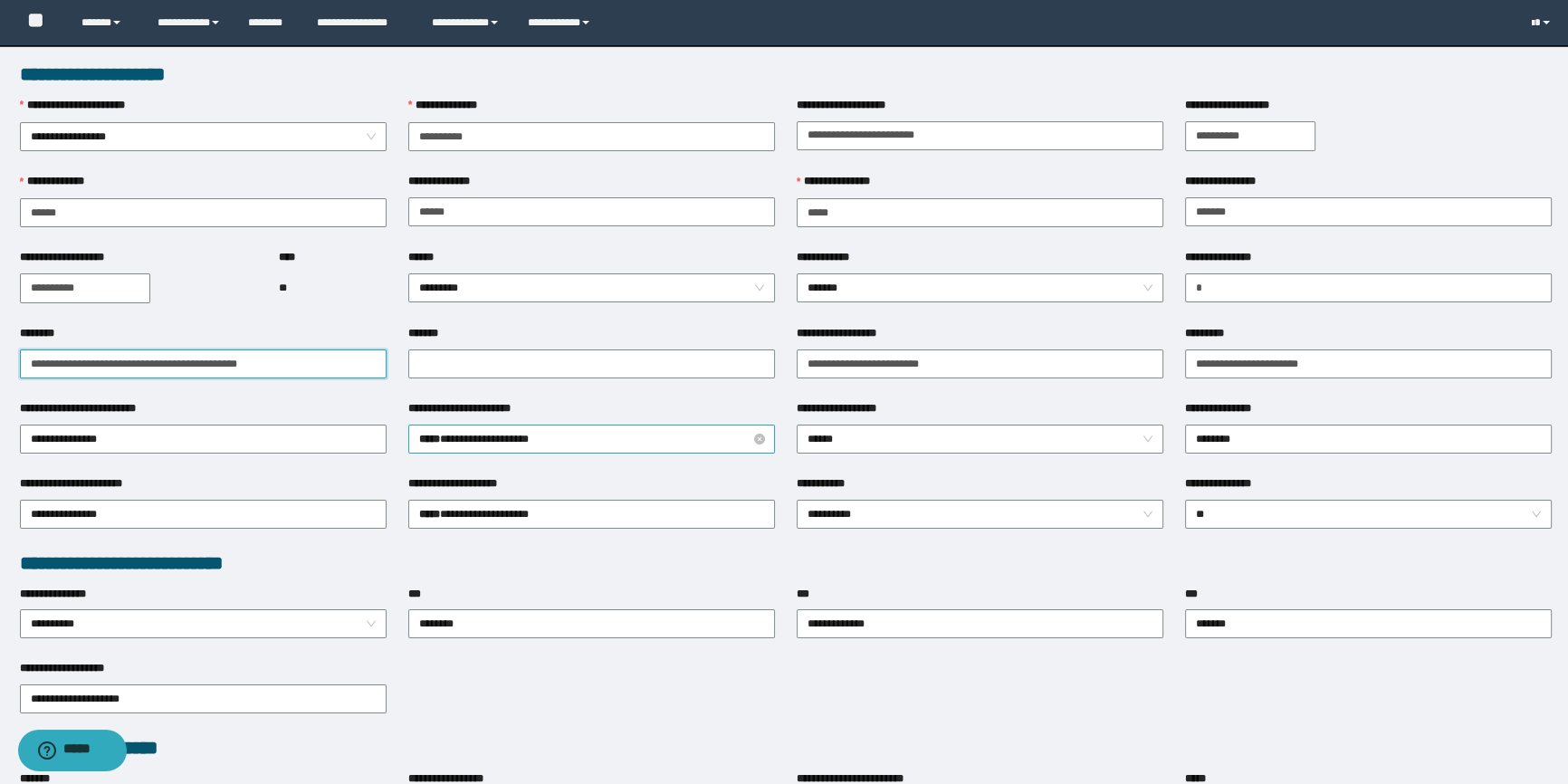 click on "**********" at bounding box center (786, 759) 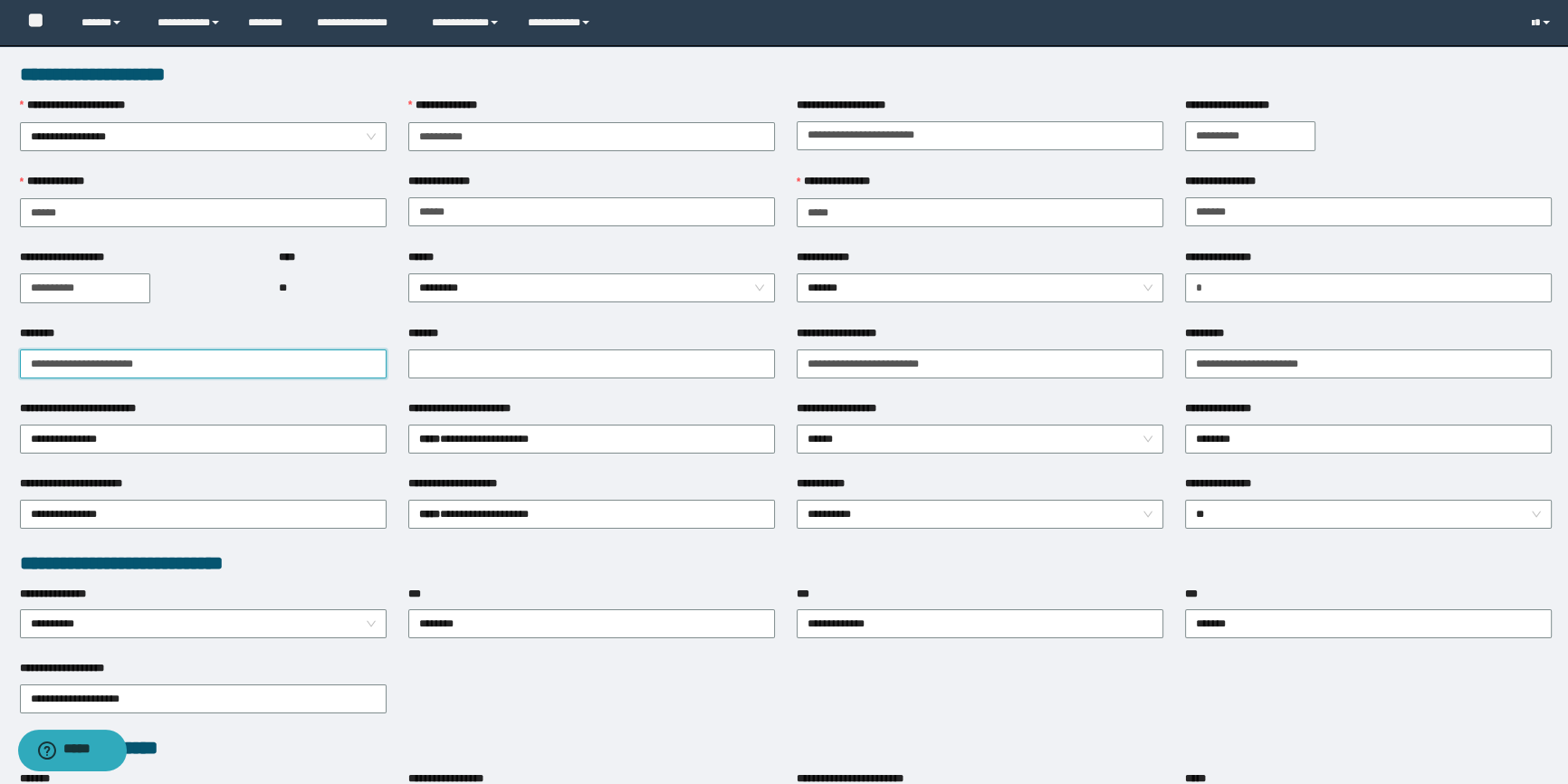 drag, startPoint x: 230, startPoint y: 354, endPoint x: 0, endPoint y: 368, distance: 230.42569 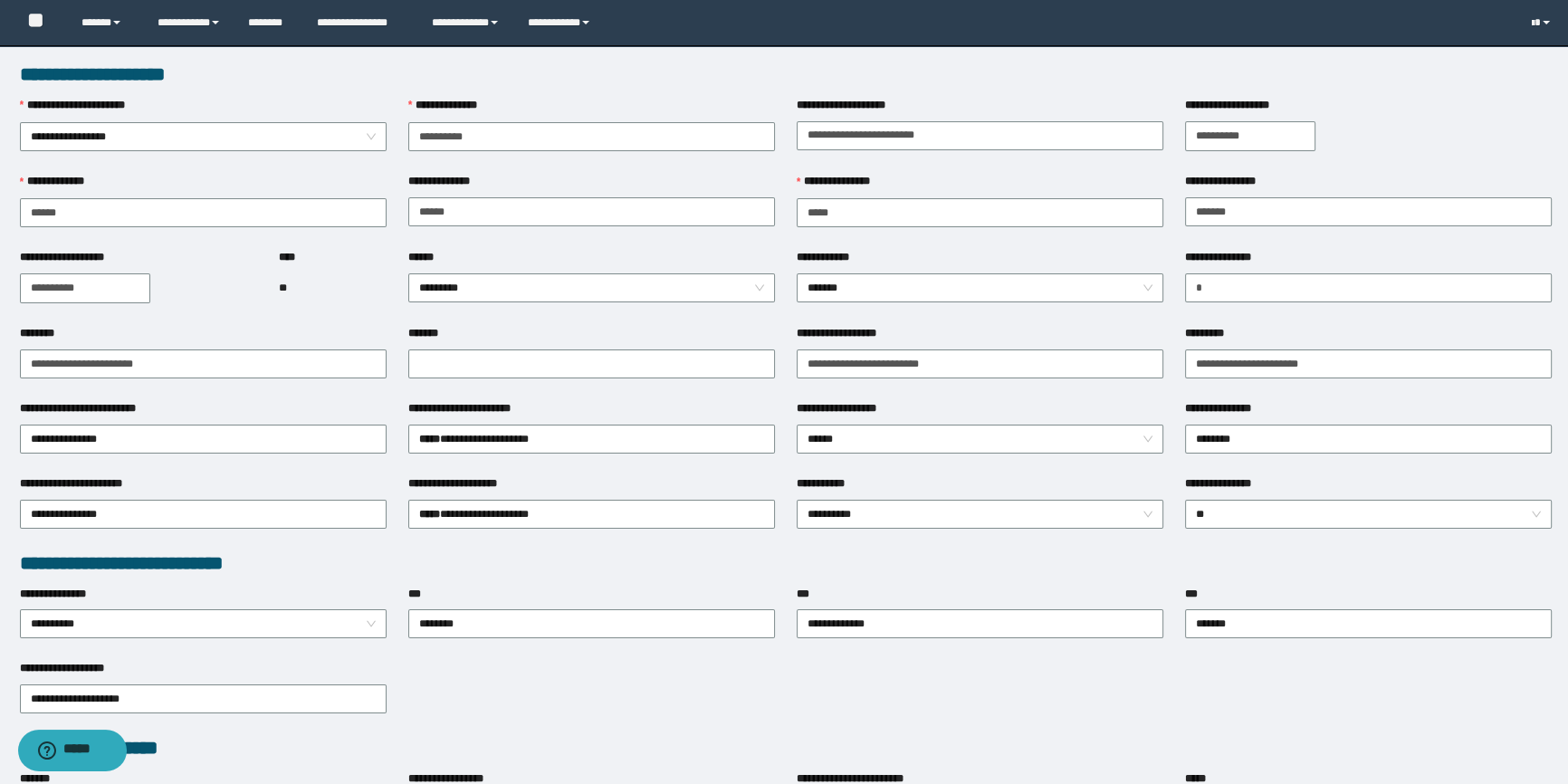 click on "*******" at bounding box center [591, 362] 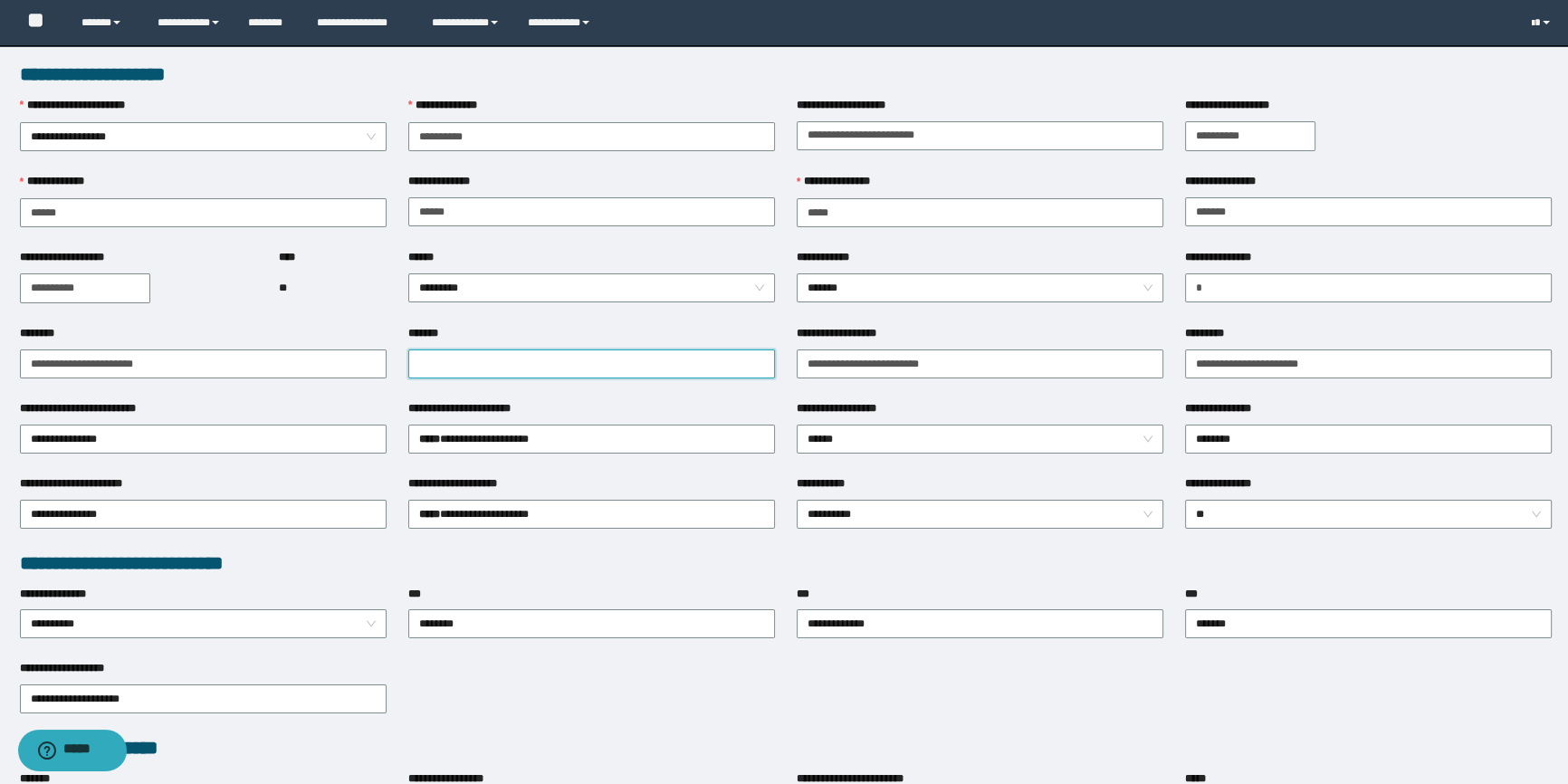 click on "*******" at bounding box center [591, 364] 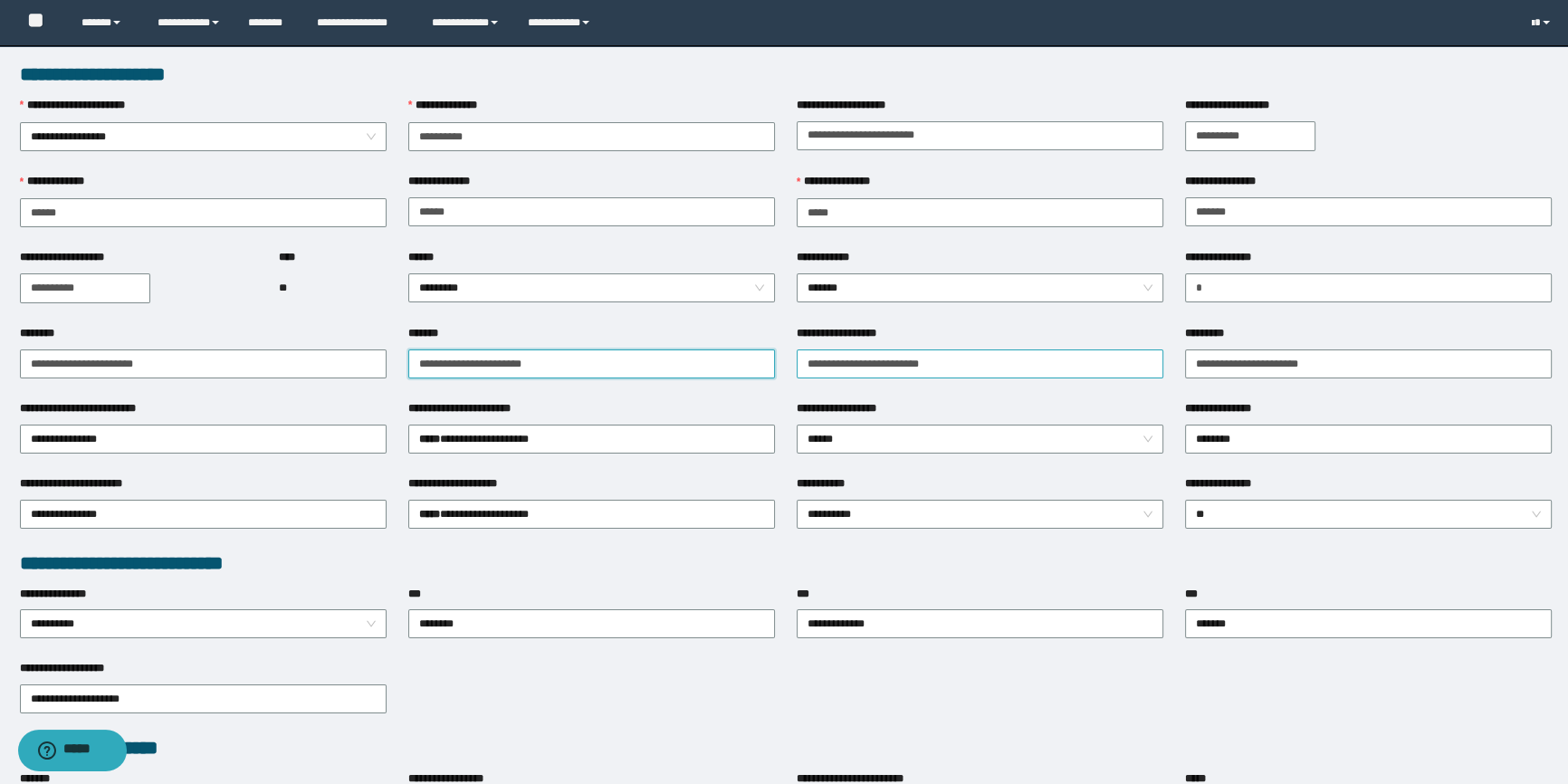 type on "**********" 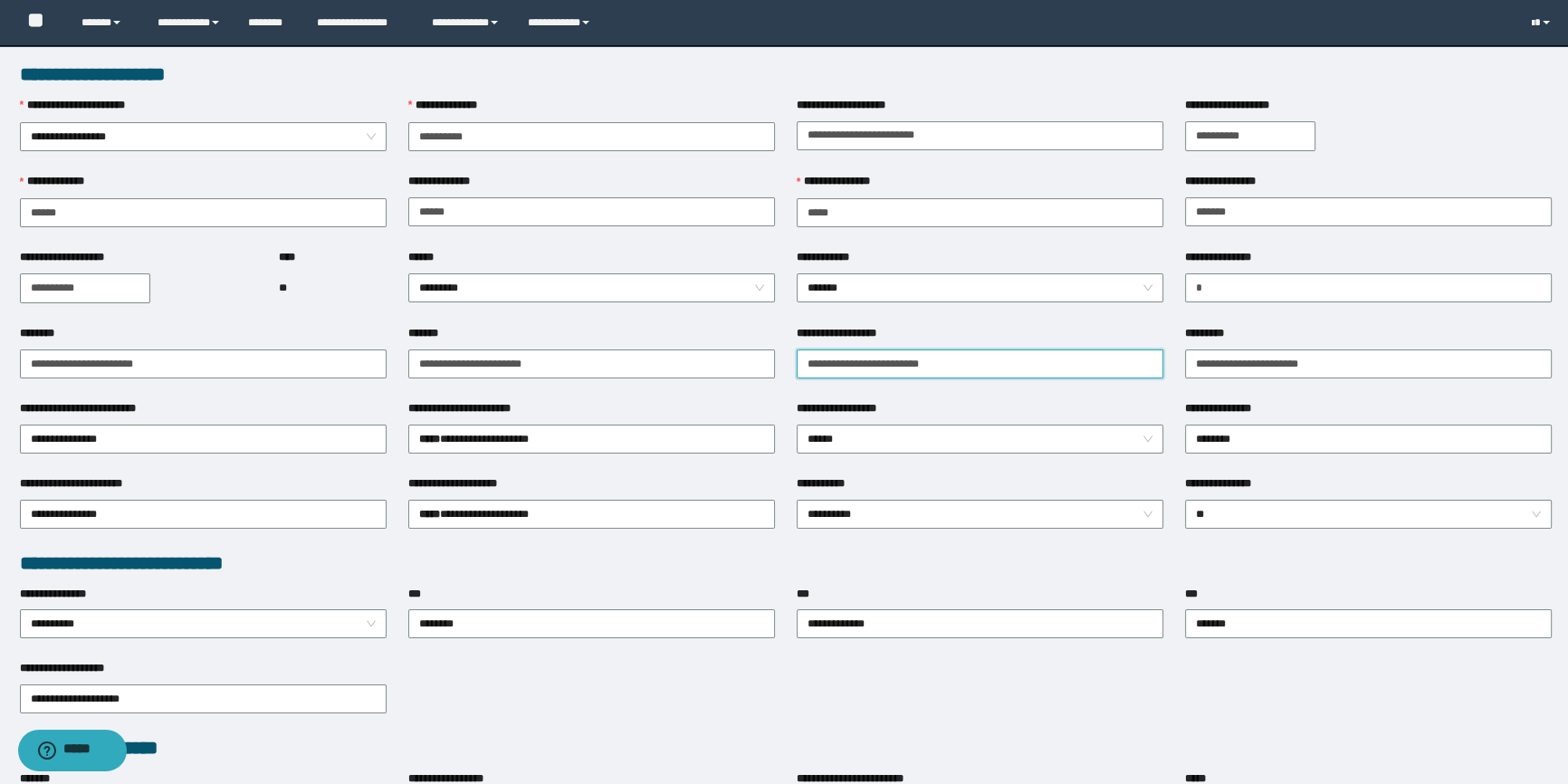click on "**********" at bounding box center [980, 364] 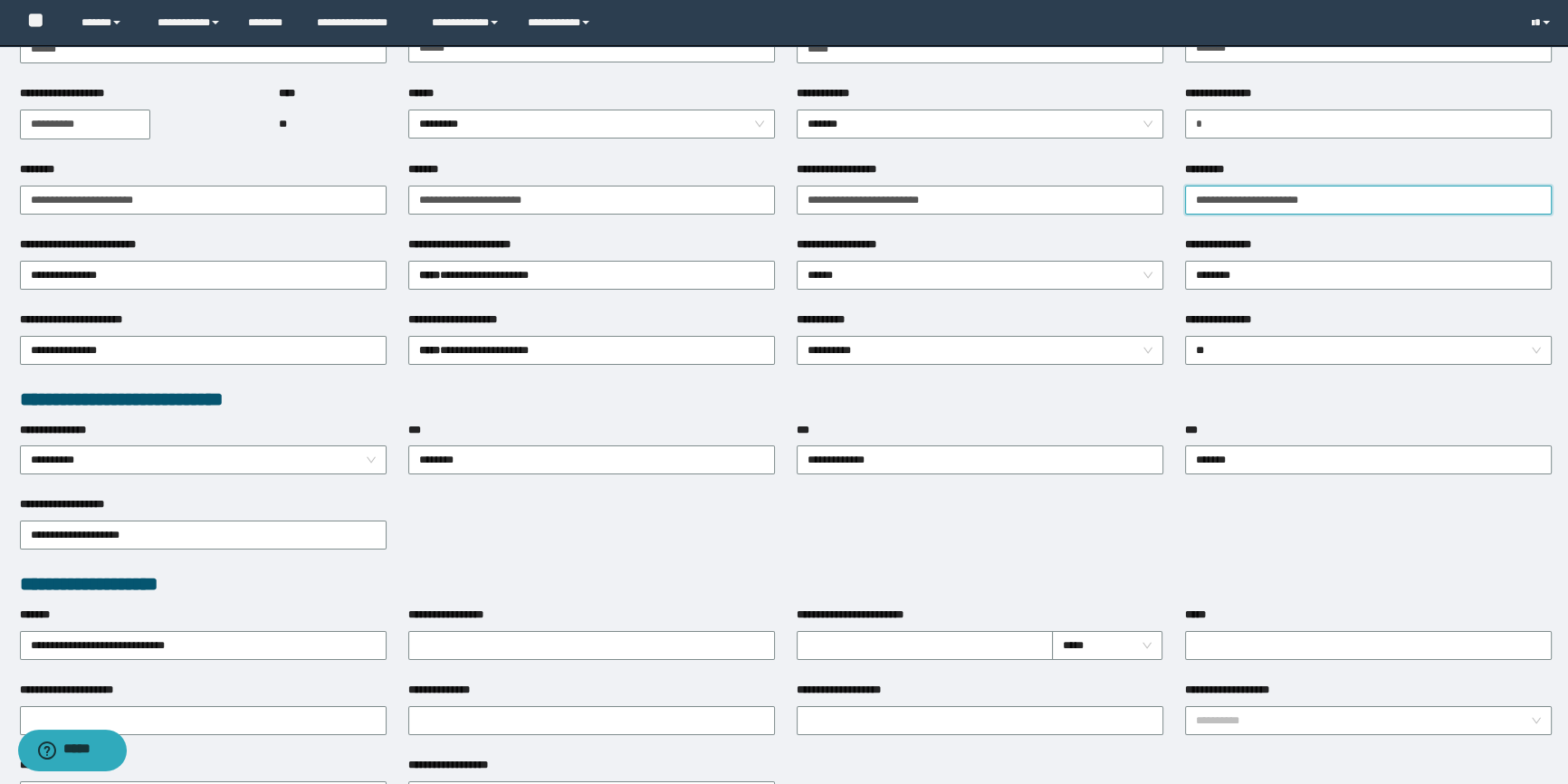 click on "**********" at bounding box center [1368, 200] 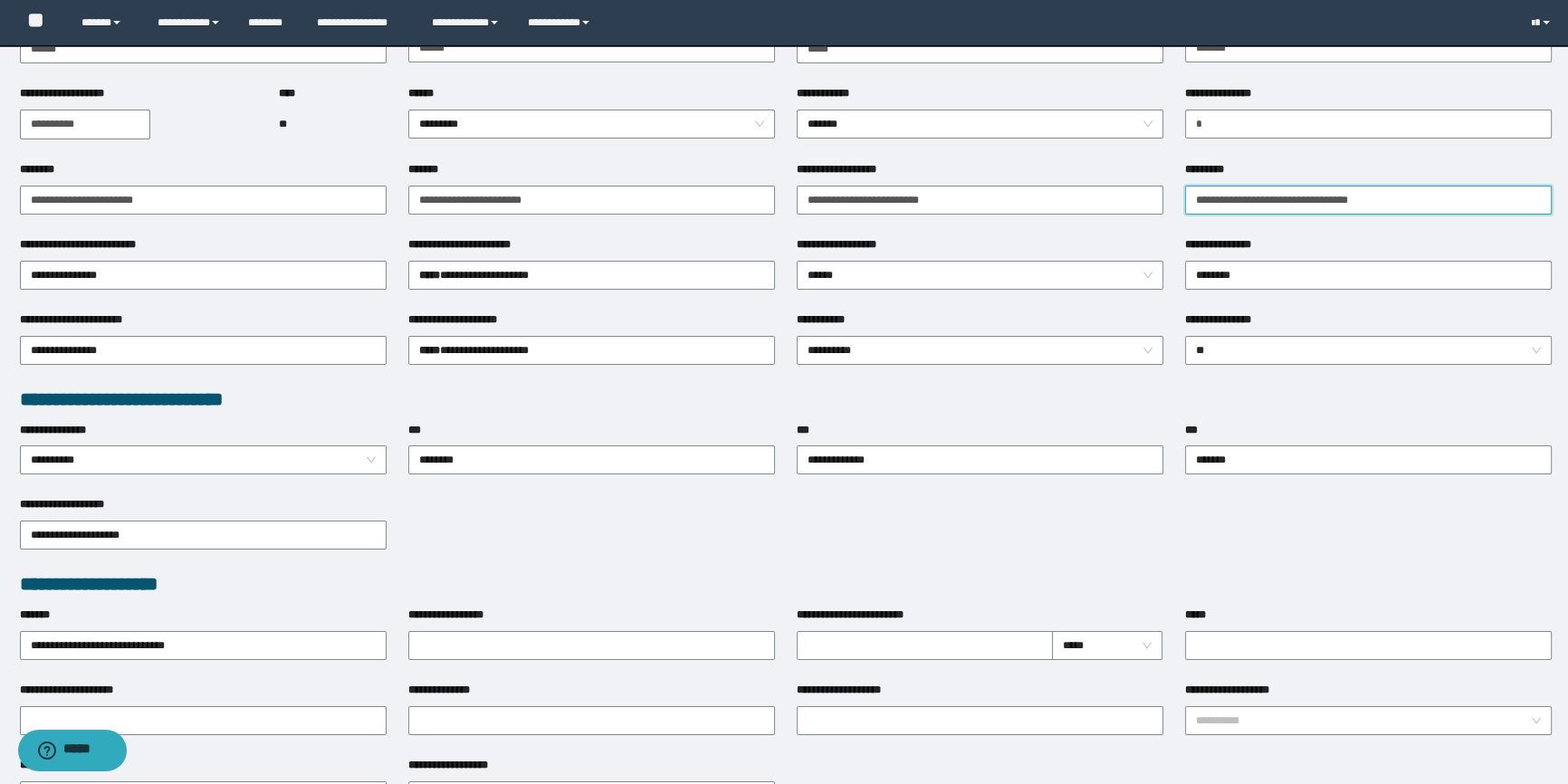 type on "**********" 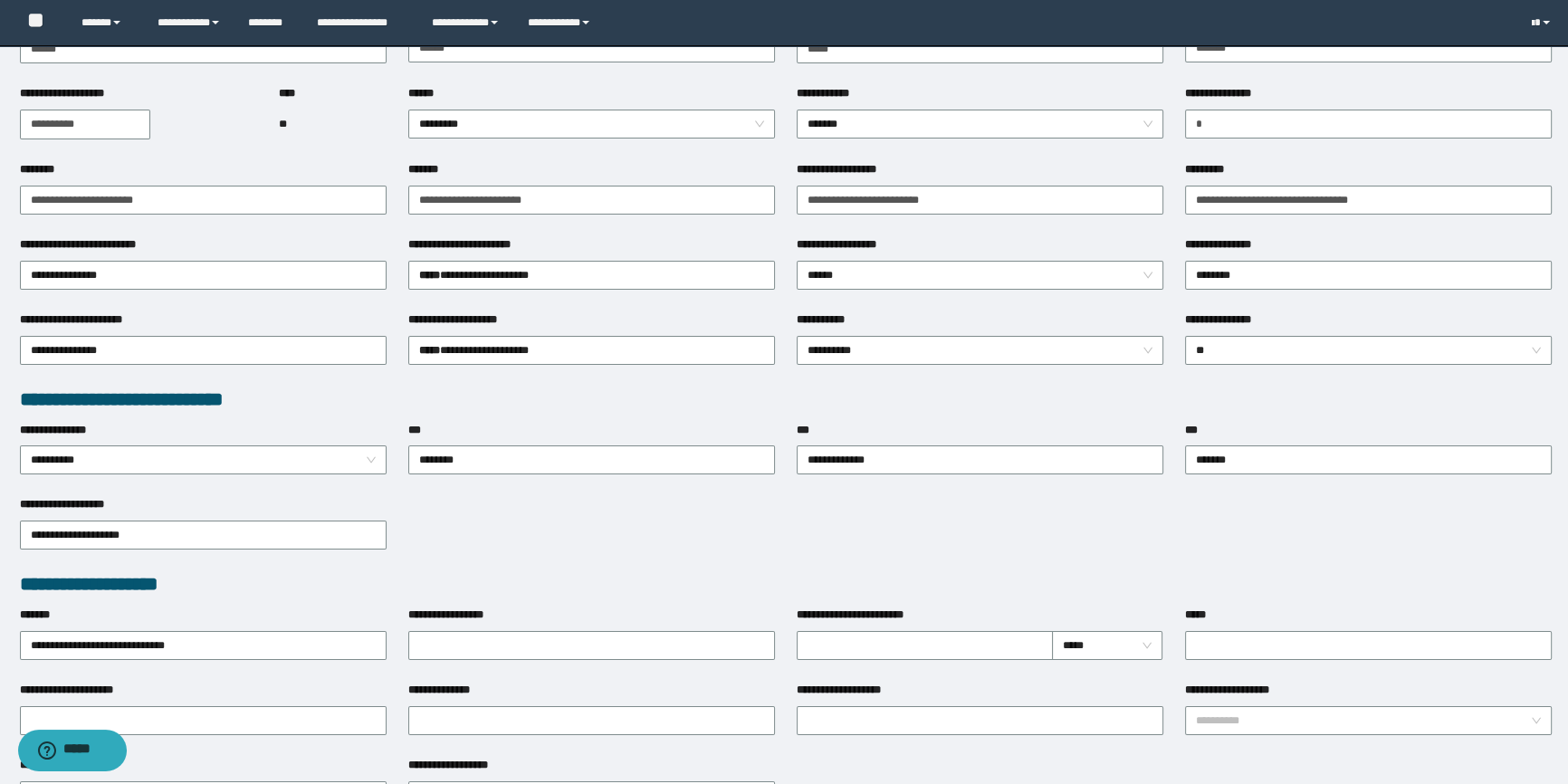 click on "**********" at bounding box center [1368, 248] 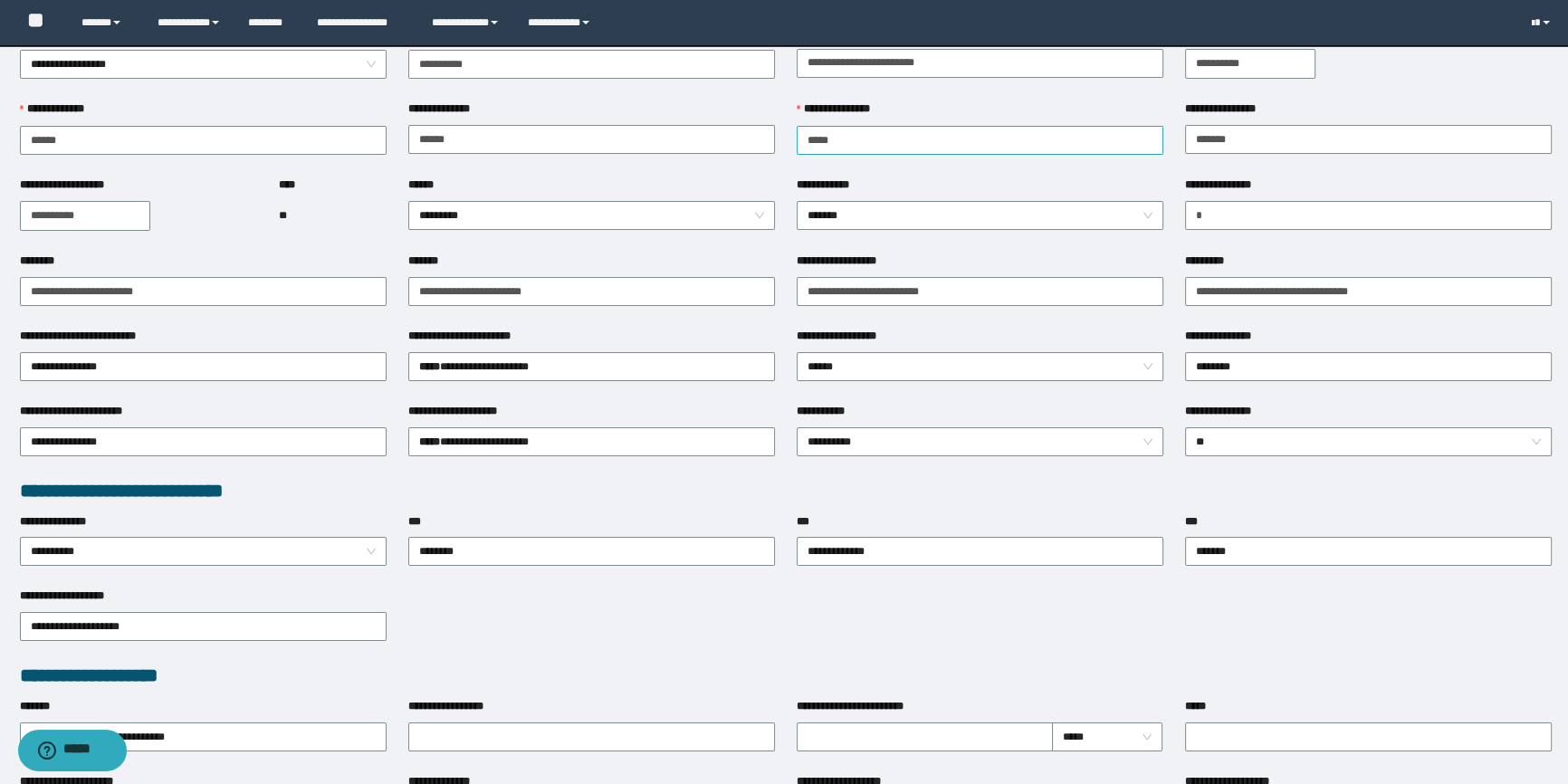 scroll, scrollTop: 0, scrollLeft: 0, axis: both 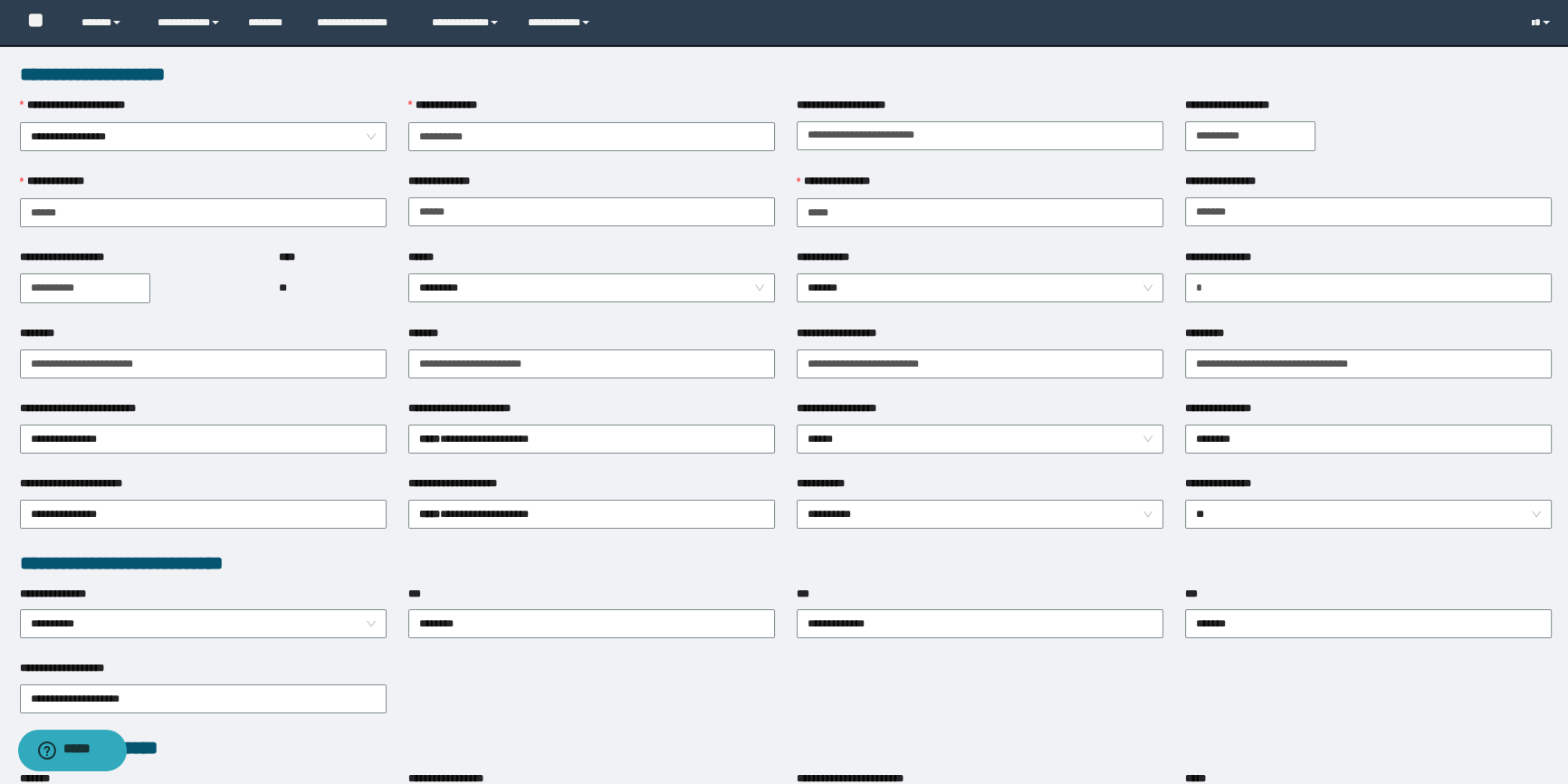drag, startPoint x: 1259, startPoint y: 108, endPoint x: 1259, endPoint y: 120, distance: 12 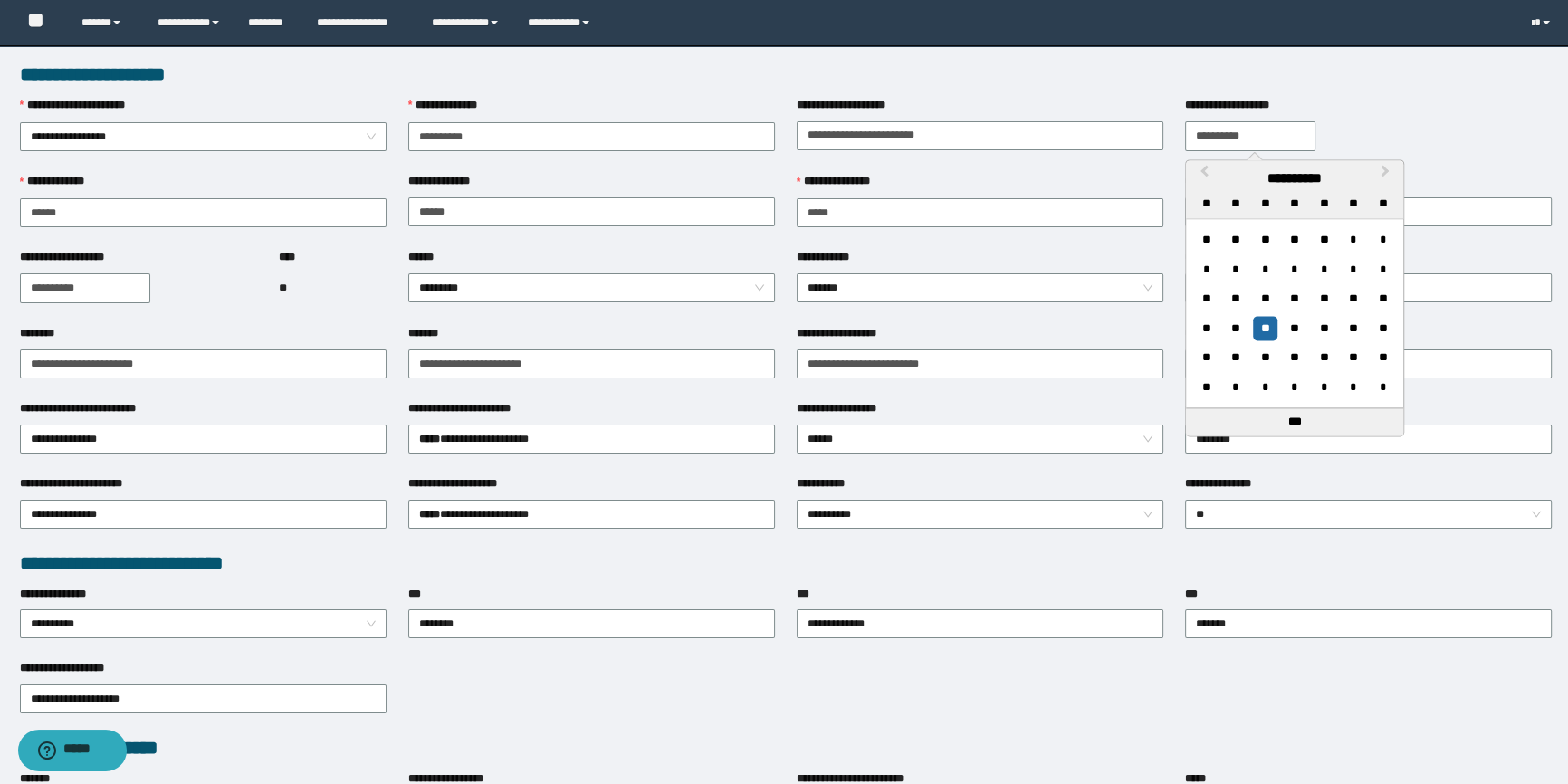 click on "**********" at bounding box center (1250, 136) 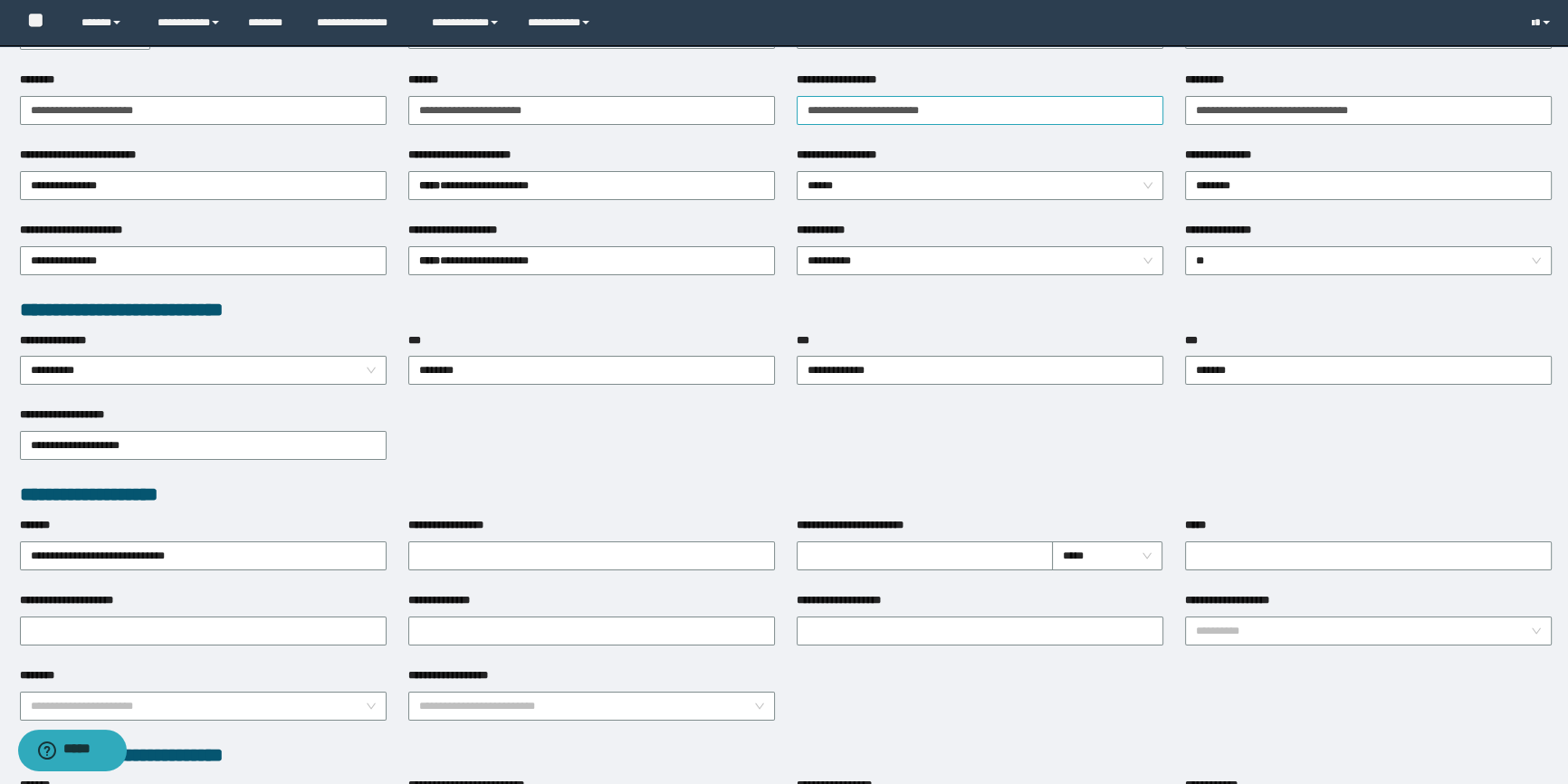 scroll, scrollTop: 246, scrollLeft: 0, axis: vertical 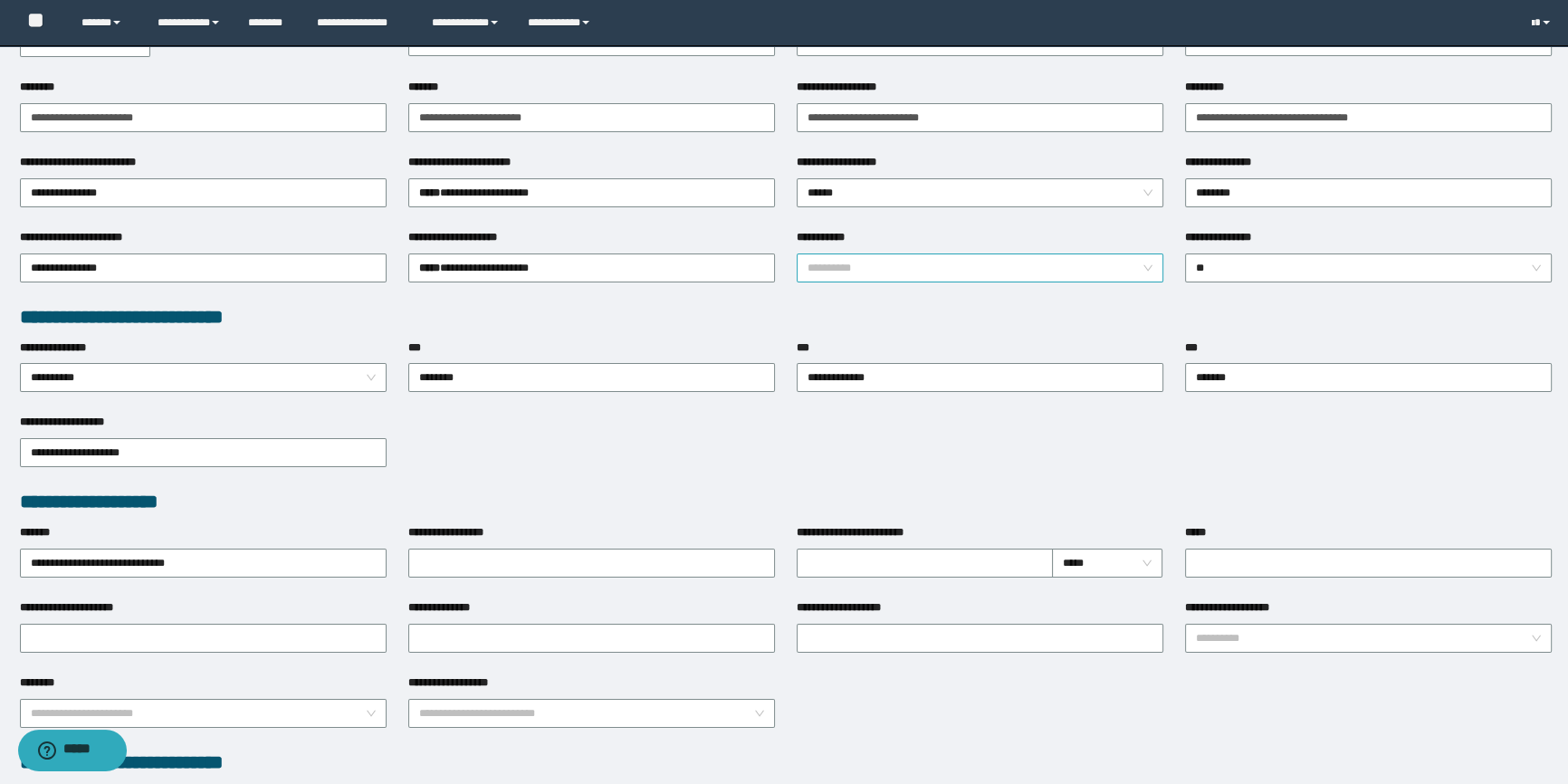 click on "**********" at bounding box center (980, 268) 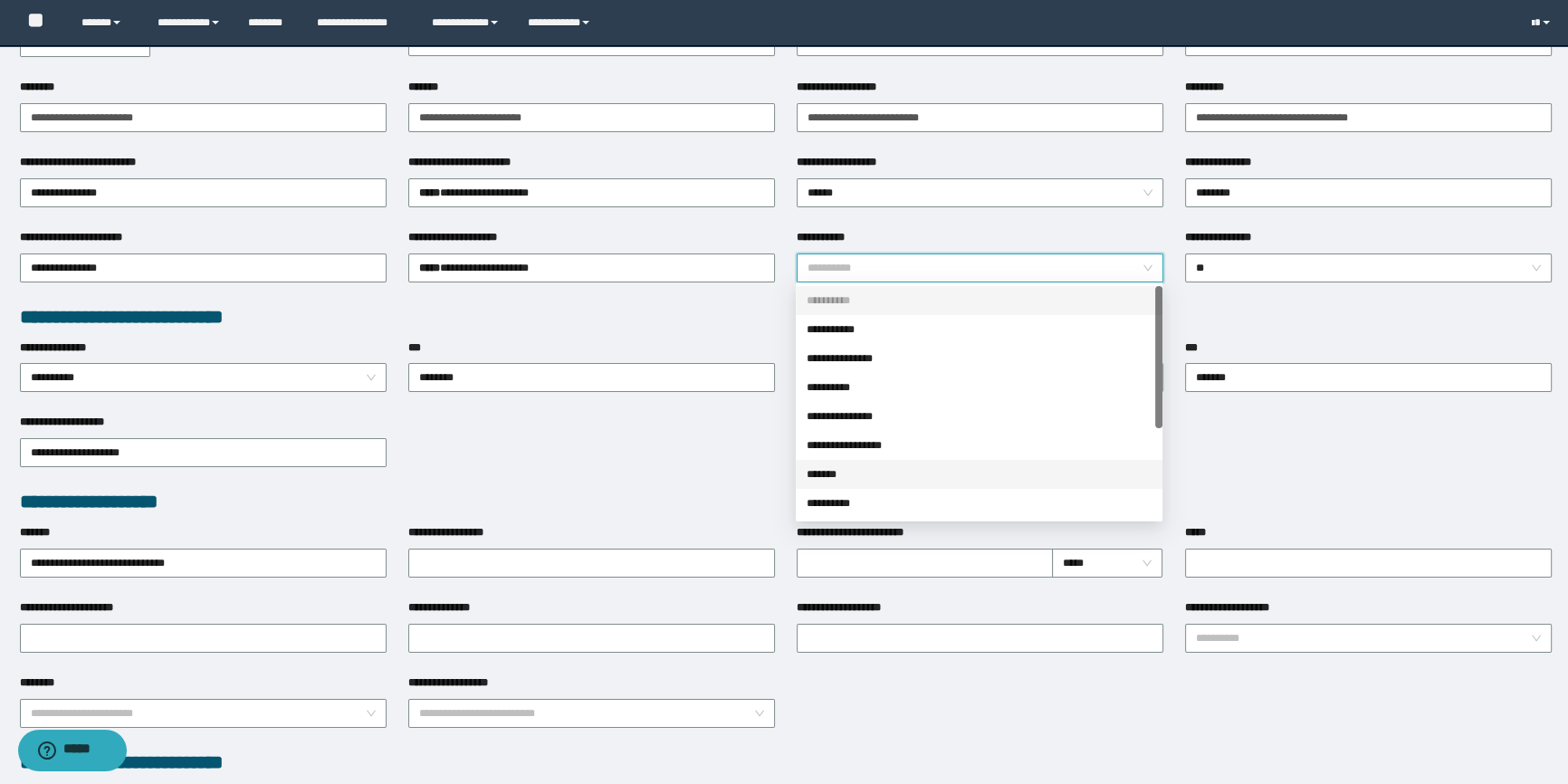 click on "*******" at bounding box center [979, 474] 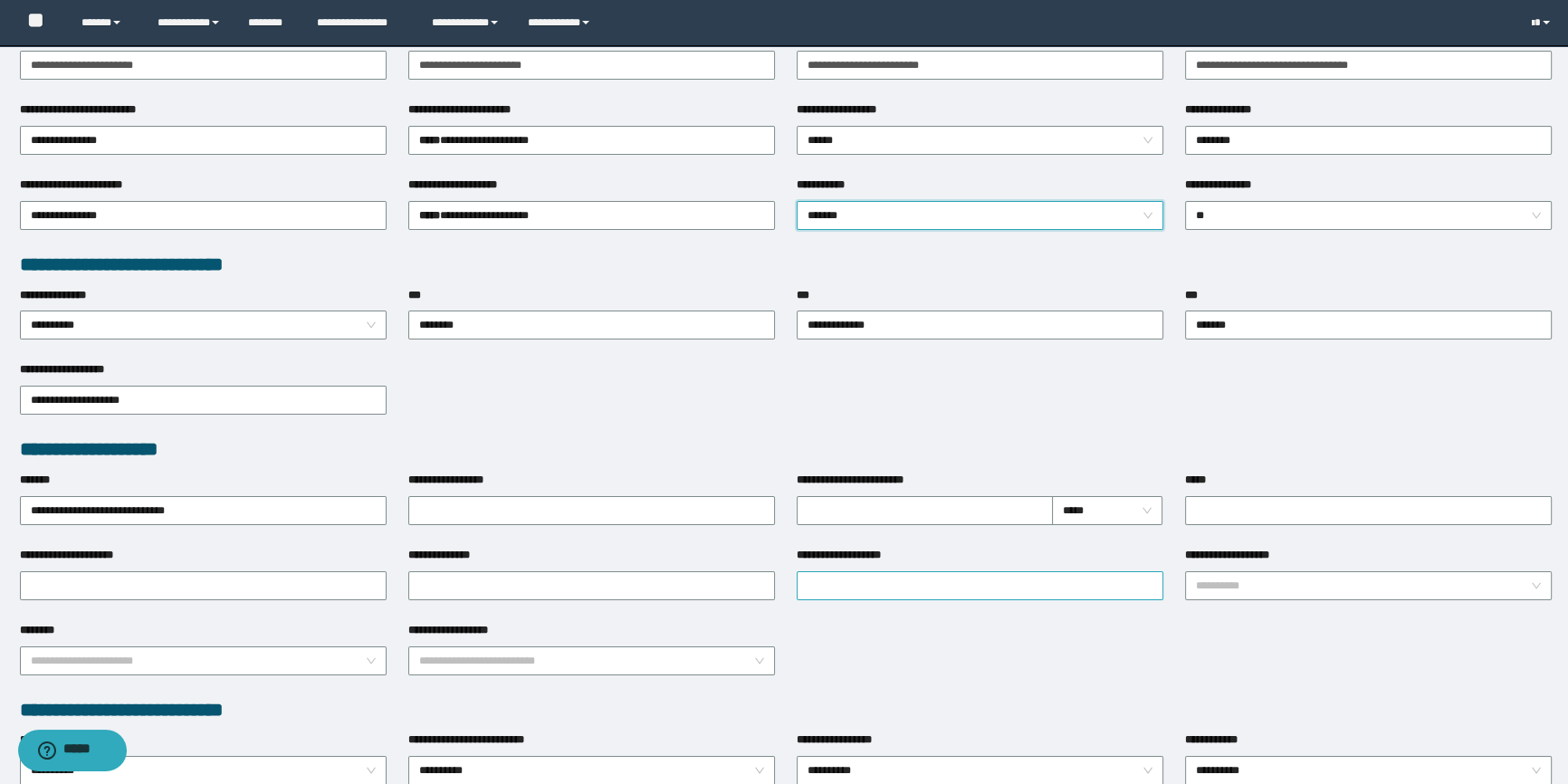 scroll, scrollTop: 329, scrollLeft: 0, axis: vertical 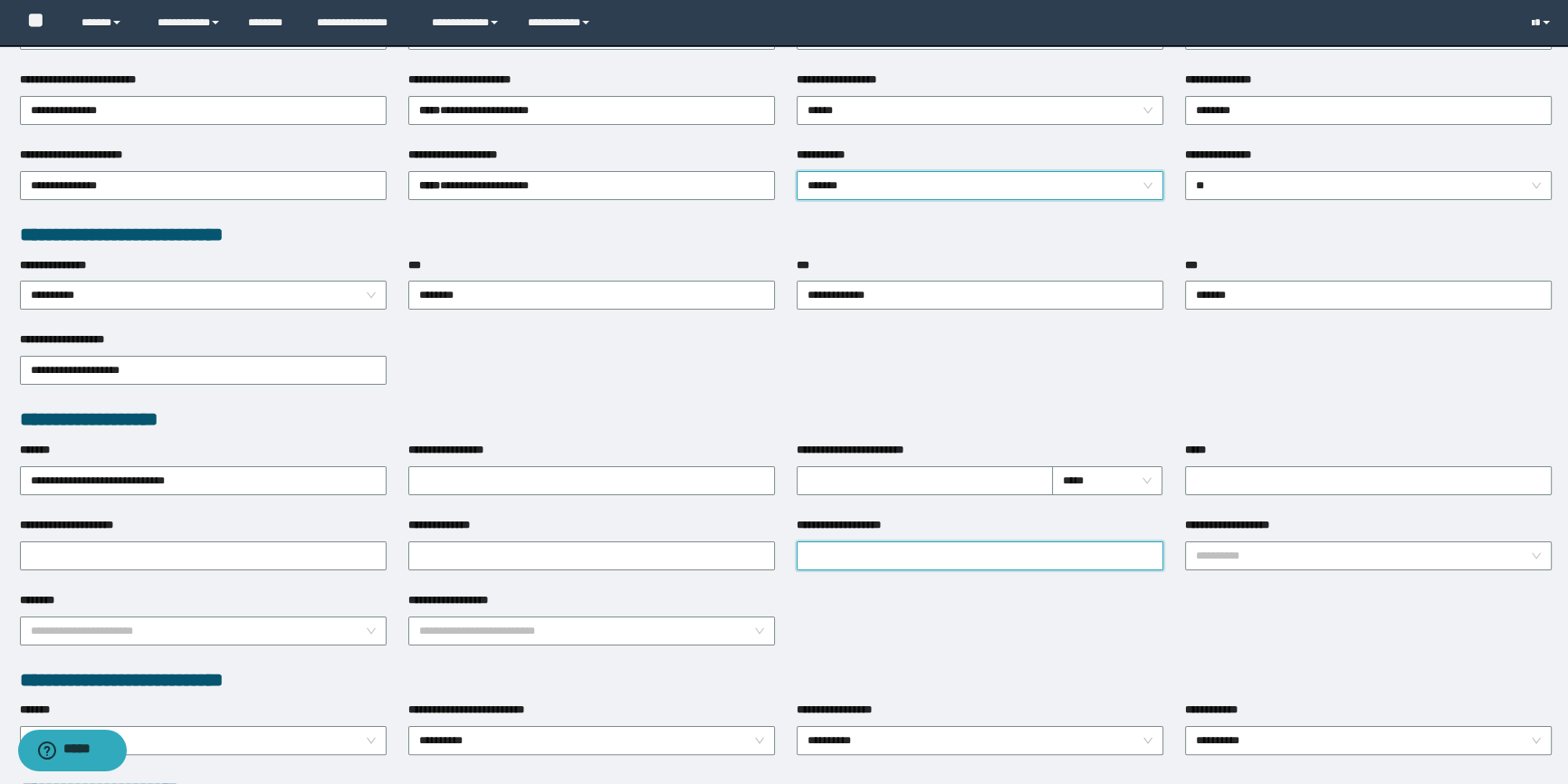 drag, startPoint x: 847, startPoint y: 552, endPoint x: 841, endPoint y: 561, distance: 10.816654 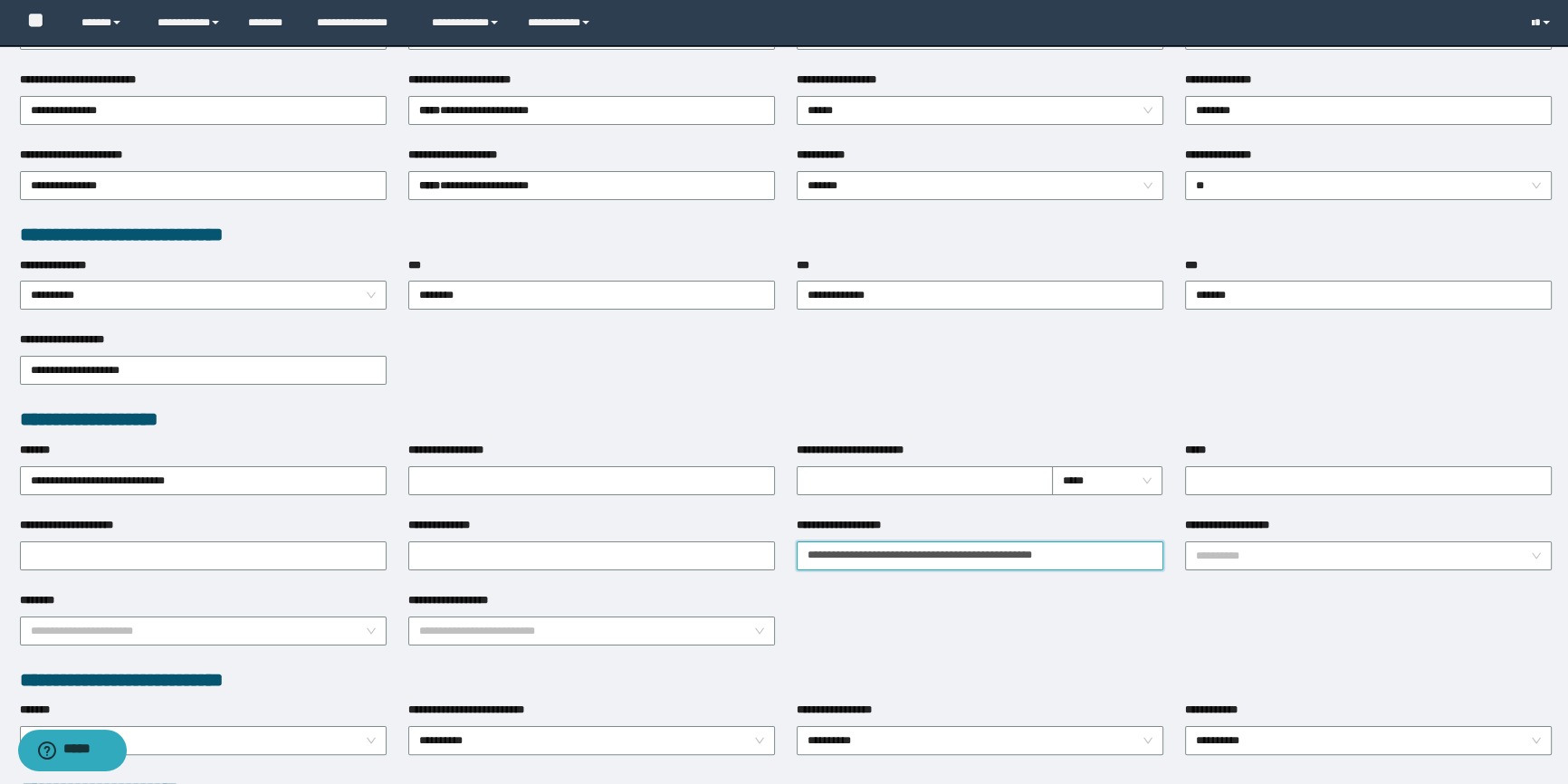 drag, startPoint x: 942, startPoint y: 558, endPoint x: 1245, endPoint y: 598, distance: 305.6289 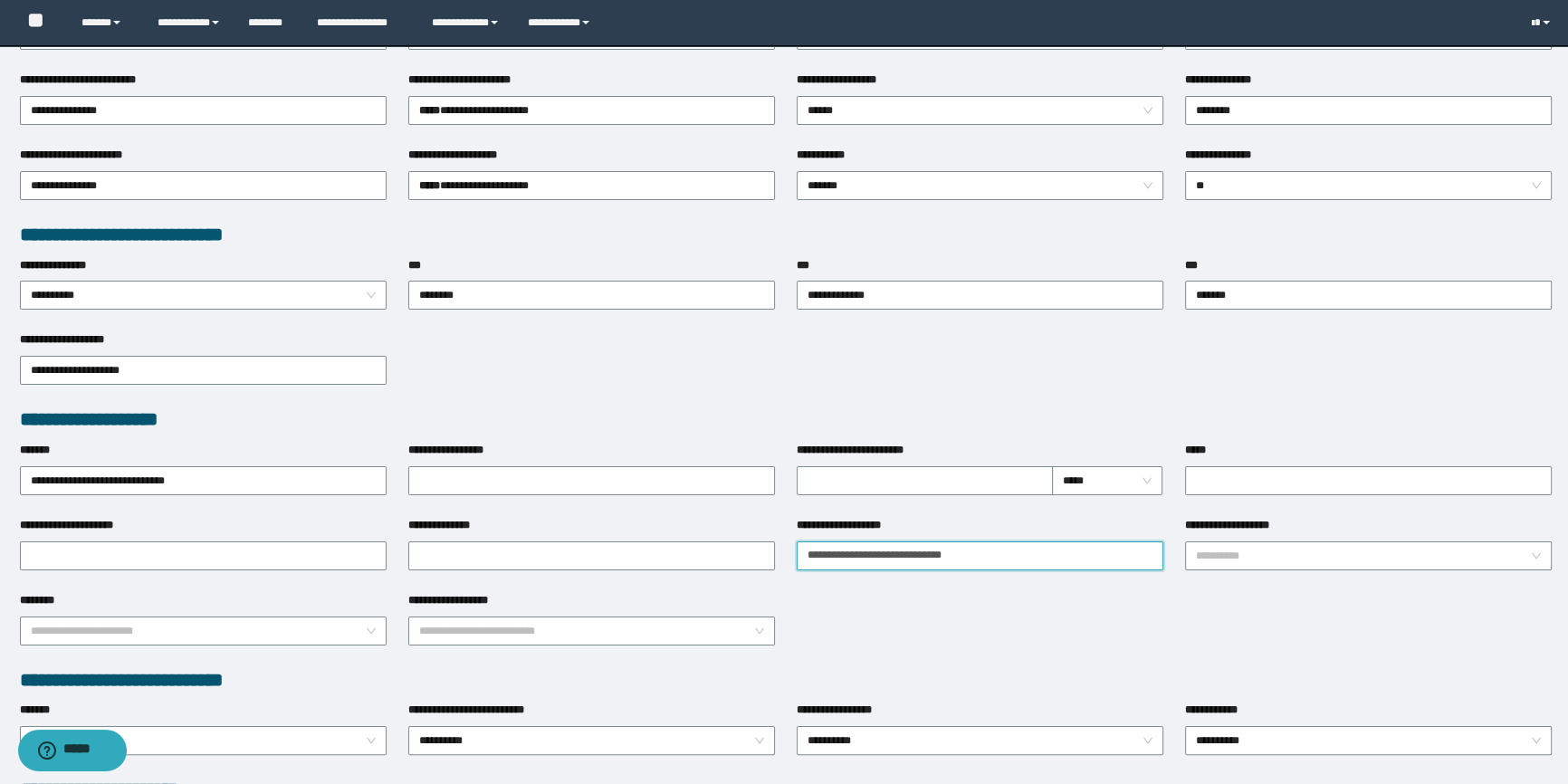 drag, startPoint x: 945, startPoint y: 551, endPoint x: 1076, endPoint y: 561, distance: 131.38112 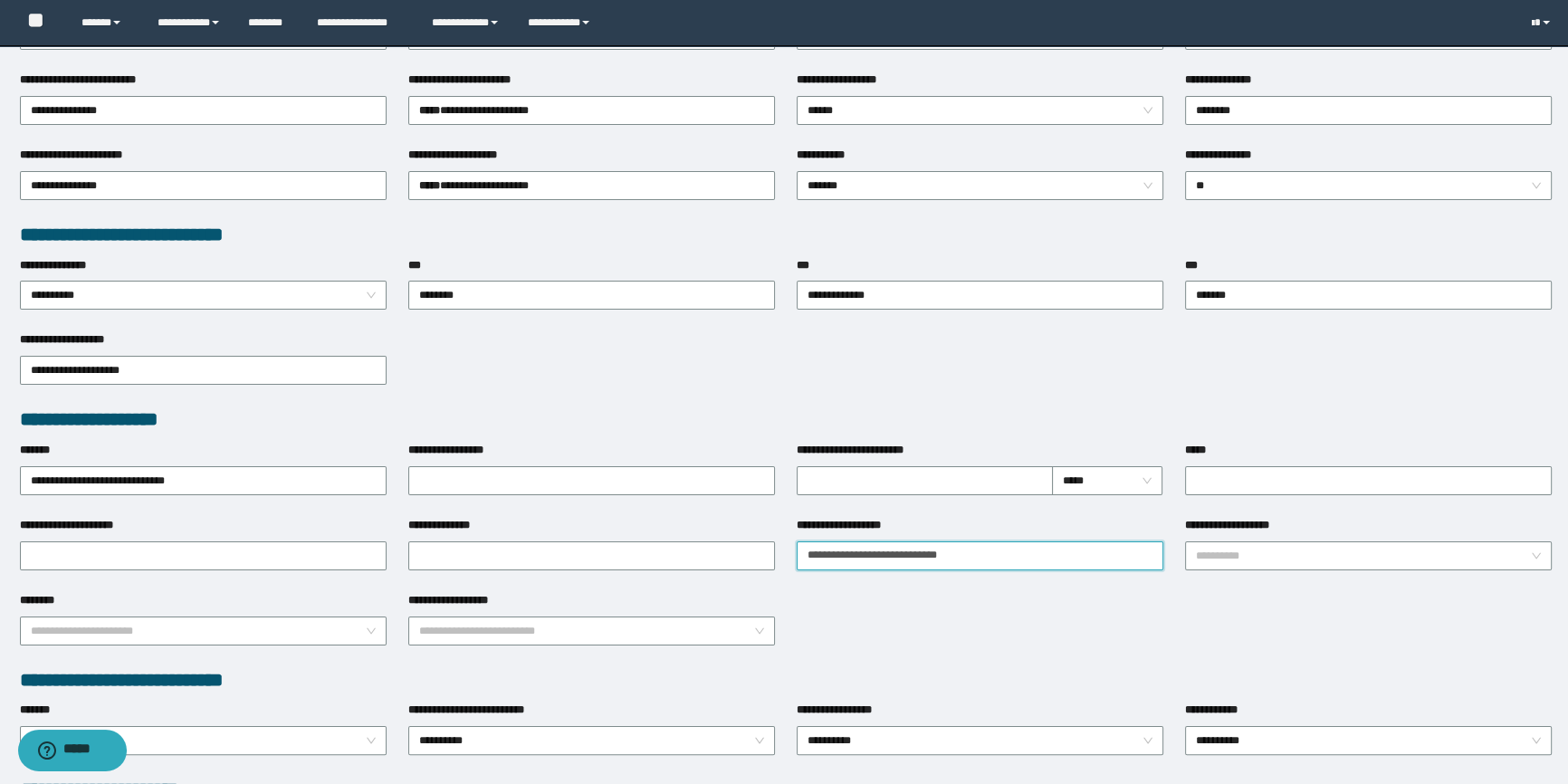 scroll, scrollTop: 493, scrollLeft: 0, axis: vertical 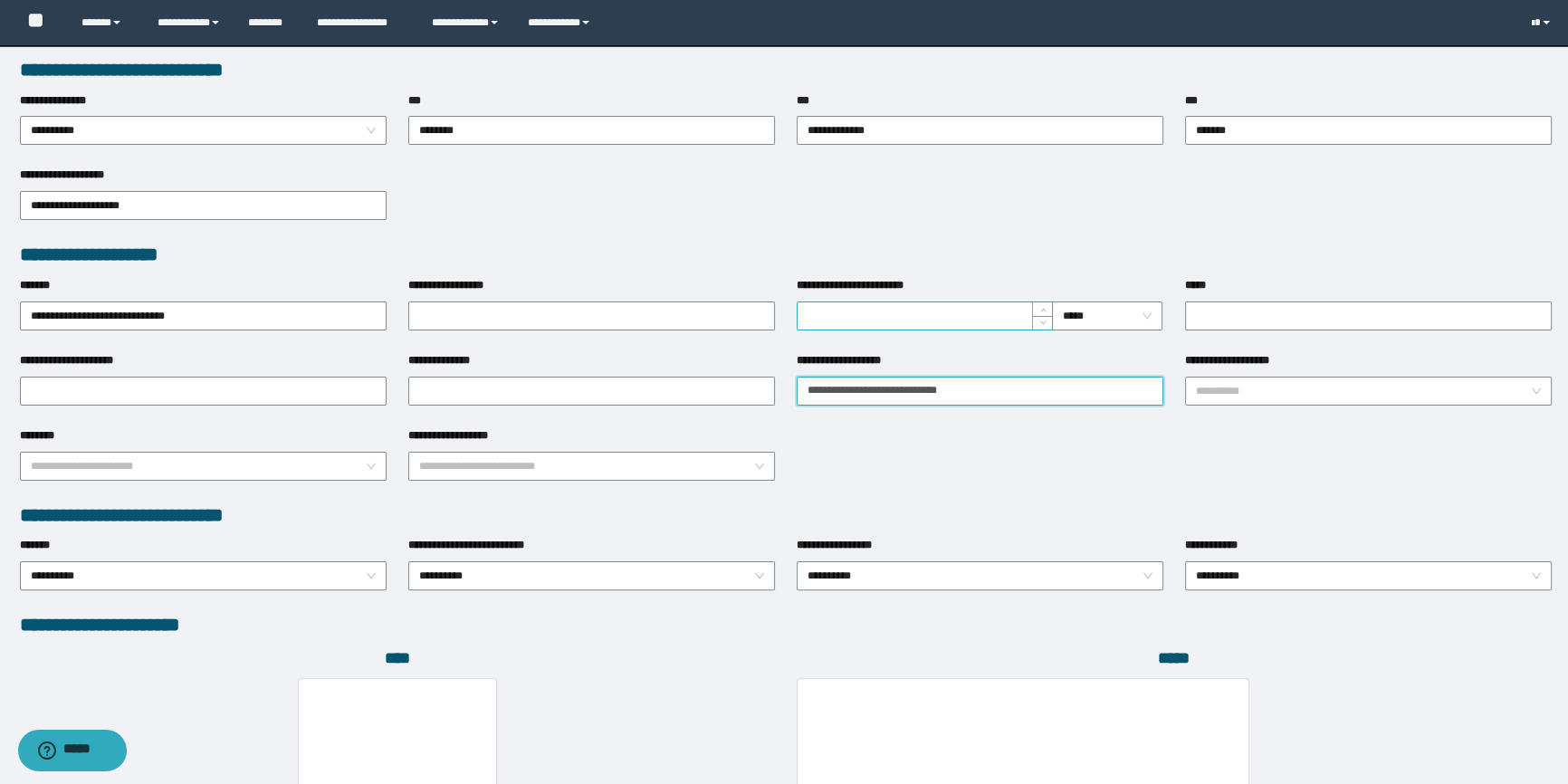 type on "**********" 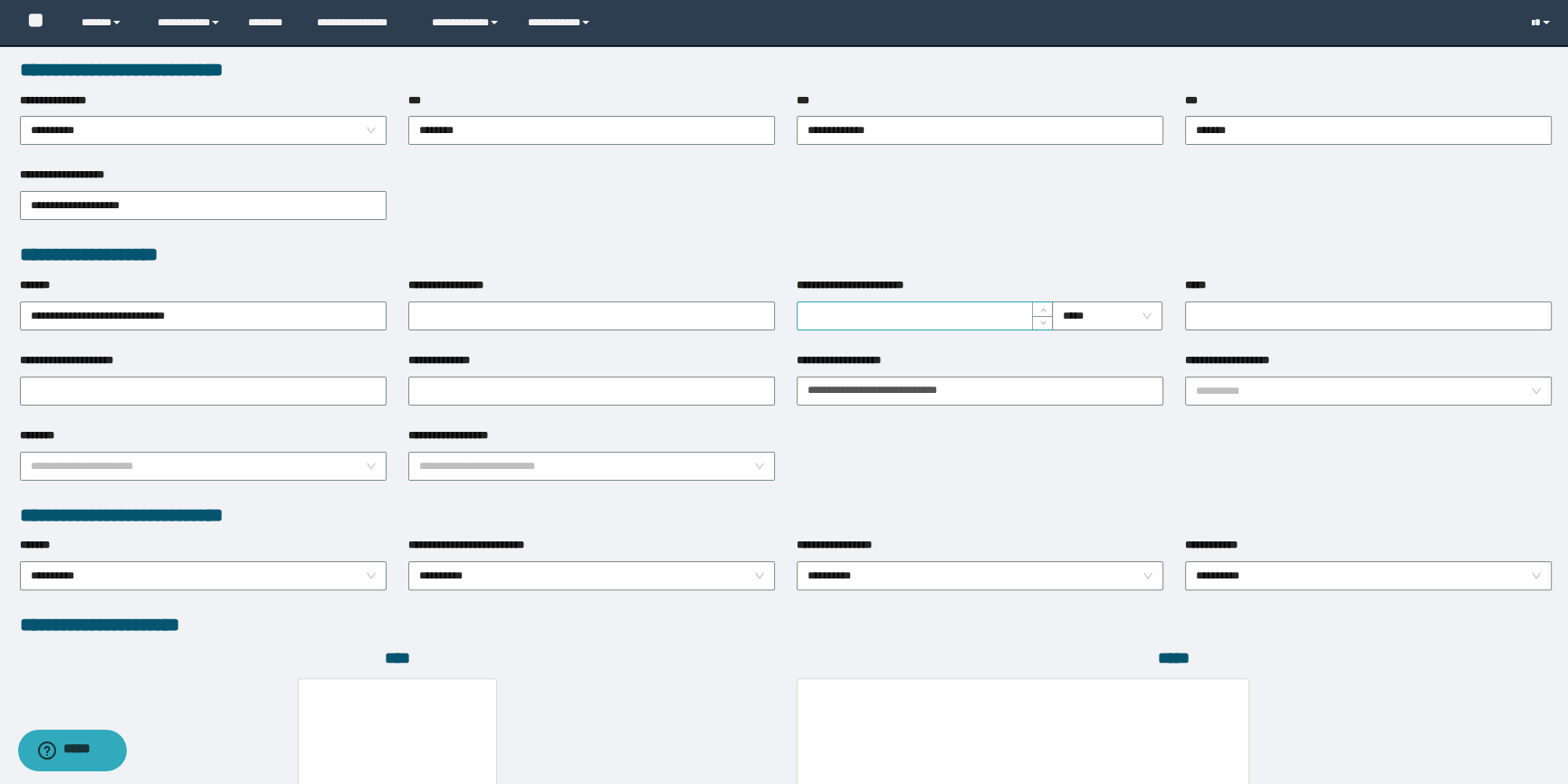 click on "**********" at bounding box center (925, 316) 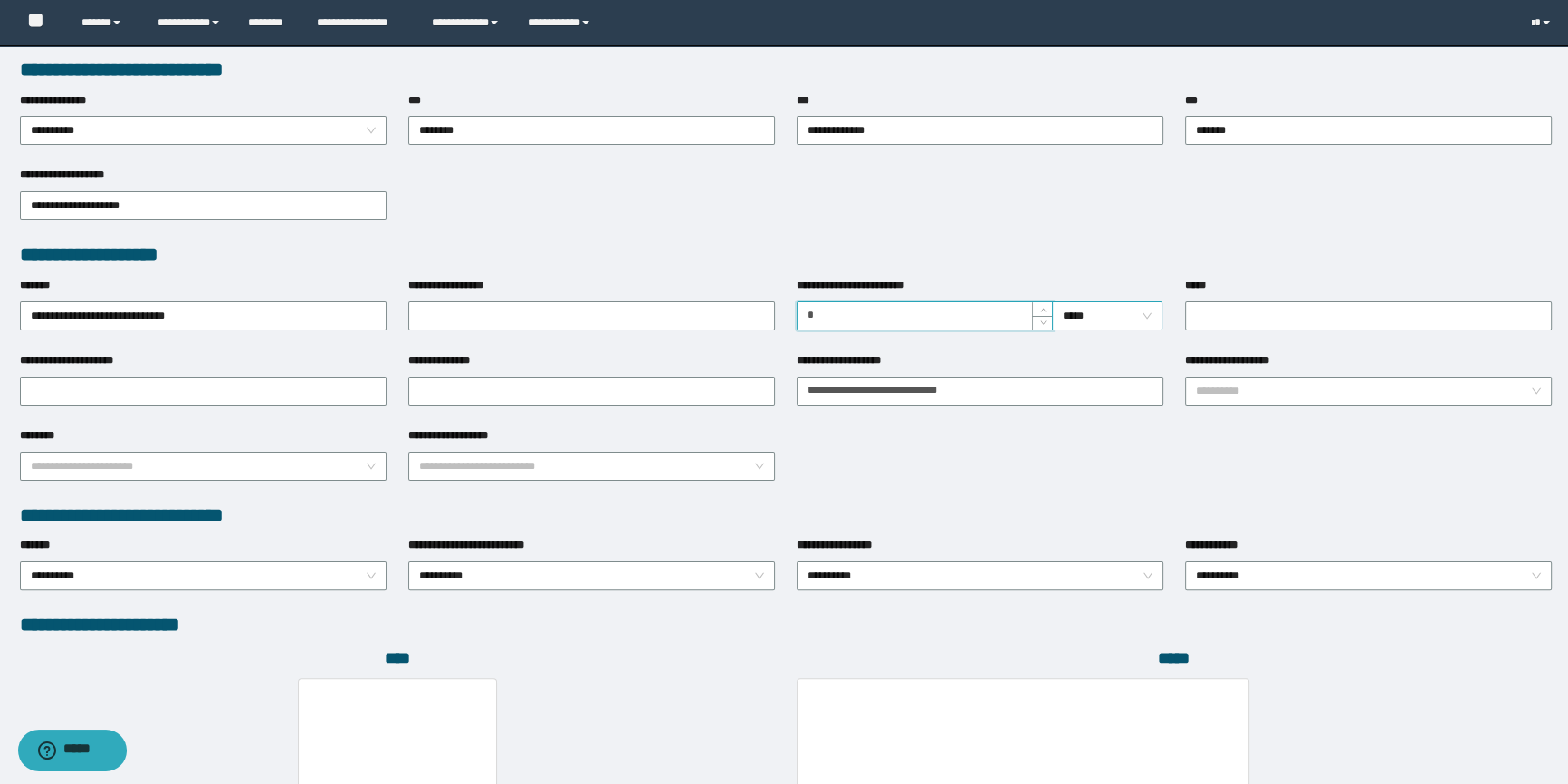 click on "*****" at bounding box center [1107, 316] 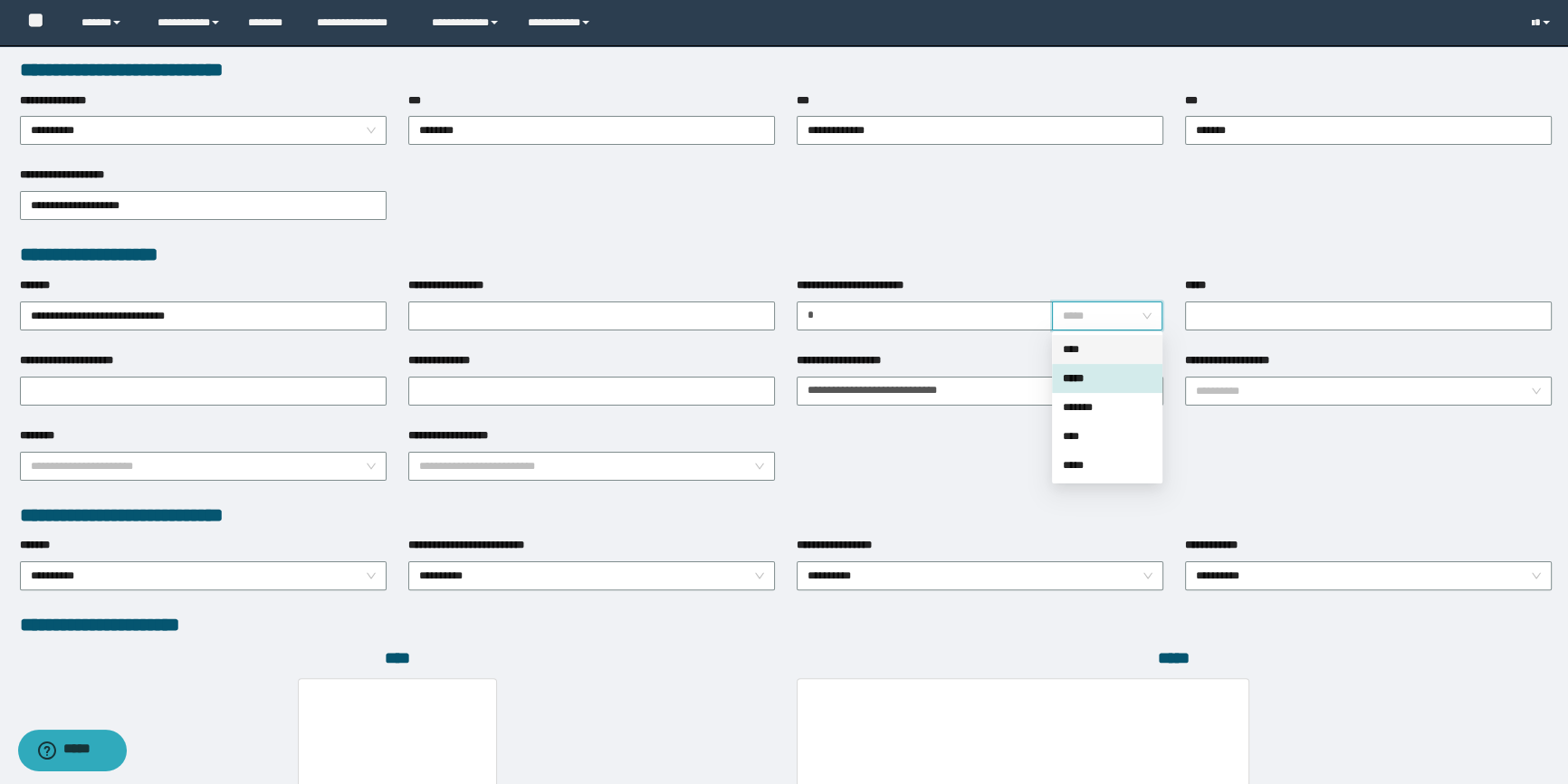 click on "****" at bounding box center [1107, 349] 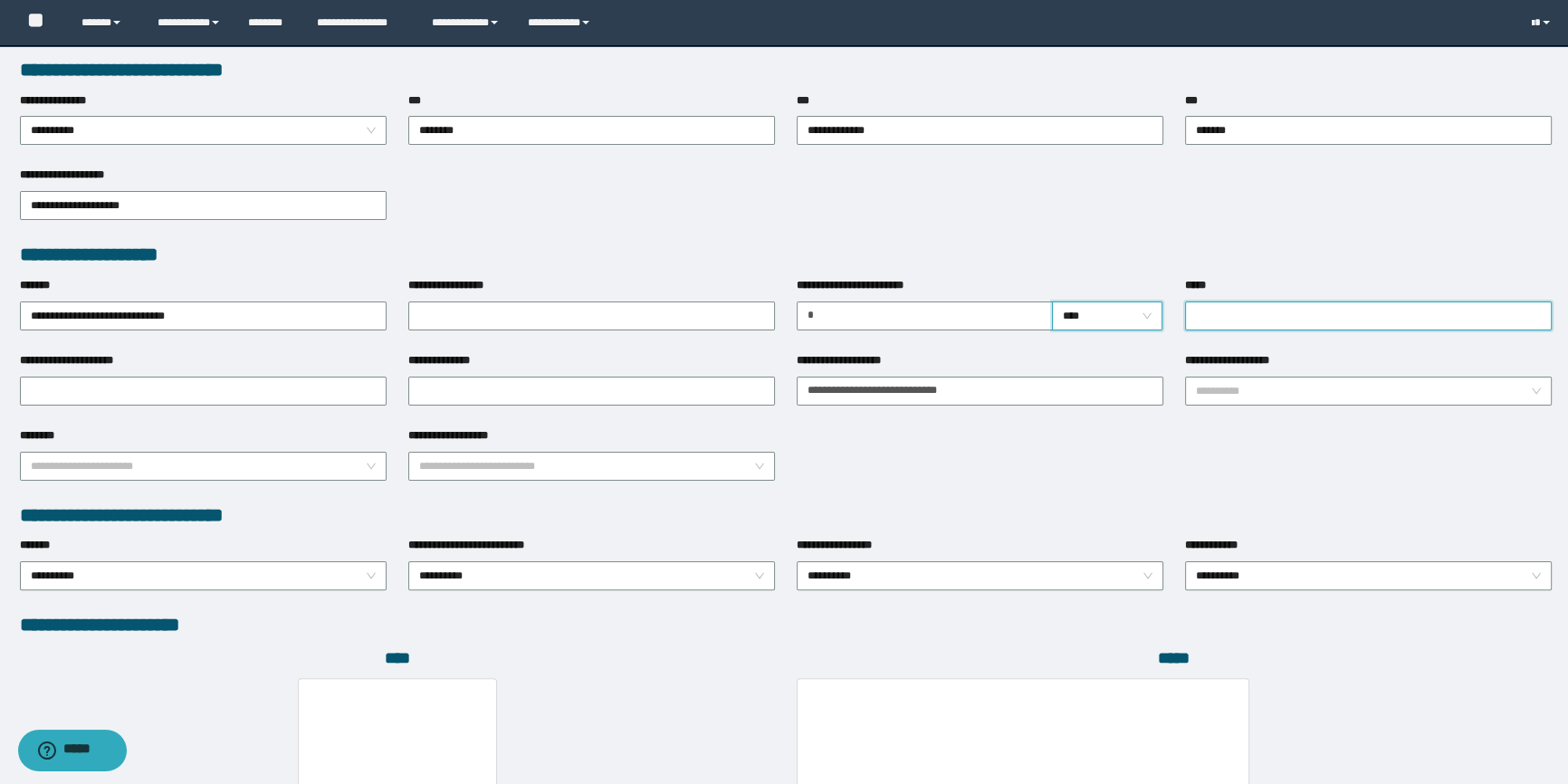 click on "*****" at bounding box center (1368, 316) 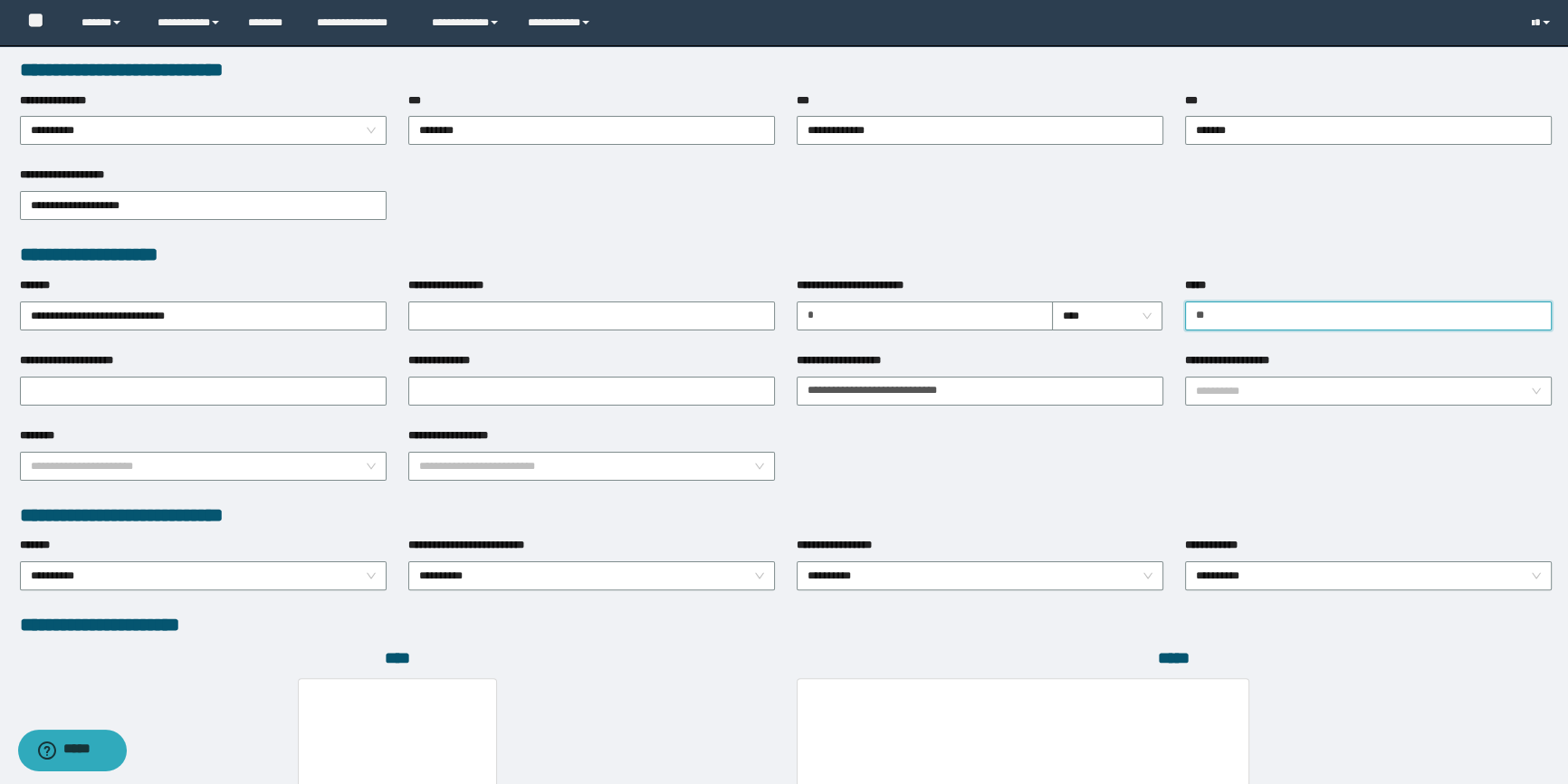 type on "**********" 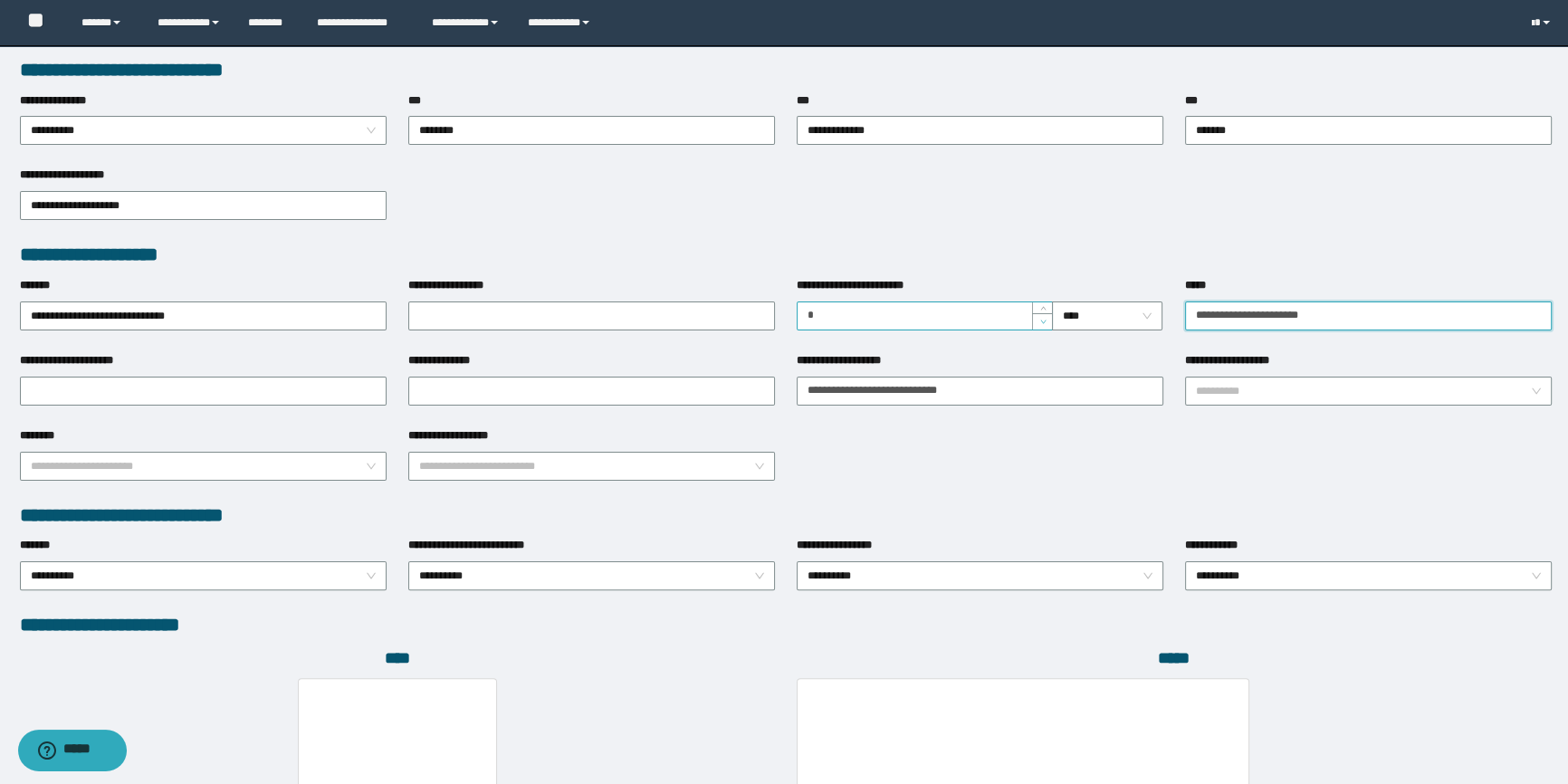 drag, startPoint x: 1339, startPoint y: 314, endPoint x: 1050, endPoint y: 317, distance: 289.0156 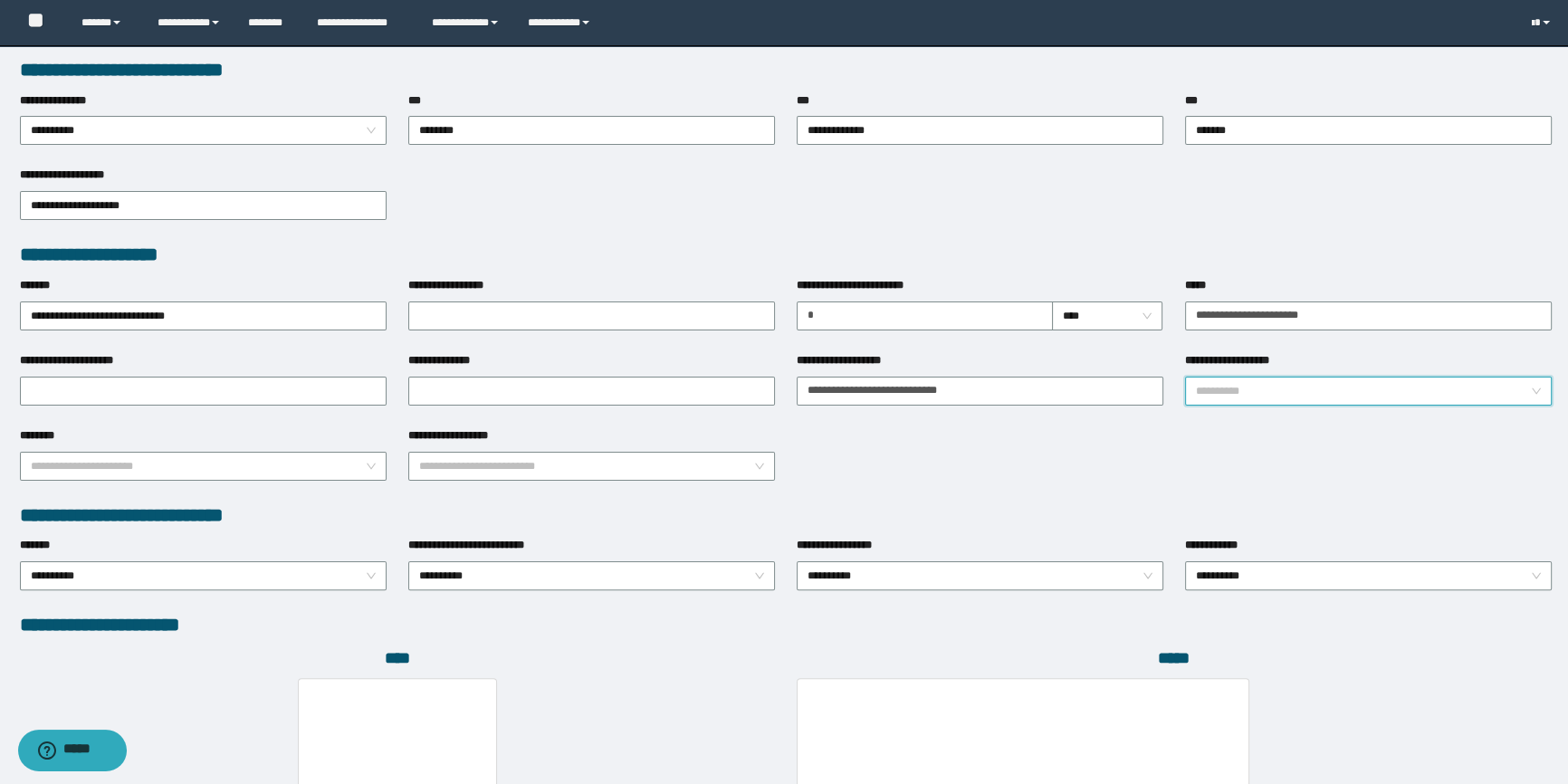 drag, startPoint x: 1227, startPoint y: 391, endPoint x: 1231, endPoint y: 454, distance: 63.12686 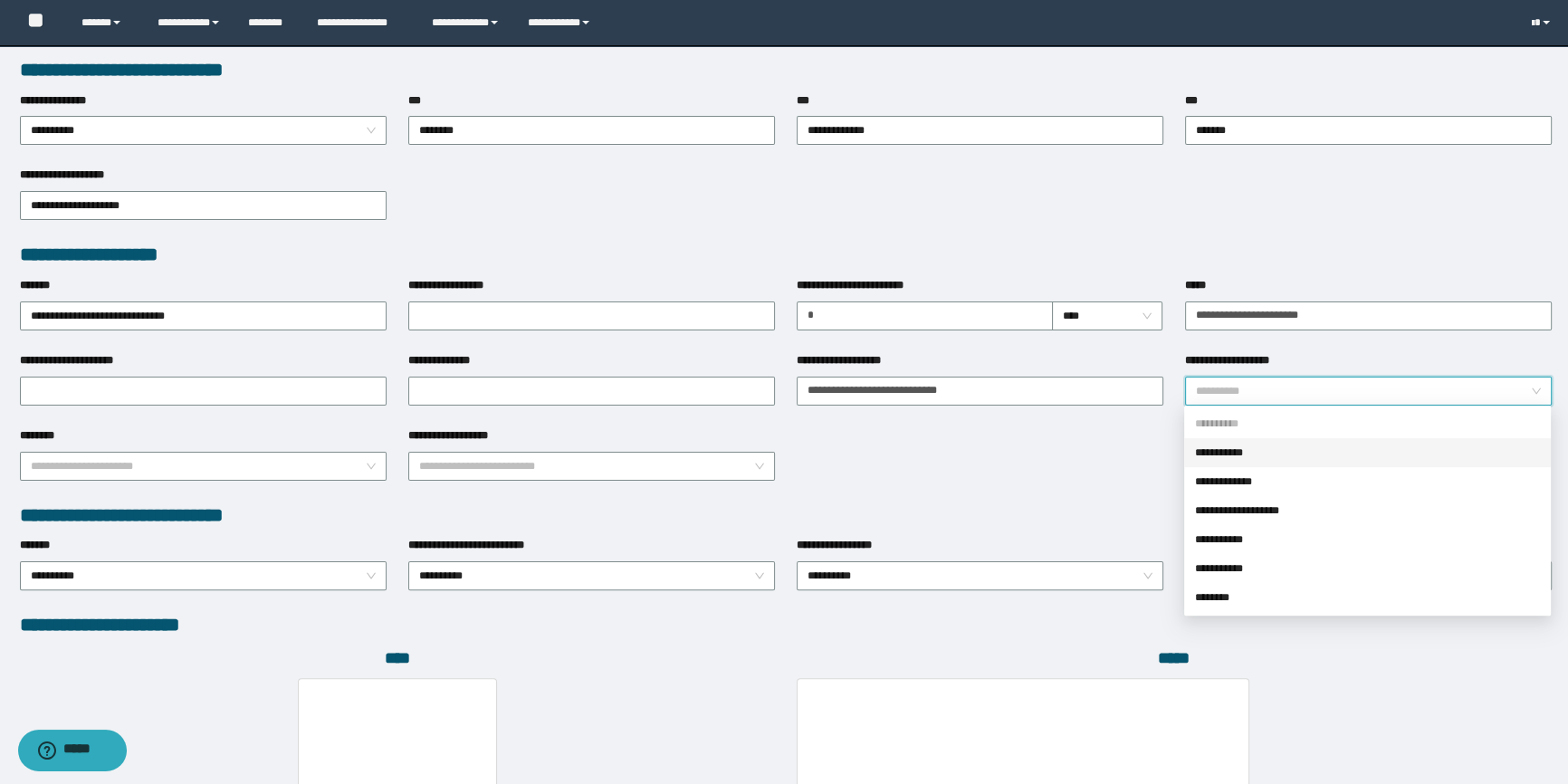 click on "**********" at bounding box center [1367, 453] 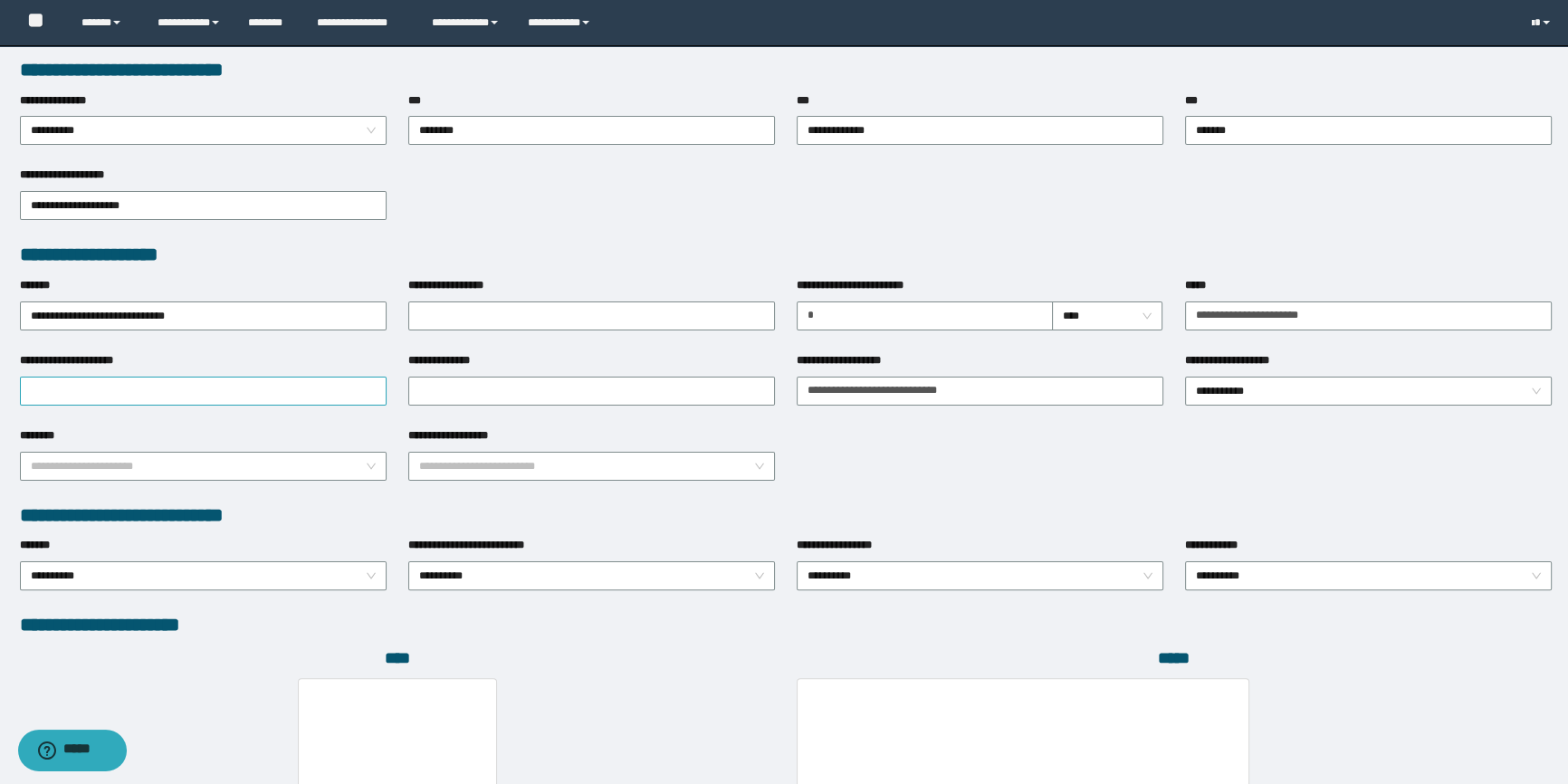 click on "**********" at bounding box center [203, 378] 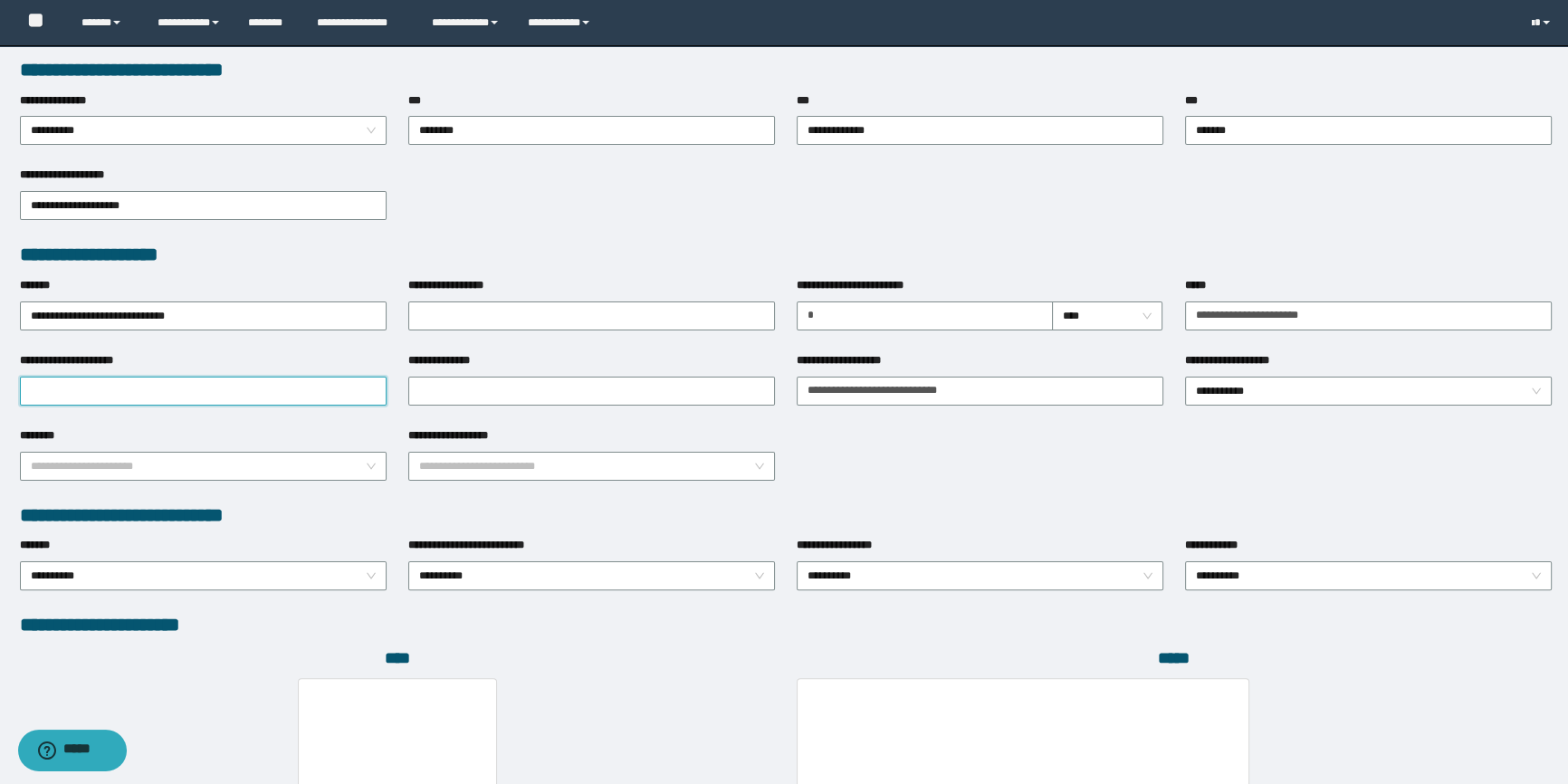 click on "**********" at bounding box center [203, 391] 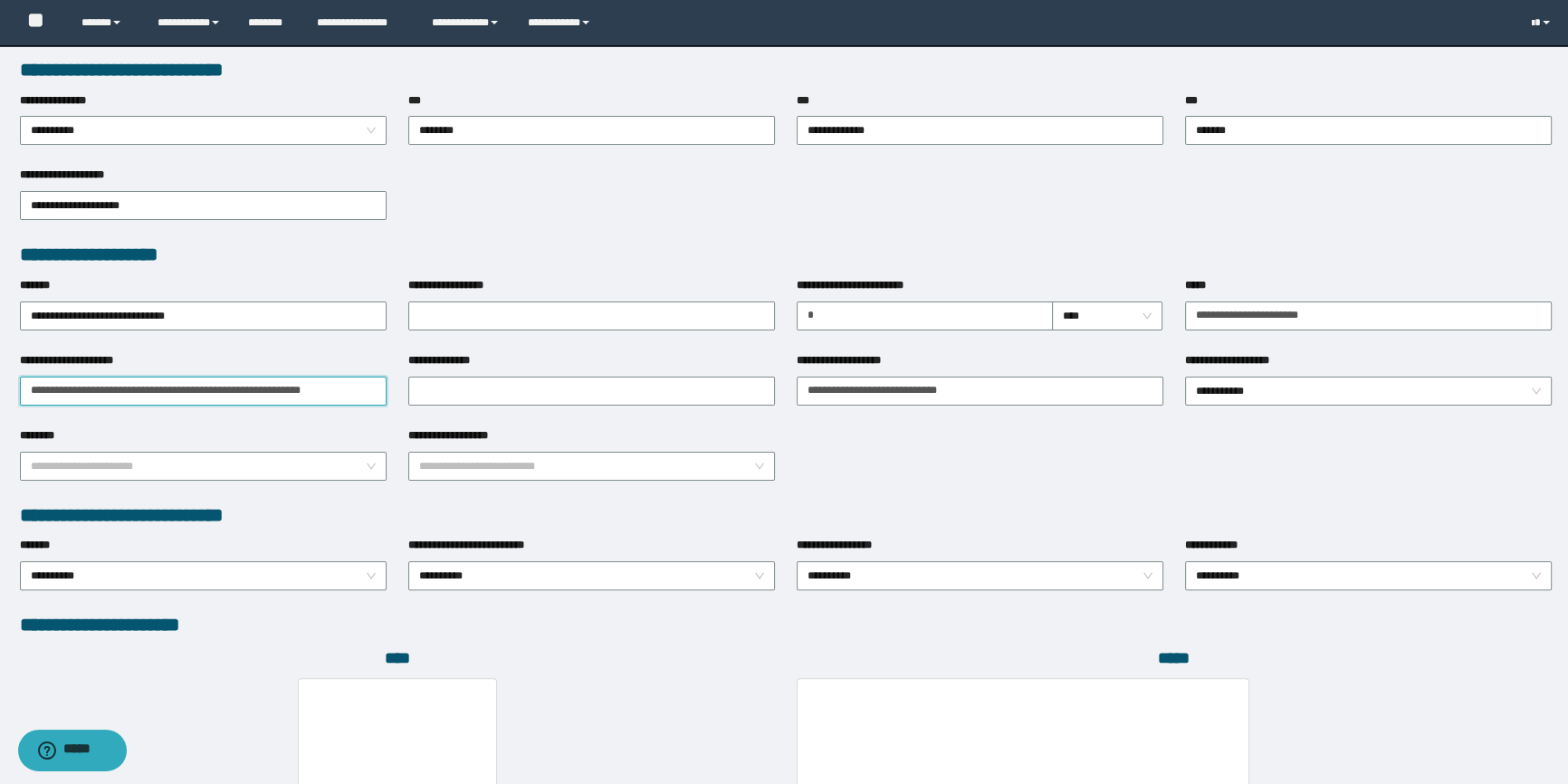 click on "**********" at bounding box center [203, 391] 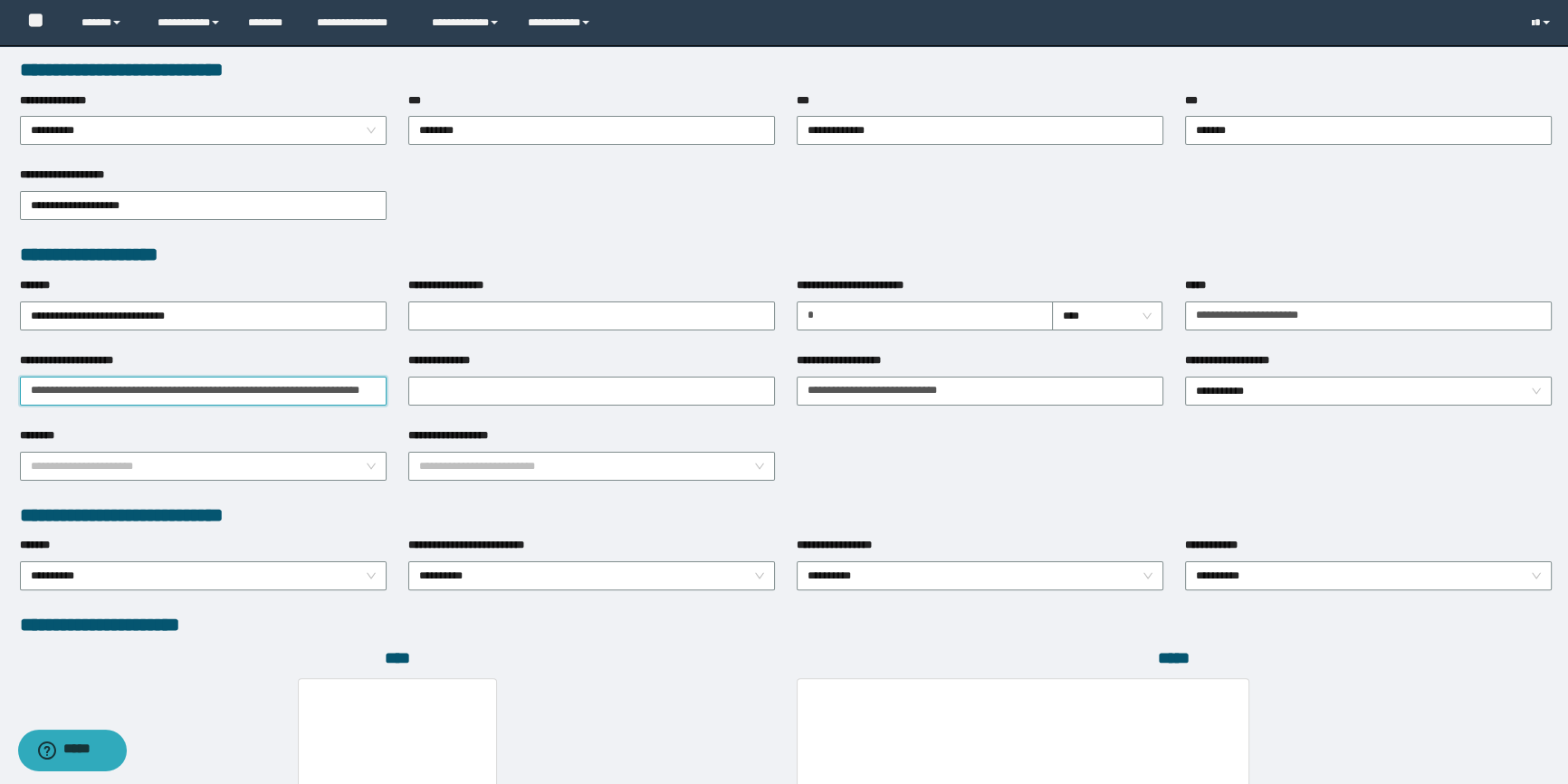 click on "**********" at bounding box center [203, 391] 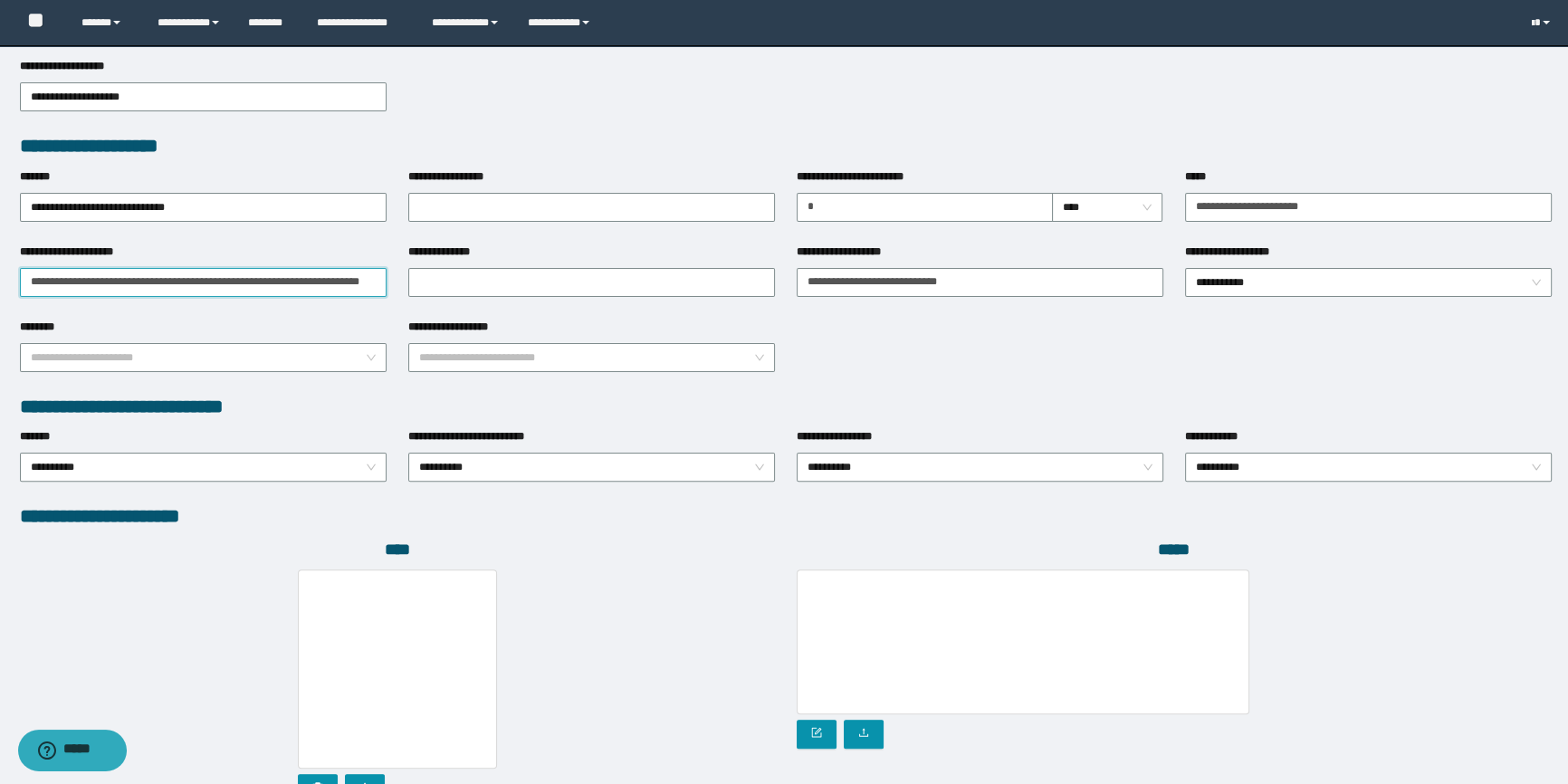 scroll, scrollTop: 658, scrollLeft: 0, axis: vertical 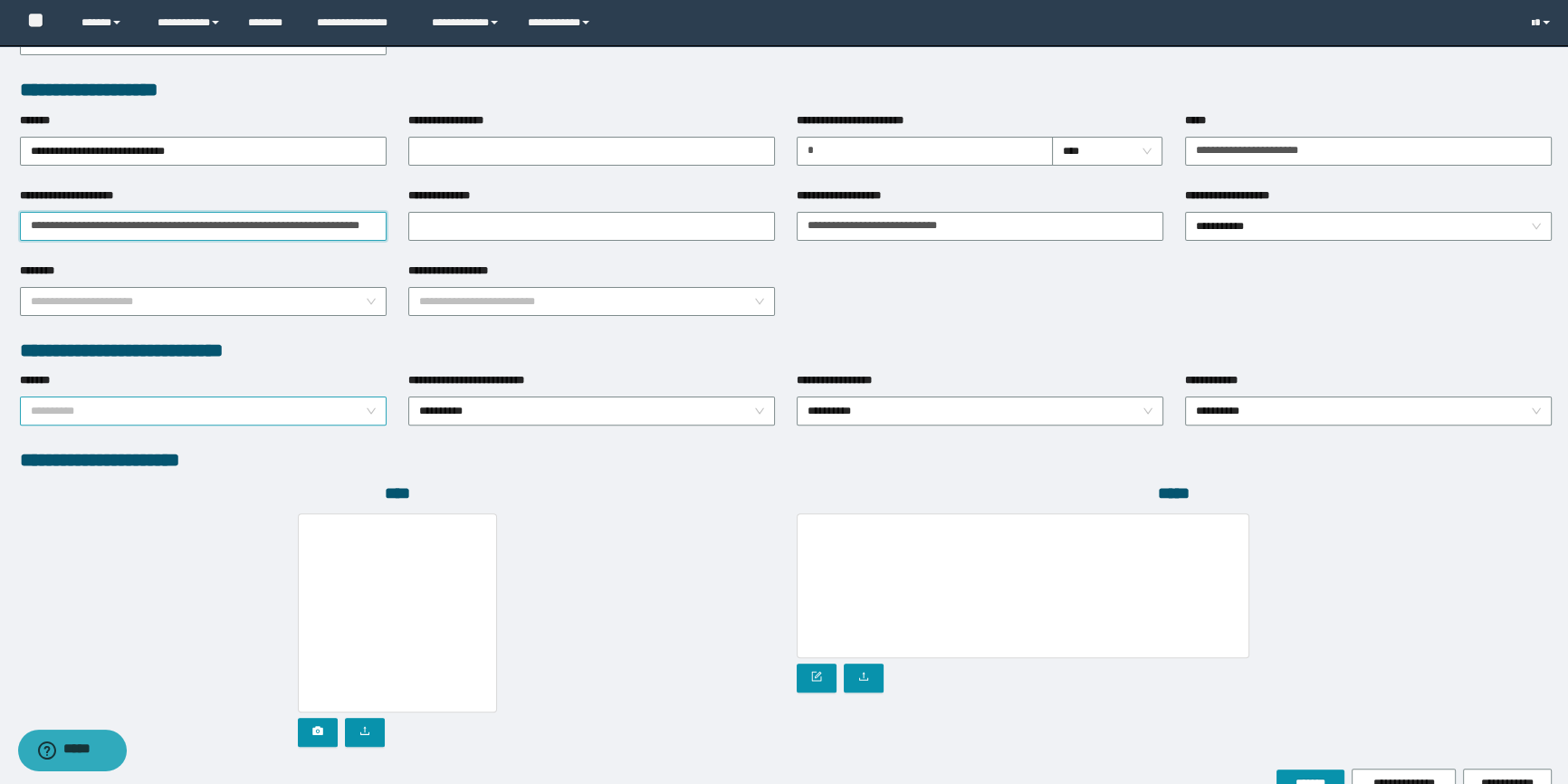 click on "**********" at bounding box center [203, 411] 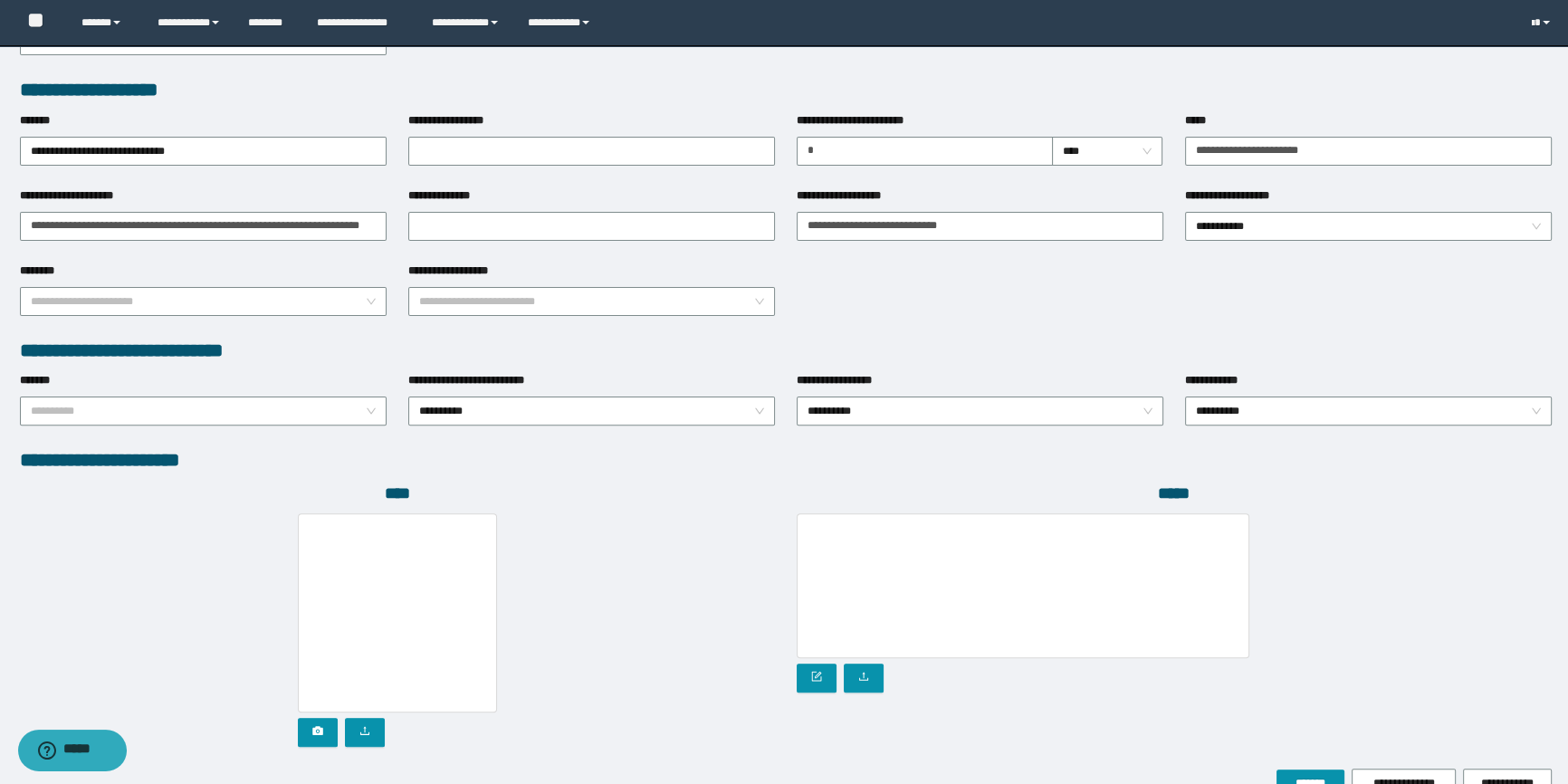 scroll, scrollTop: 0, scrollLeft: 0, axis: both 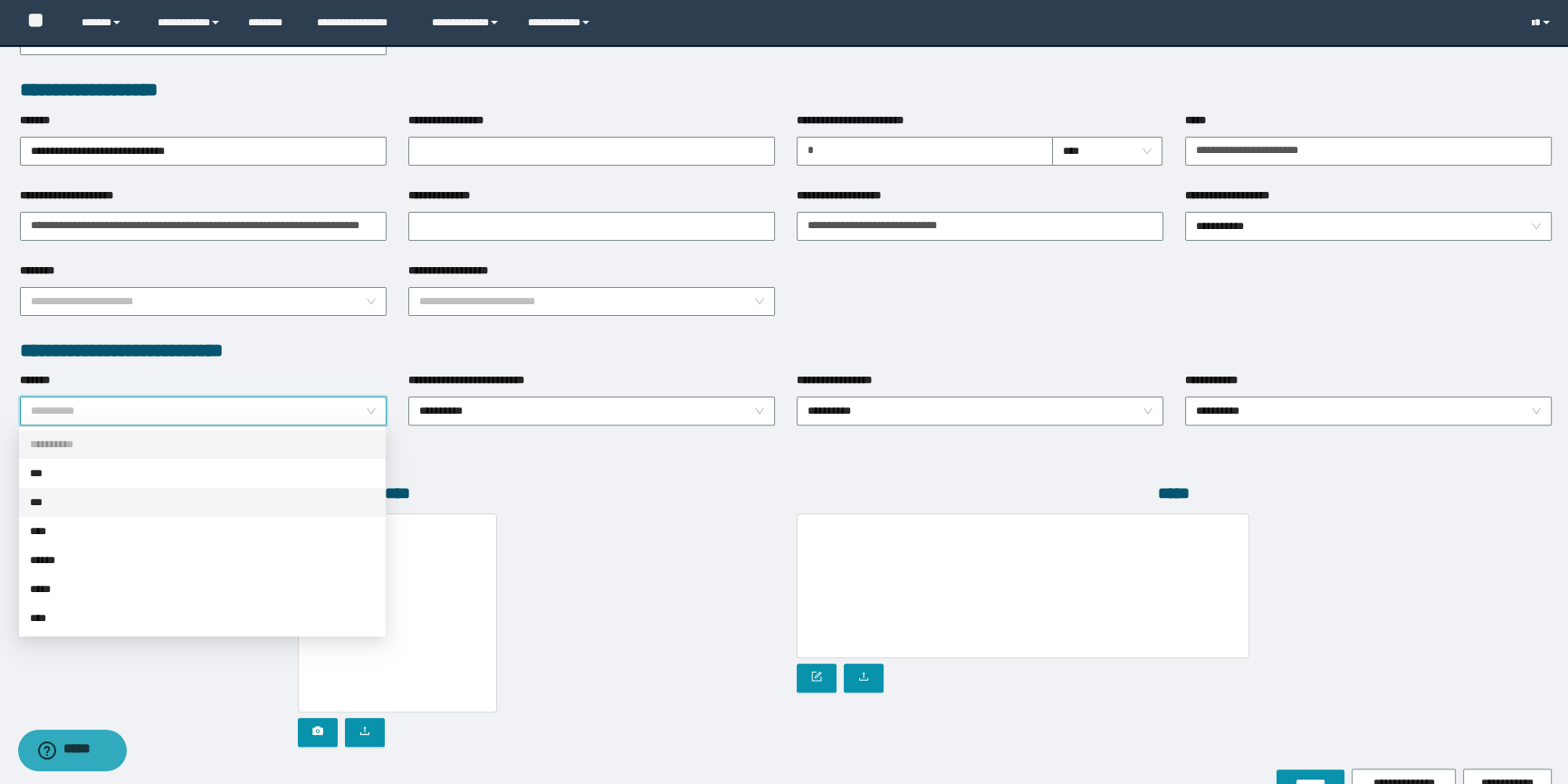 click on "***" at bounding box center [202, 502] 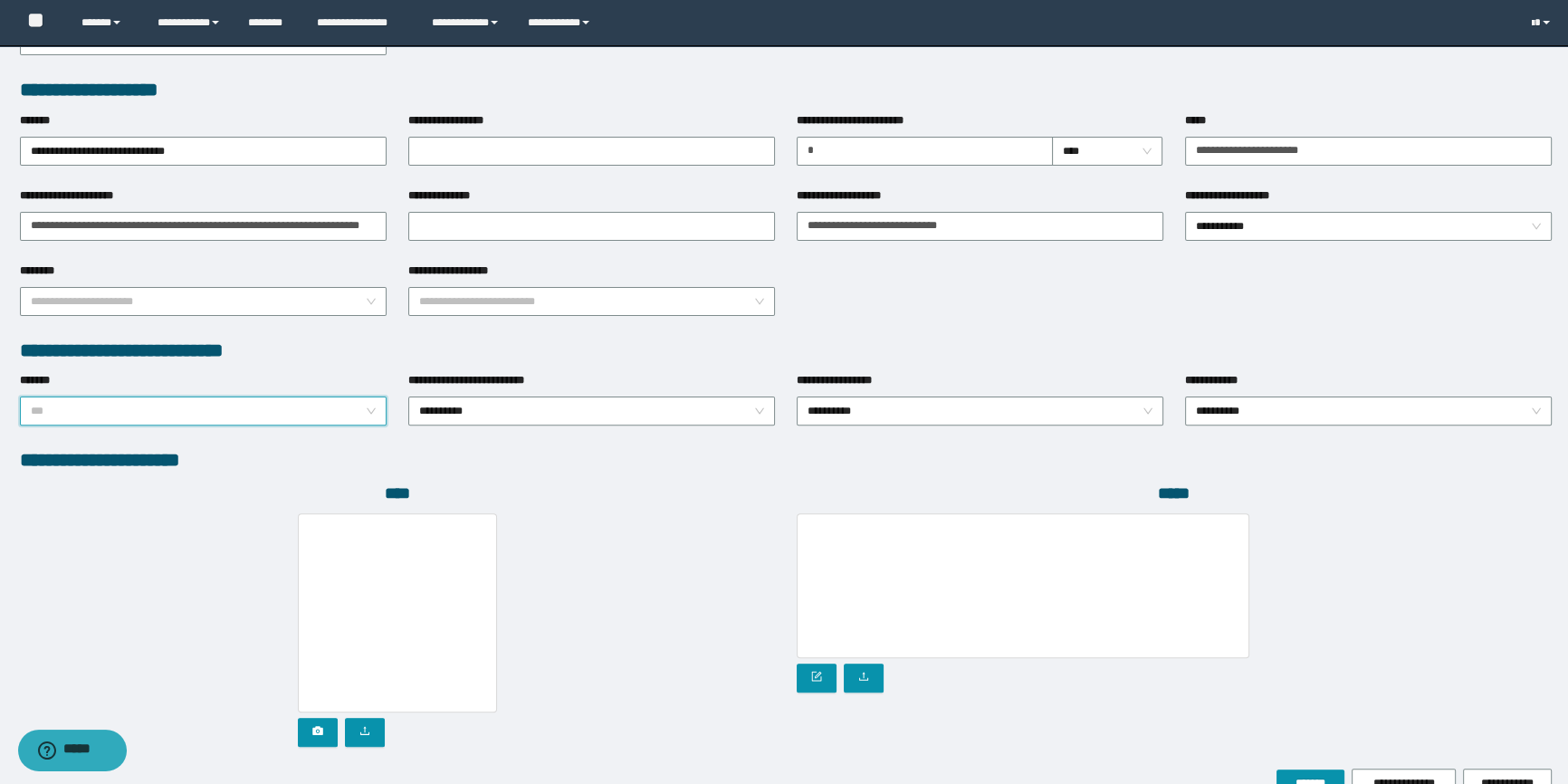 drag, startPoint x: 107, startPoint y: 420, endPoint x: 72, endPoint y: 473, distance: 63.513778 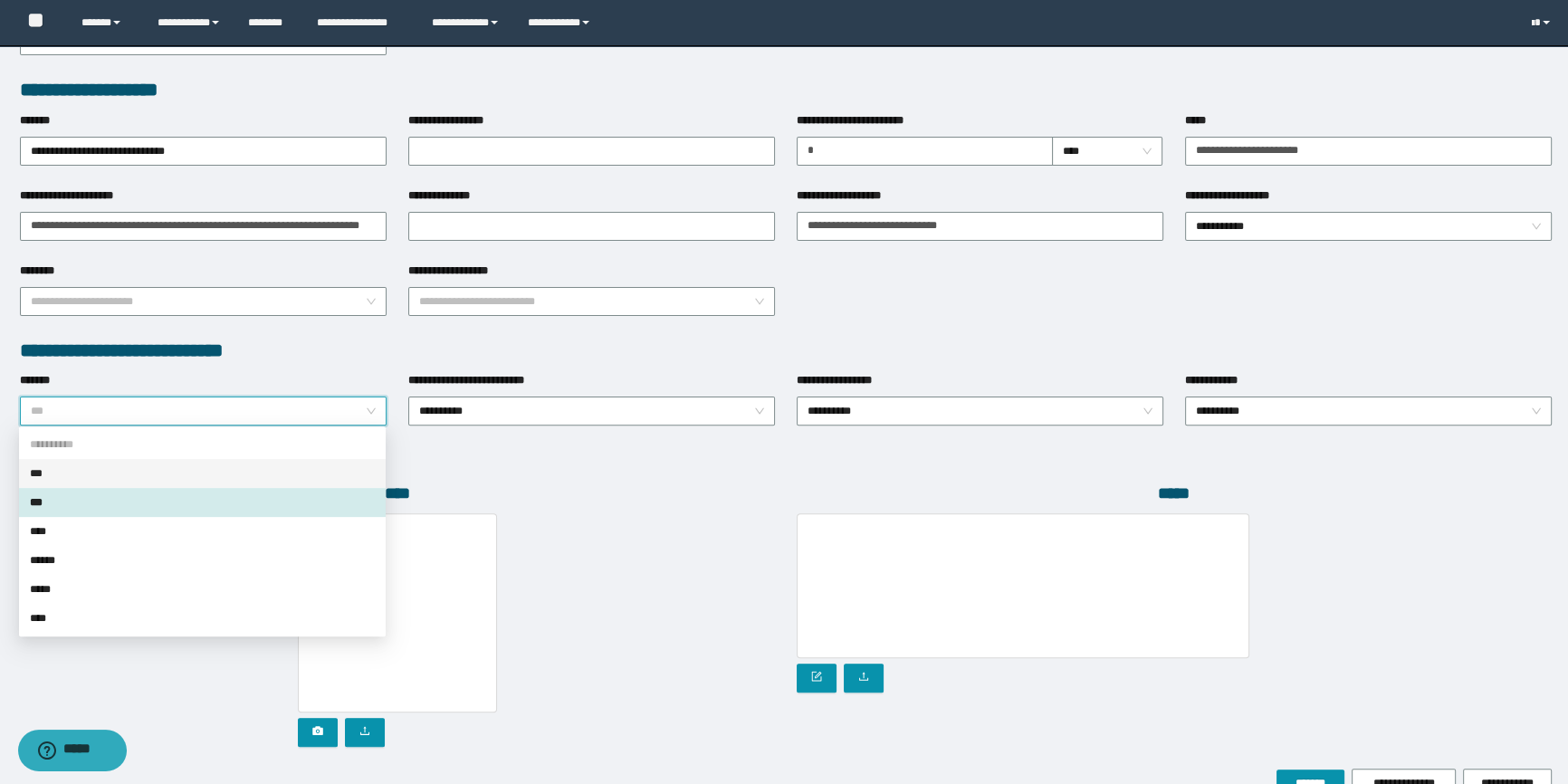 click on "***" at bounding box center (202, 473) 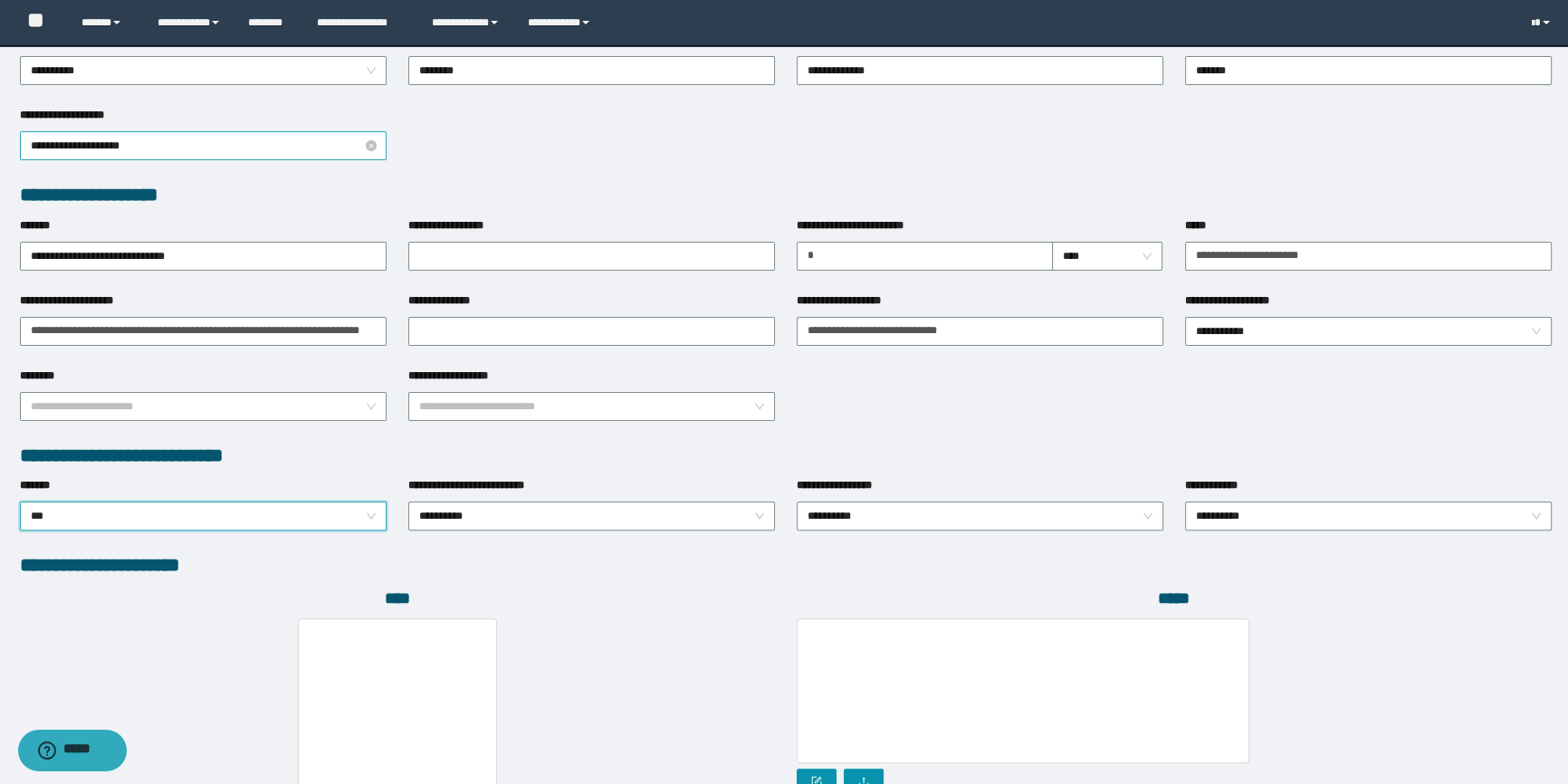 scroll, scrollTop: 411, scrollLeft: 0, axis: vertical 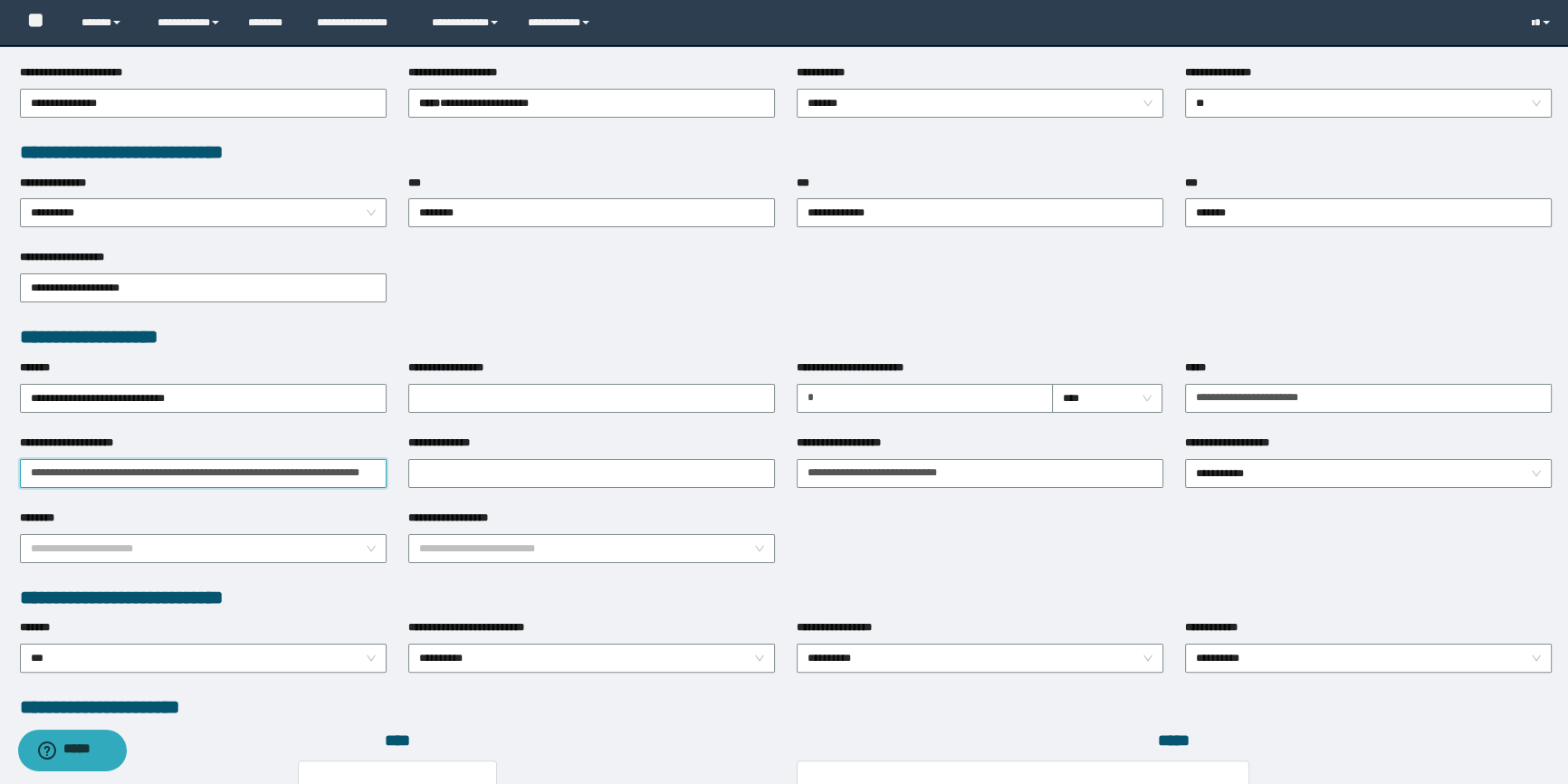 drag, startPoint x: 317, startPoint y: 471, endPoint x: 552, endPoint y: 487, distance: 235.54405 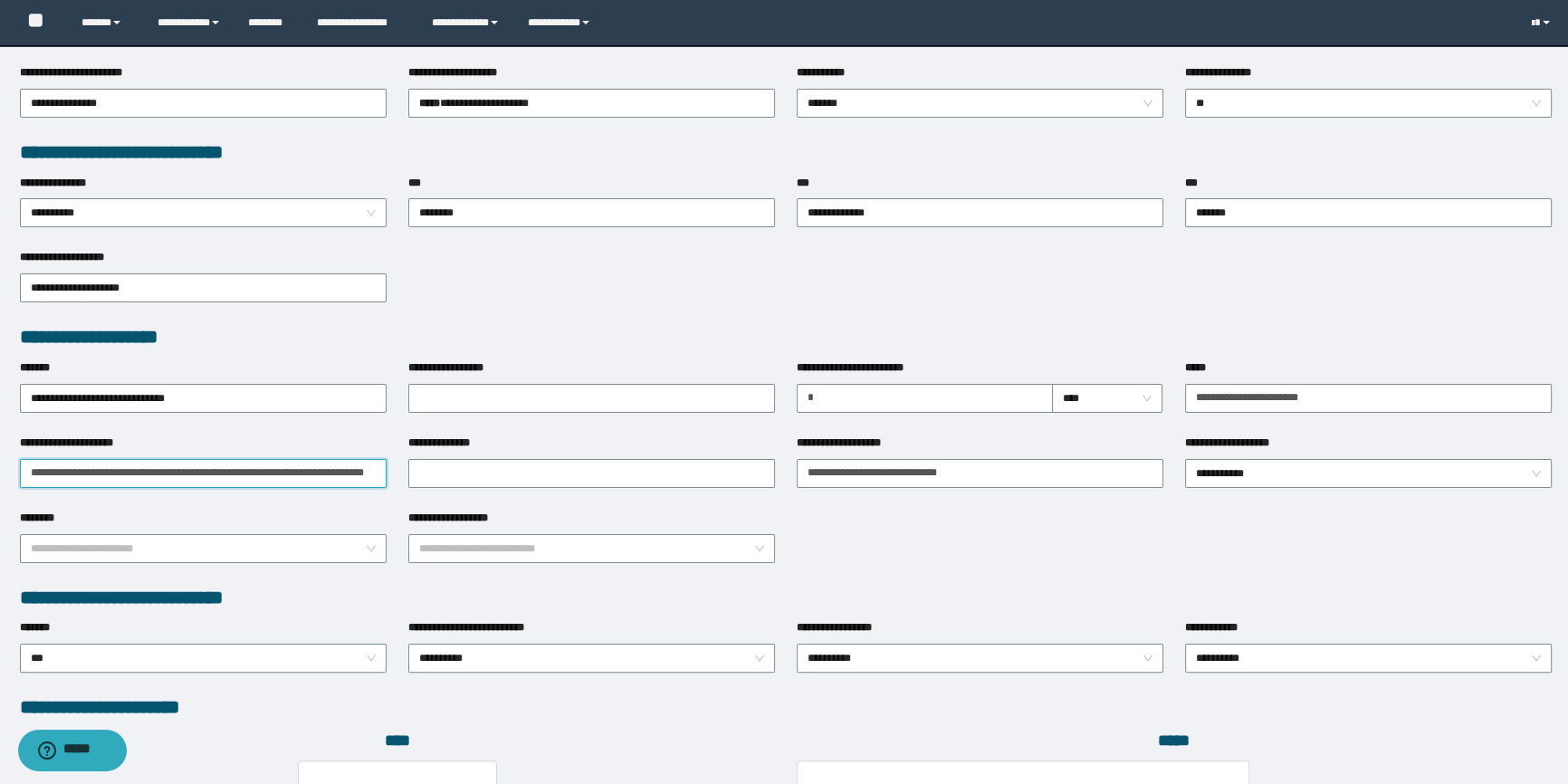scroll, scrollTop: 0, scrollLeft: 95, axis: horizontal 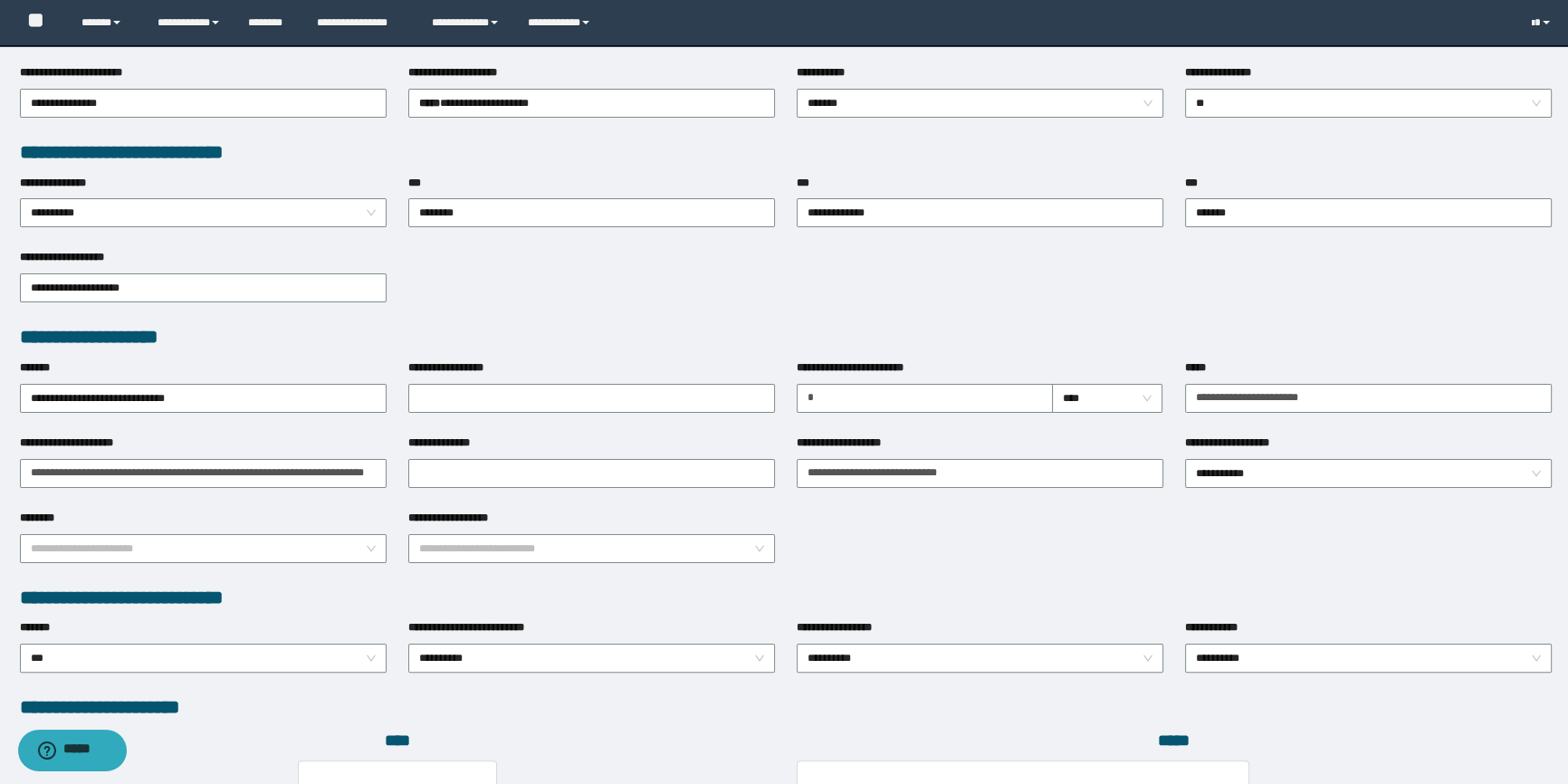 click on "********" at bounding box center (203, 521) 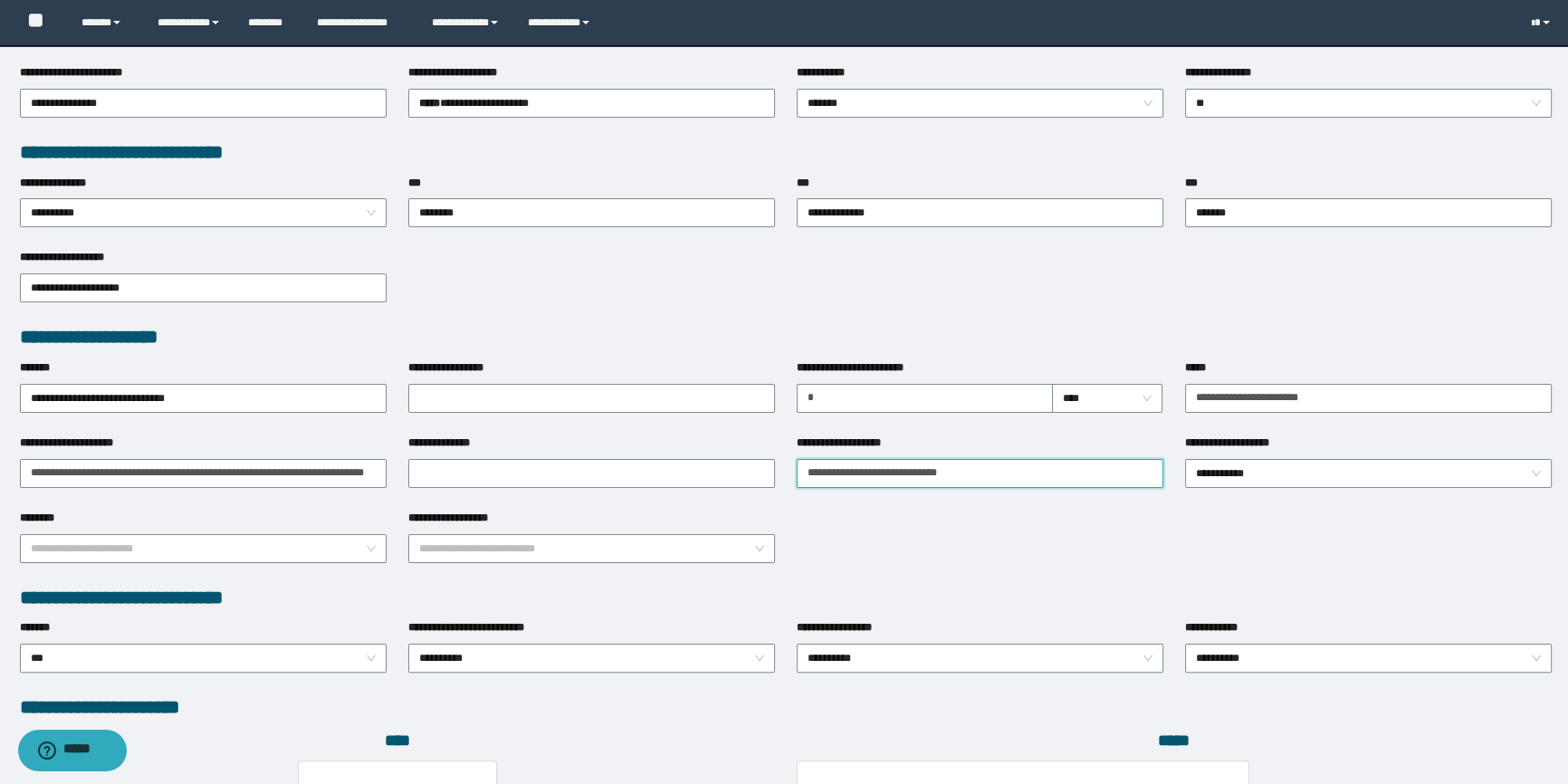 click on "**********" at bounding box center [980, 473] 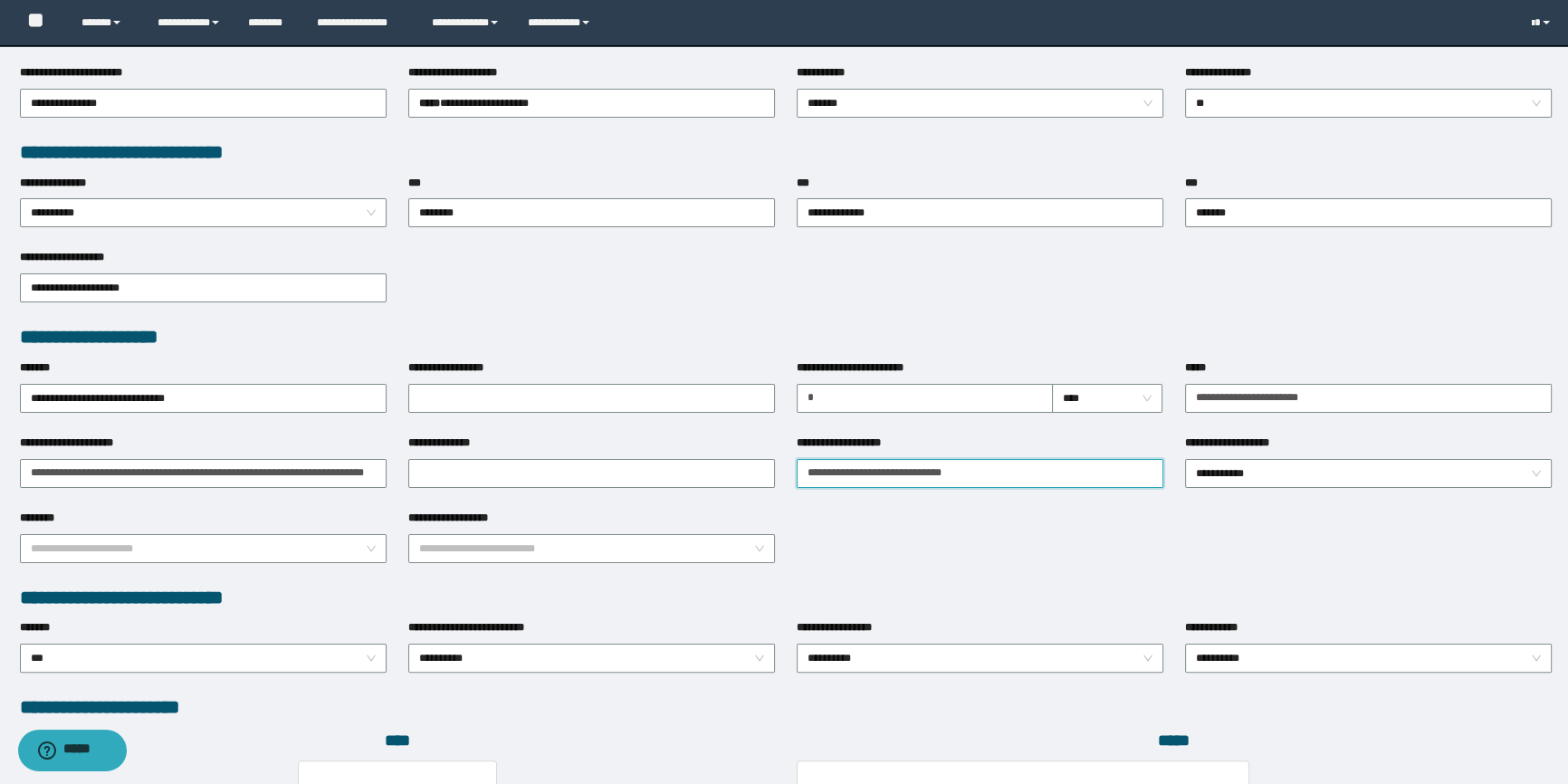 click on "**********" at bounding box center (980, 473) 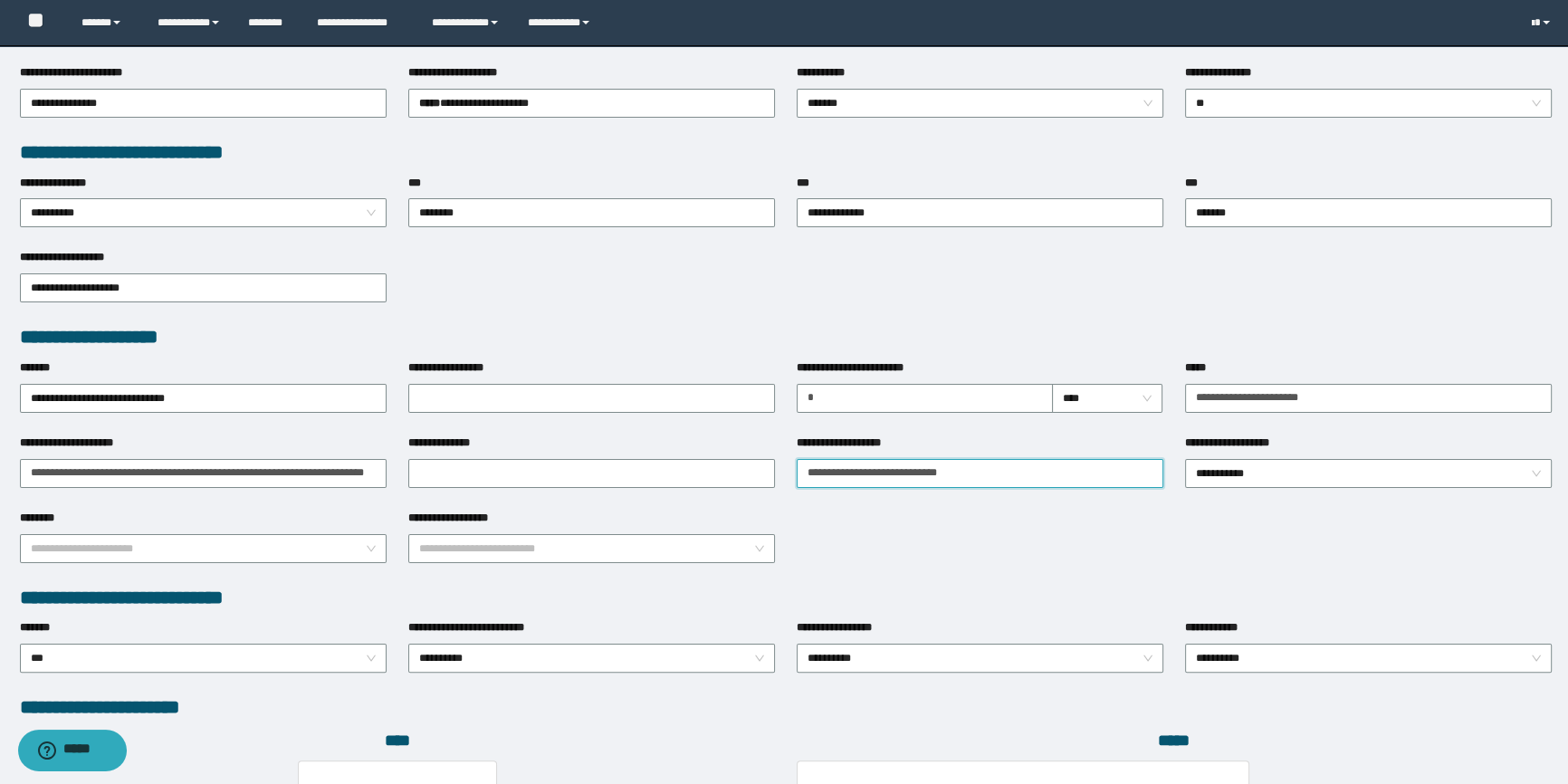 click on "**********" at bounding box center (980, 473) 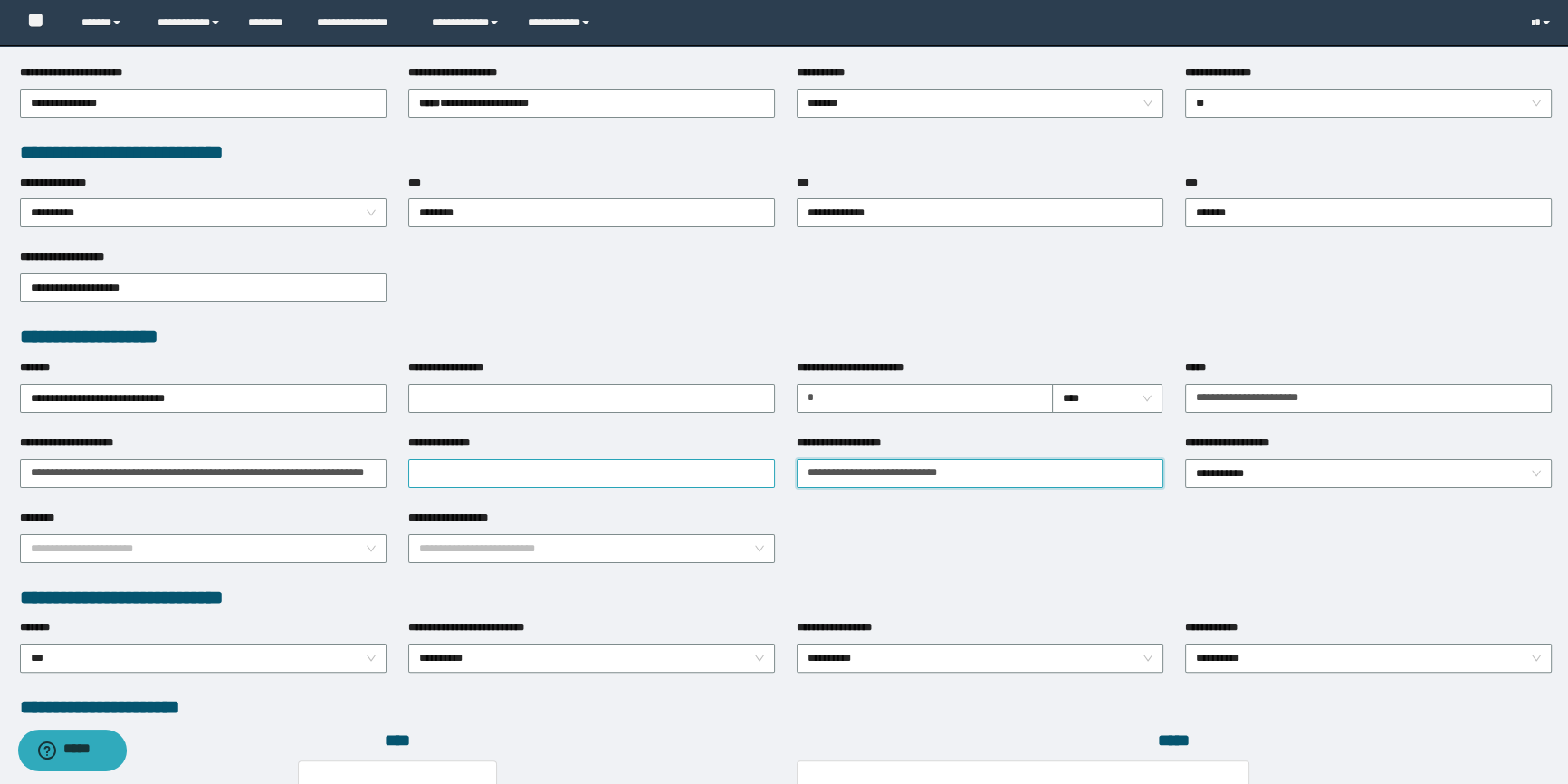 drag, startPoint x: 980, startPoint y: 482, endPoint x: 581, endPoint y: 471, distance: 399.1516 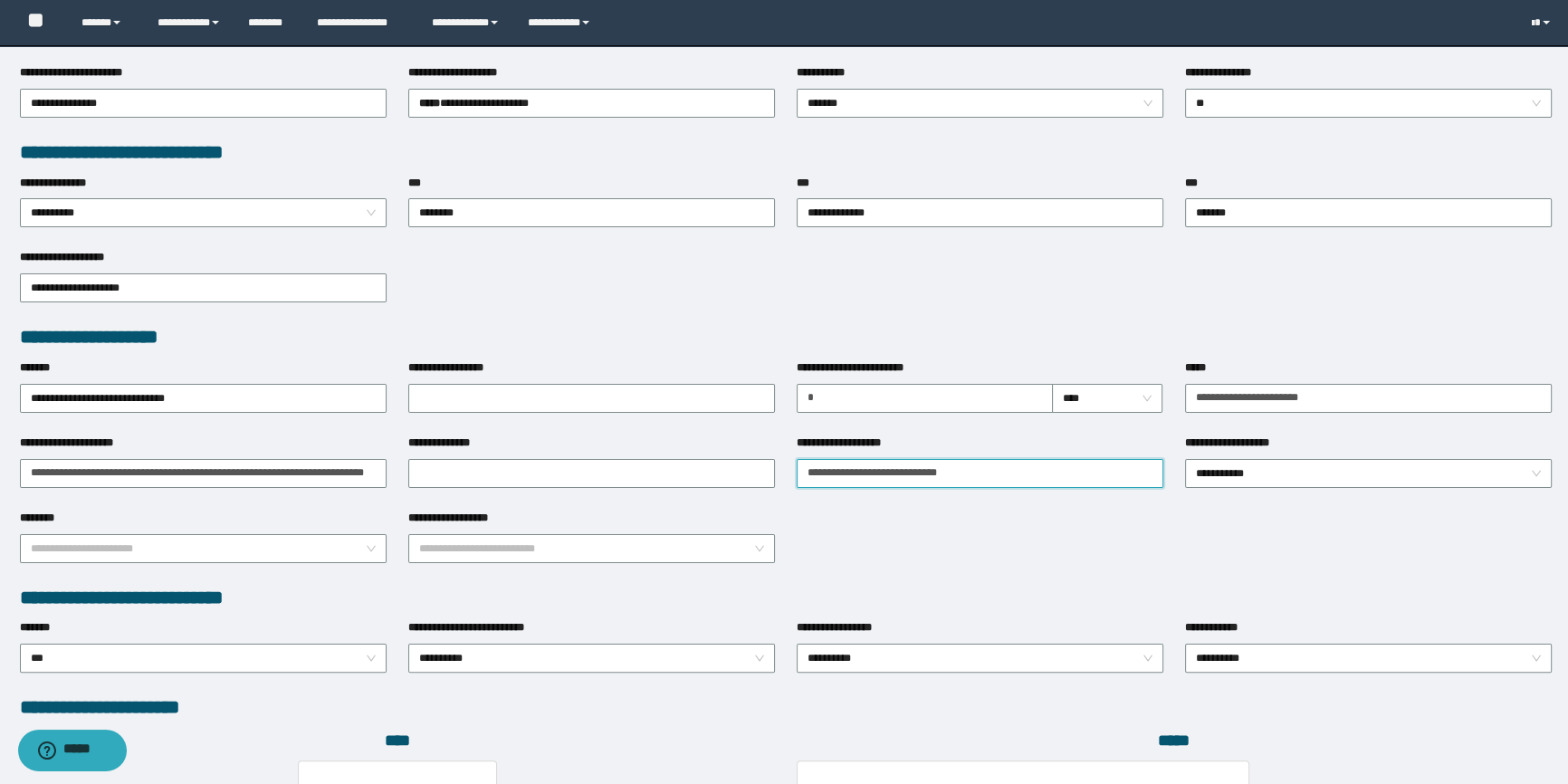 type on "**********" 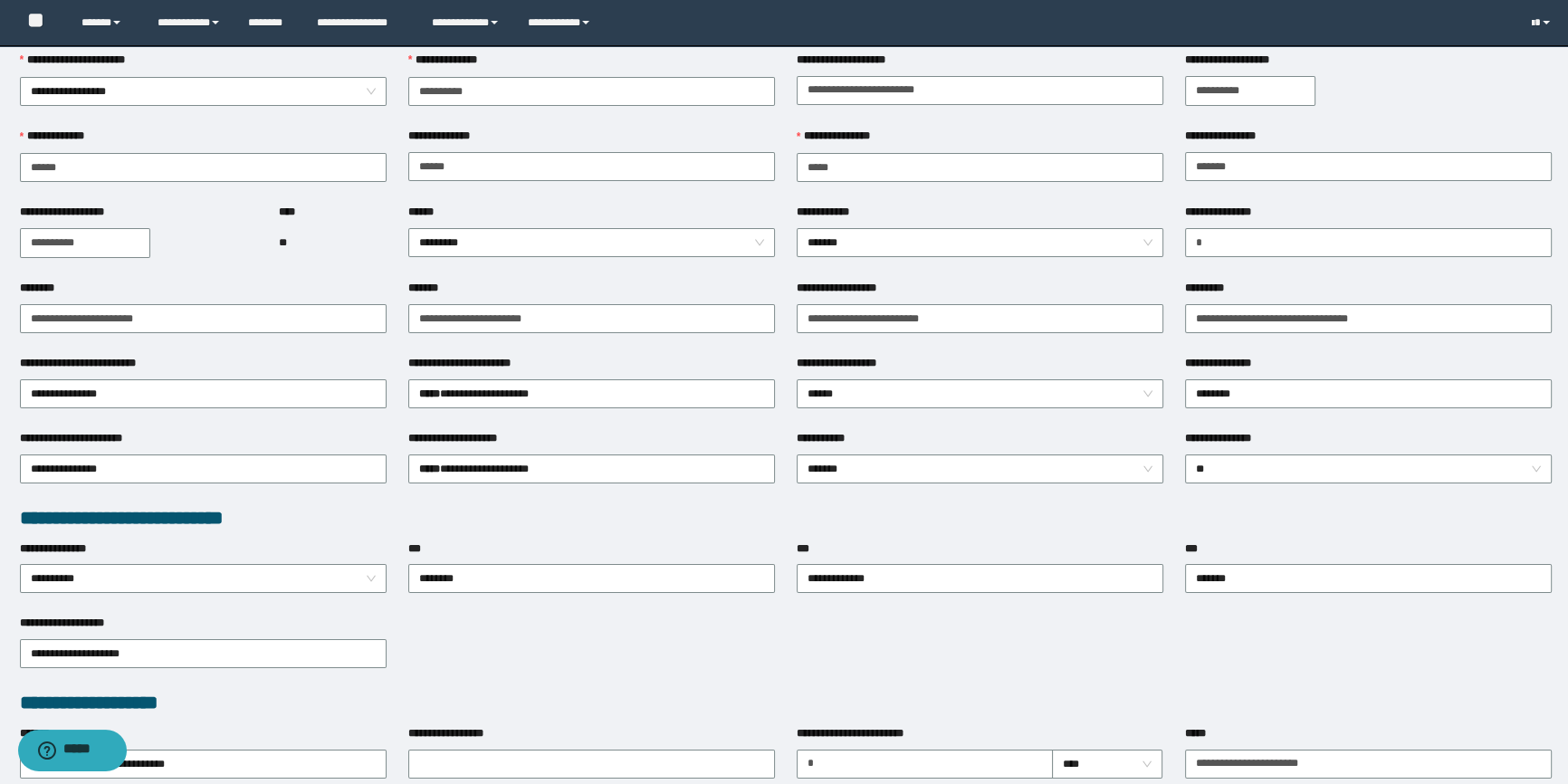 scroll, scrollTop: 0, scrollLeft: 0, axis: both 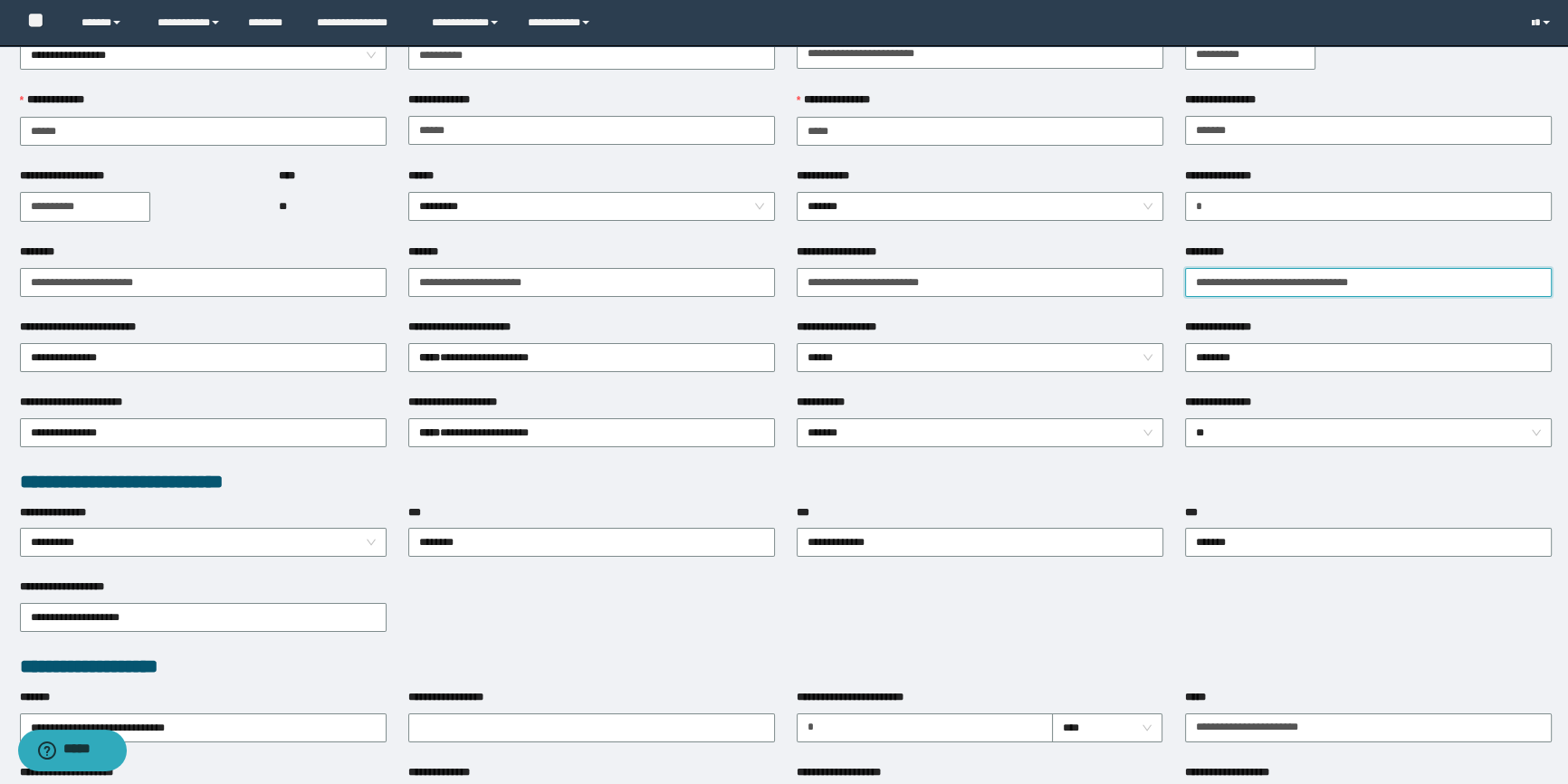 click on "**********" at bounding box center (1368, 282) 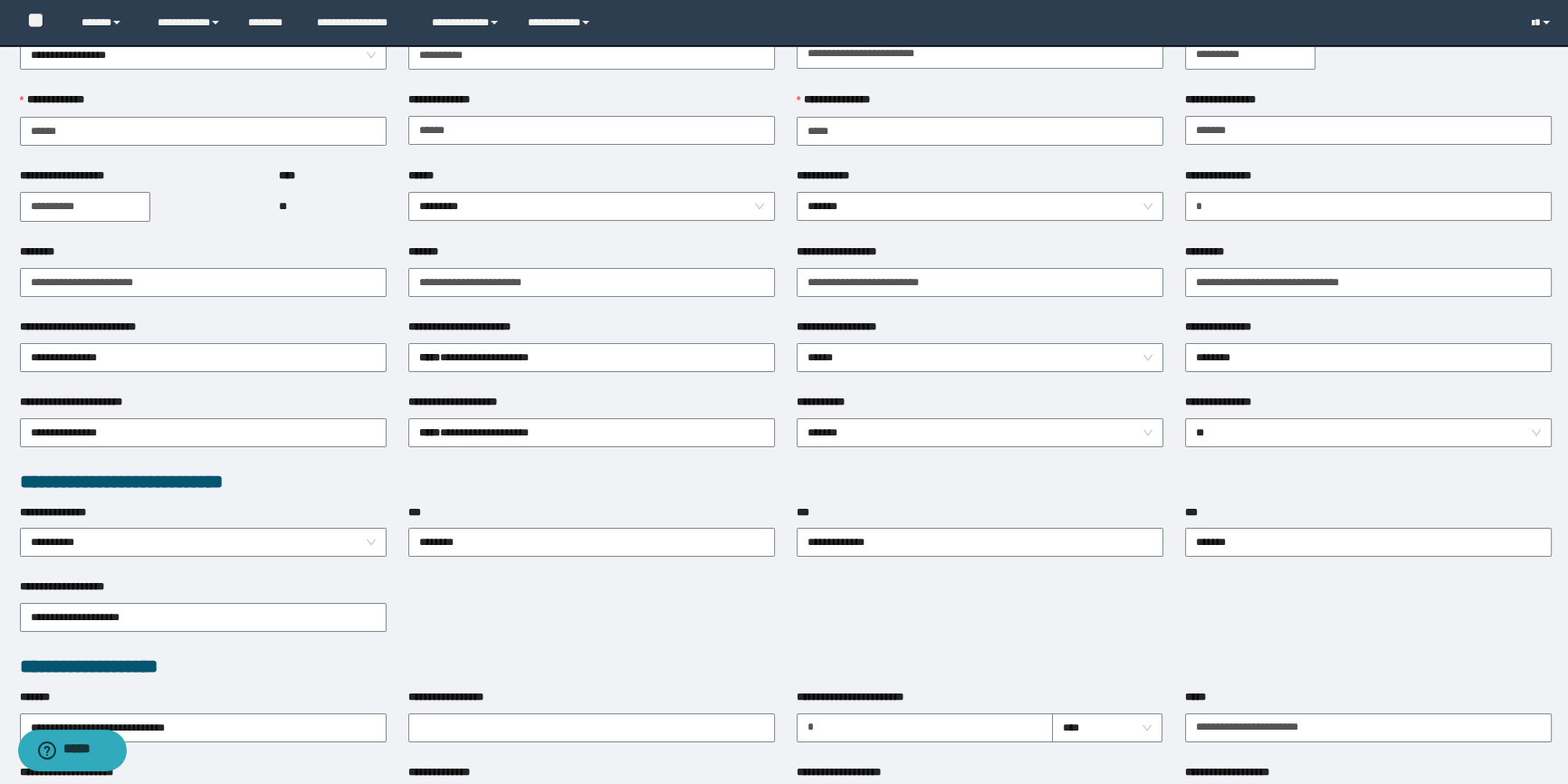 click on "**********" at bounding box center (1368, 330) 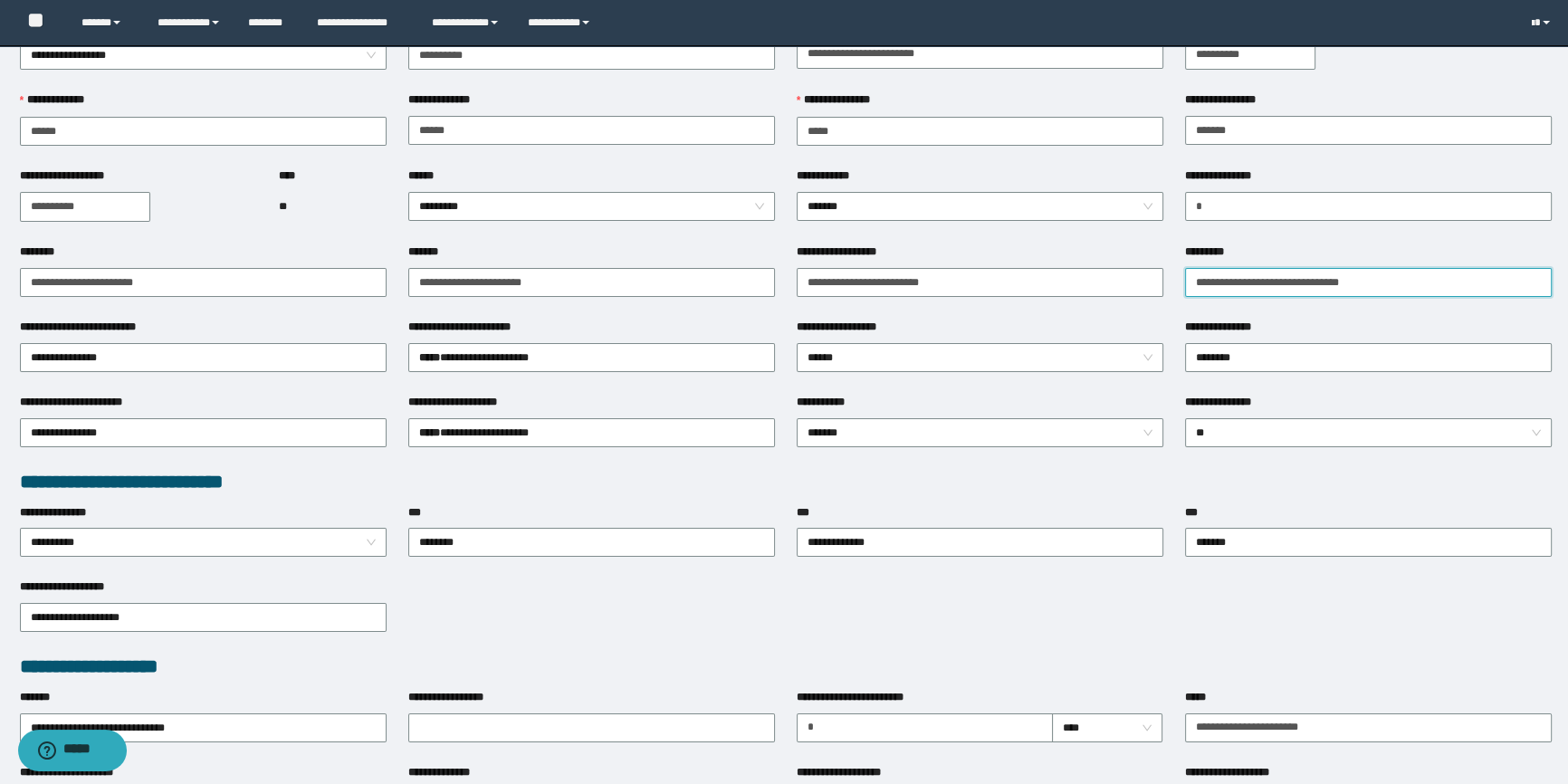 click on "**********" at bounding box center (1368, 282) 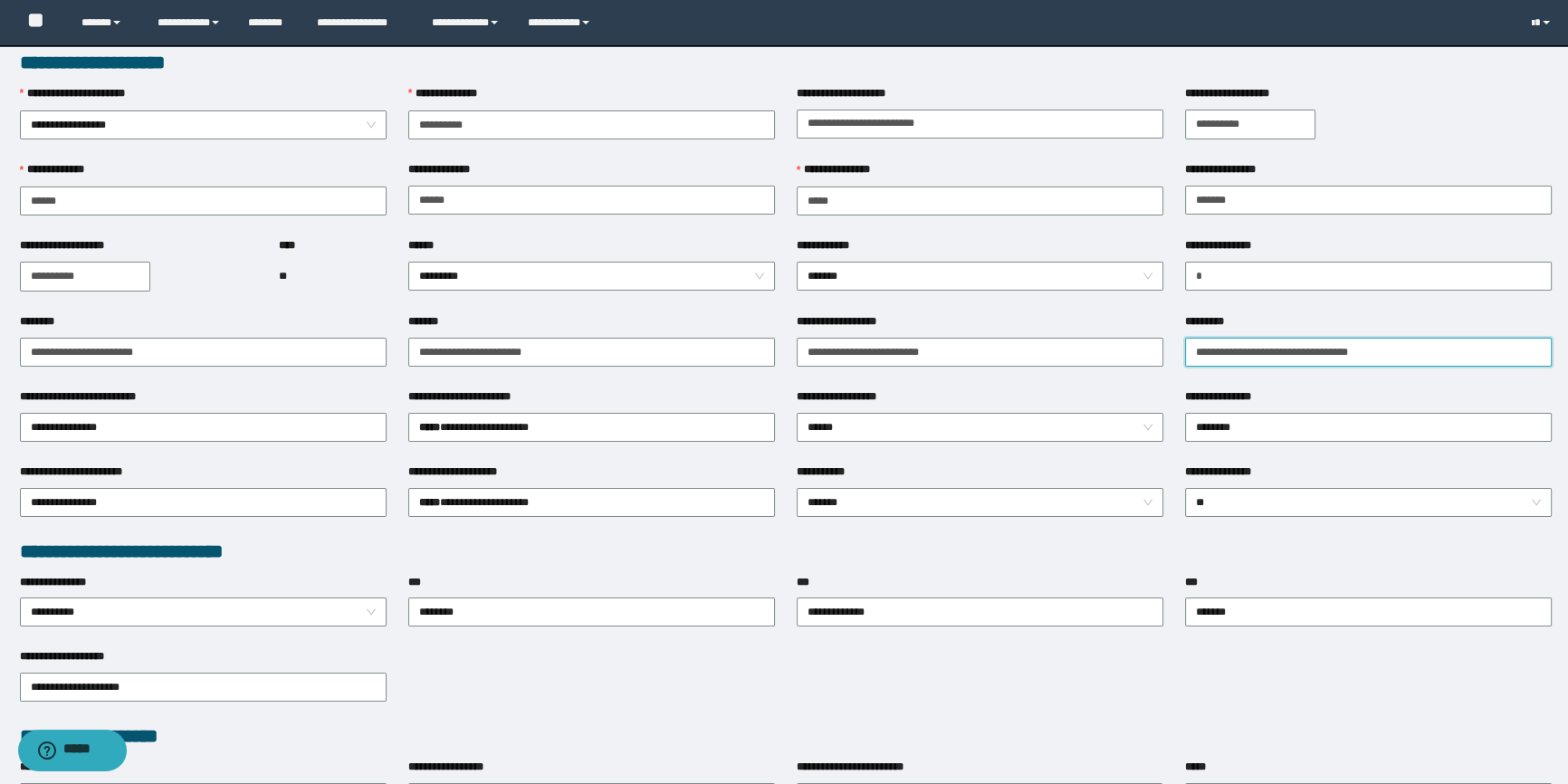 scroll, scrollTop: 0, scrollLeft: 0, axis: both 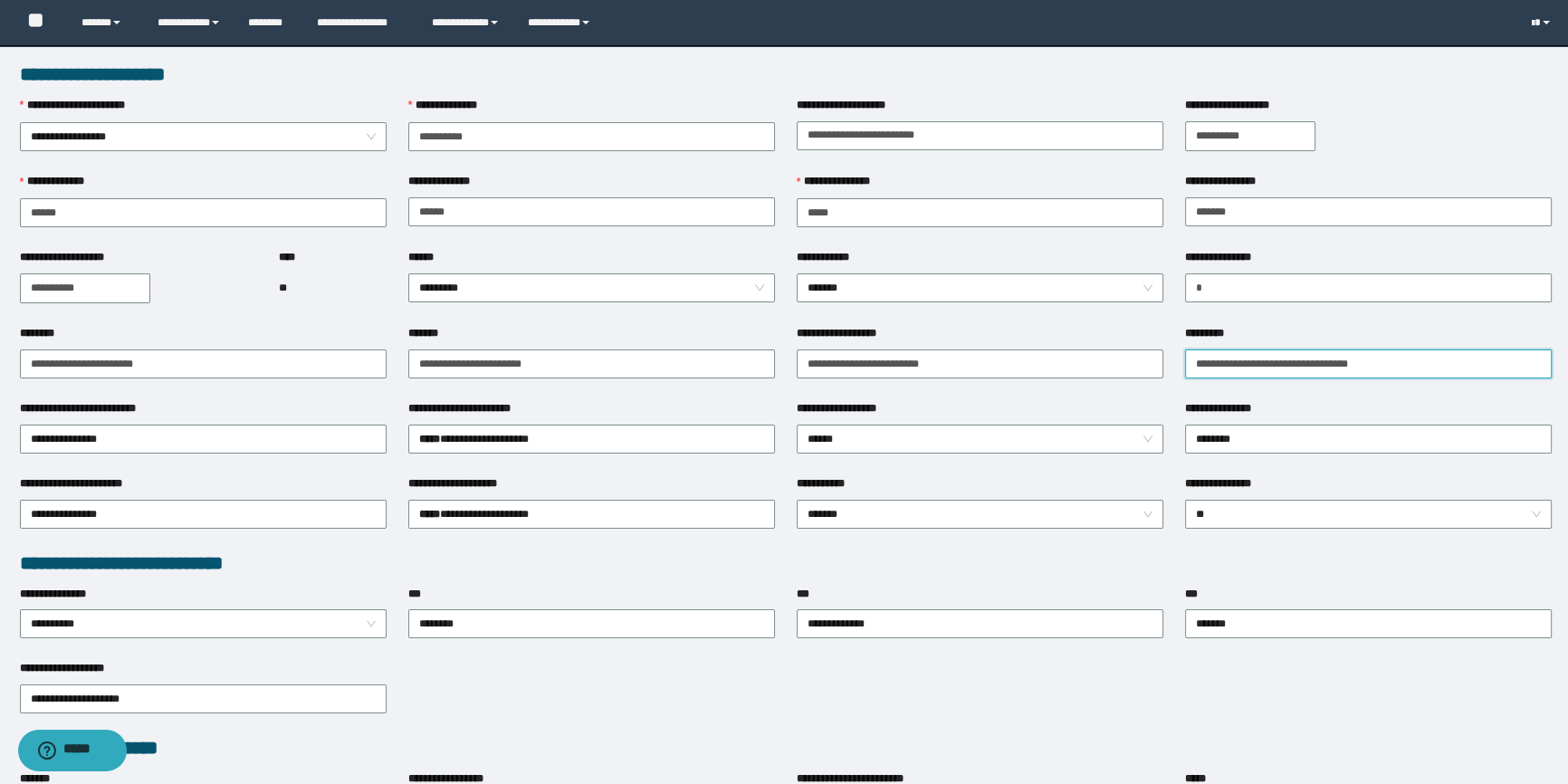 type on "**********" 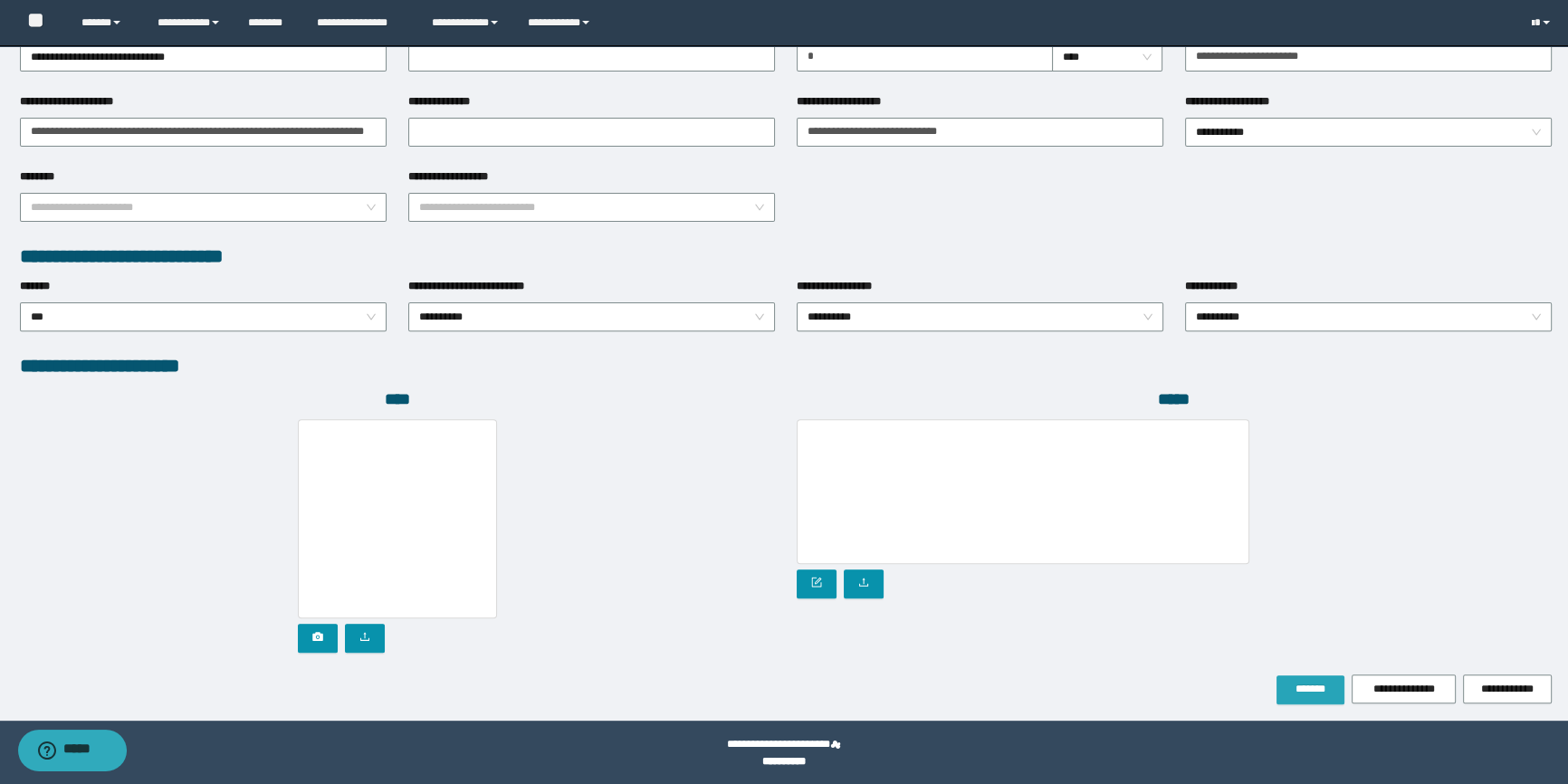 scroll, scrollTop: 756, scrollLeft: 0, axis: vertical 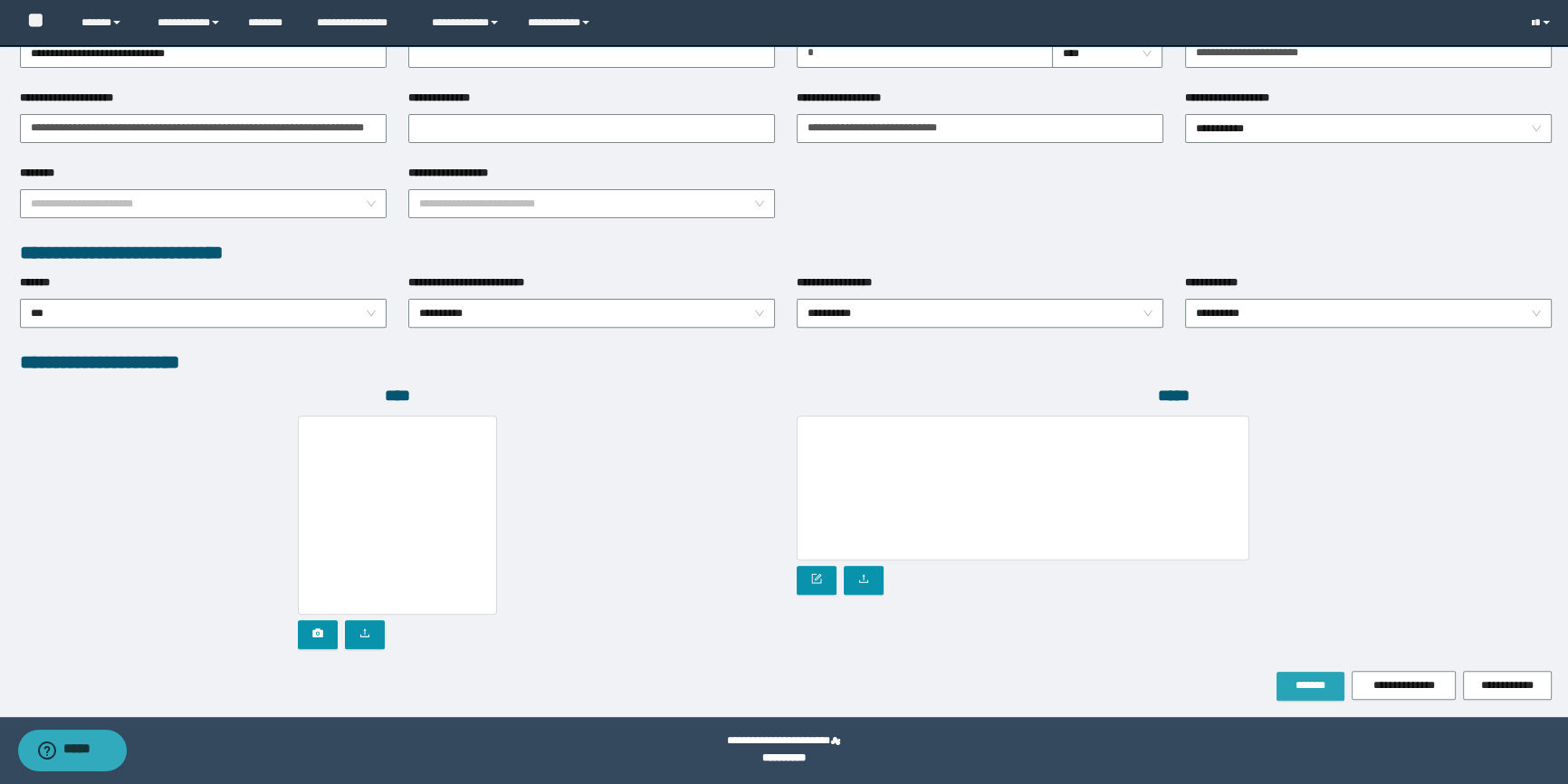 click on "*******" at bounding box center [1310, 686] 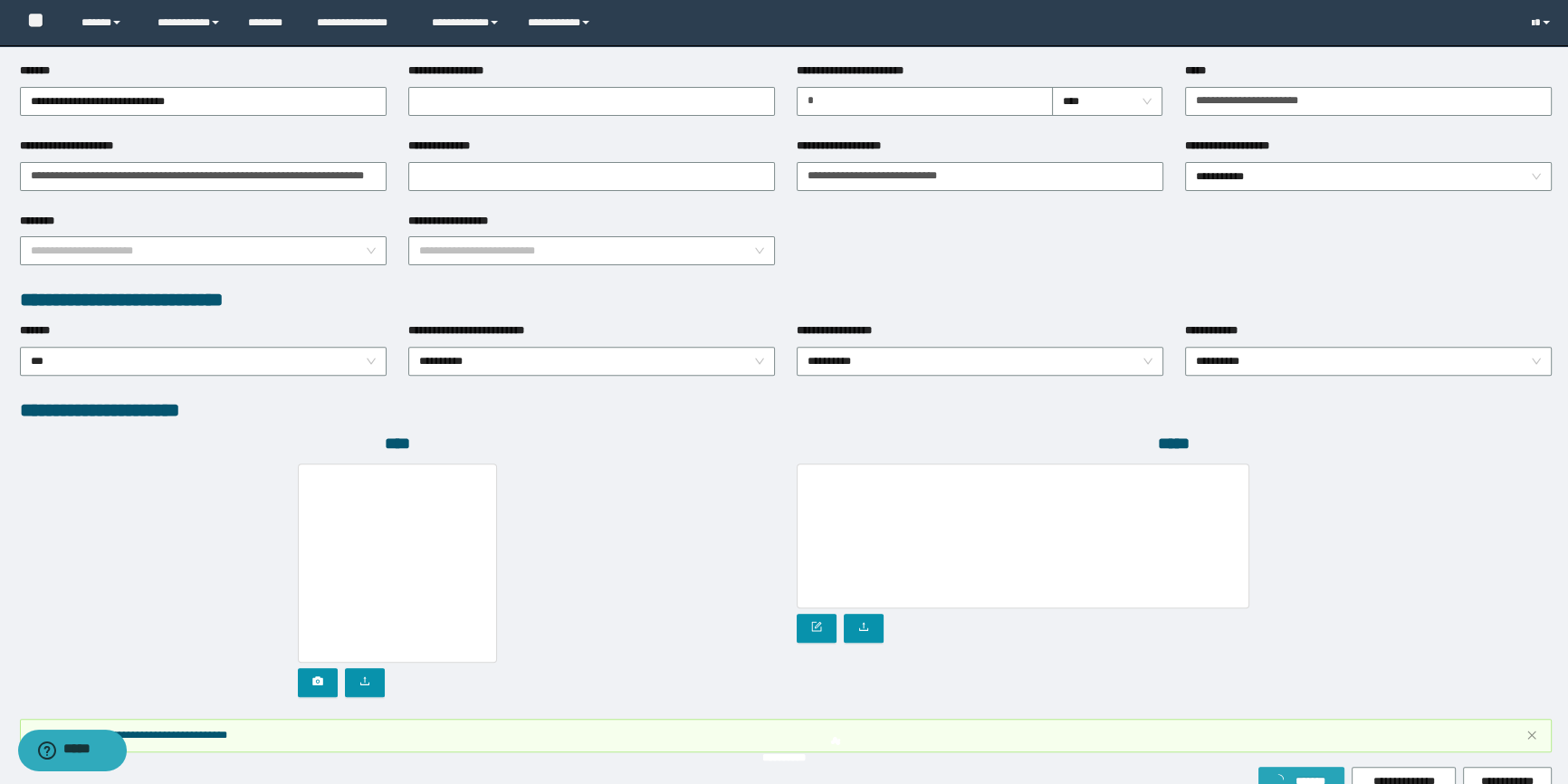 scroll, scrollTop: 804, scrollLeft: 0, axis: vertical 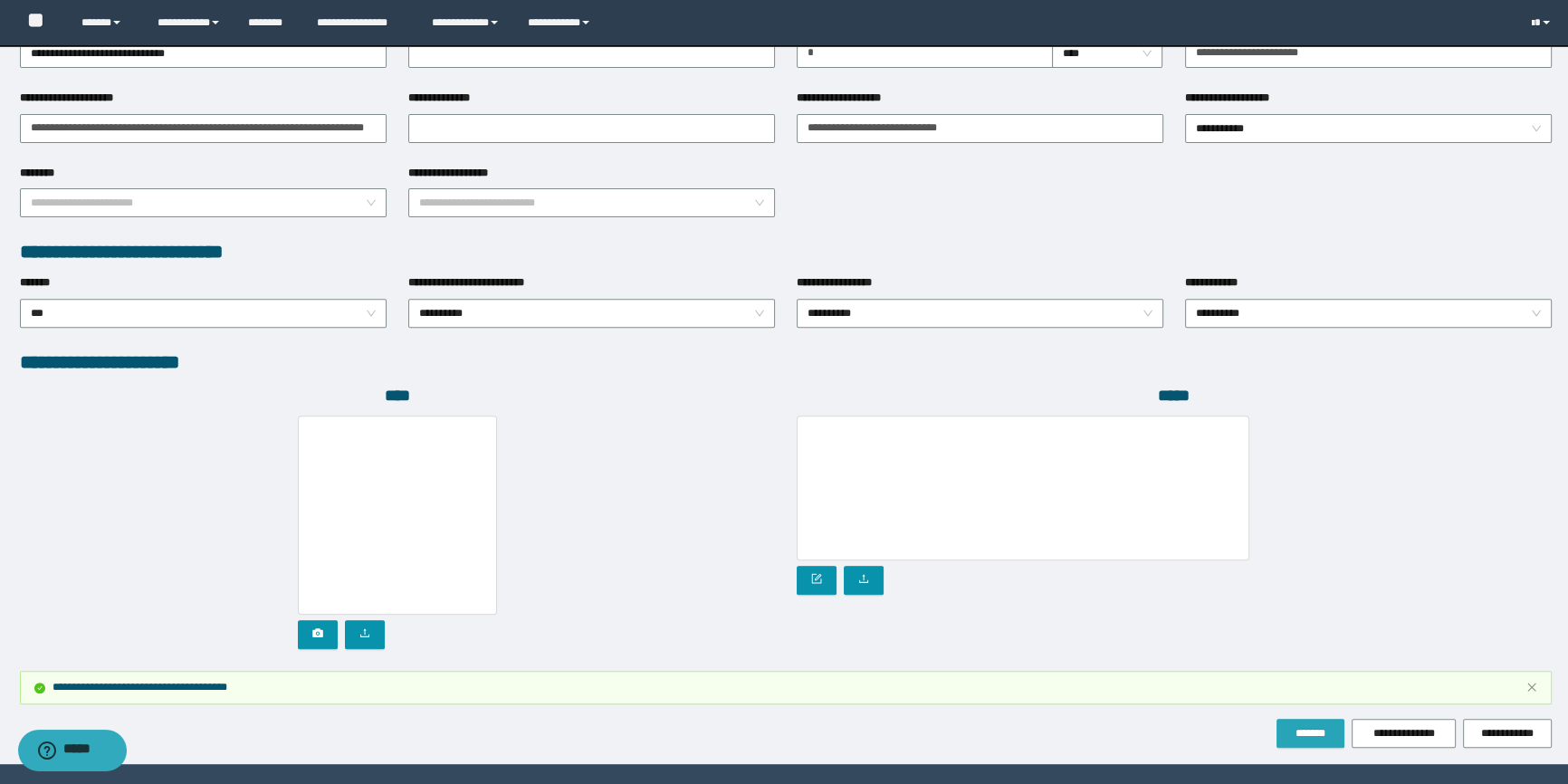 drag, startPoint x: 1298, startPoint y: 722, endPoint x: 1324, endPoint y: 751, distance: 38.948684 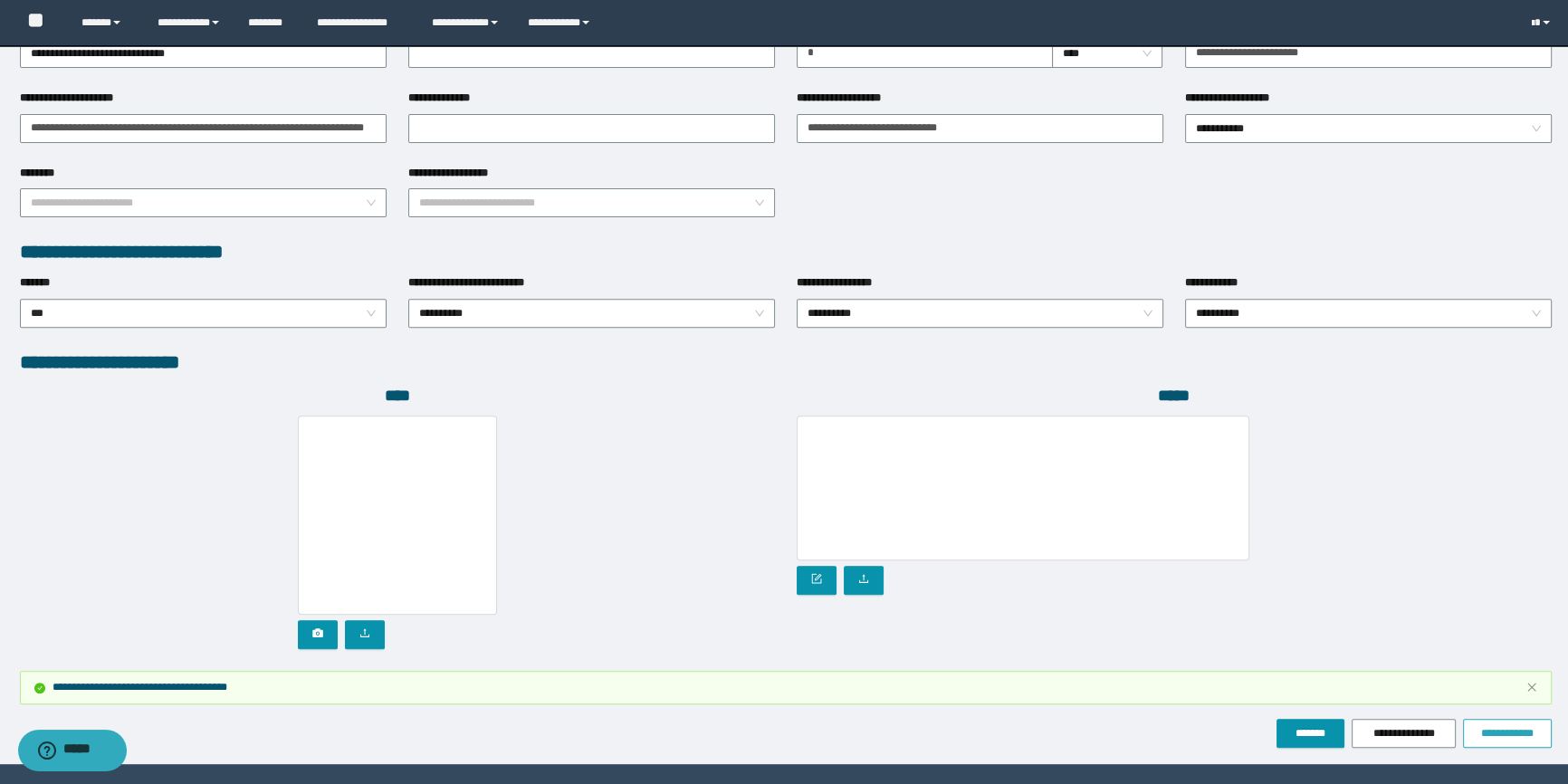 click on "**********" at bounding box center (1507, 733) 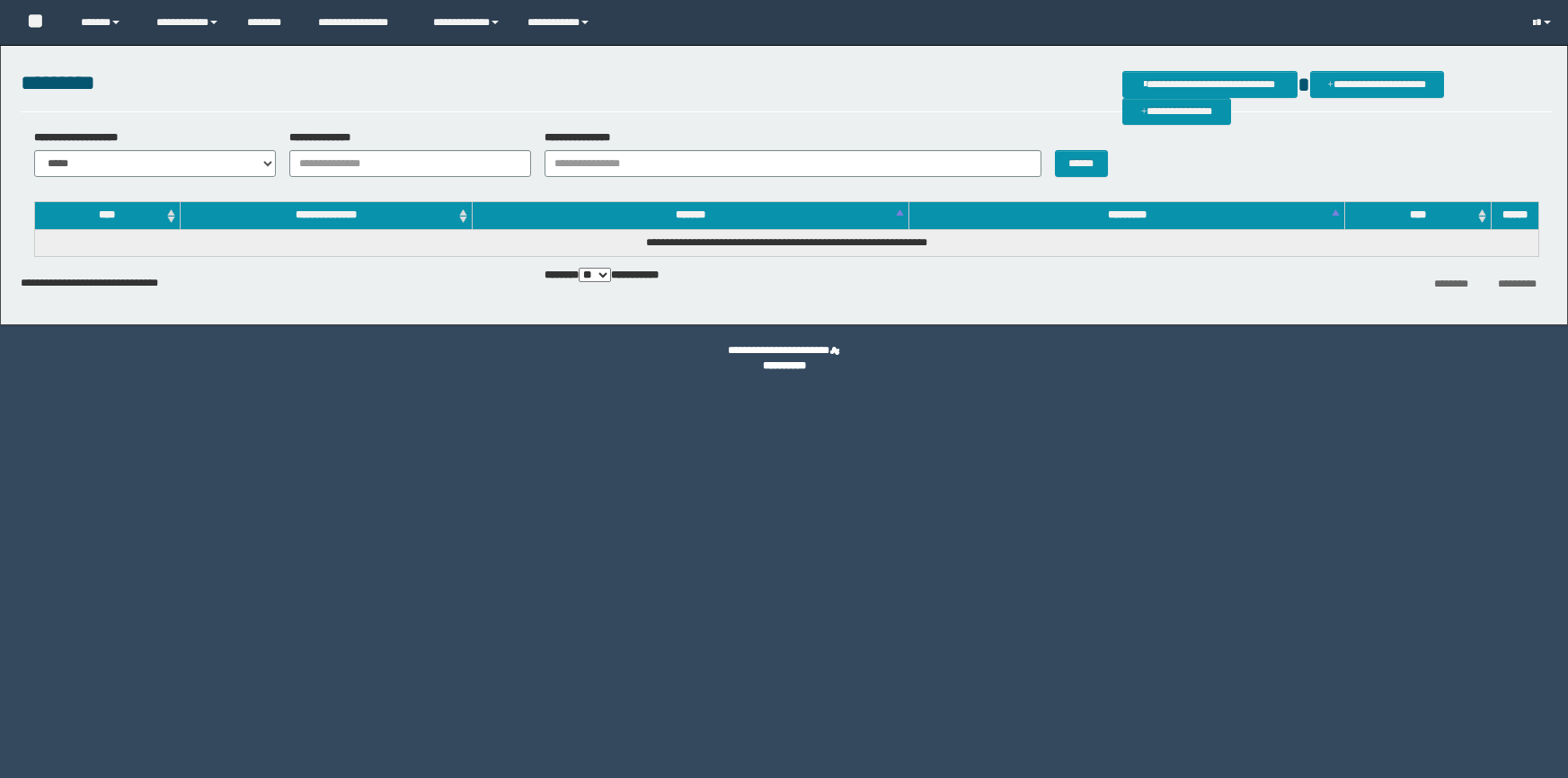 scroll, scrollTop: 0, scrollLeft: 0, axis: both 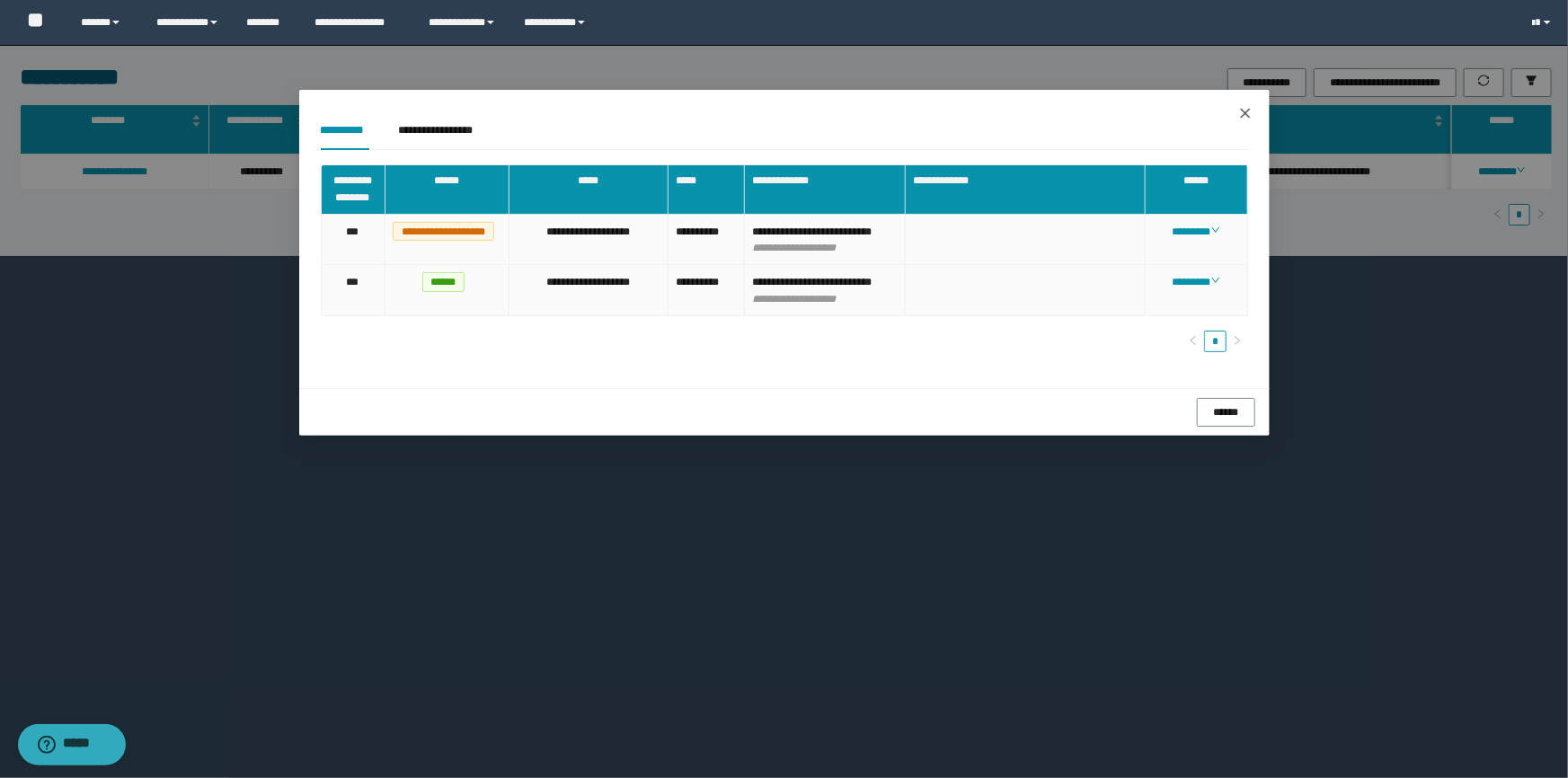 click 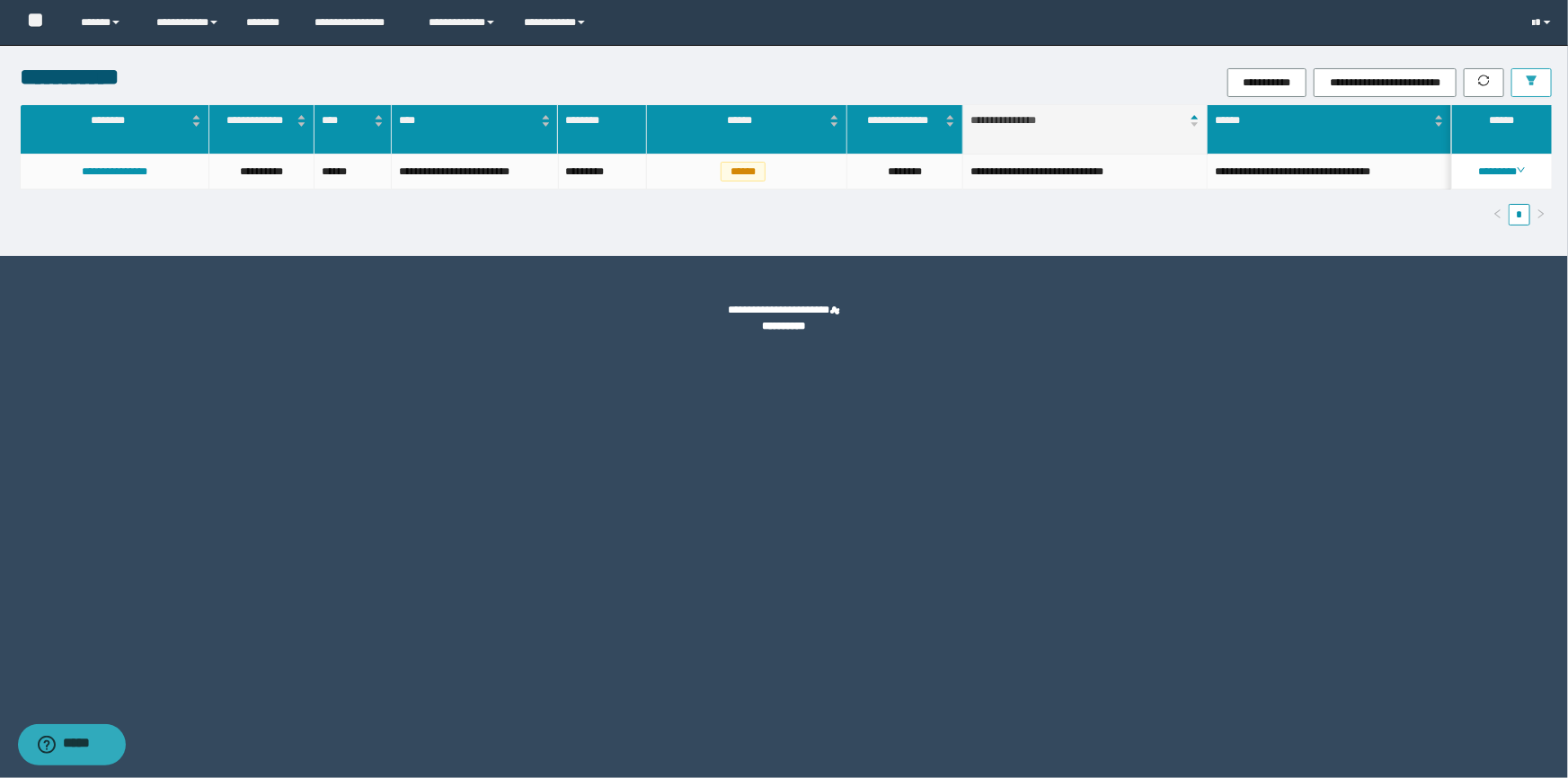 click 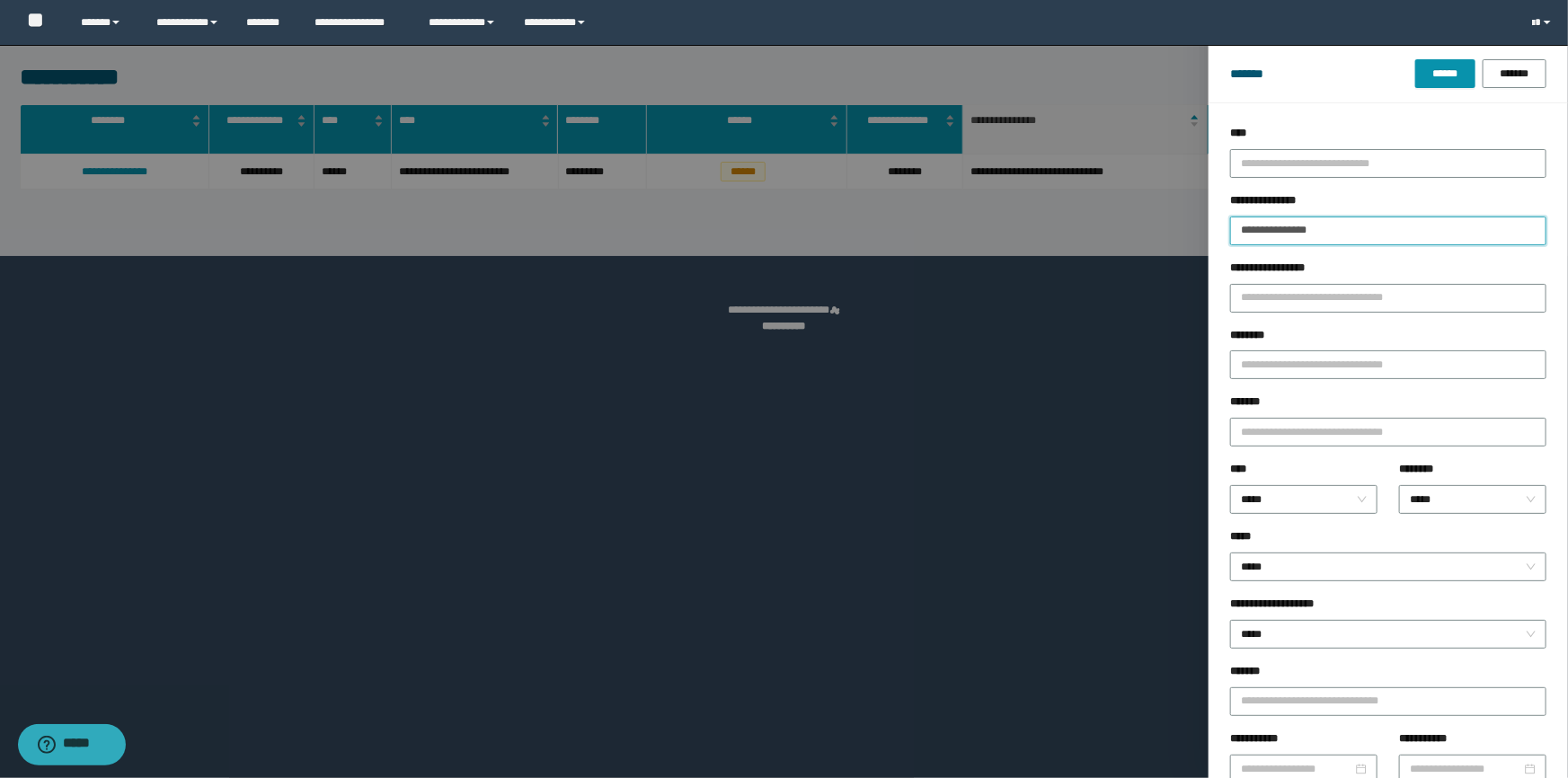 drag, startPoint x: 1271, startPoint y: 235, endPoint x: 1013, endPoint y: 252, distance: 258.55947 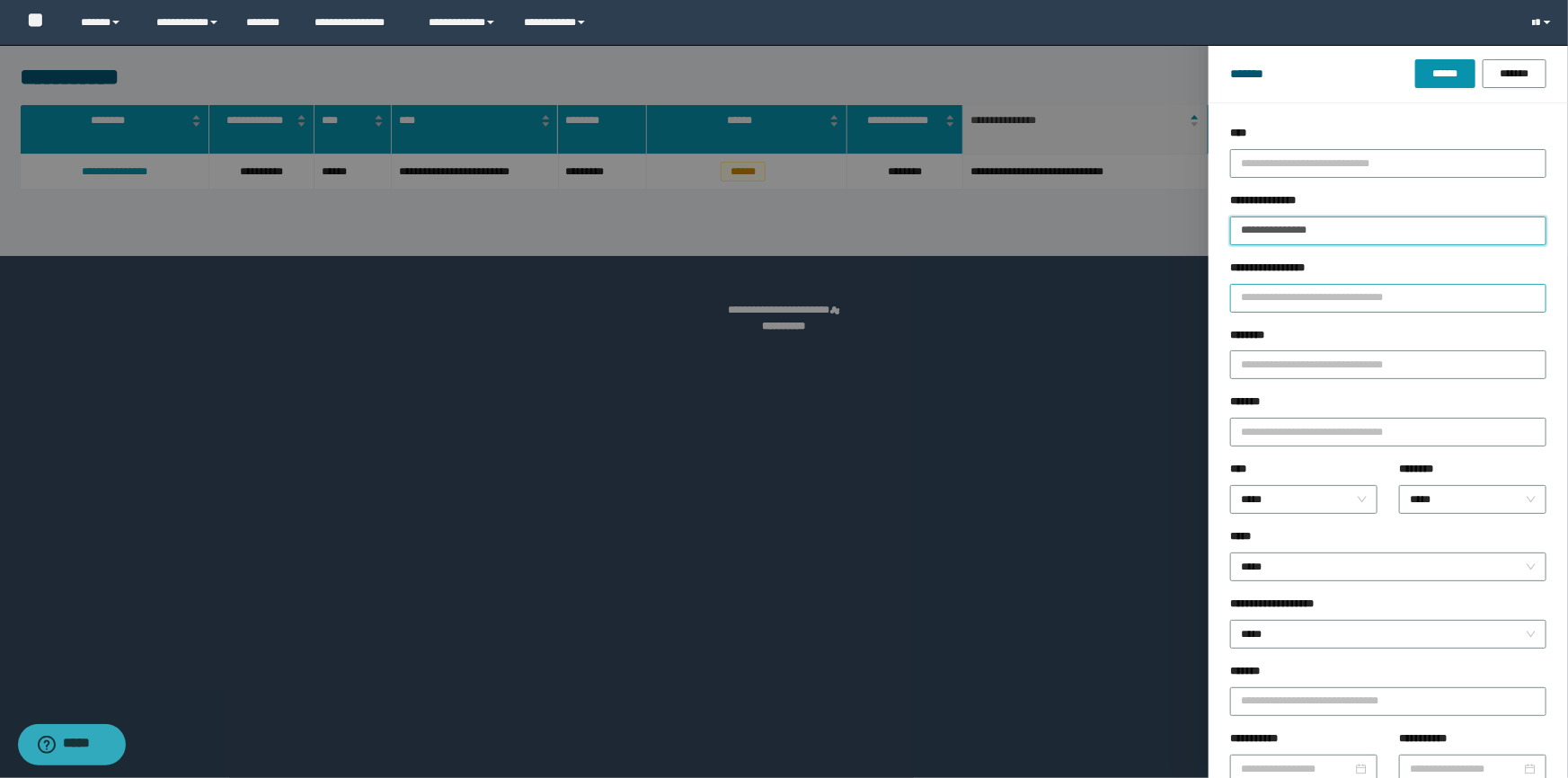 paste 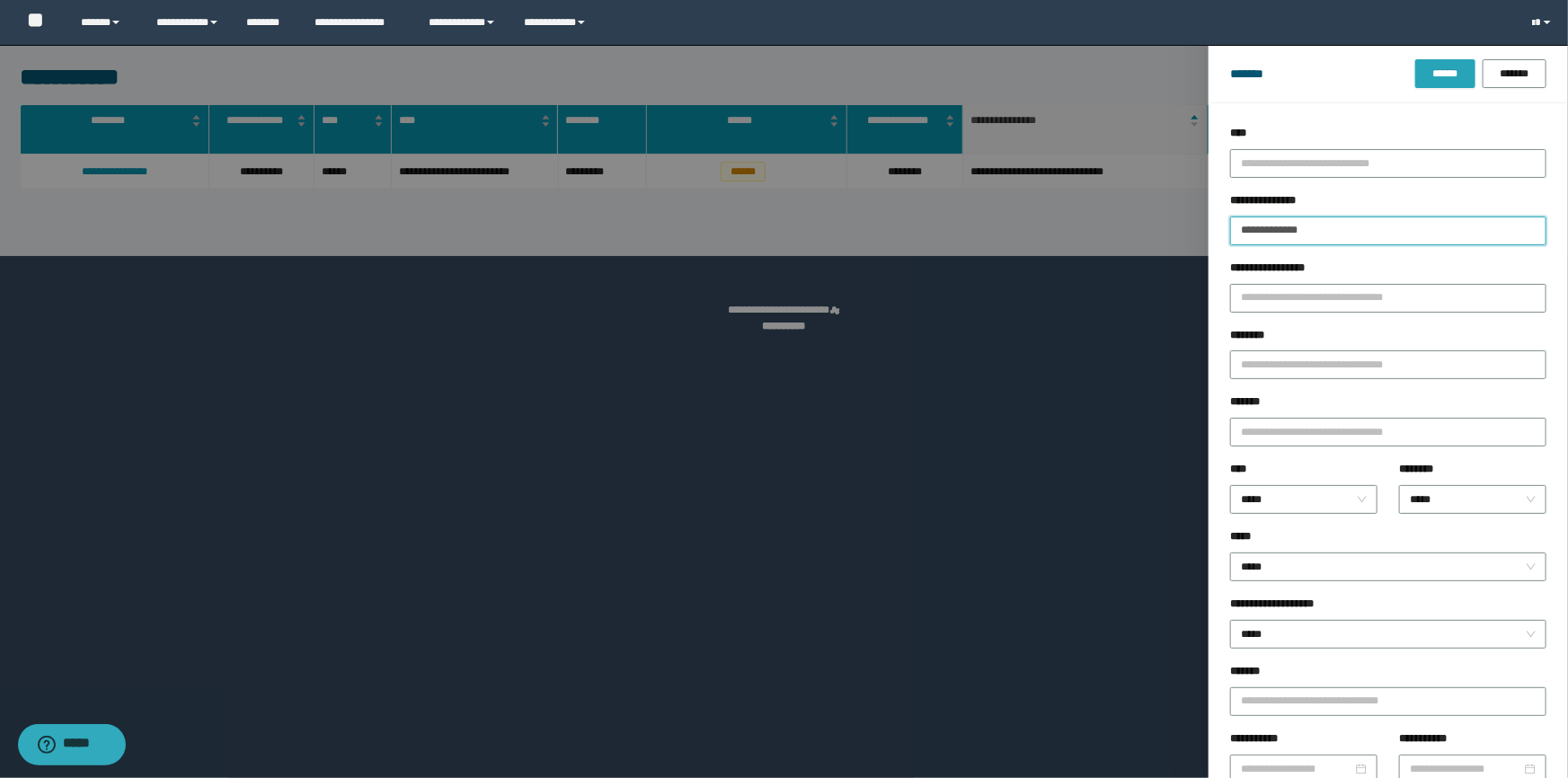 type on "**********" 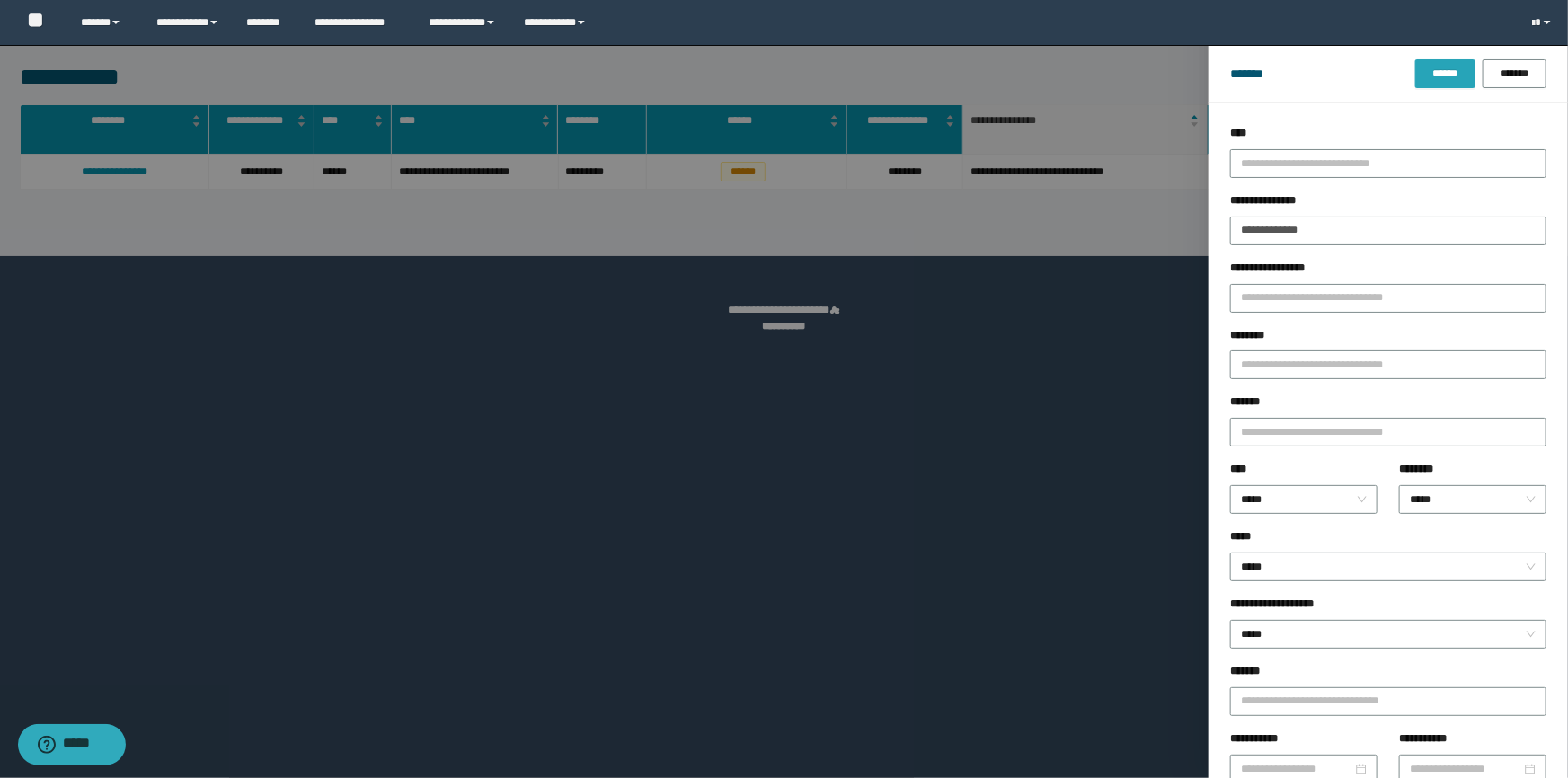 click on "******" at bounding box center [1445, 74] 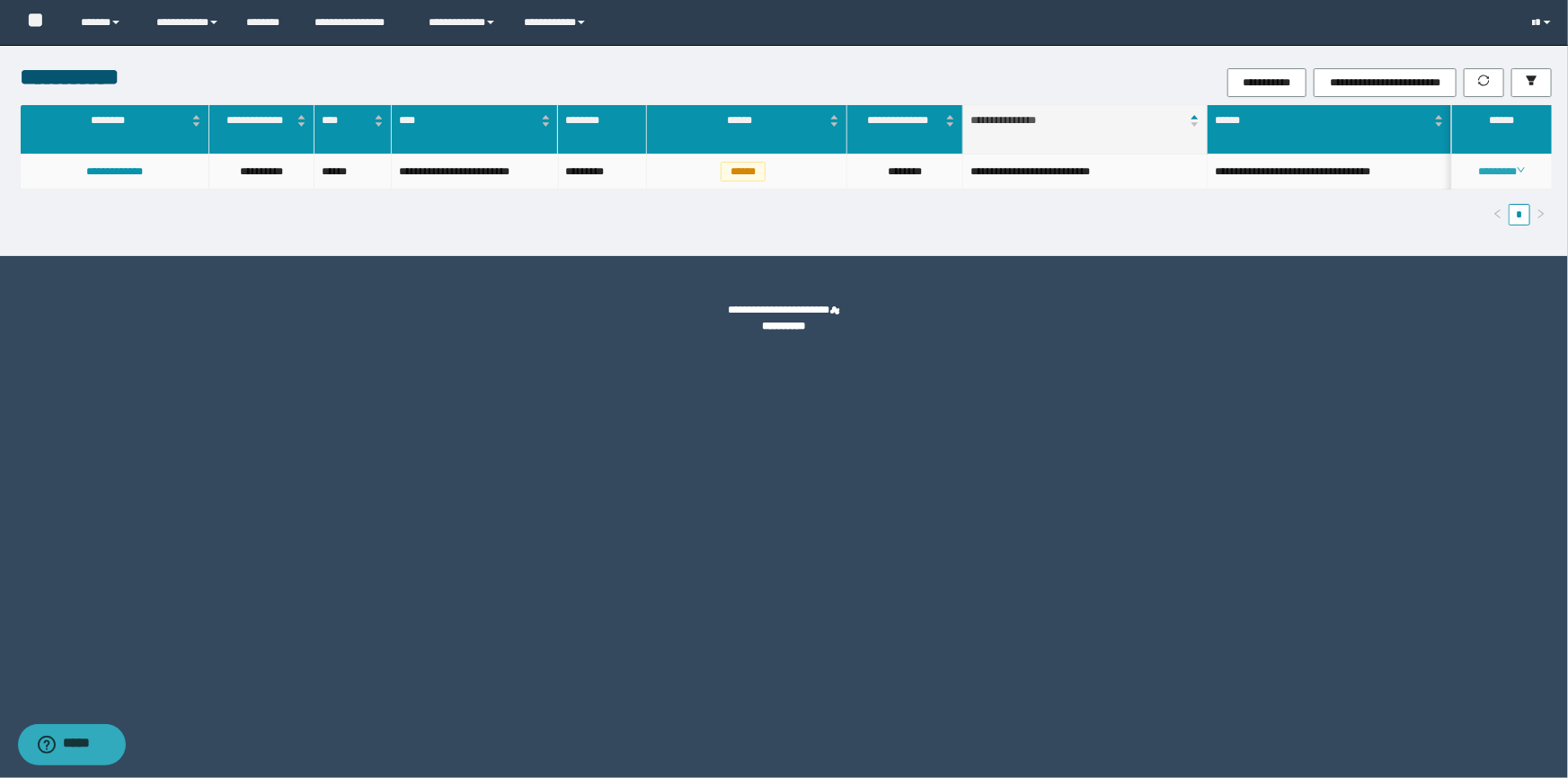 click on "********" at bounding box center (1502, 172) 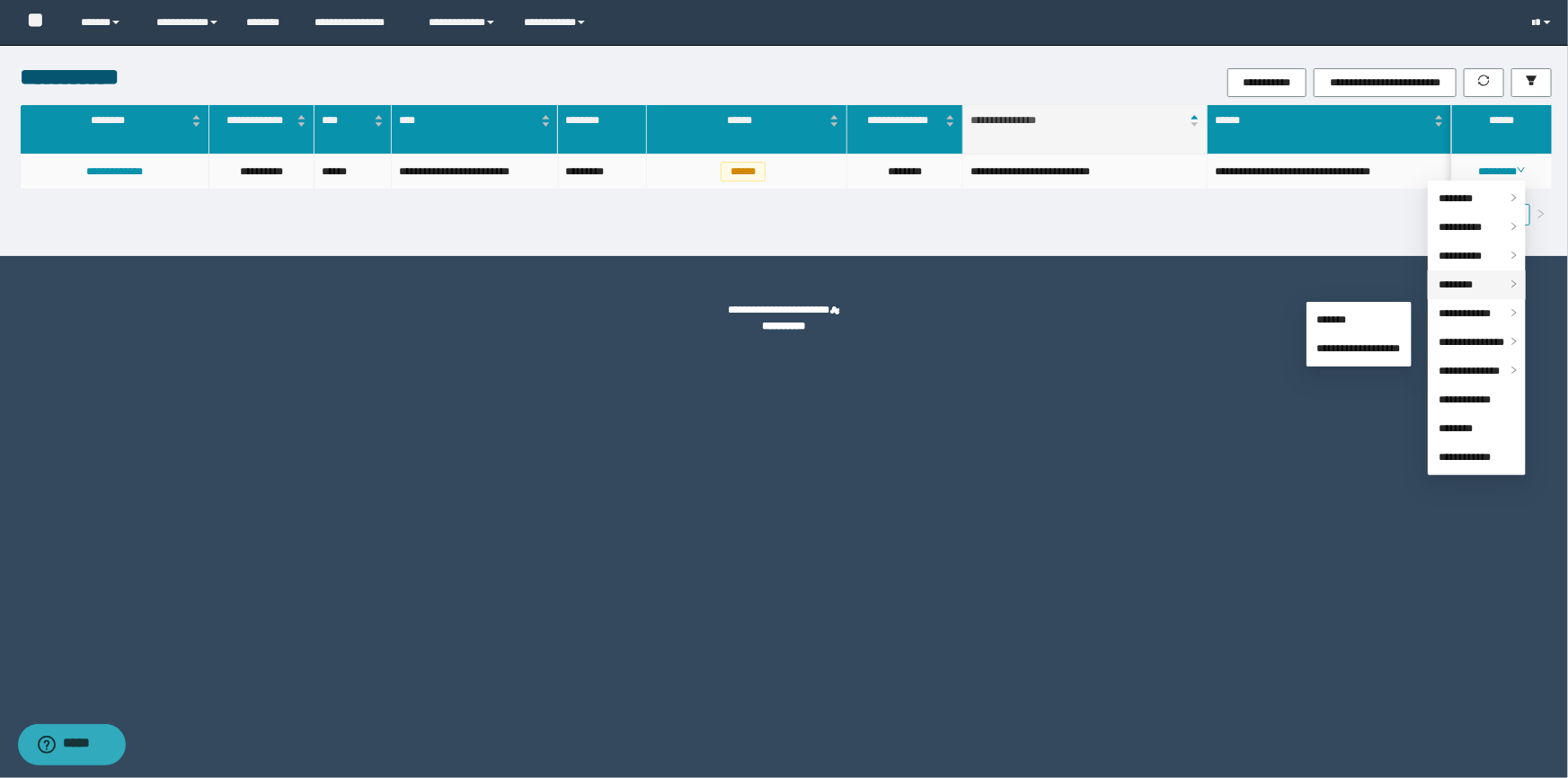 click on "********" at bounding box center [1456, 285] 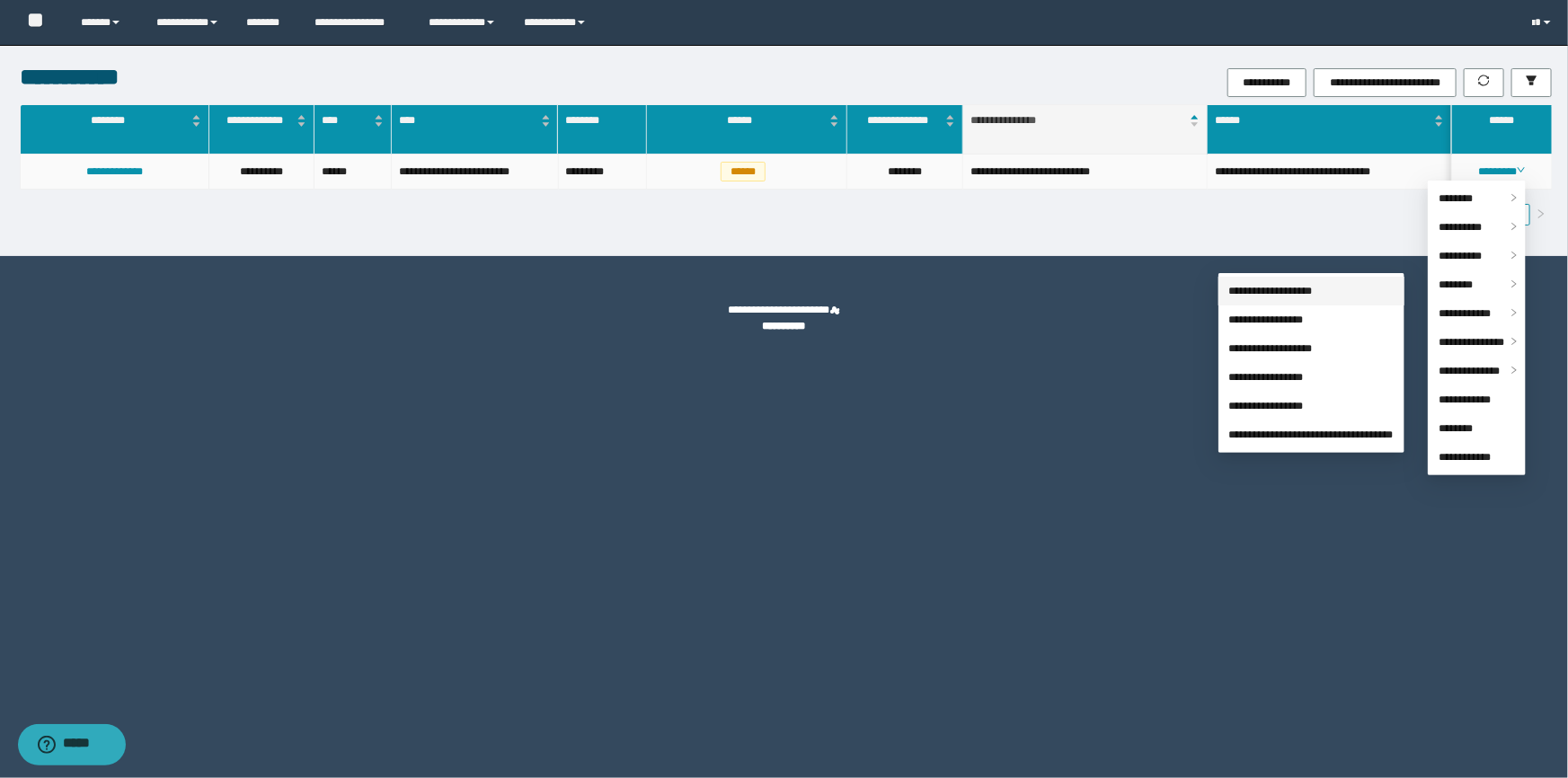 click on "**********" at bounding box center (1271, 291) 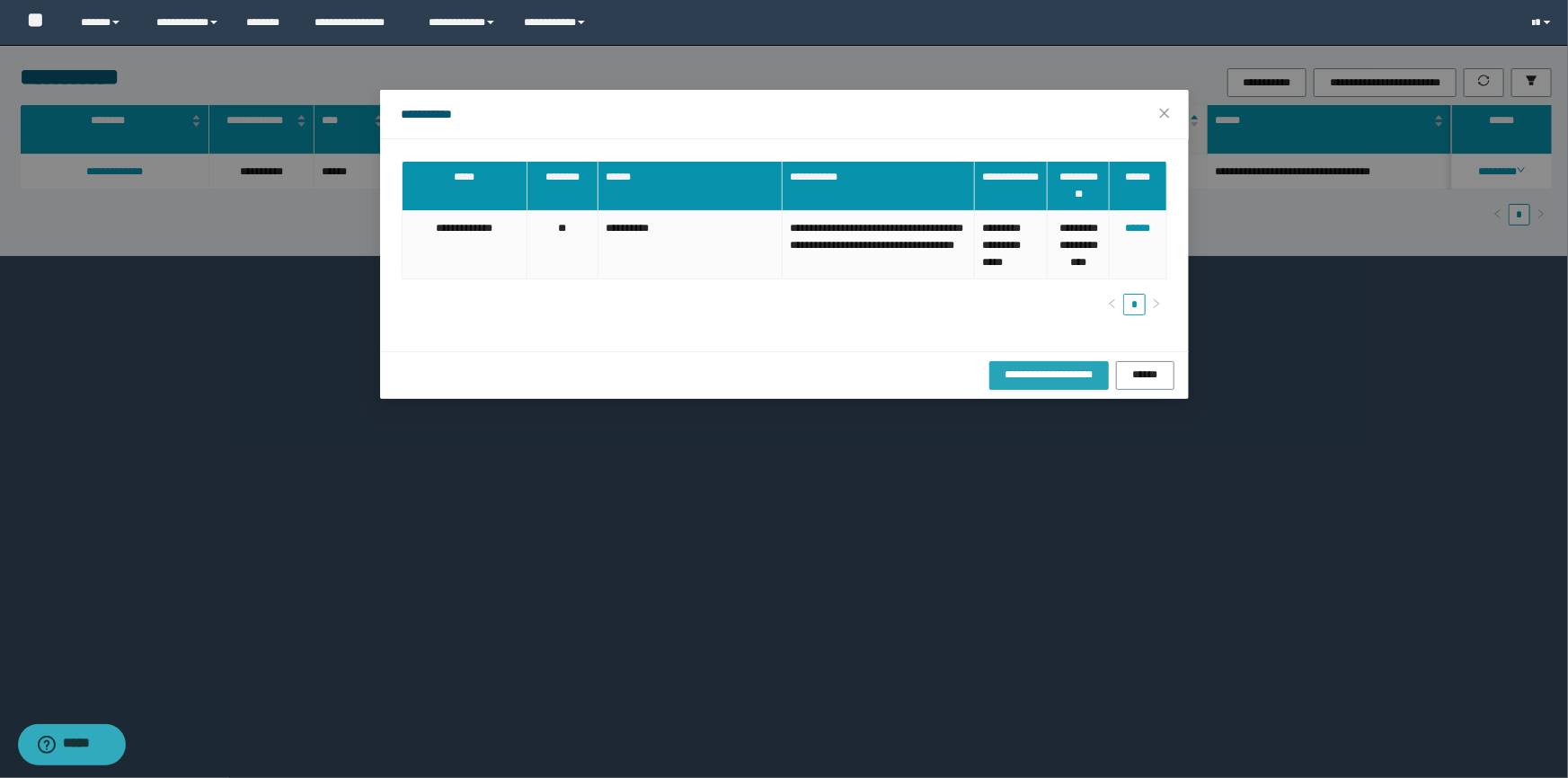 click on "**********" at bounding box center [1049, 376] 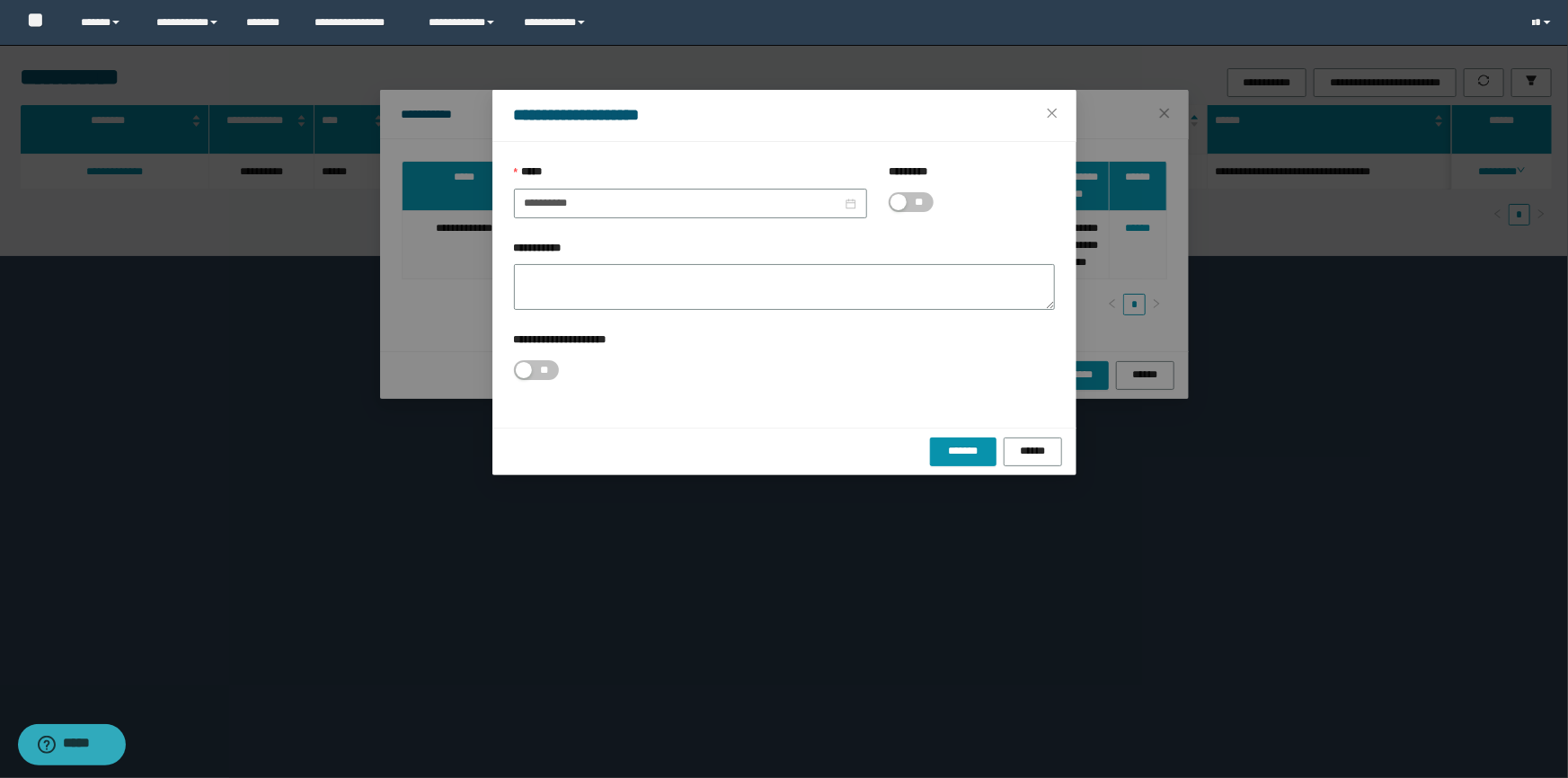 click on "**" at bounding box center (919, 202) 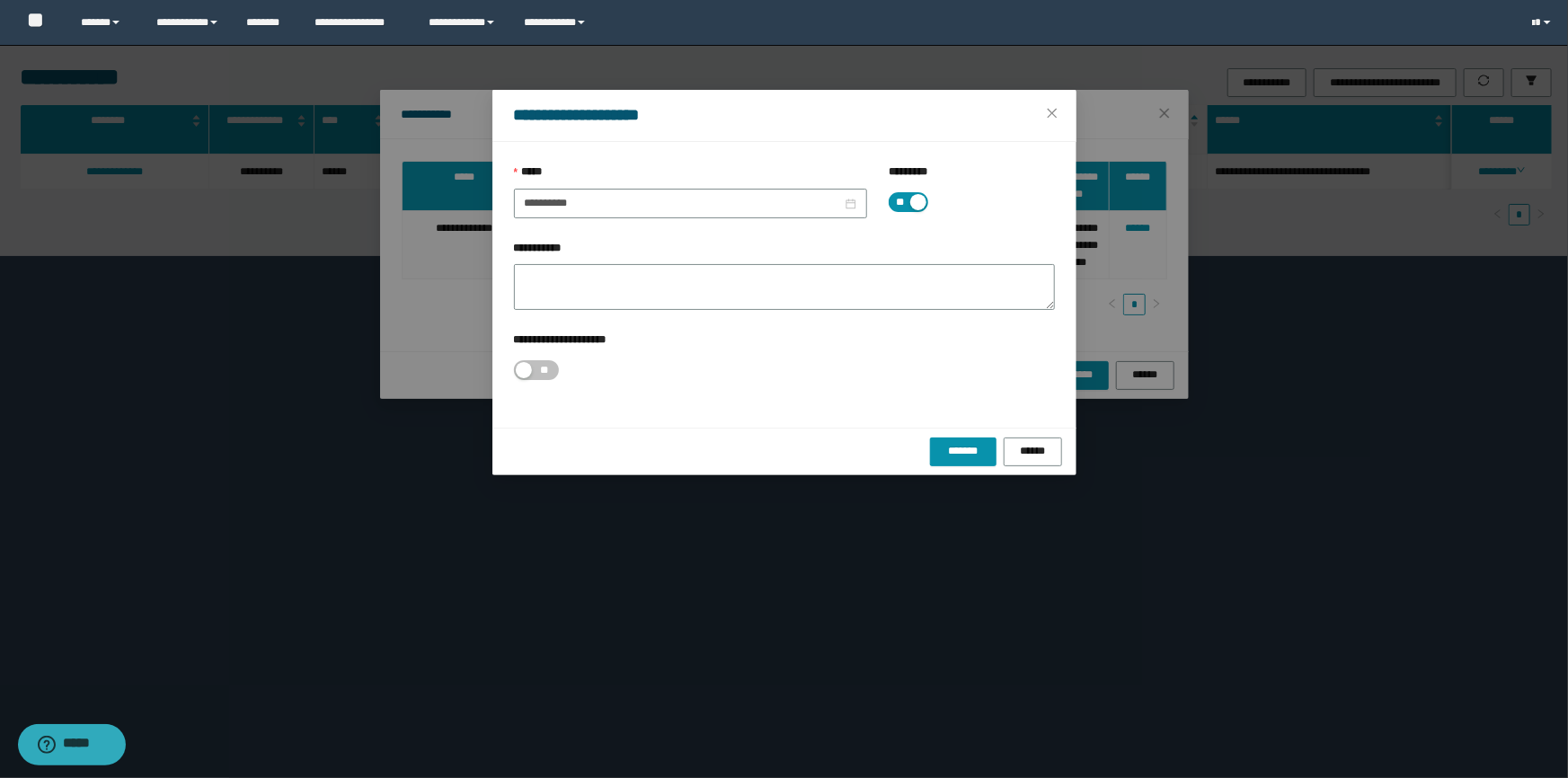 click on "**" at bounding box center (908, 202) 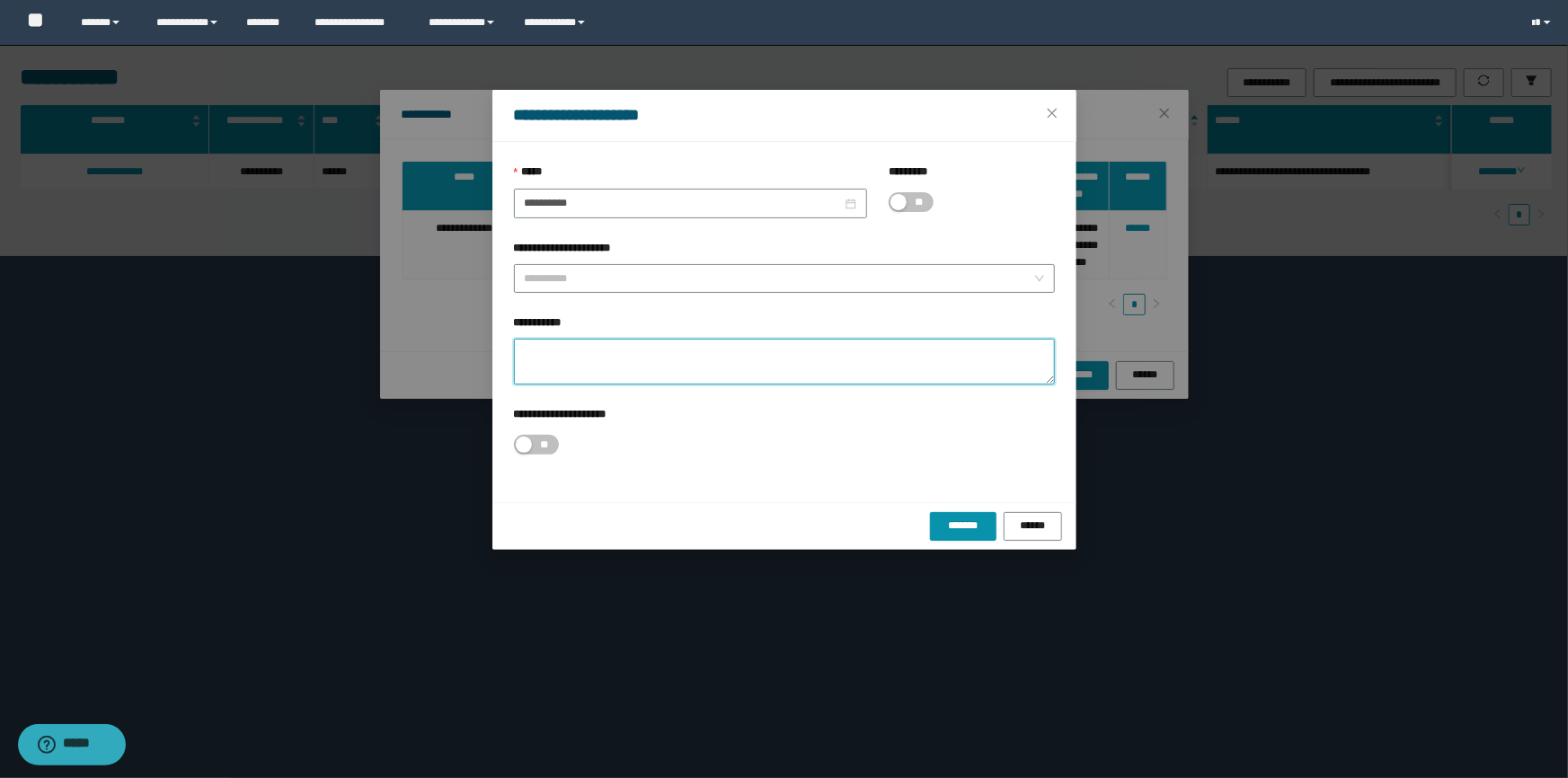 click on "**********" at bounding box center (784, 361) 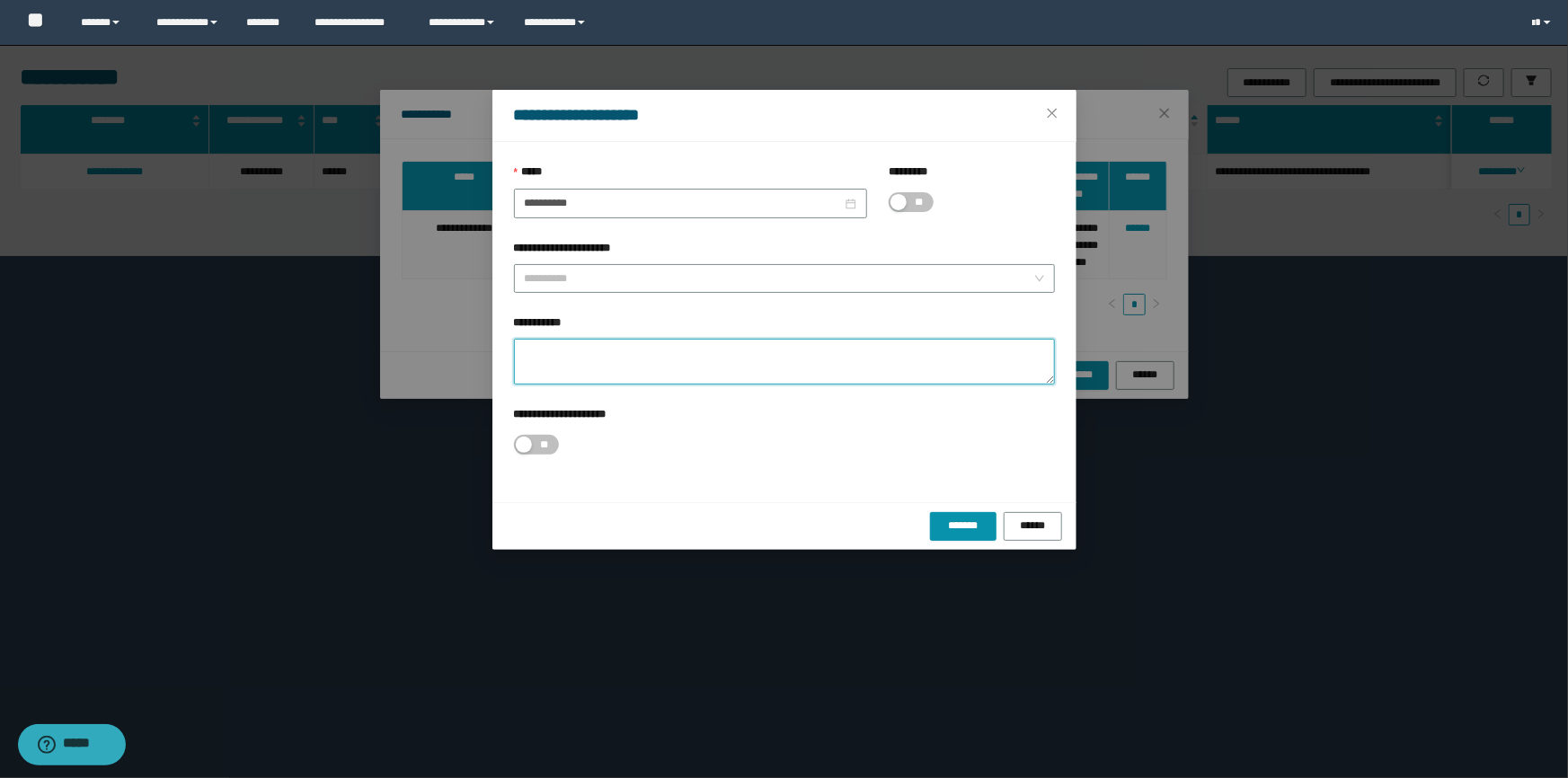 click on "**********" at bounding box center (784, 361) 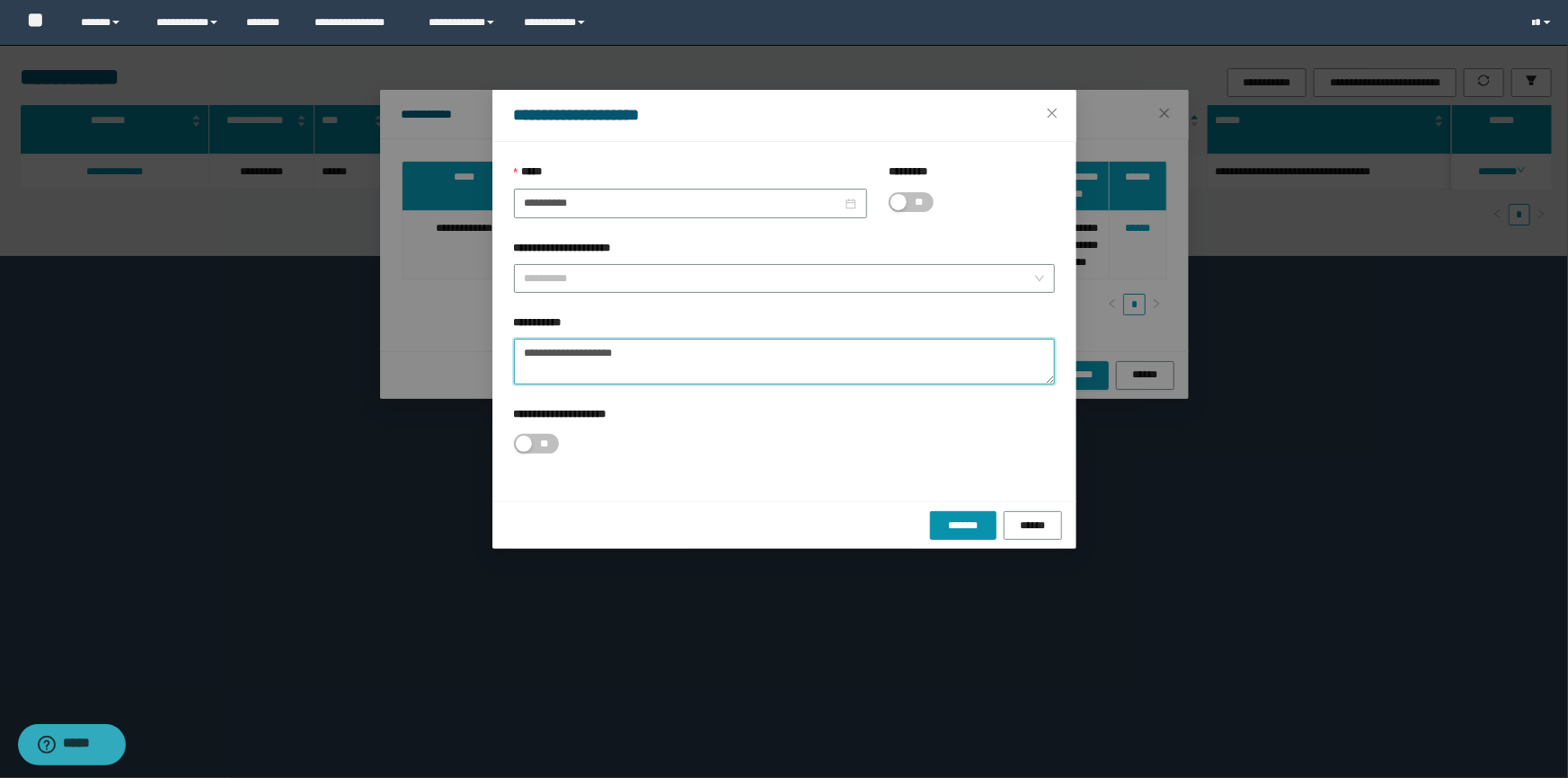 drag, startPoint x: 677, startPoint y: 362, endPoint x: 561, endPoint y: 422, distance: 130.59862 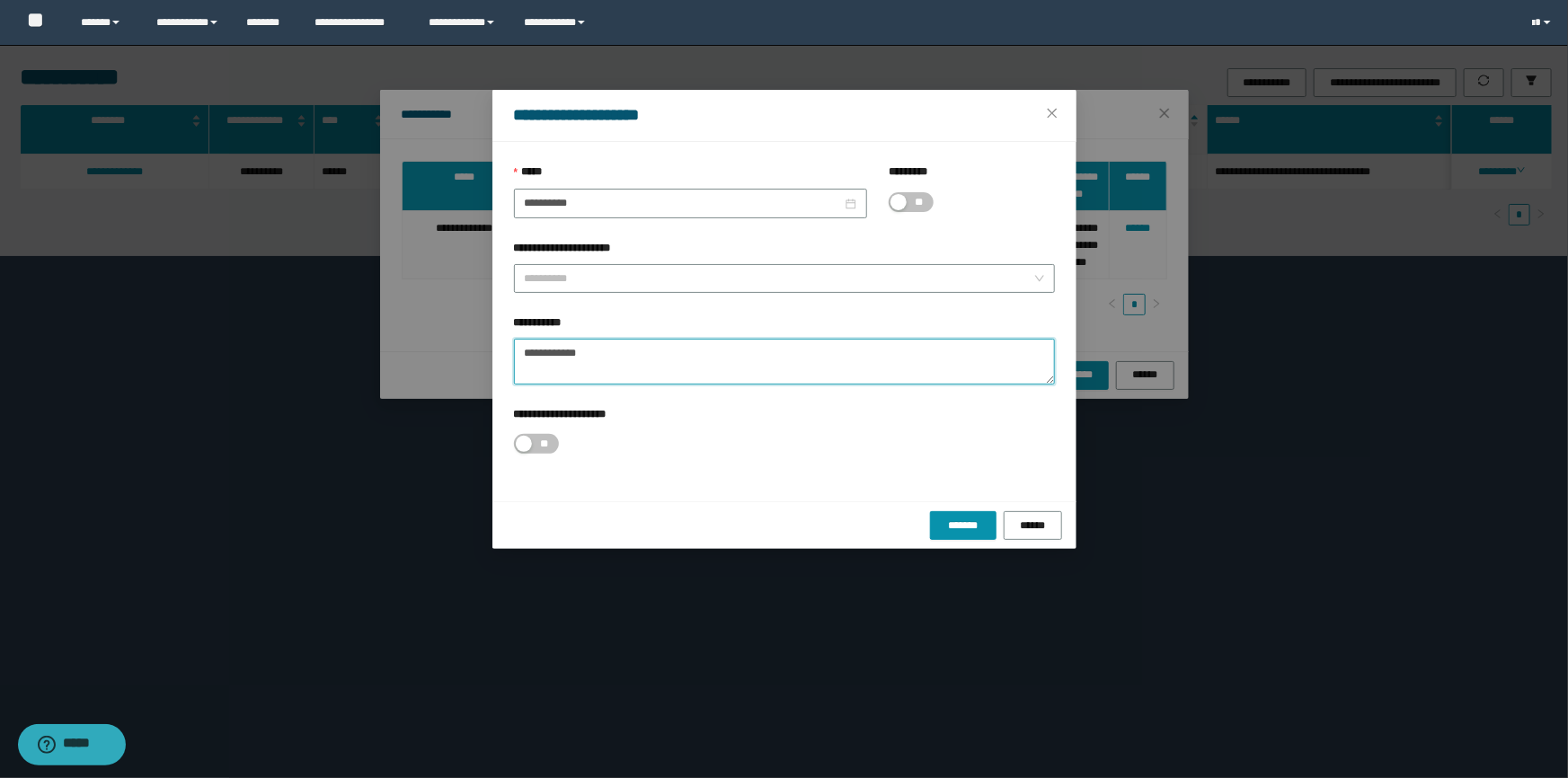 drag, startPoint x: 584, startPoint y: 349, endPoint x: 258, endPoint y: 290, distance: 331.29594 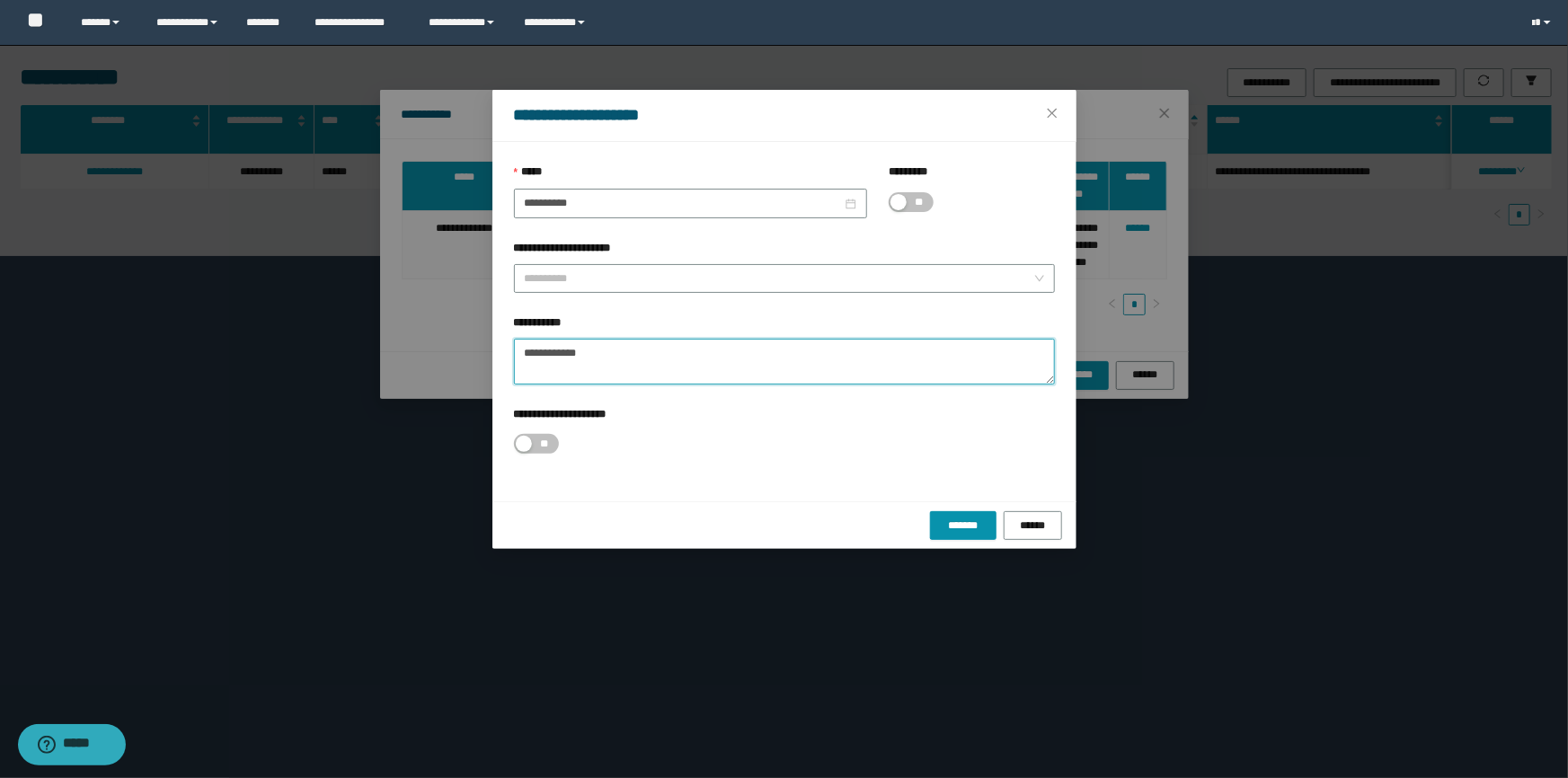 click on "**********" at bounding box center (784, 361) 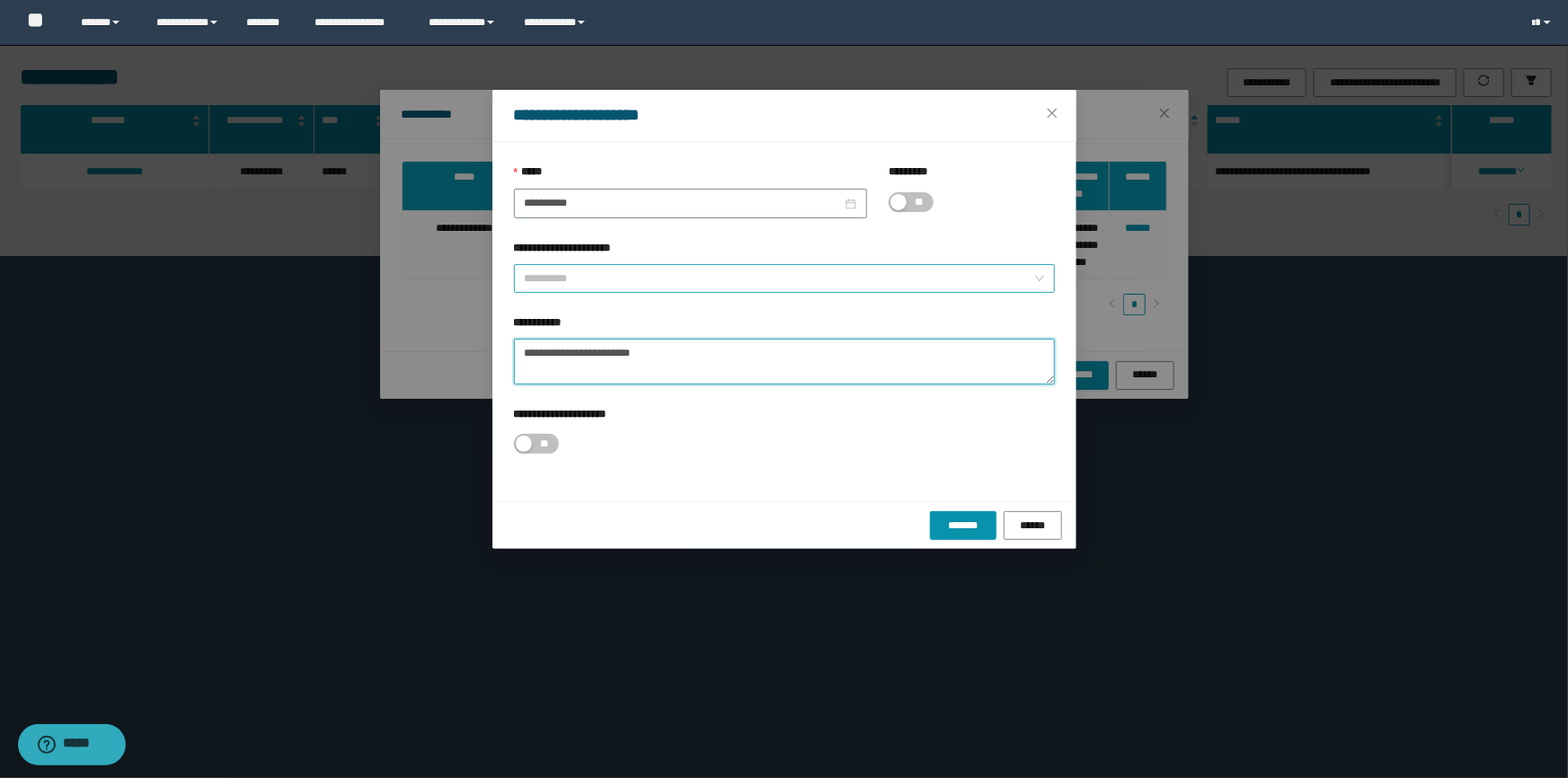 type on "**********" 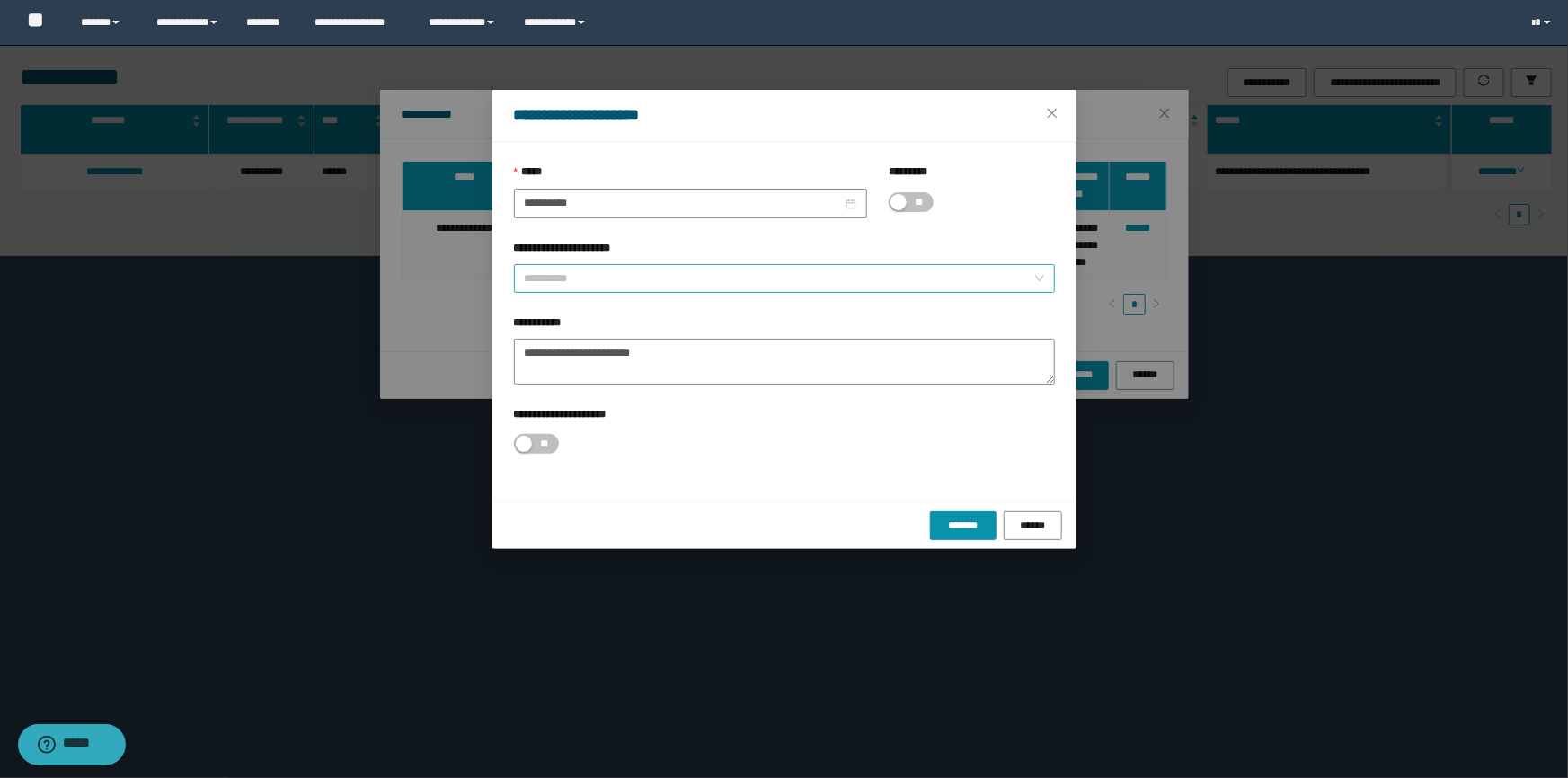 click on "**********" at bounding box center (779, 278) 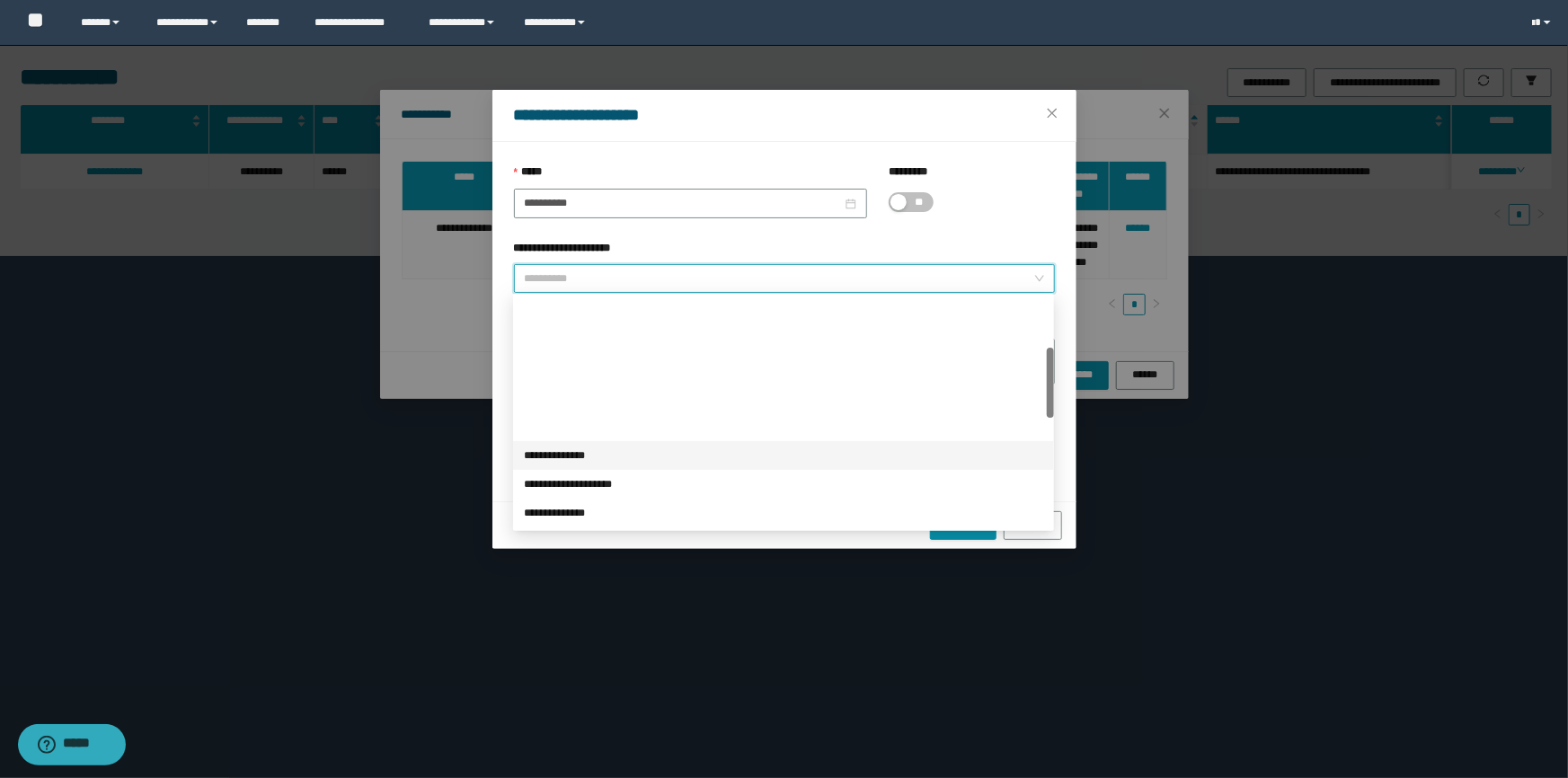 scroll, scrollTop: 163, scrollLeft: 0, axis: vertical 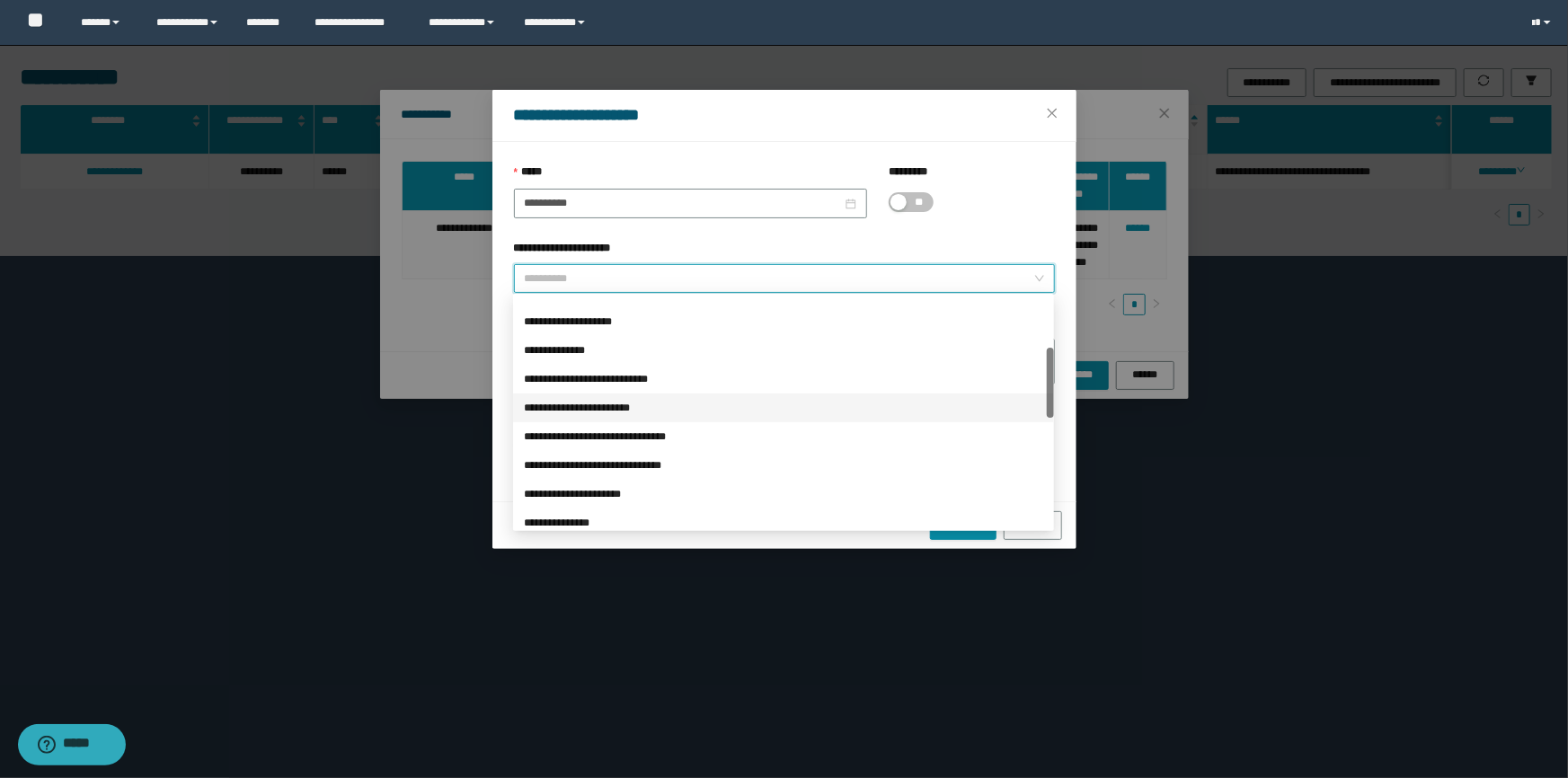 click on "**********" at bounding box center (784, 408) 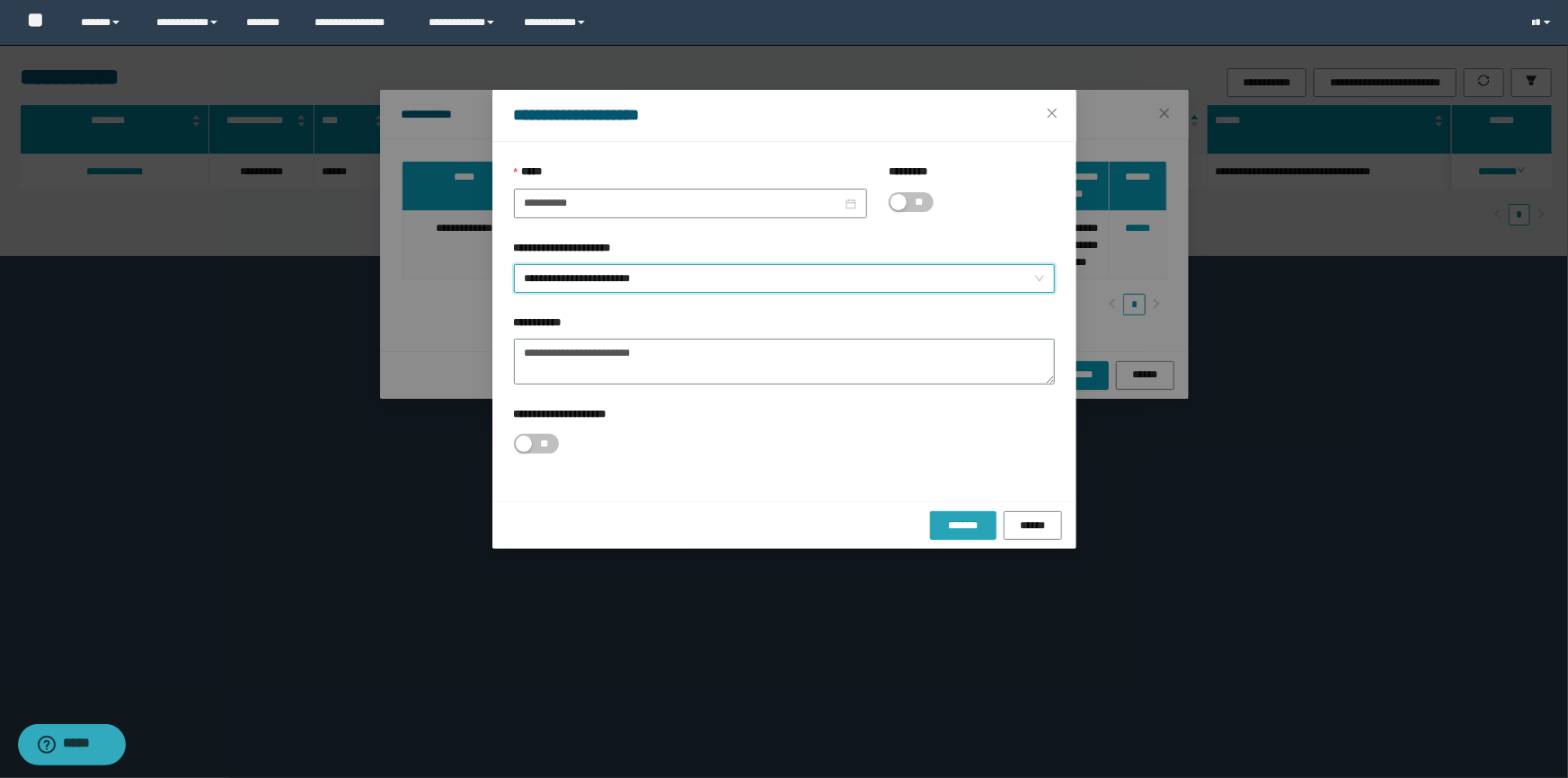 click on "*******" at bounding box center (963, 526) 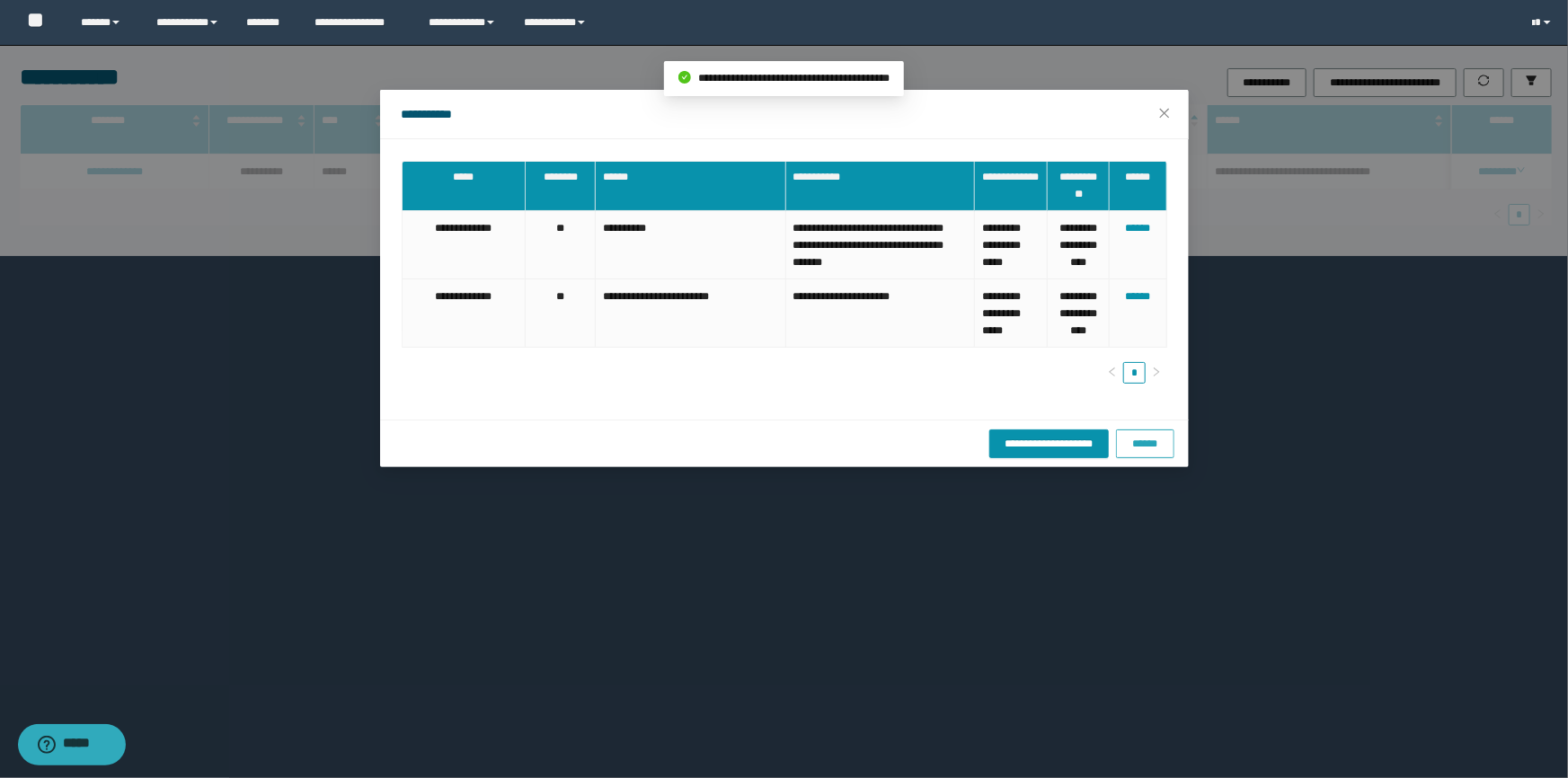 click on "******" at bounding box center (1145, 444) 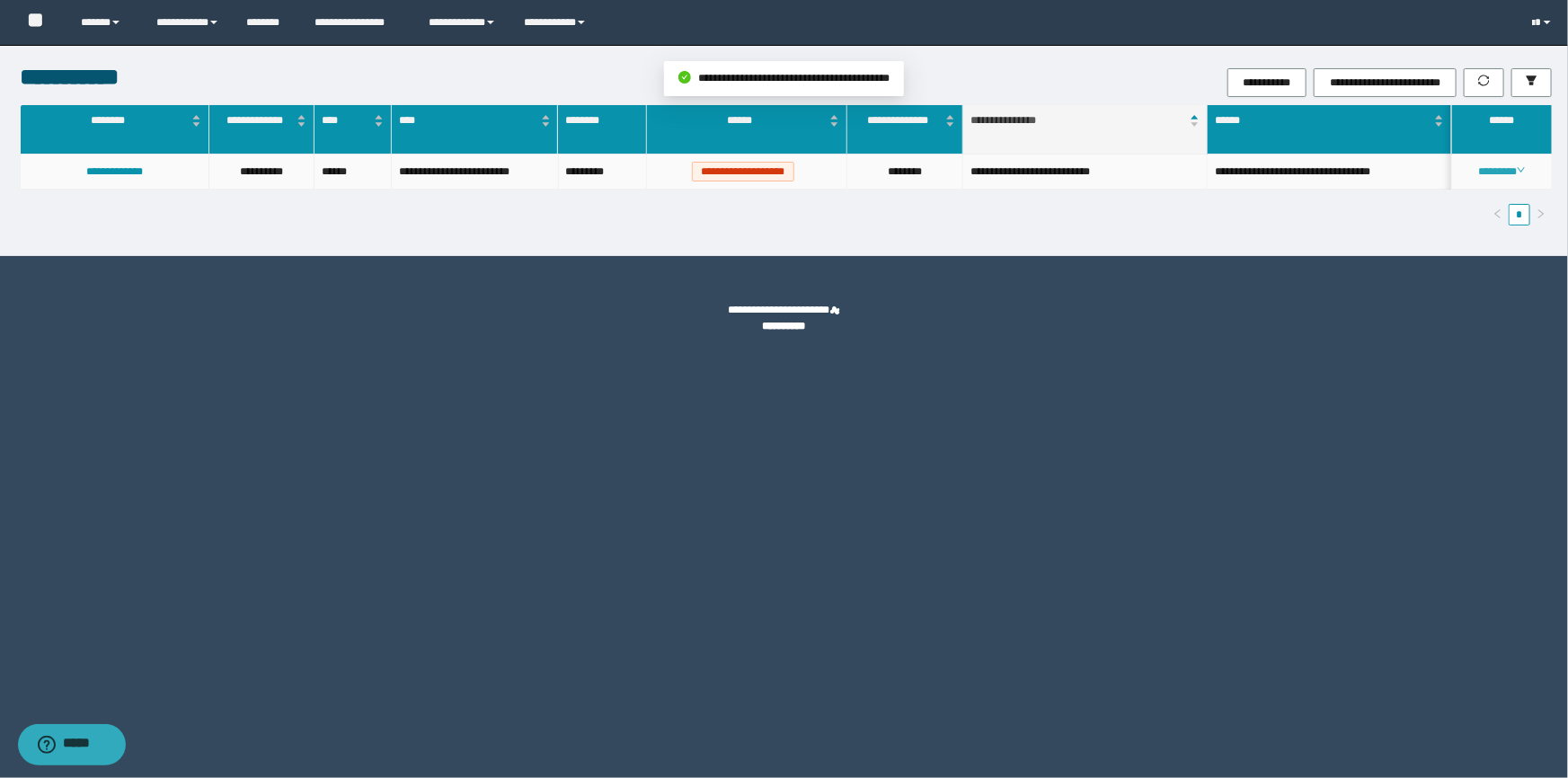 click on "********" at bounding box center [1502, 172] 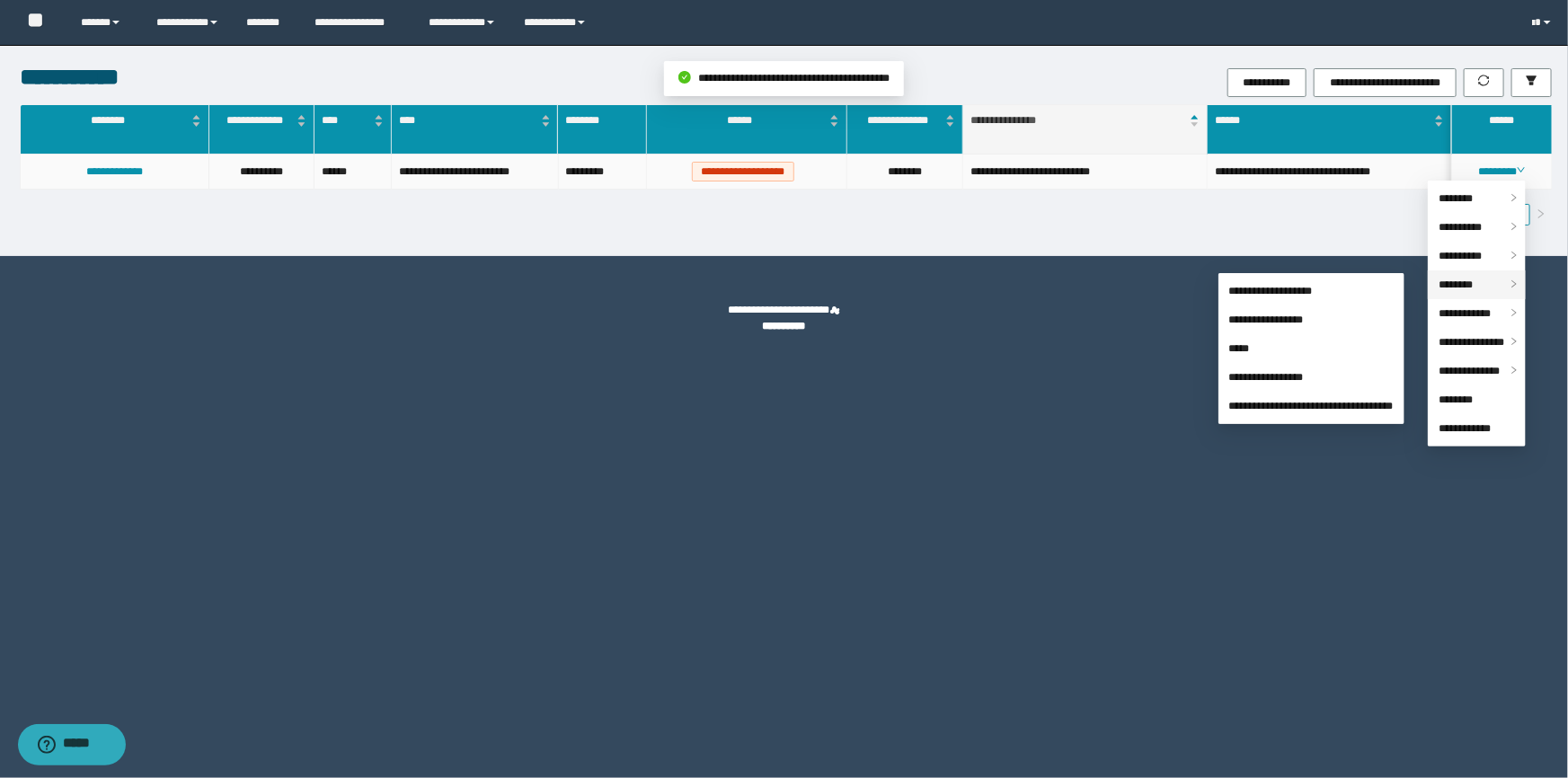 click on "********" at bounding box center [1456, 285] 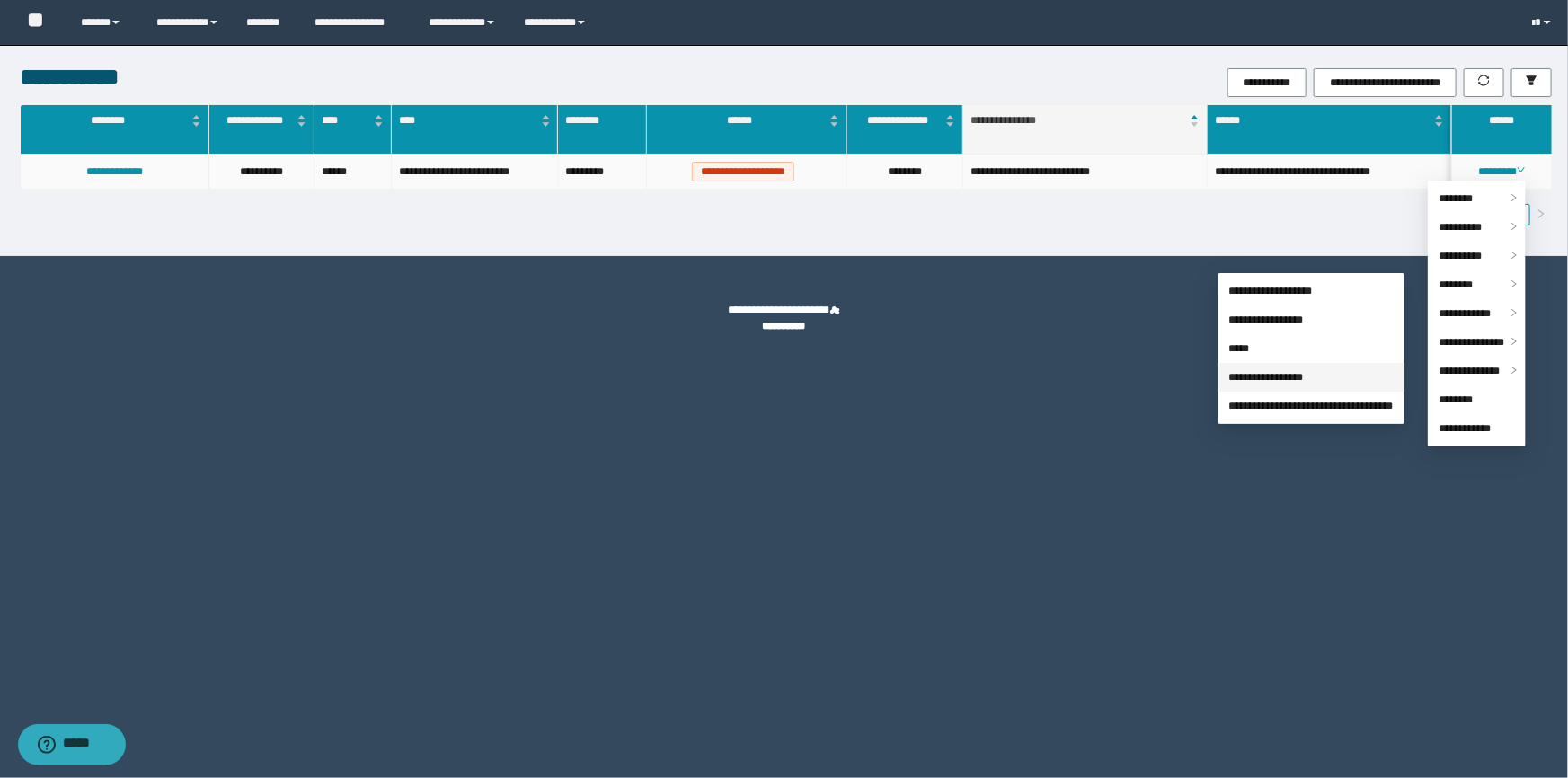 click on "**********" at bounding box center [1266, 377] 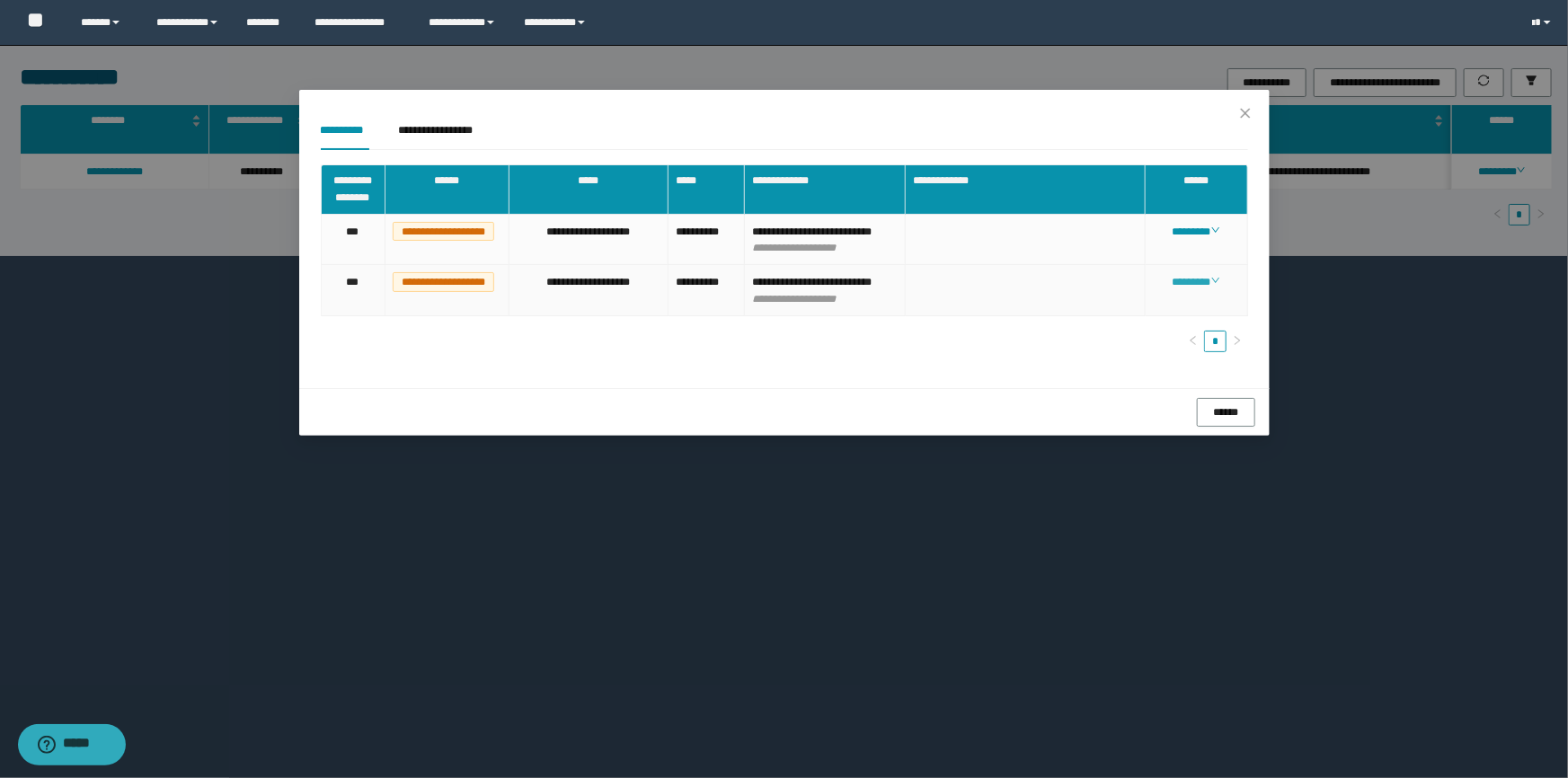 click on "********" at bounding box center (1196, 282) 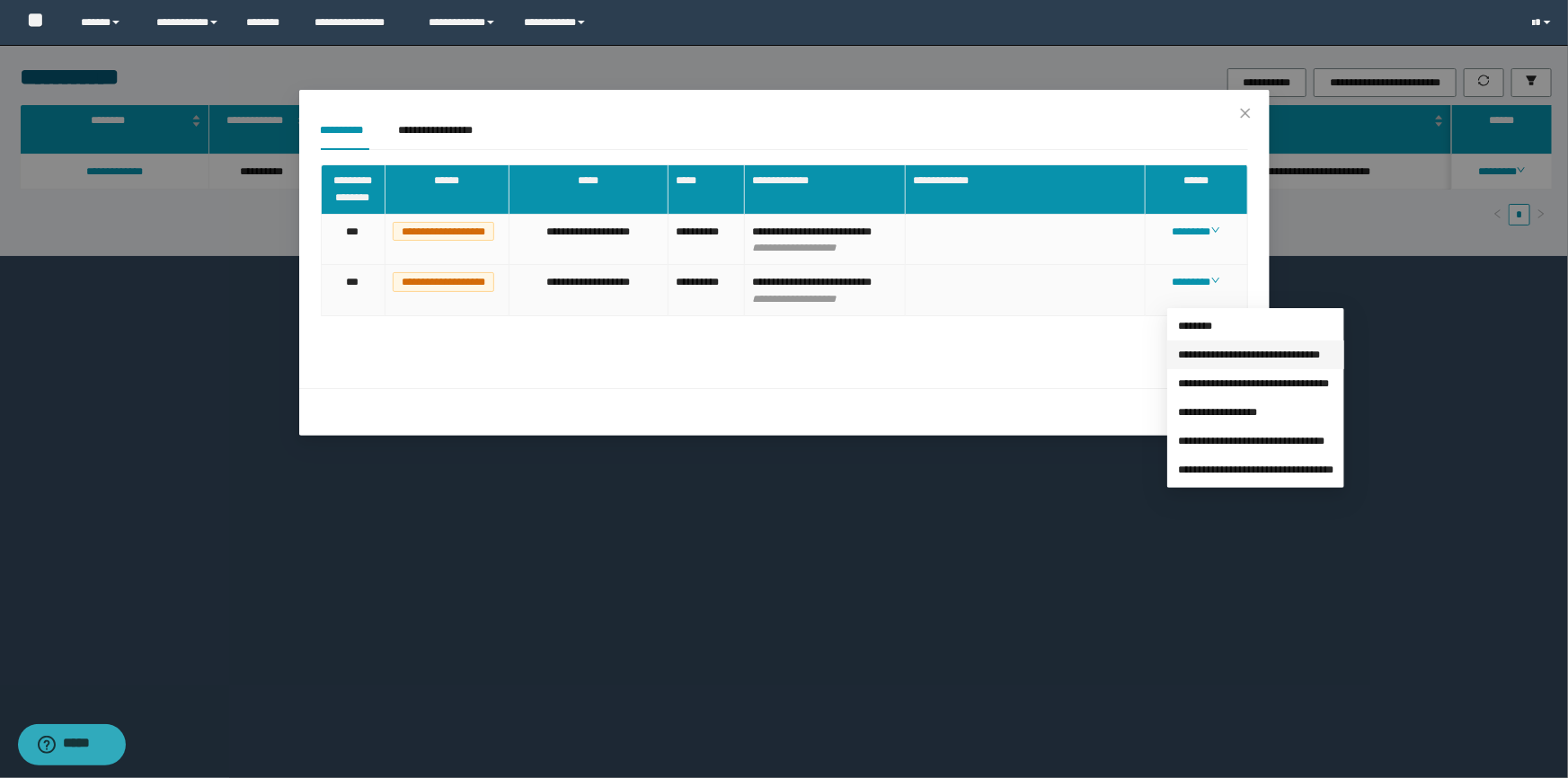 click on "**********" at bounding box center [1249, 355] 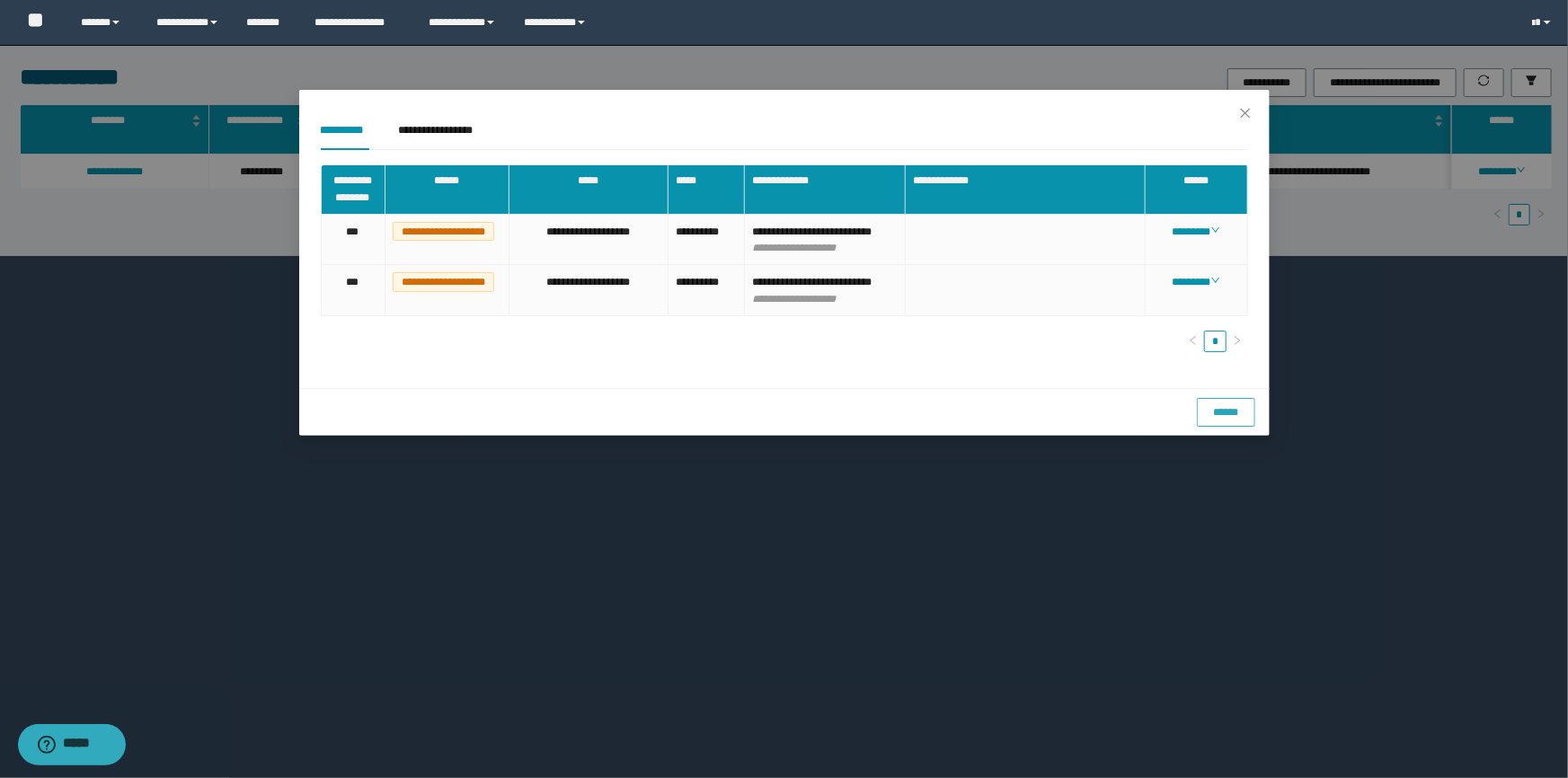 click on "******" at bounding box center [1226, 412] 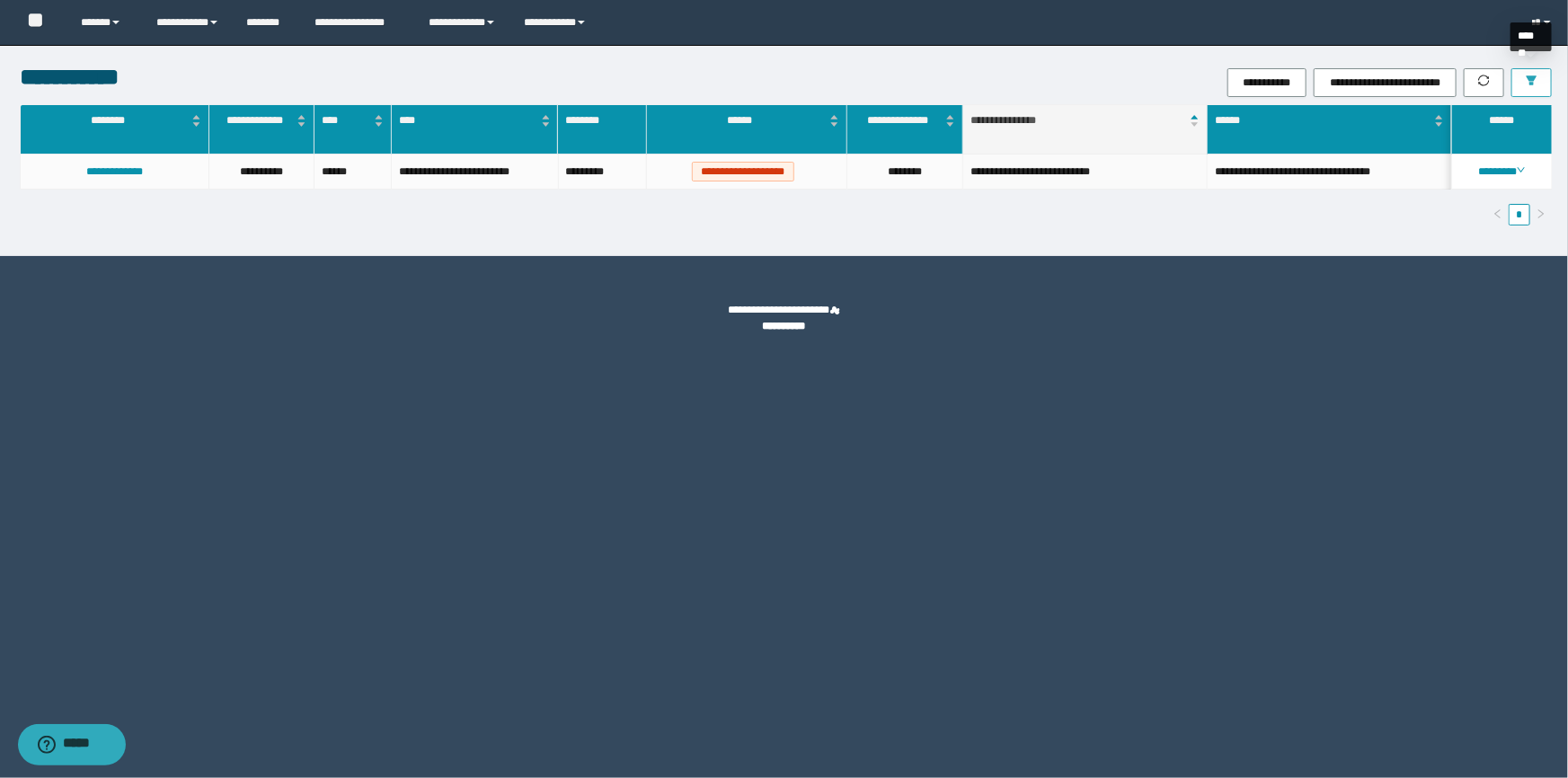 click 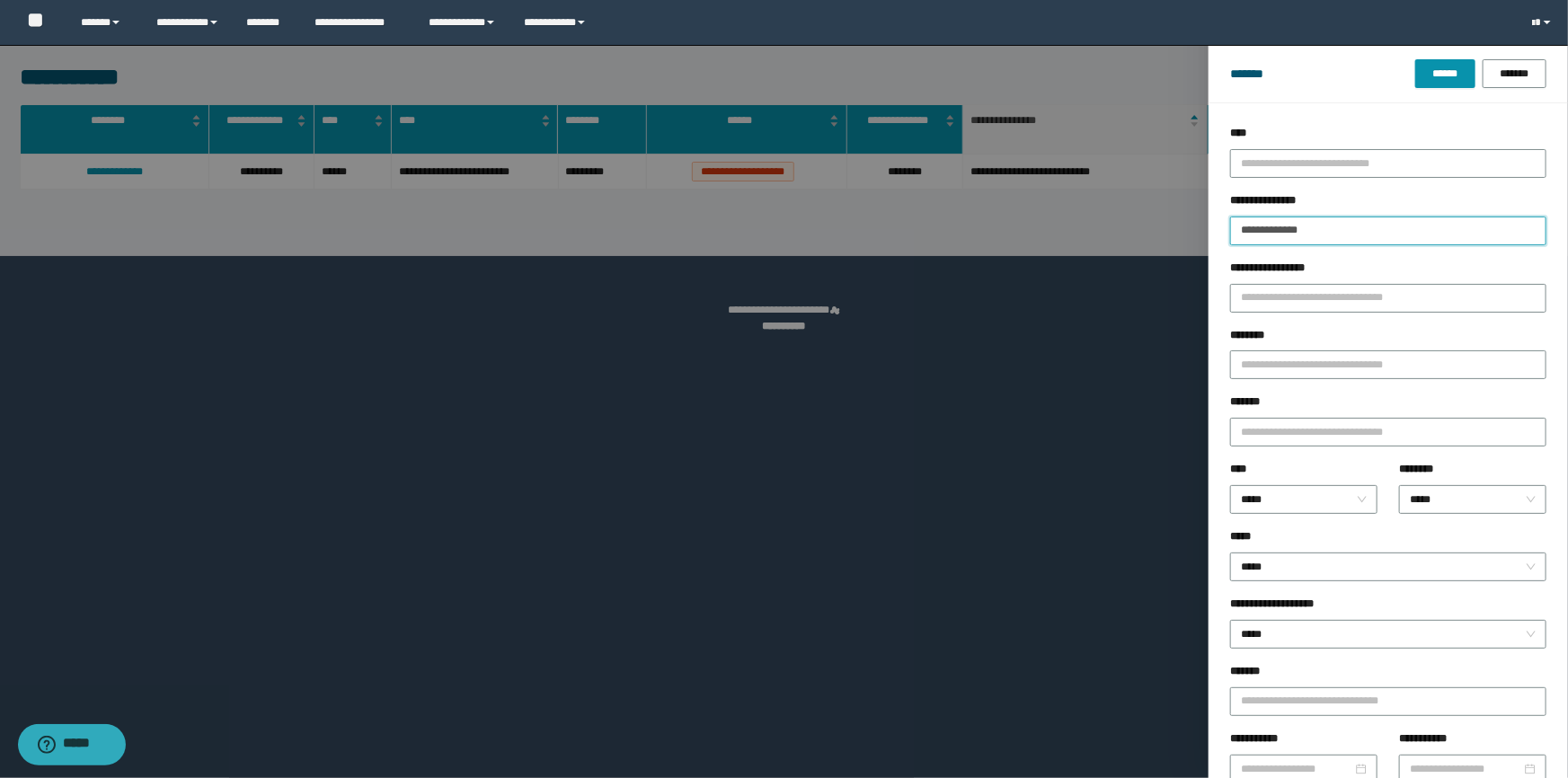 drag, startPoint x: 1334, startPoint y: 234, endPoint x: 1066, endPoint y: 217, distance: 268.53864 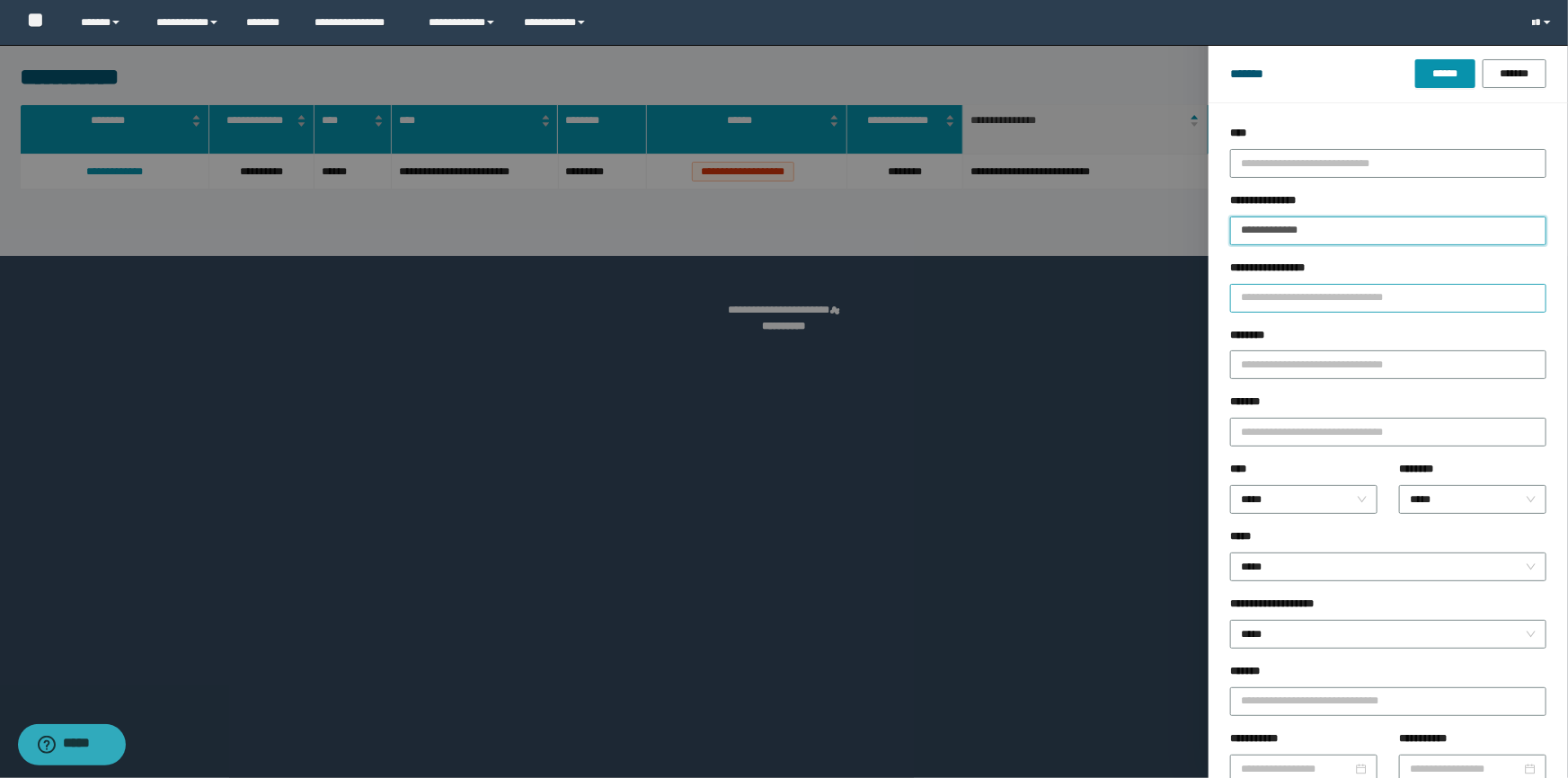 paste 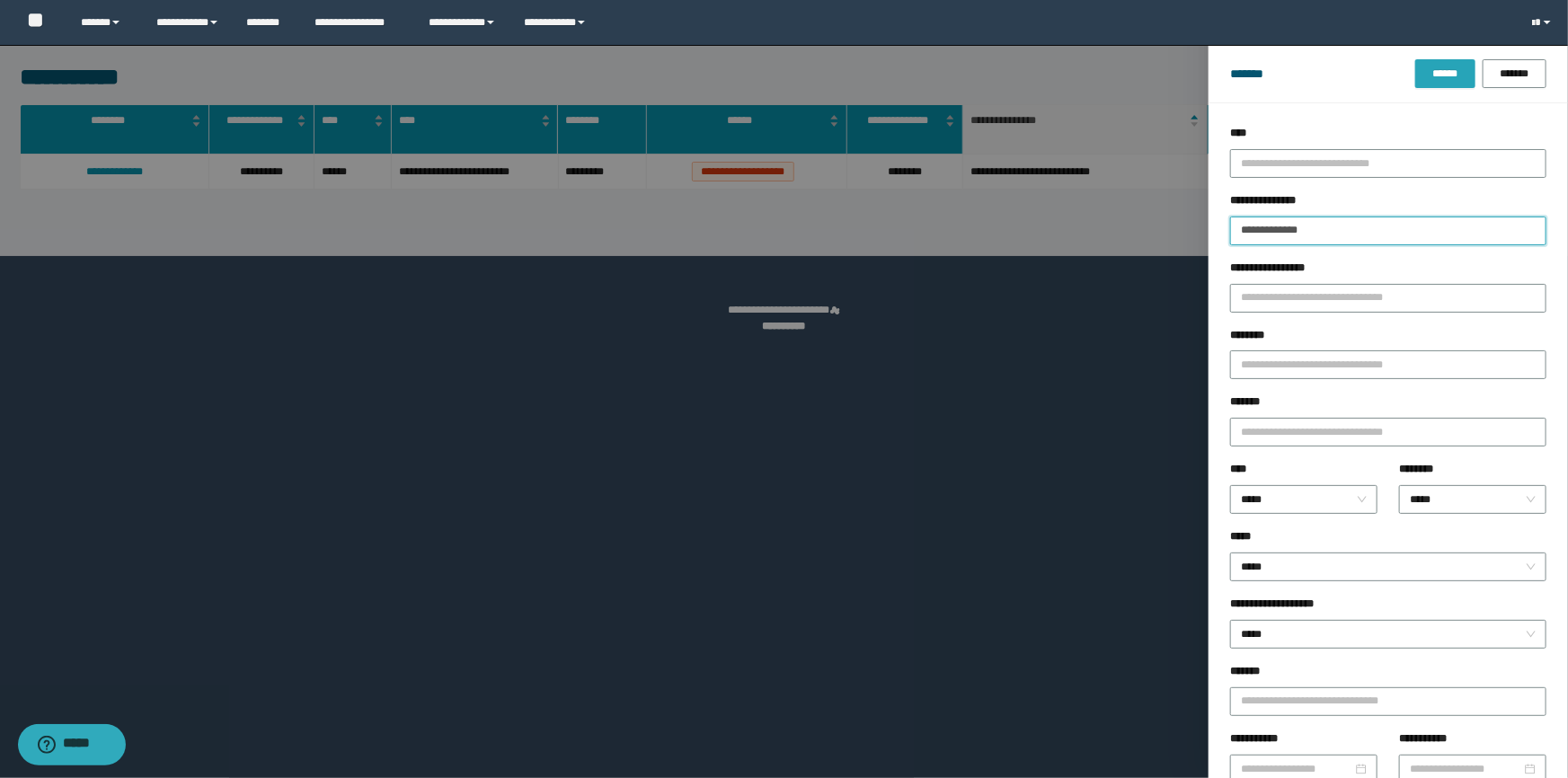 type on "**********" 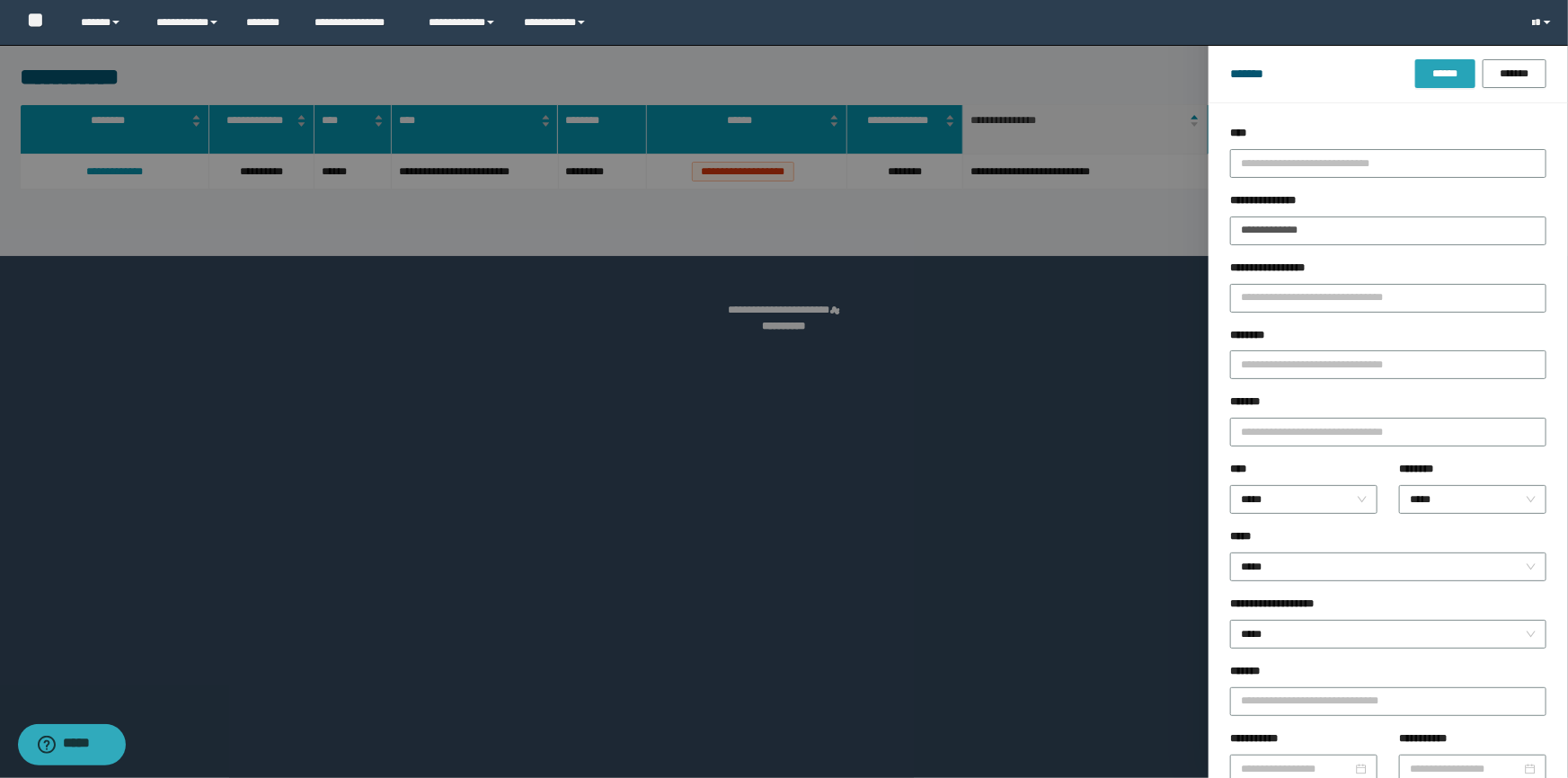 click on "******" at bounding box center (1445, 74) 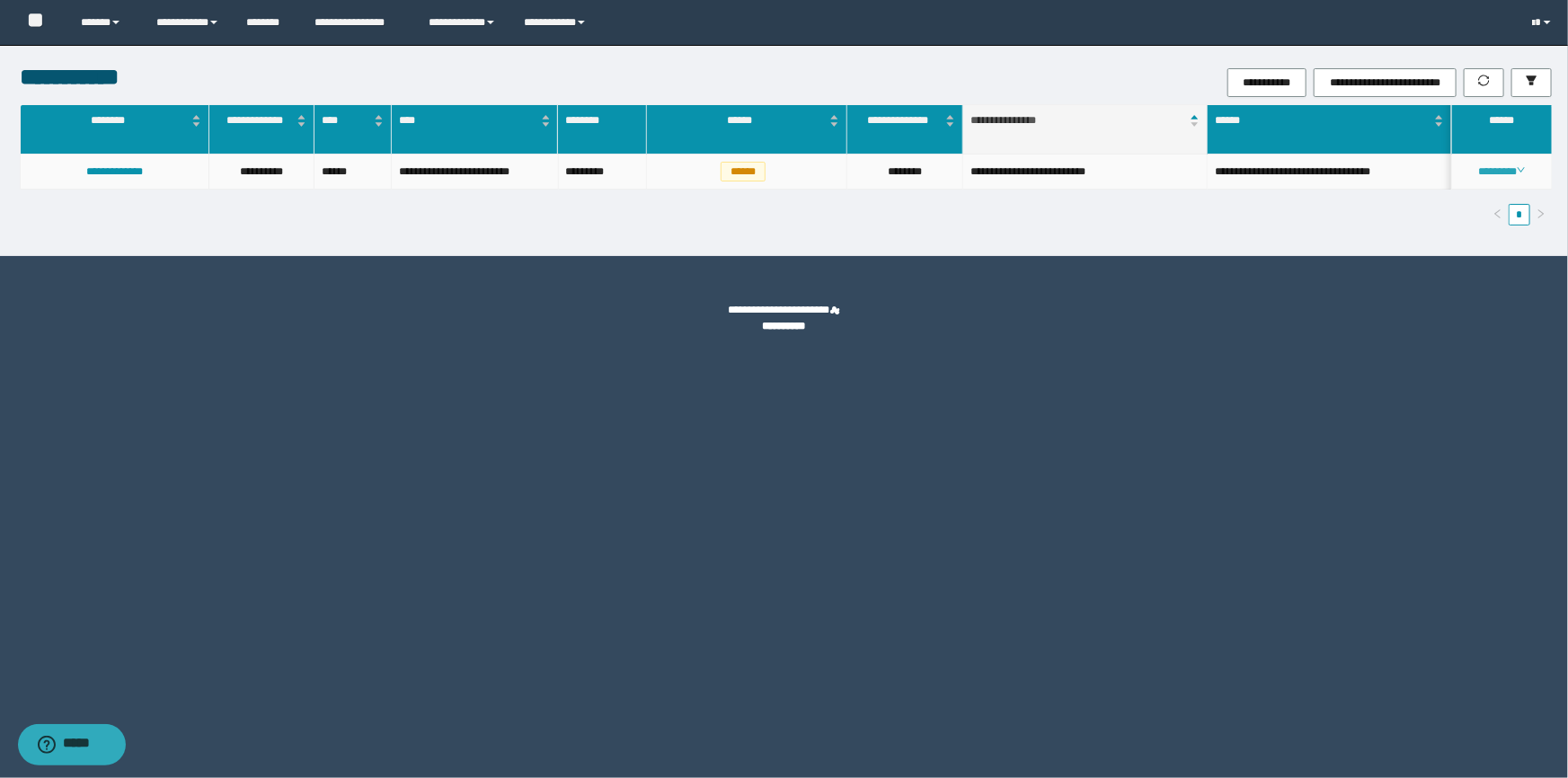 click on "********" at bounding box center (1502, 172) 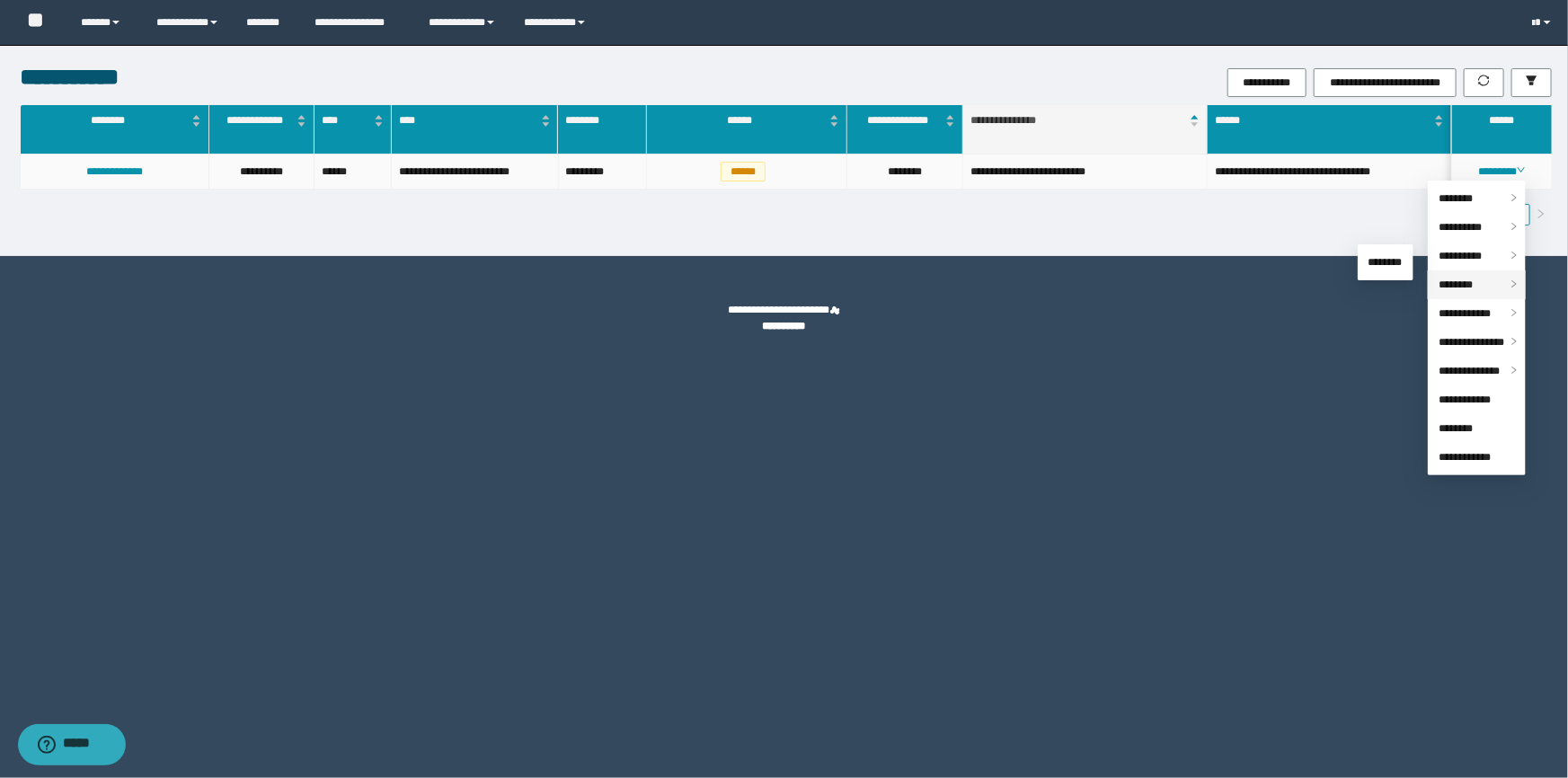 click on "********" at bounding box center [1456, 285] 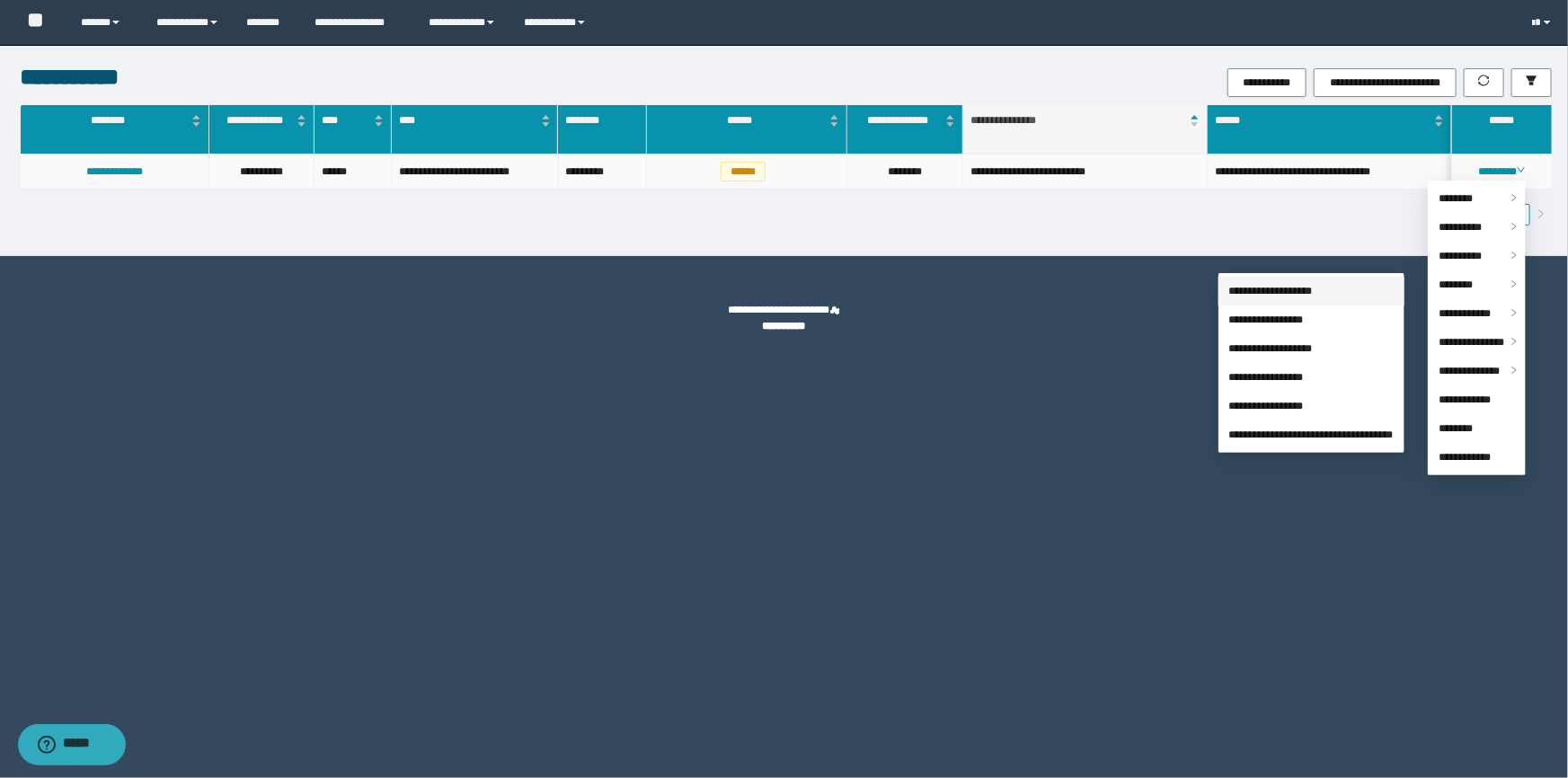 click on "**********" at bounding box center (1271, 291) 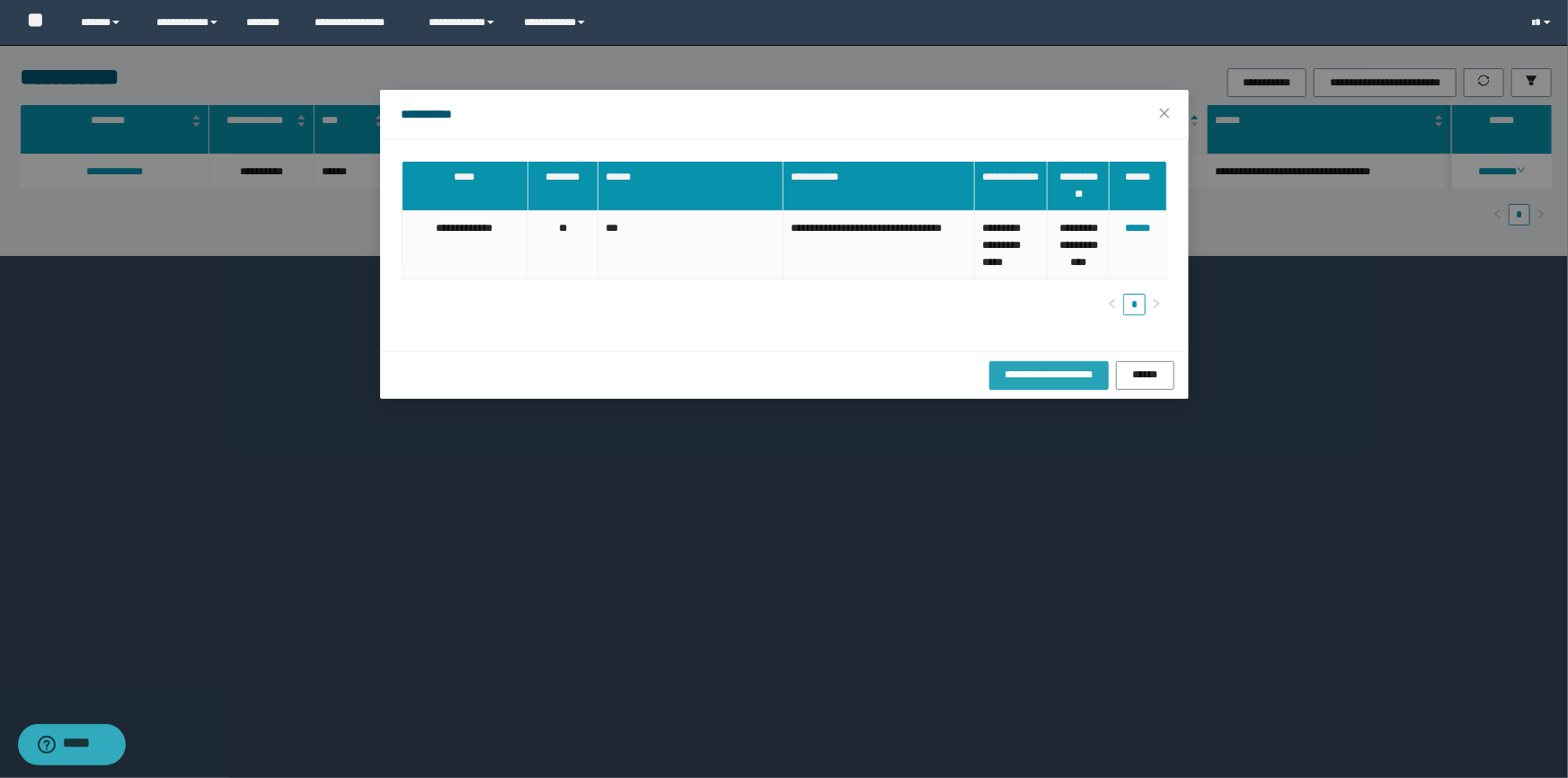 drag, startPoint x: 1022, startPoint y: 375, endPoint x: 942, endPoint y: 412, distance: 88.1419 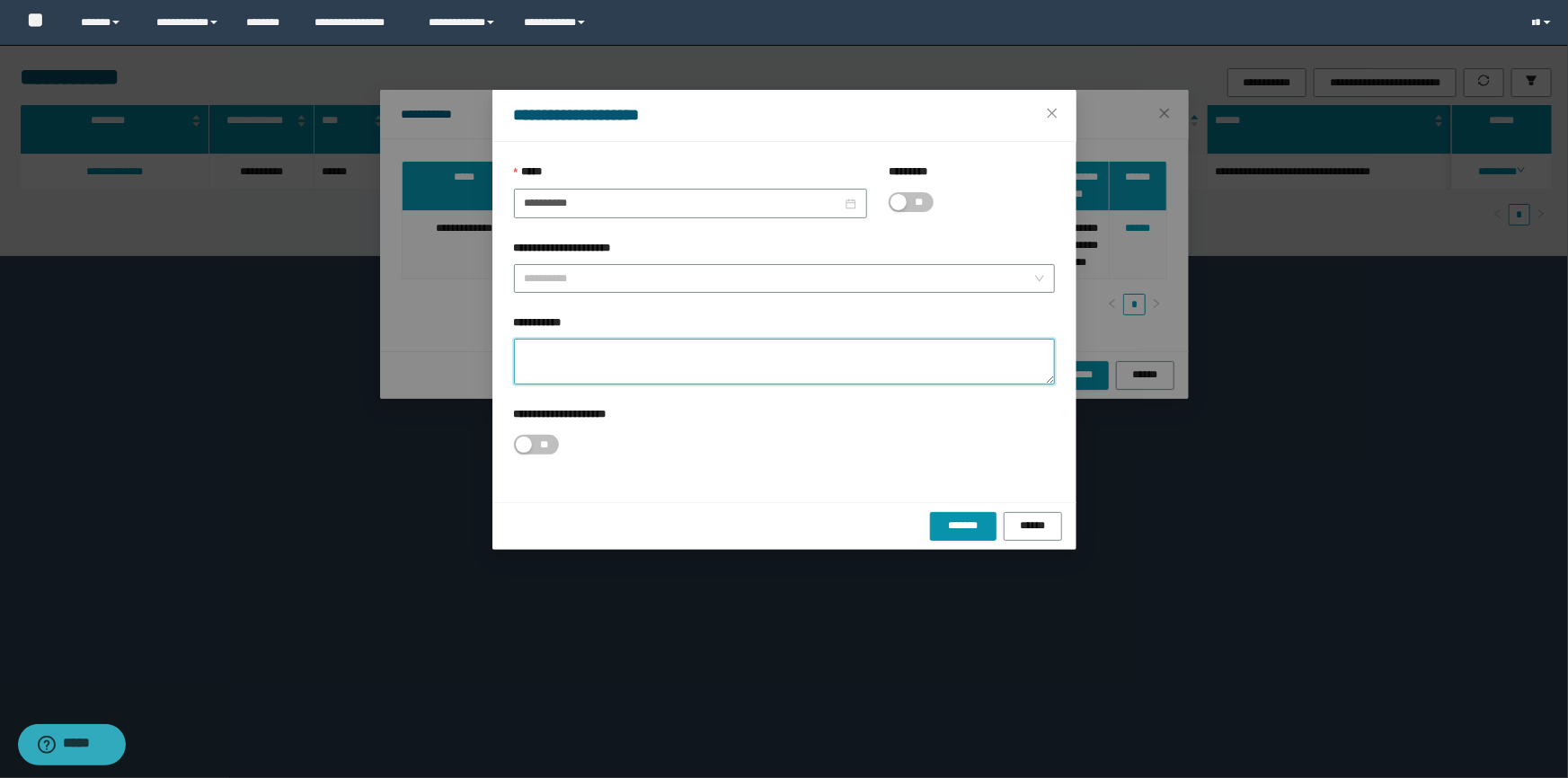 drag, startPoint x: 549, startPoint y: 345, endPoint x: 554, endPoint y: 370, distance: 25.495098 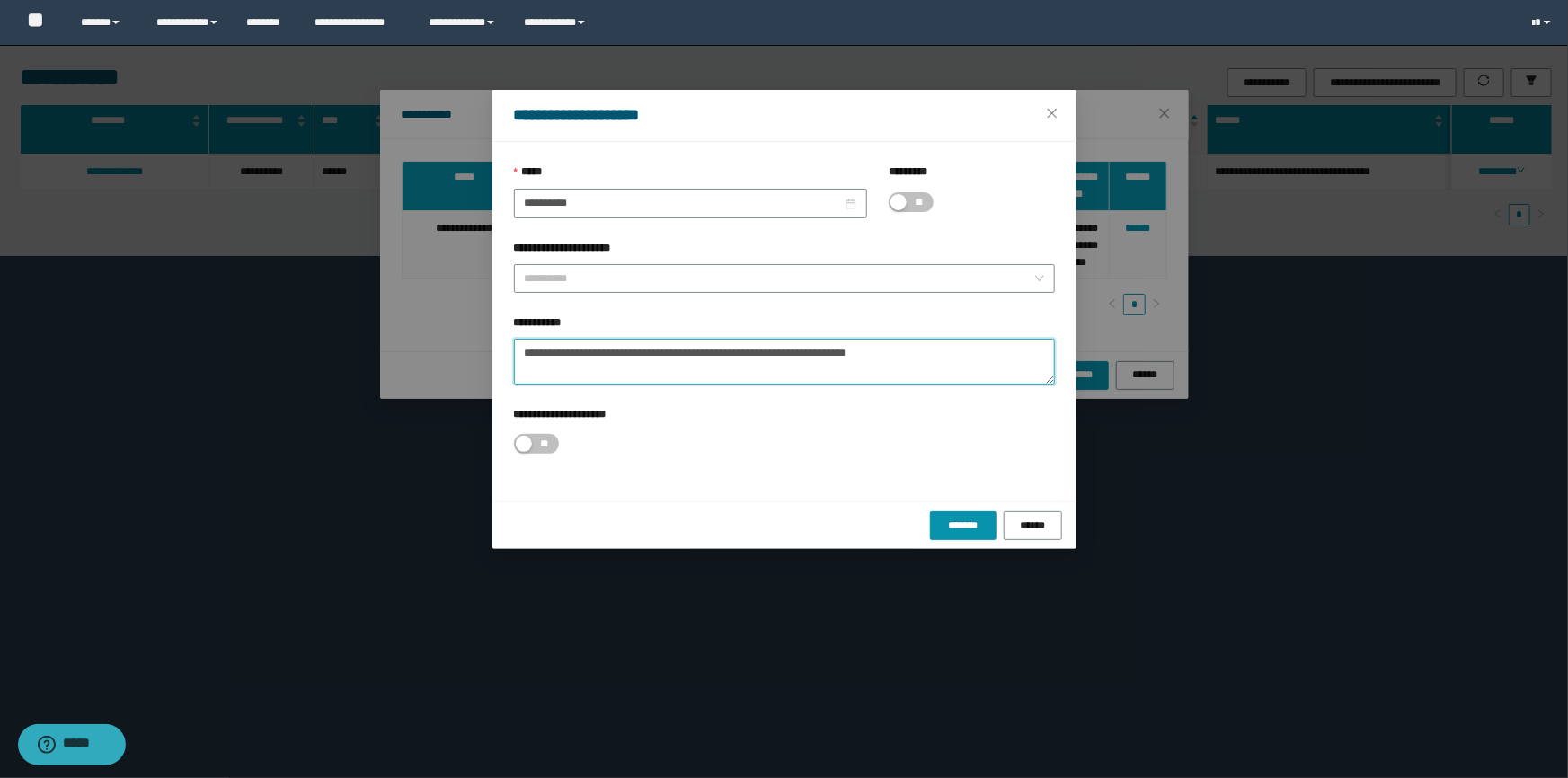 drag, startPoint x: 651, startPoint y: 350, endPoint x: 1088, endPoint y: 393, distance: 439.11046 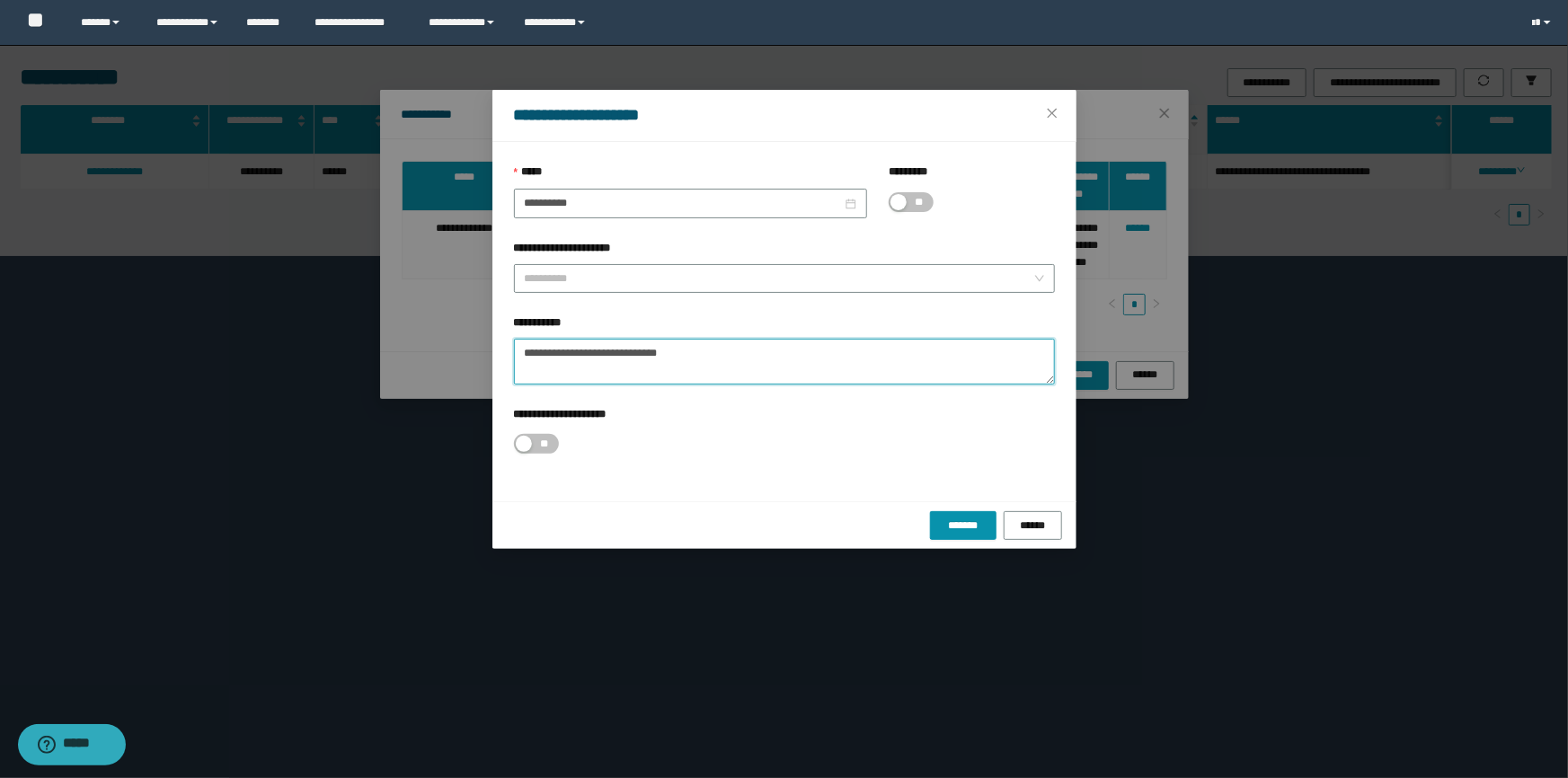 click on "**********" at bounding box center (784, 361) 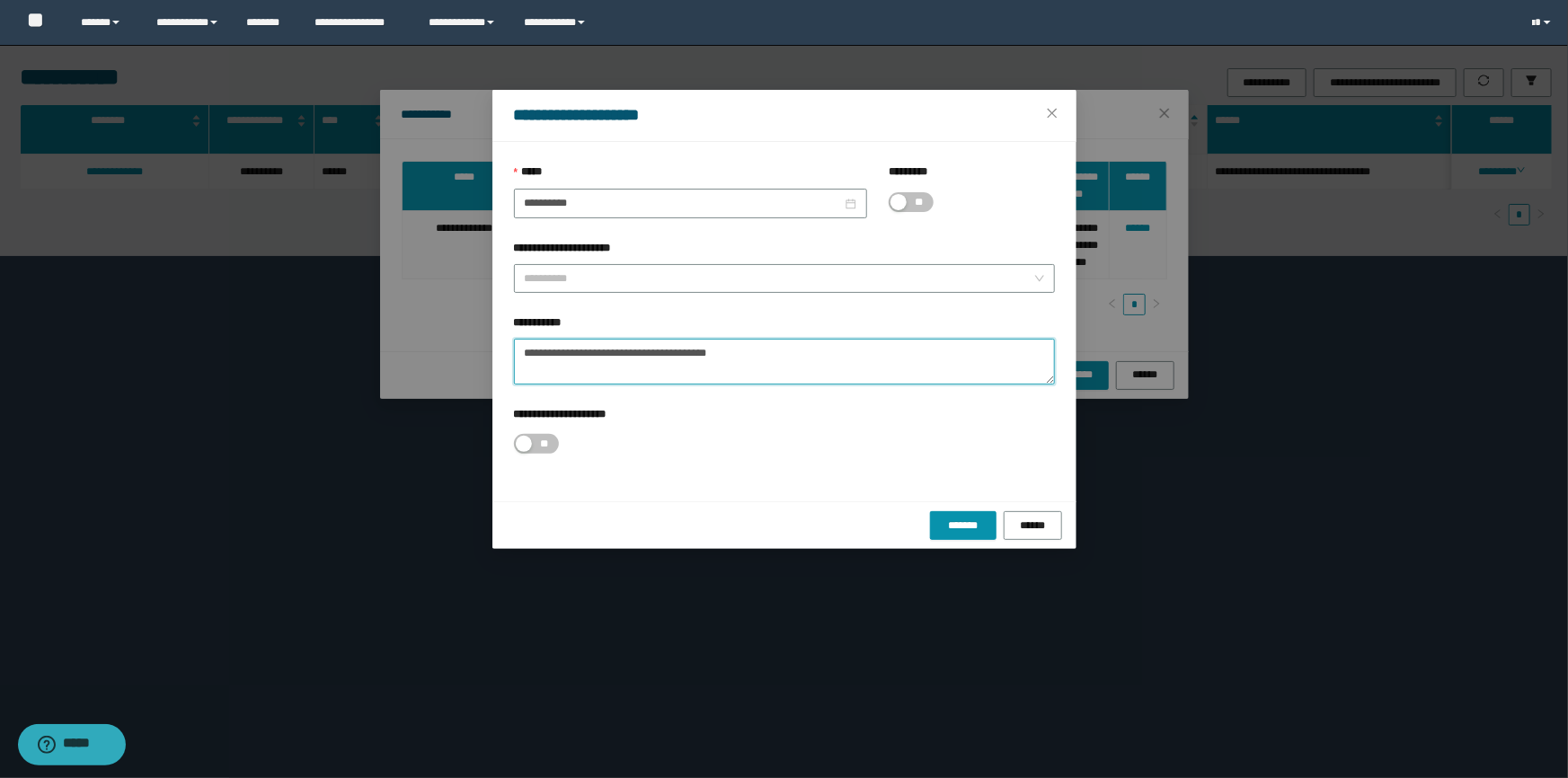 click on "**********" at bounding box center (784, 361) 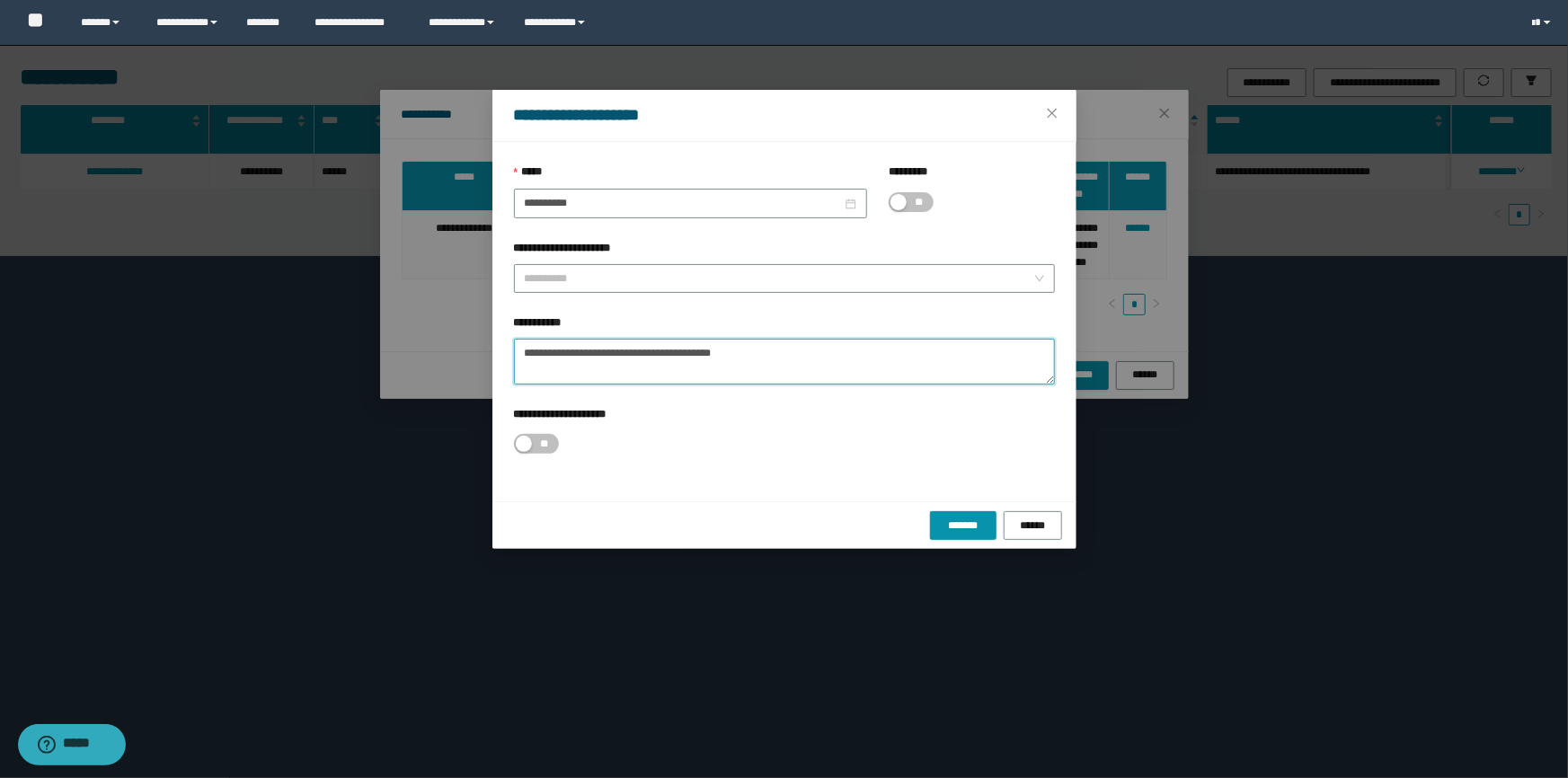 click on "**********" at bounding box center [784, 361] 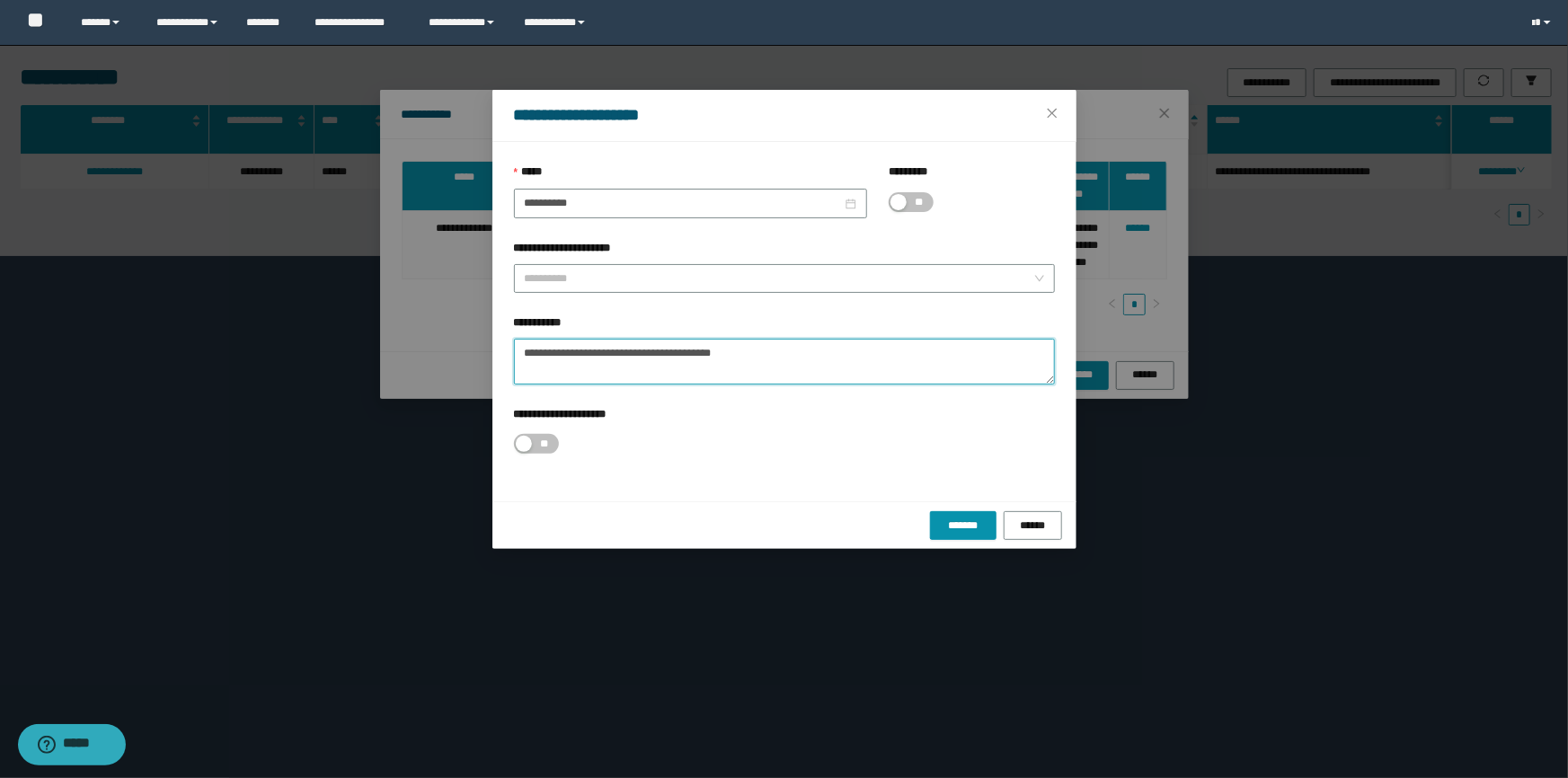 drag, startPoint x: 744, startPoint y: 348, endPoint x: 356, endPoint y: 349, distance: 388.00129 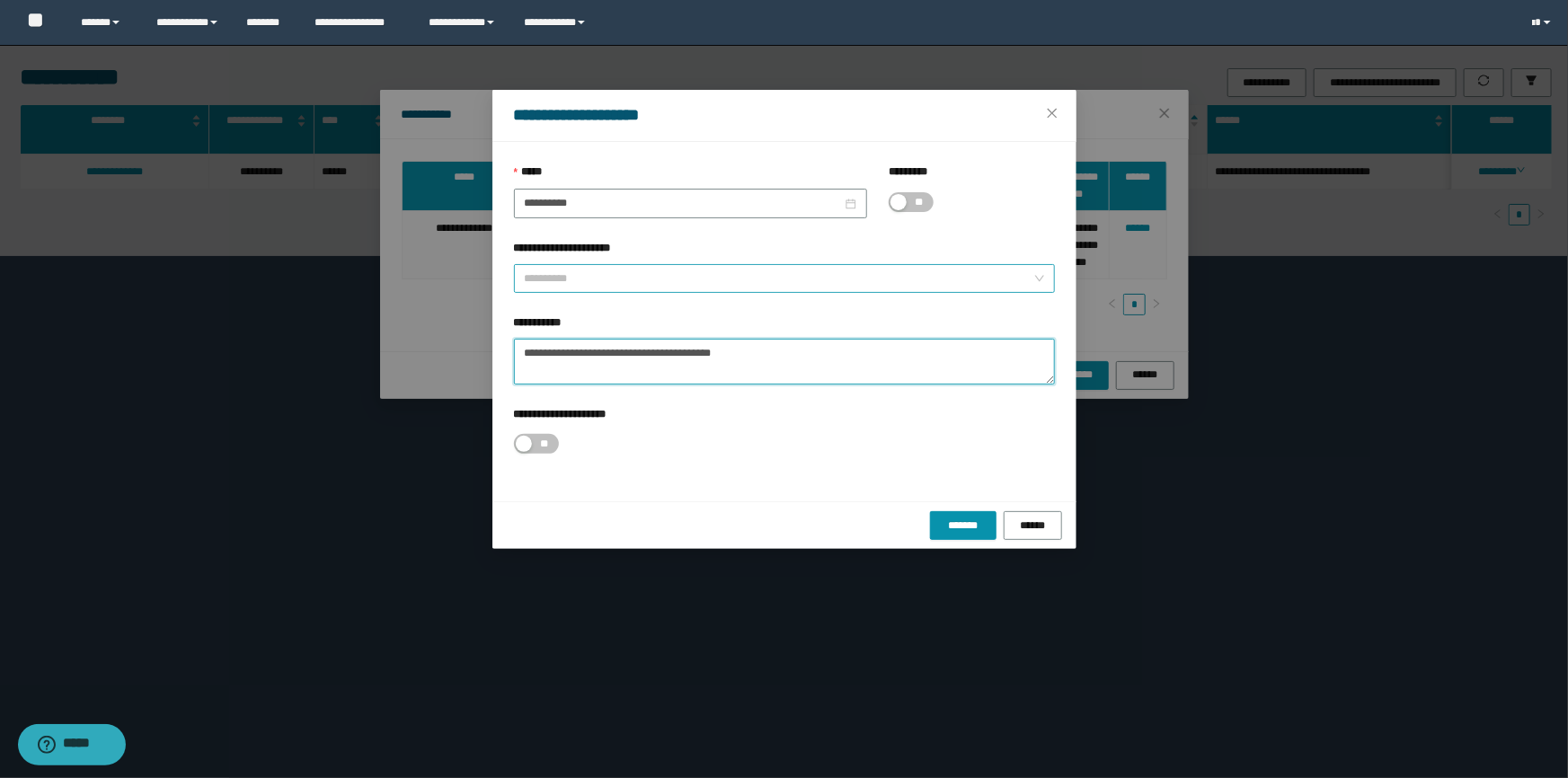 type on "**********" 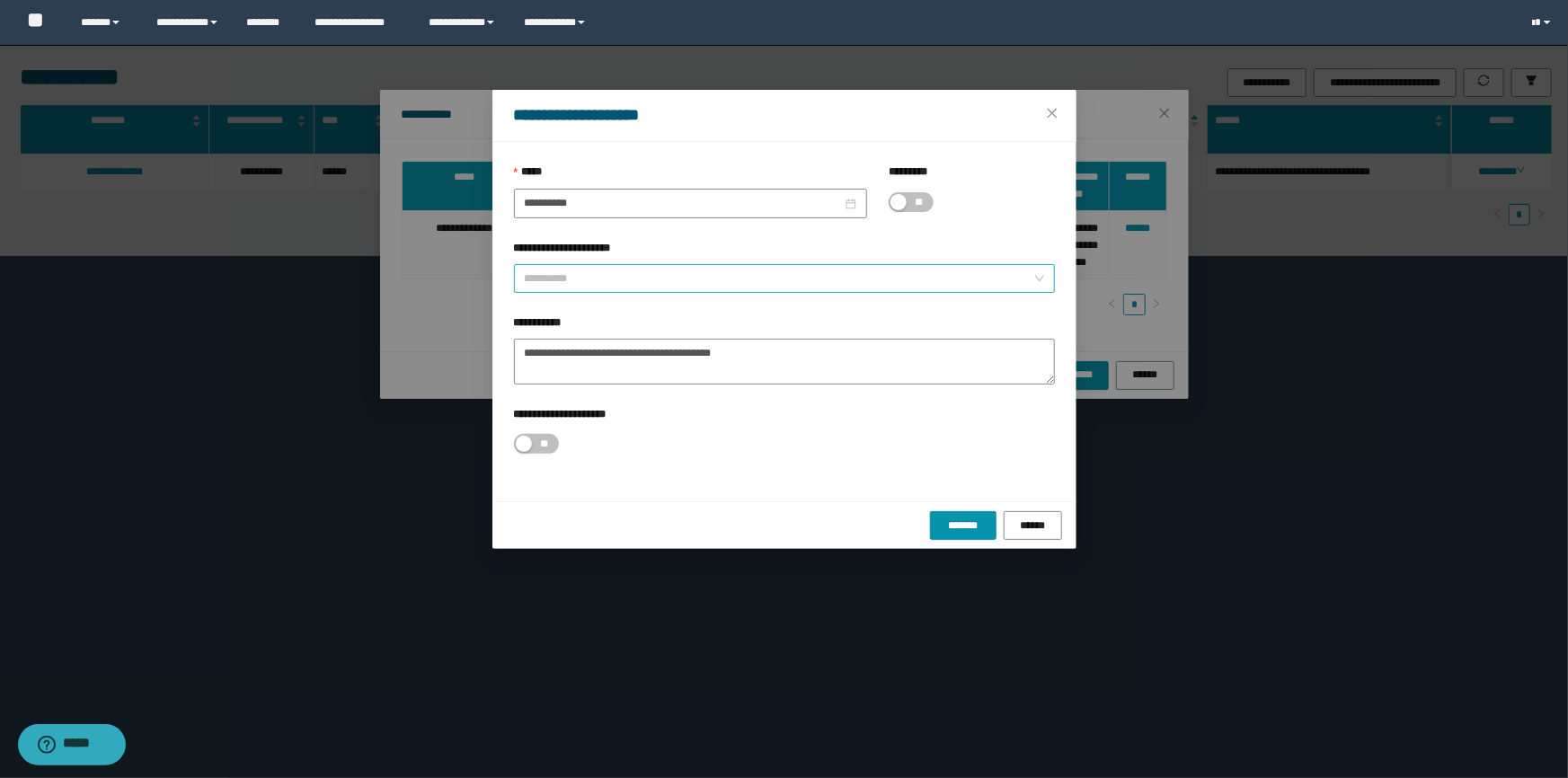 click on "**********" at bounding box center (779, 278) 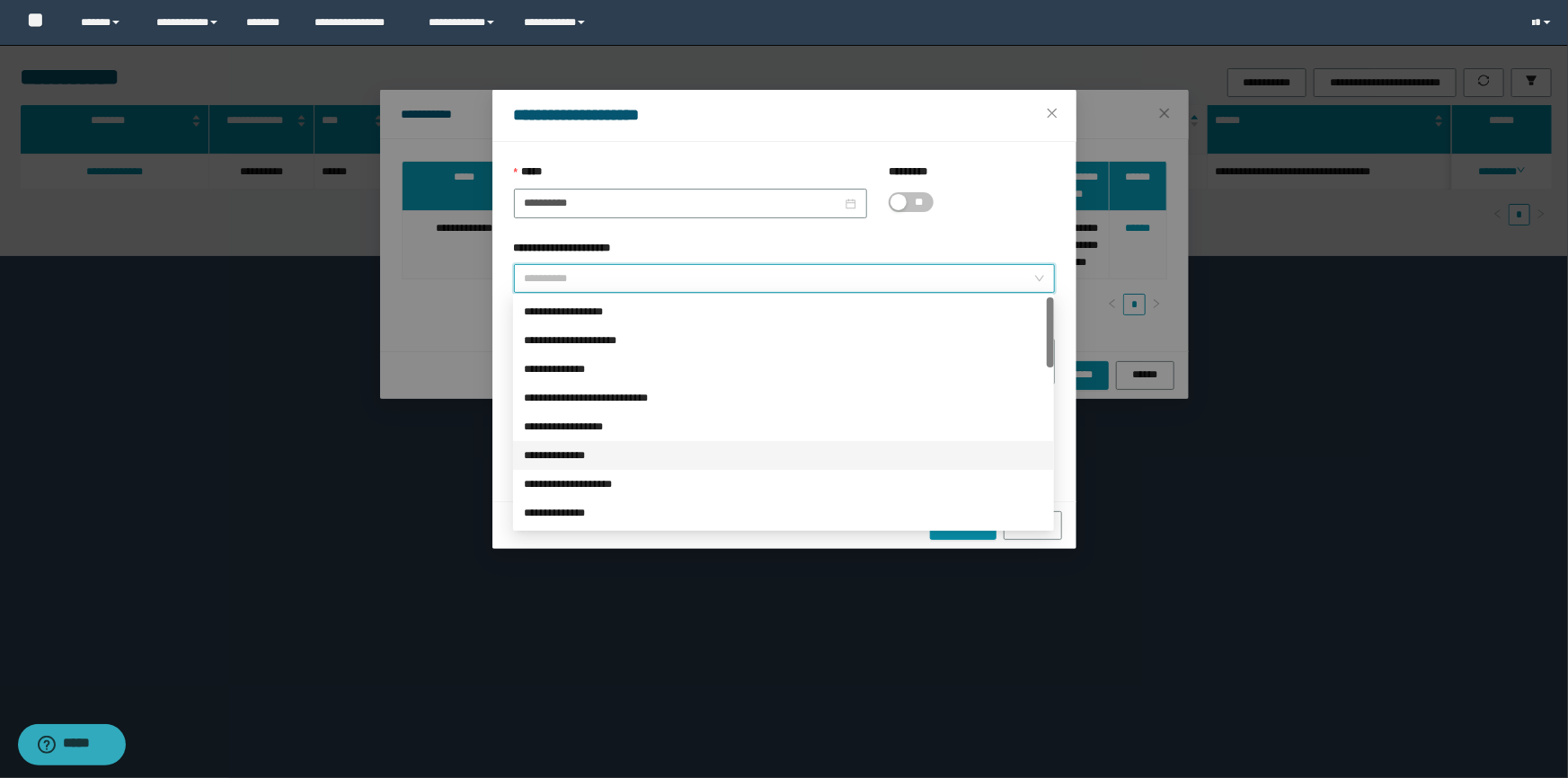 scroll, scrollTop: 163, scrollLeft: 0, axis: vertical 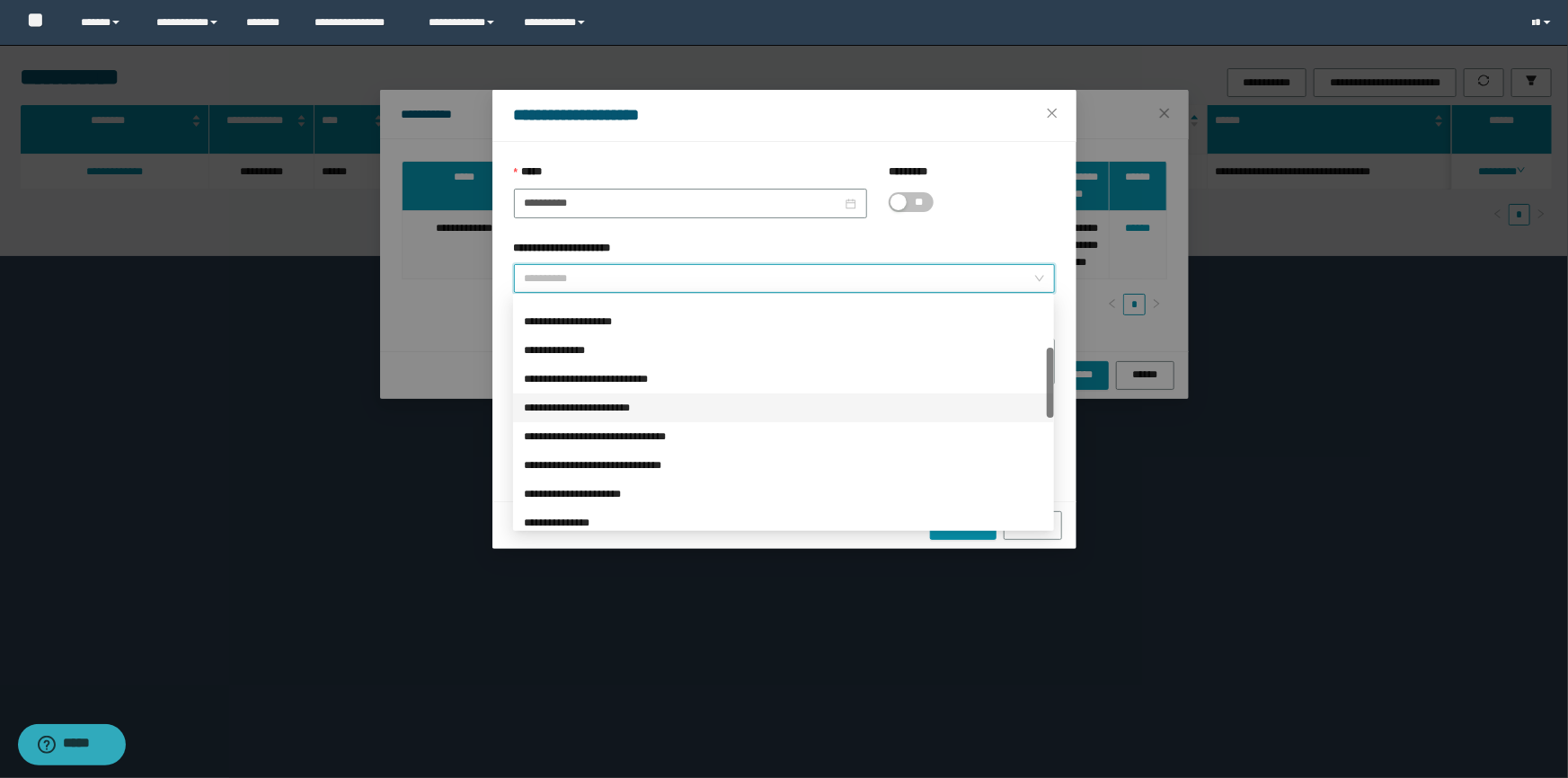 click on "**********" at bounding box center (784, 408) 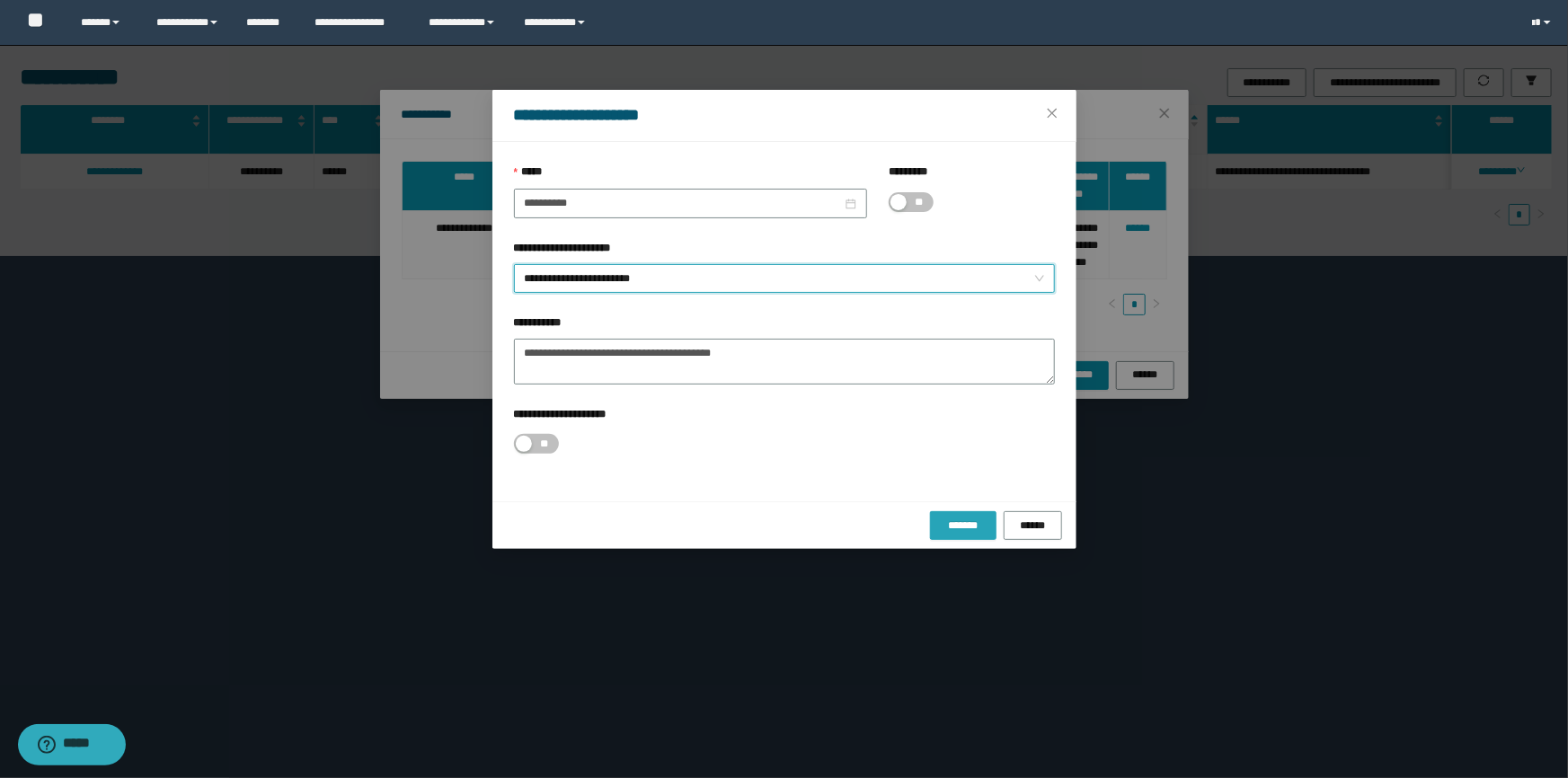 click on "*******" at bounding box center (963, 526) 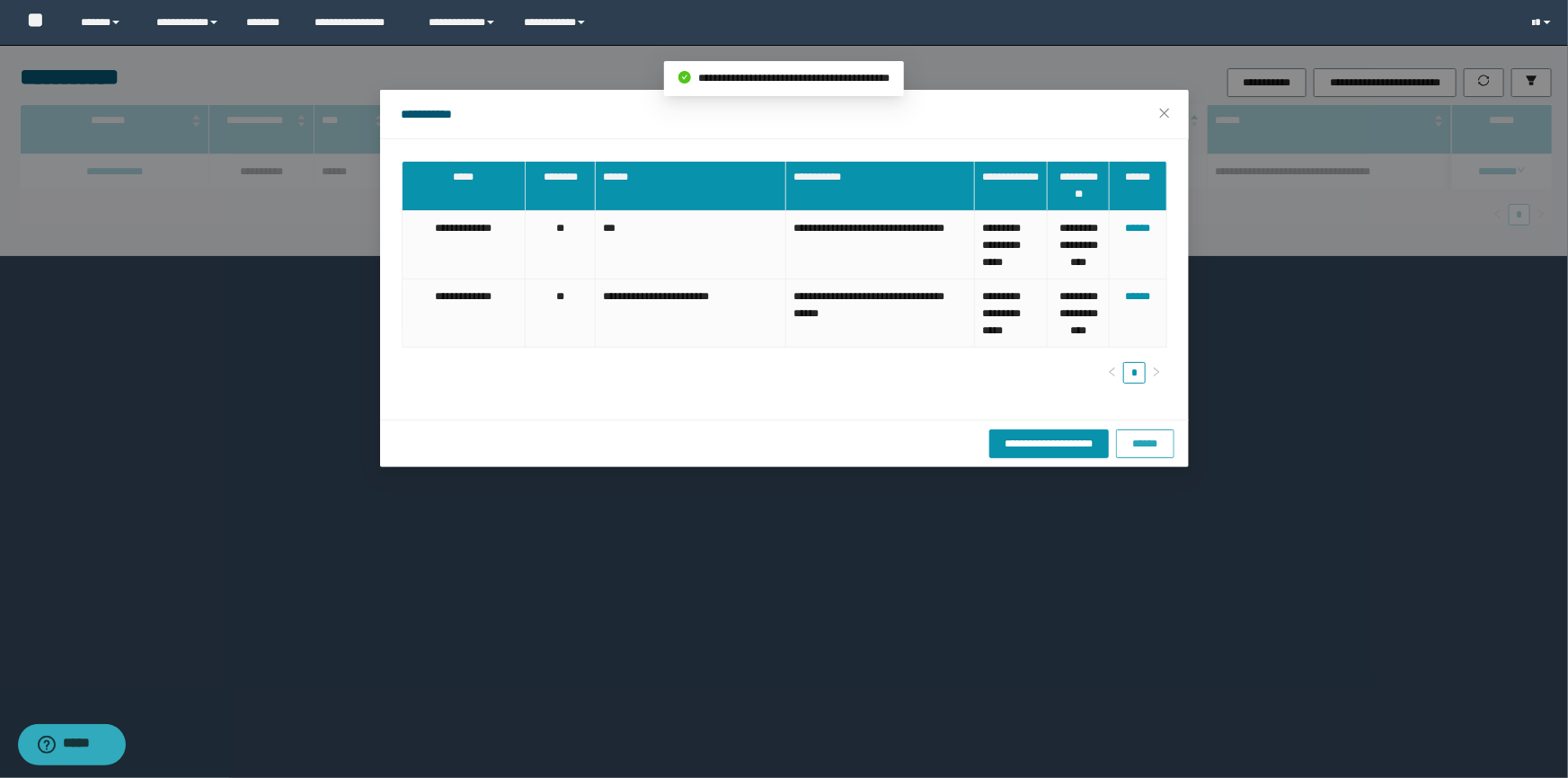 drag, startPoint x: 1161, startPoint y: 440, endPoint x: 1171, endPoint y: 439, distance: 10.049876 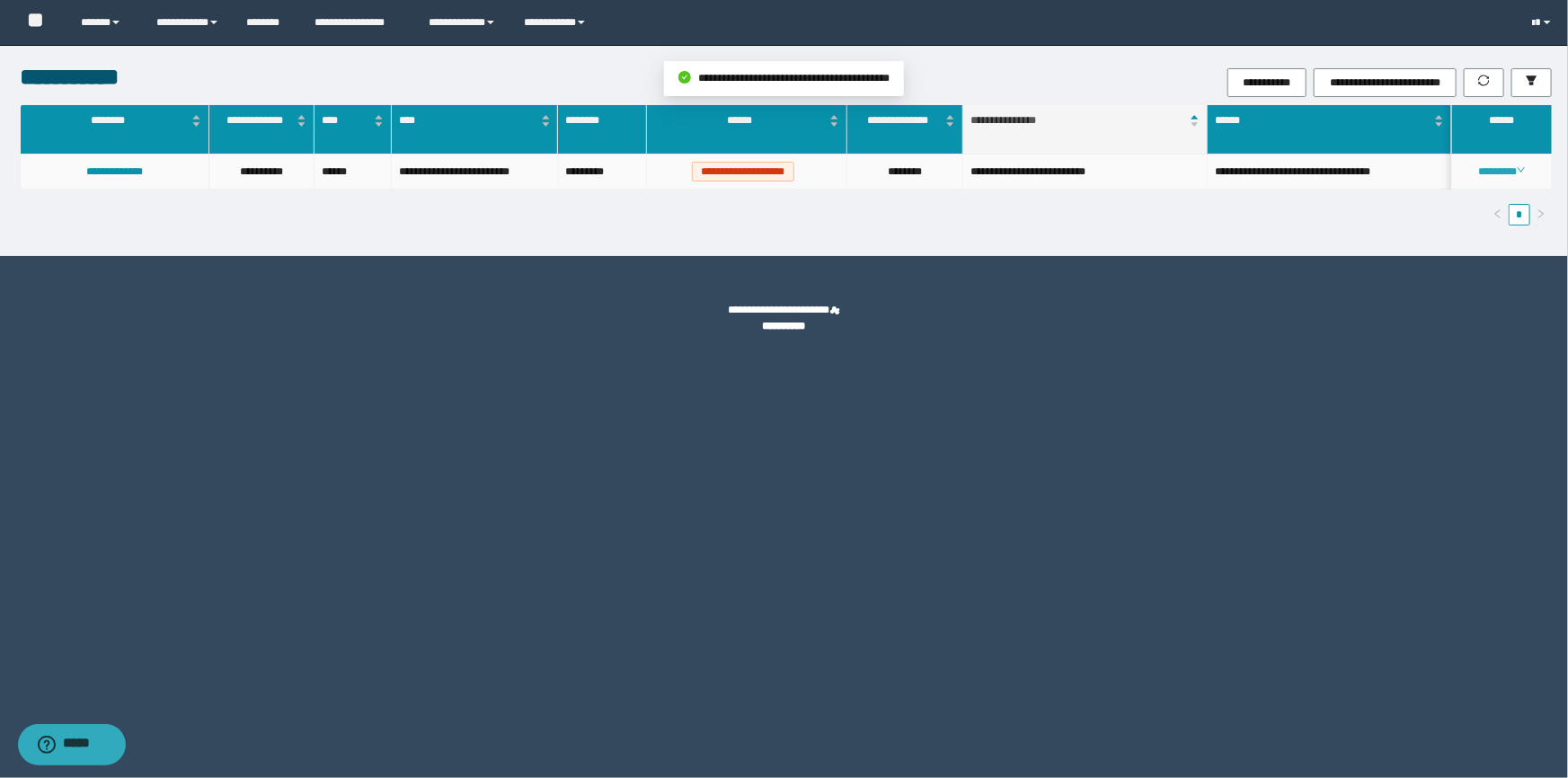 click on "********" at bounding box center (1502, 172) 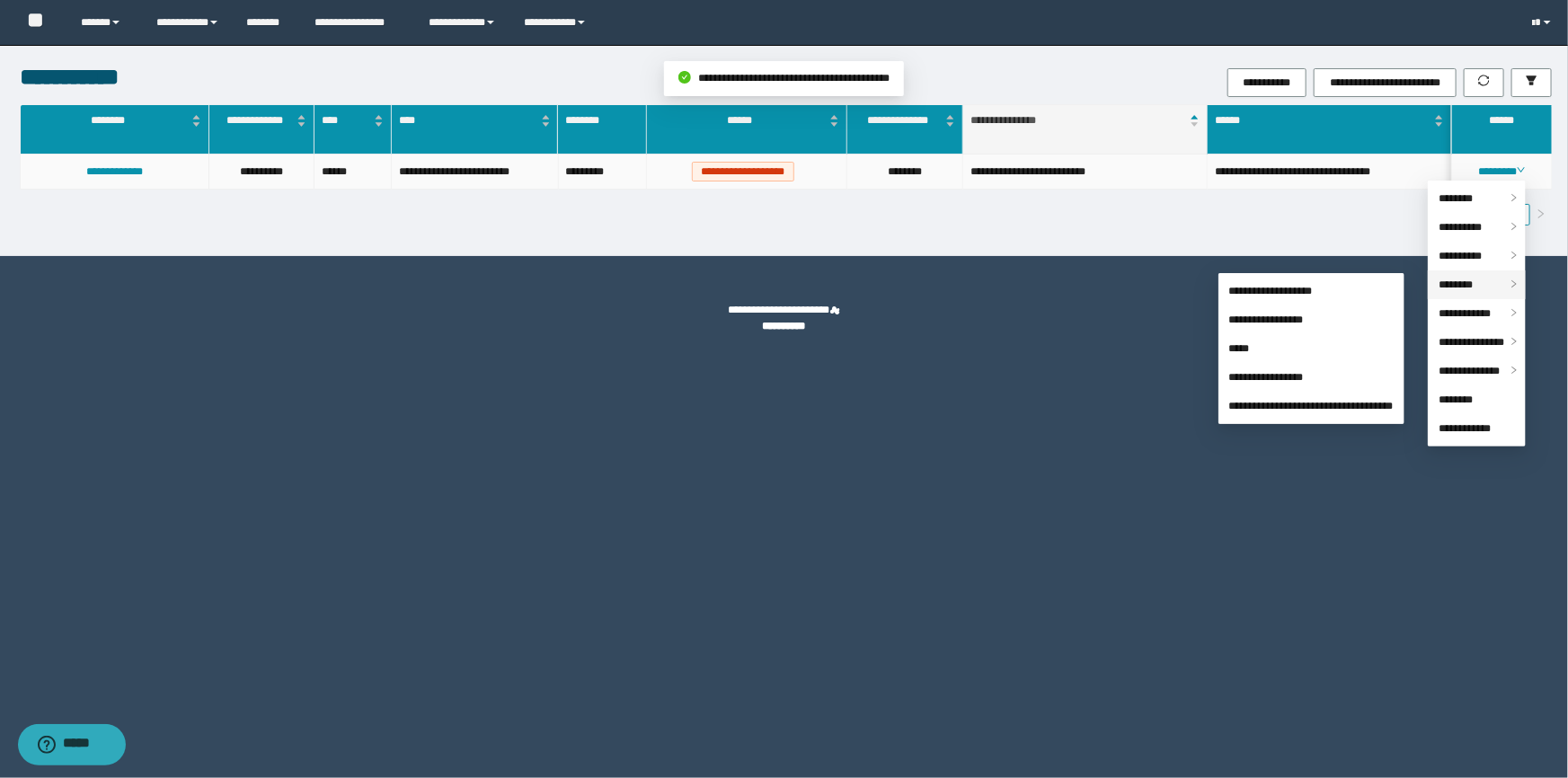 click on "********" at bounding box center (1456, 285) 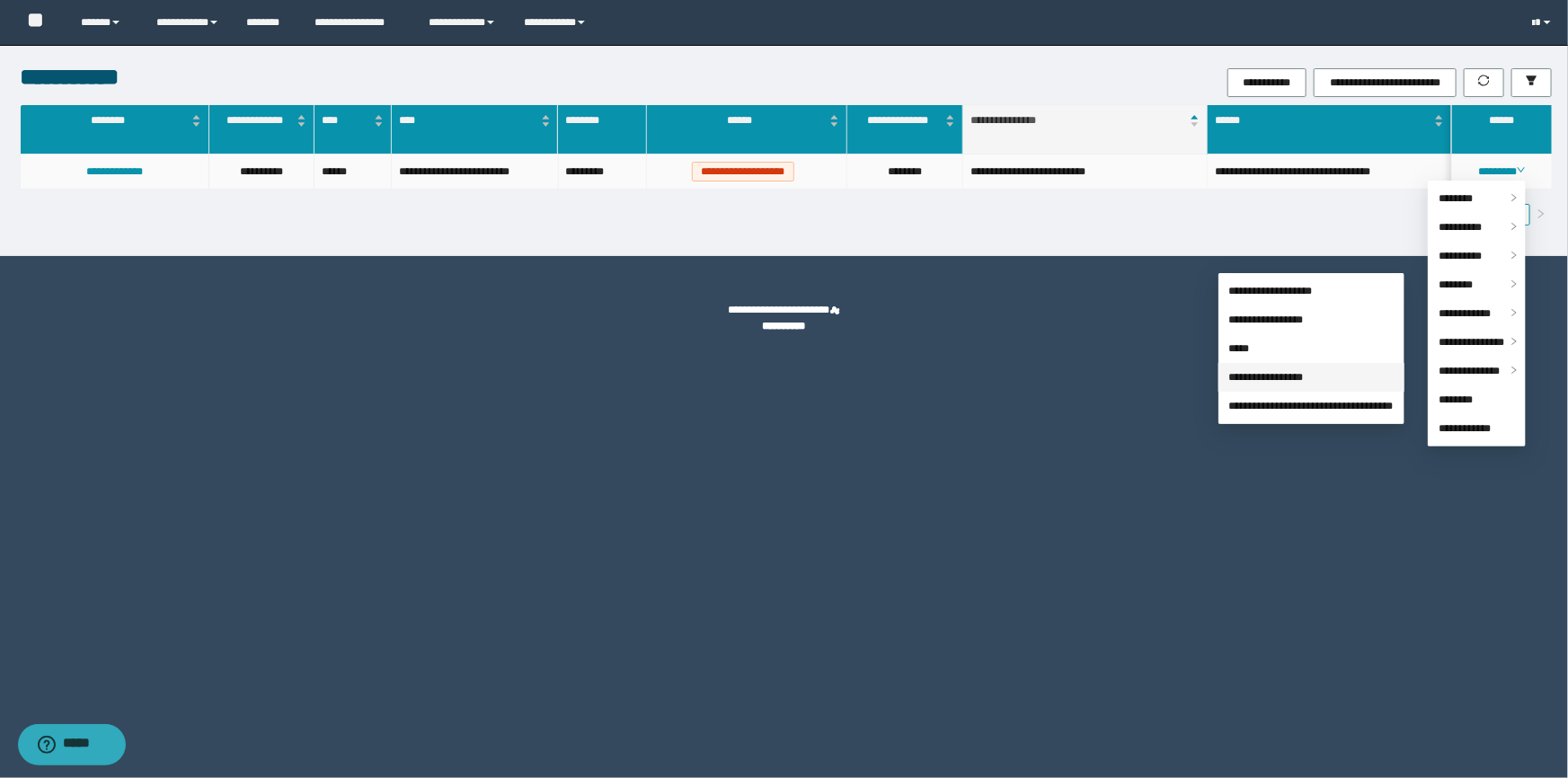 click on "**********" at bounding box center [1266, 377] 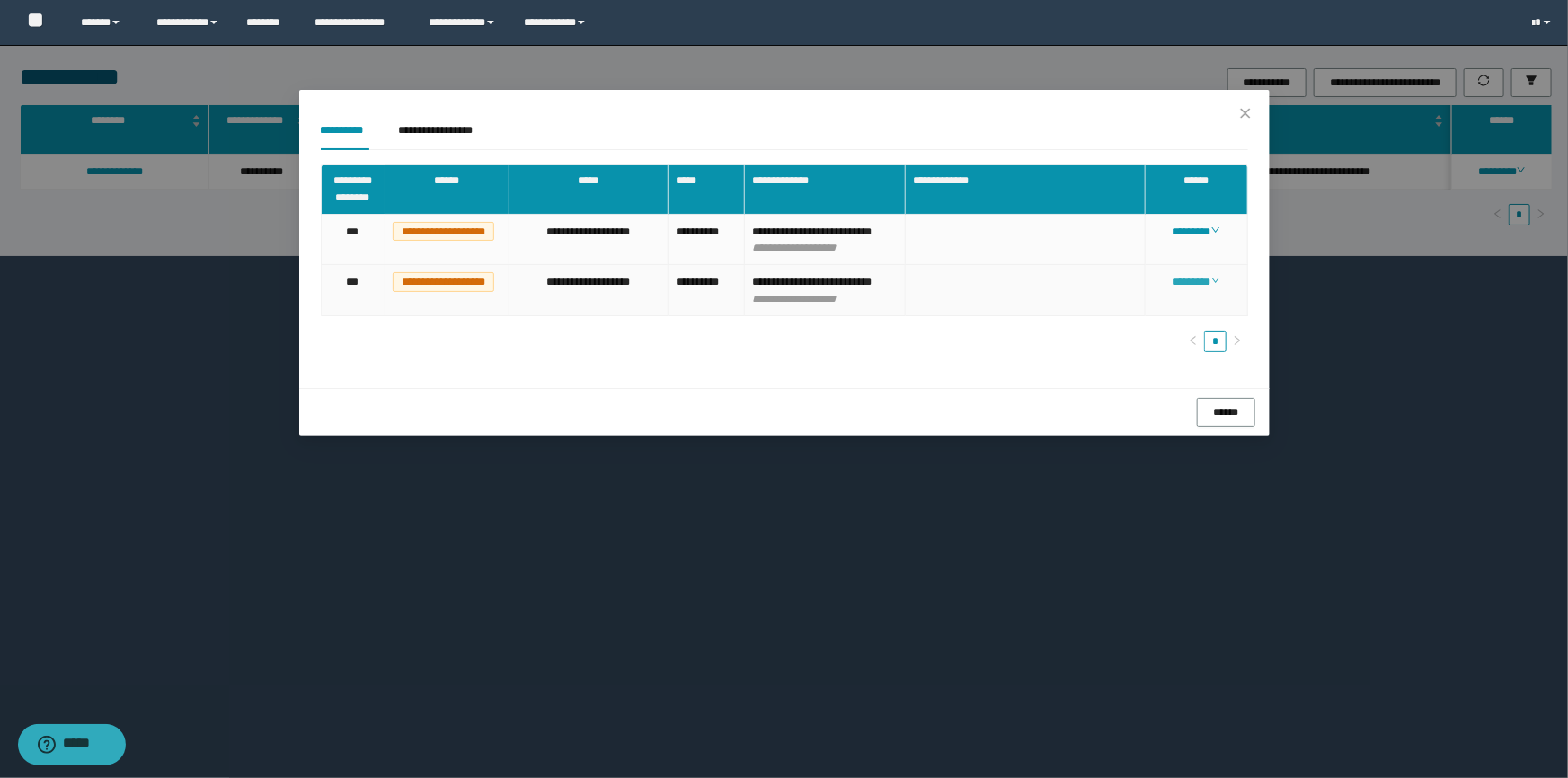 click on "********" at bounding box center (1196, 282) 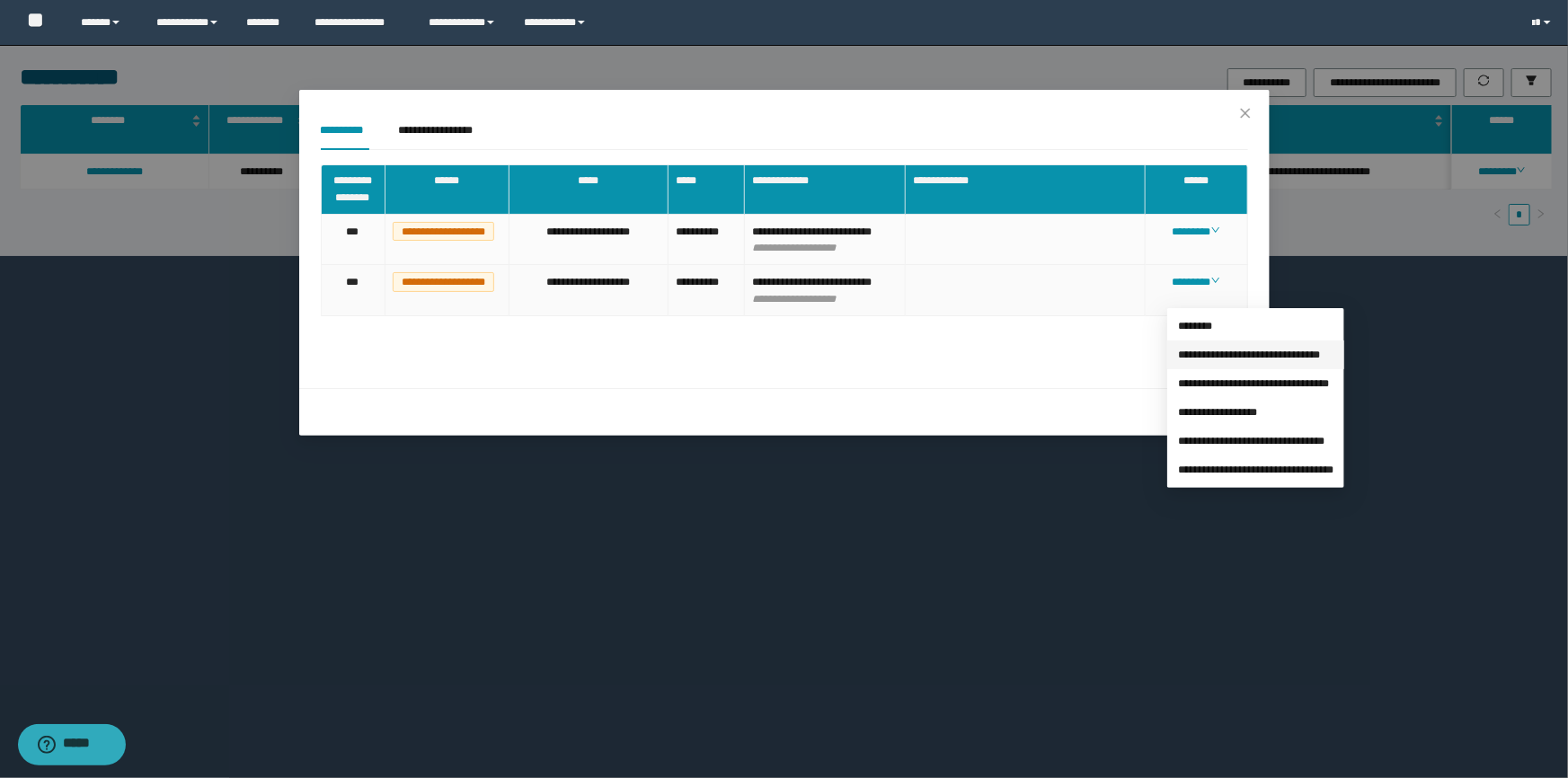 click on "**********" at bounding box center (1249, 355) 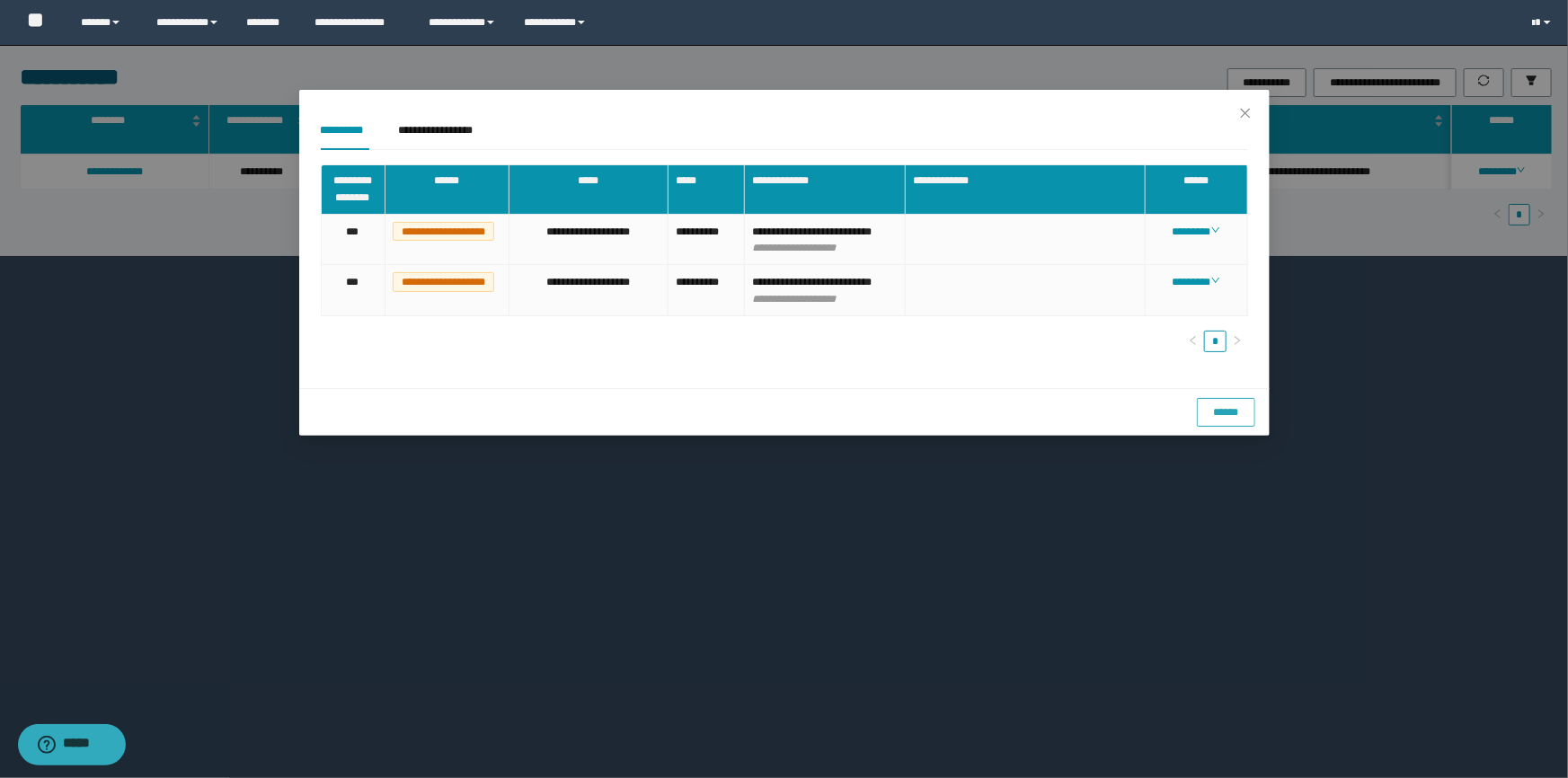 click on "******" at bounding box center (1226, 412) 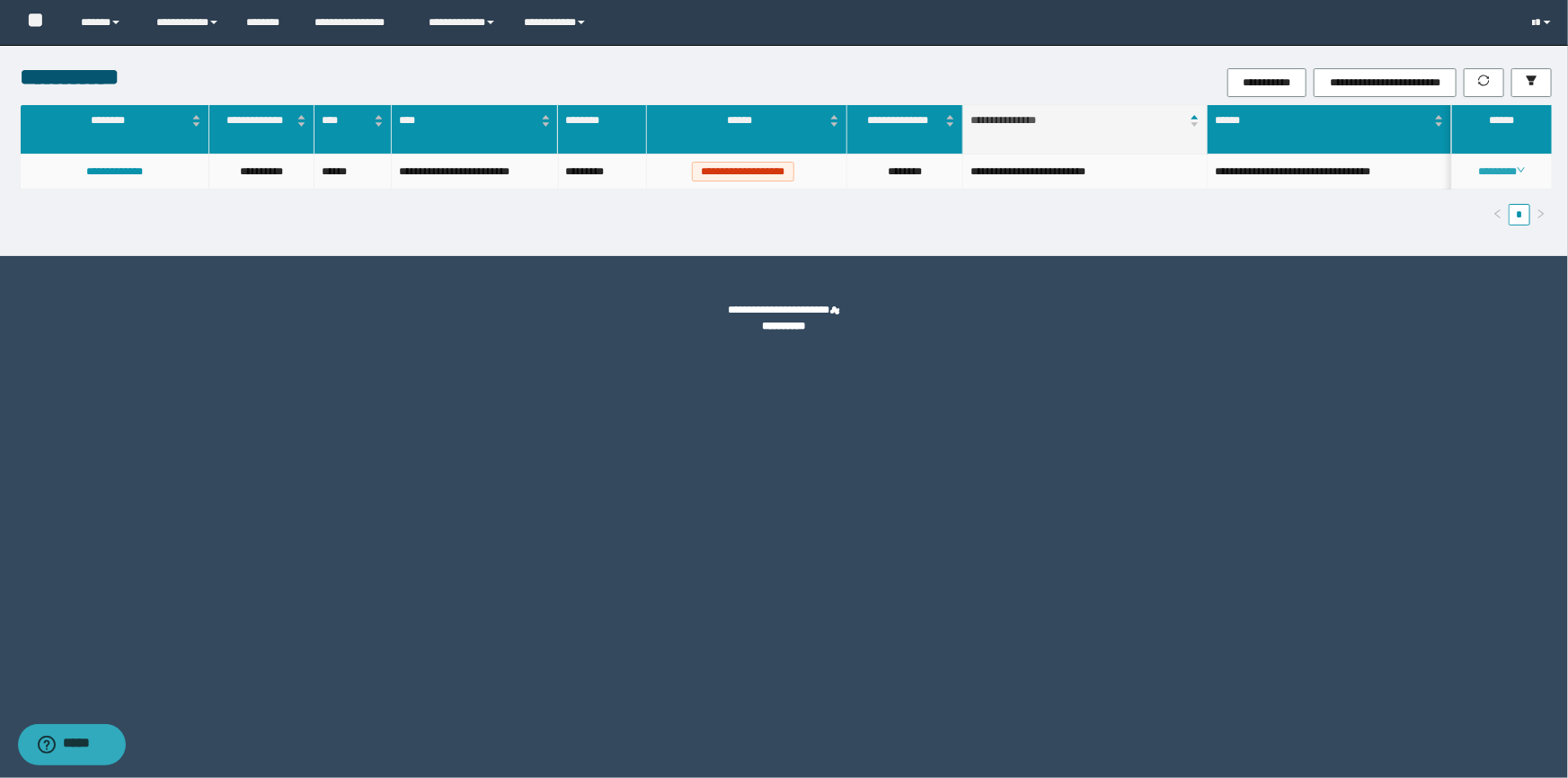 click on "********" at bounding box center (1502, 172) 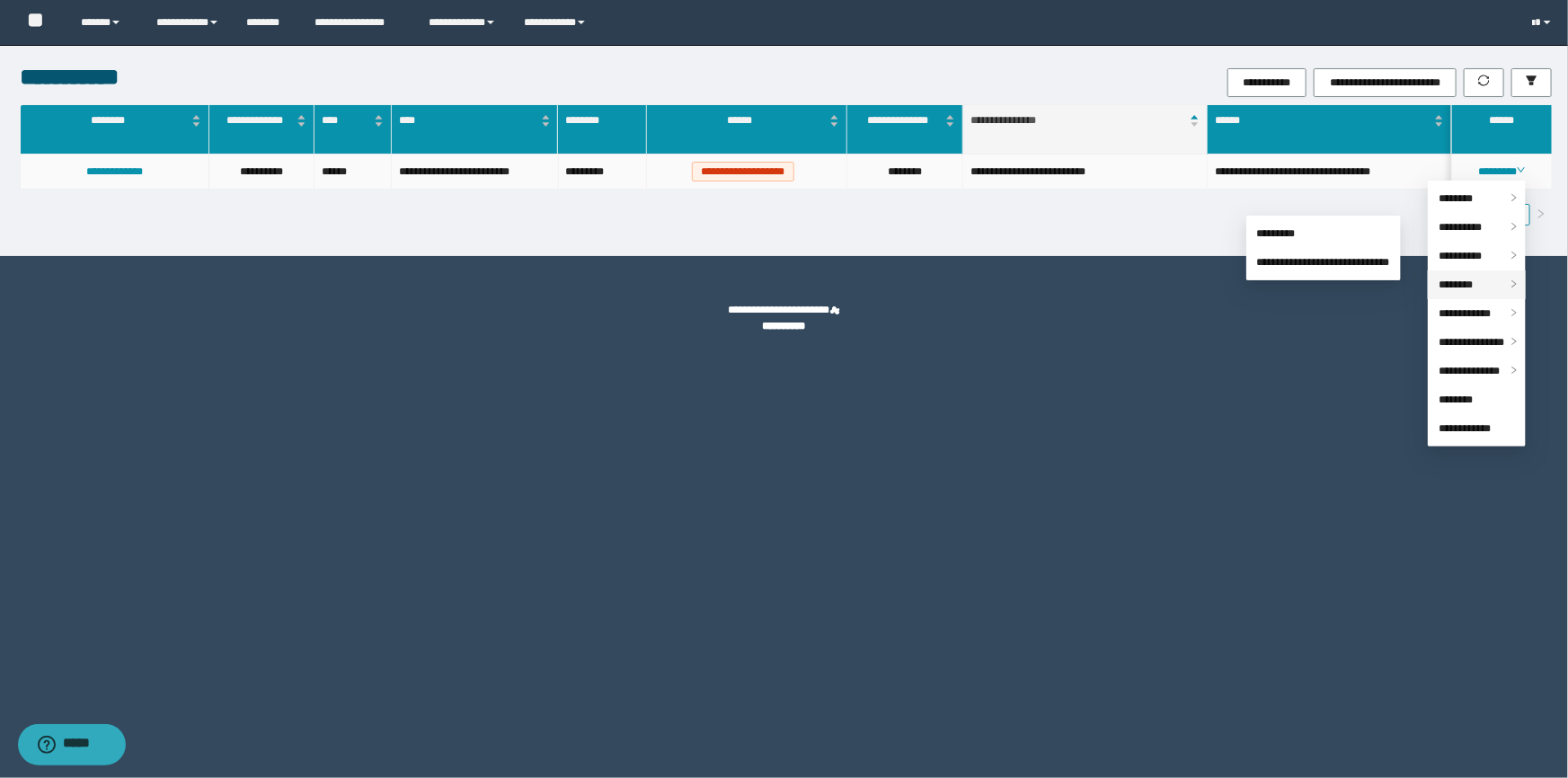 click on "********" at bounding box center [1456, 285] 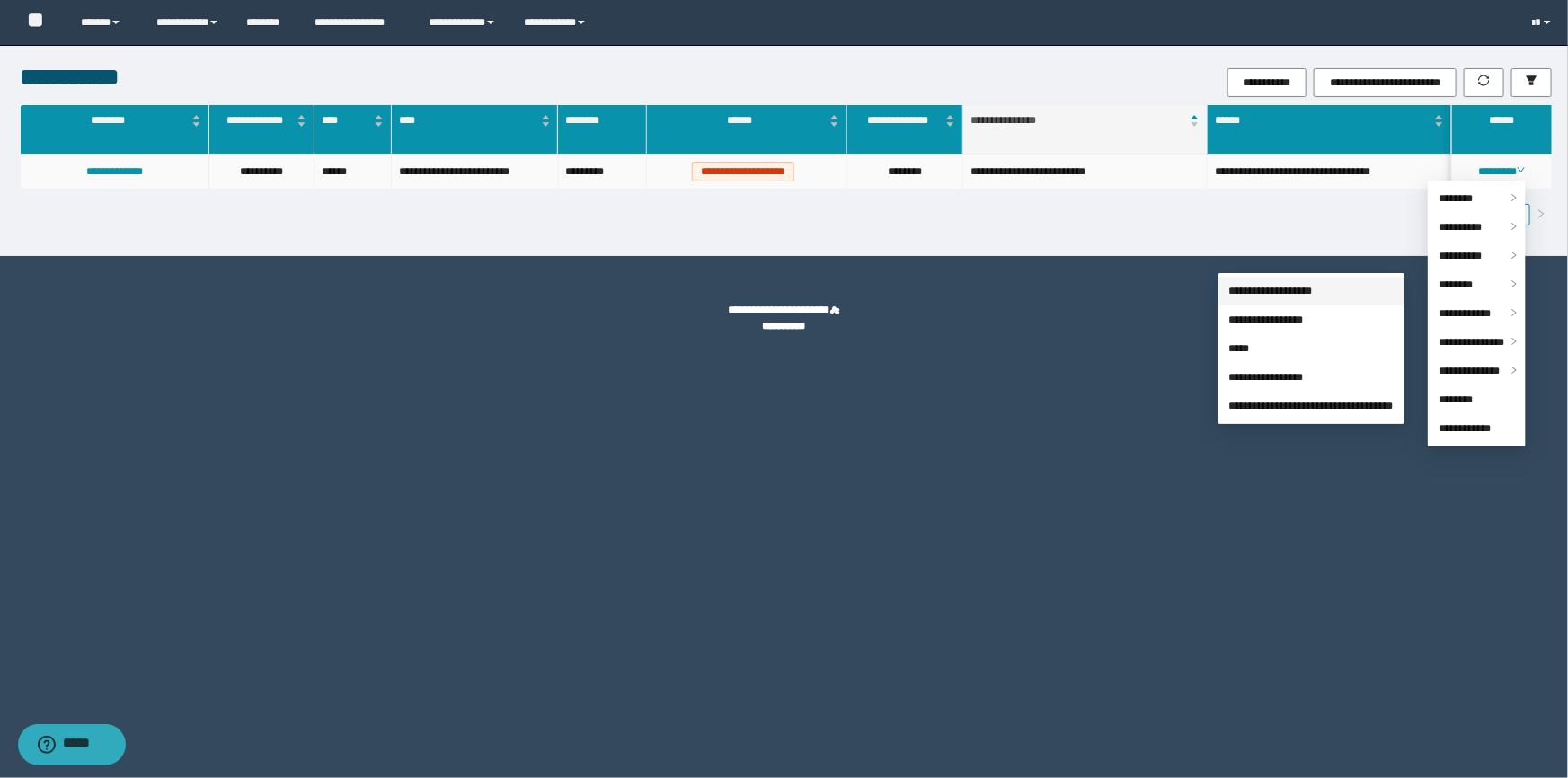 click on "**********" at bounding box center (1271, 291) 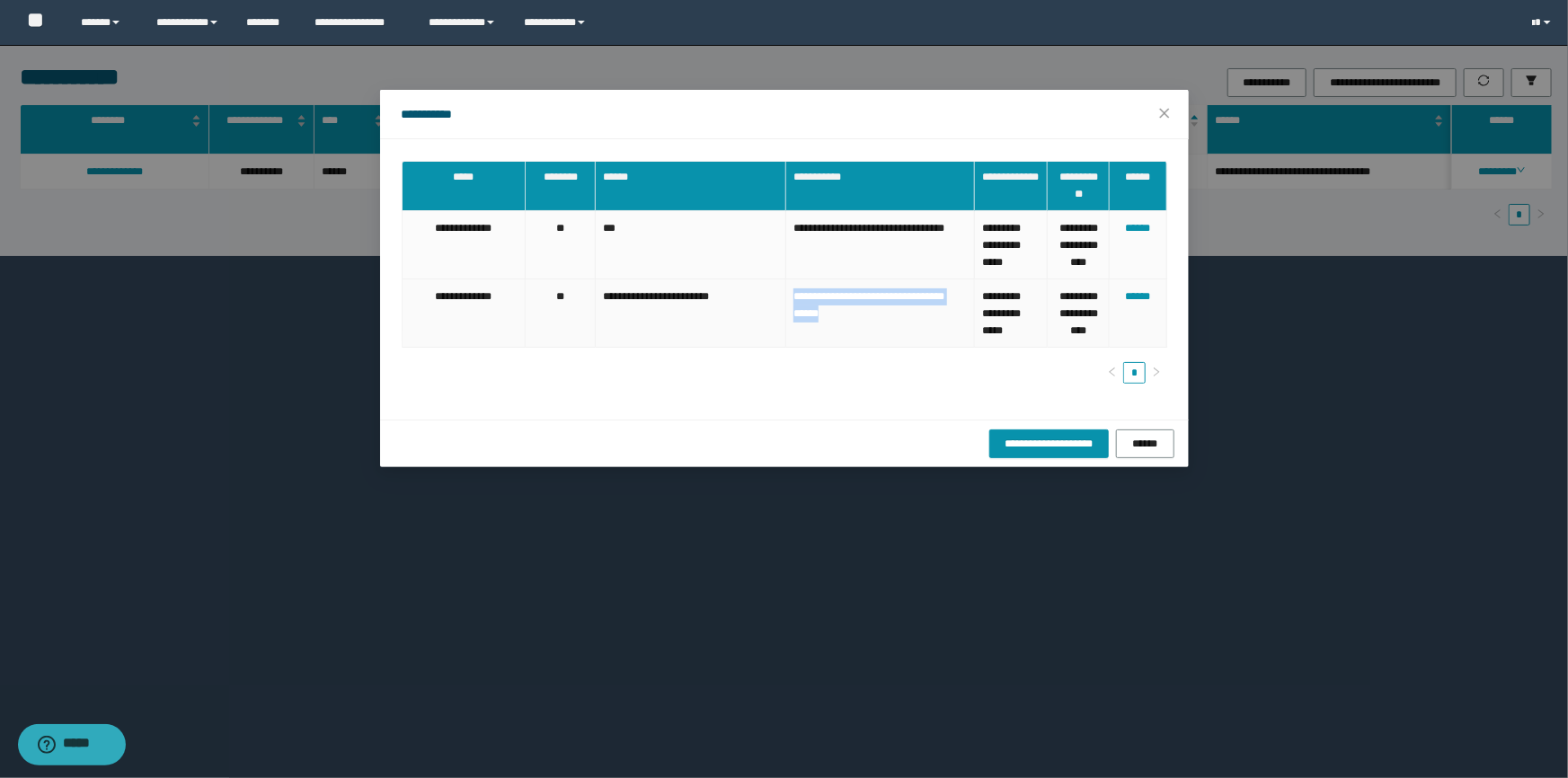 drag, startPoint x: 793, startPoint y: 291, endPoint x: 837, endPoint y: 320, distance: 52.69725 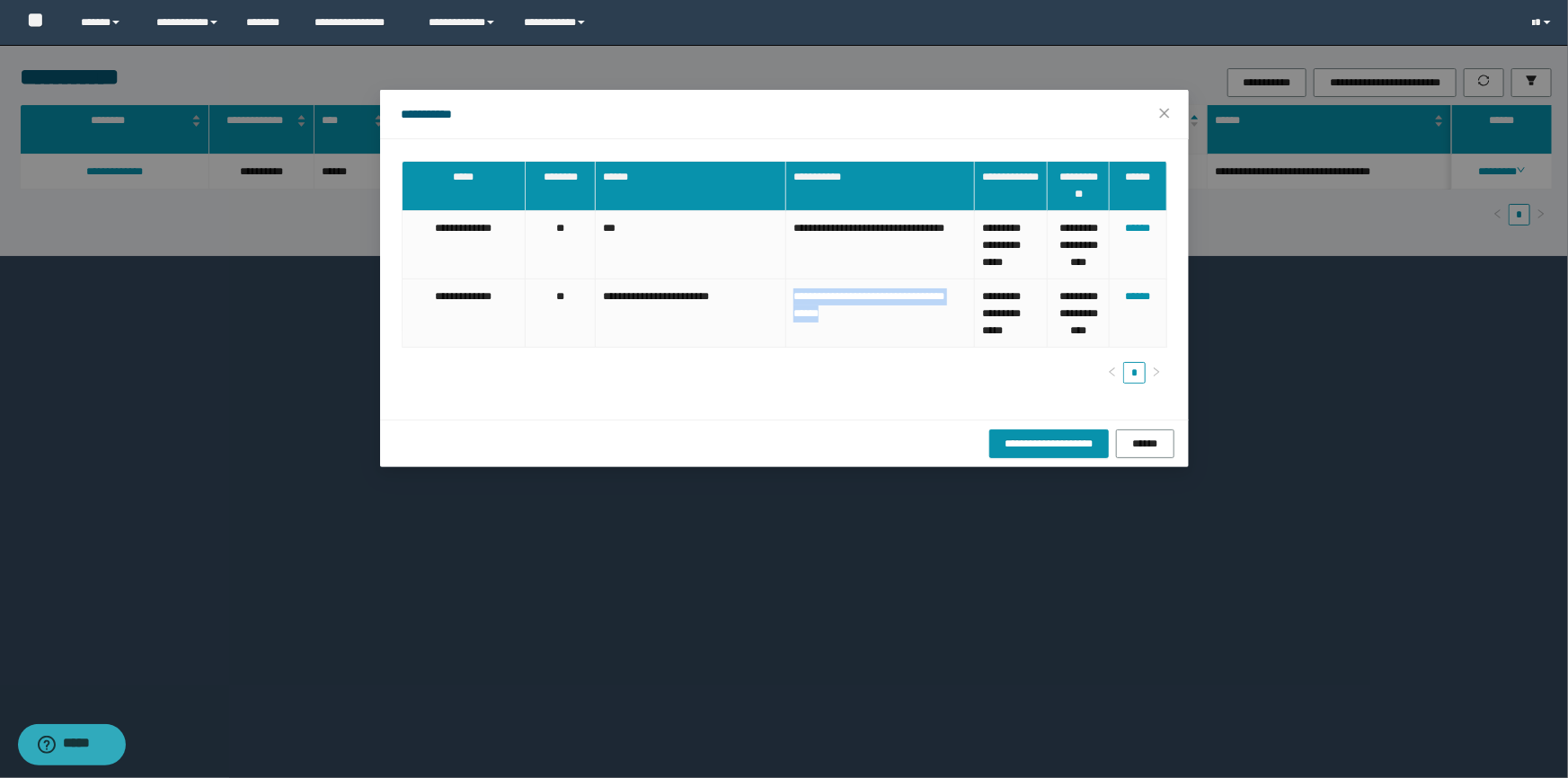 copy on "**********" 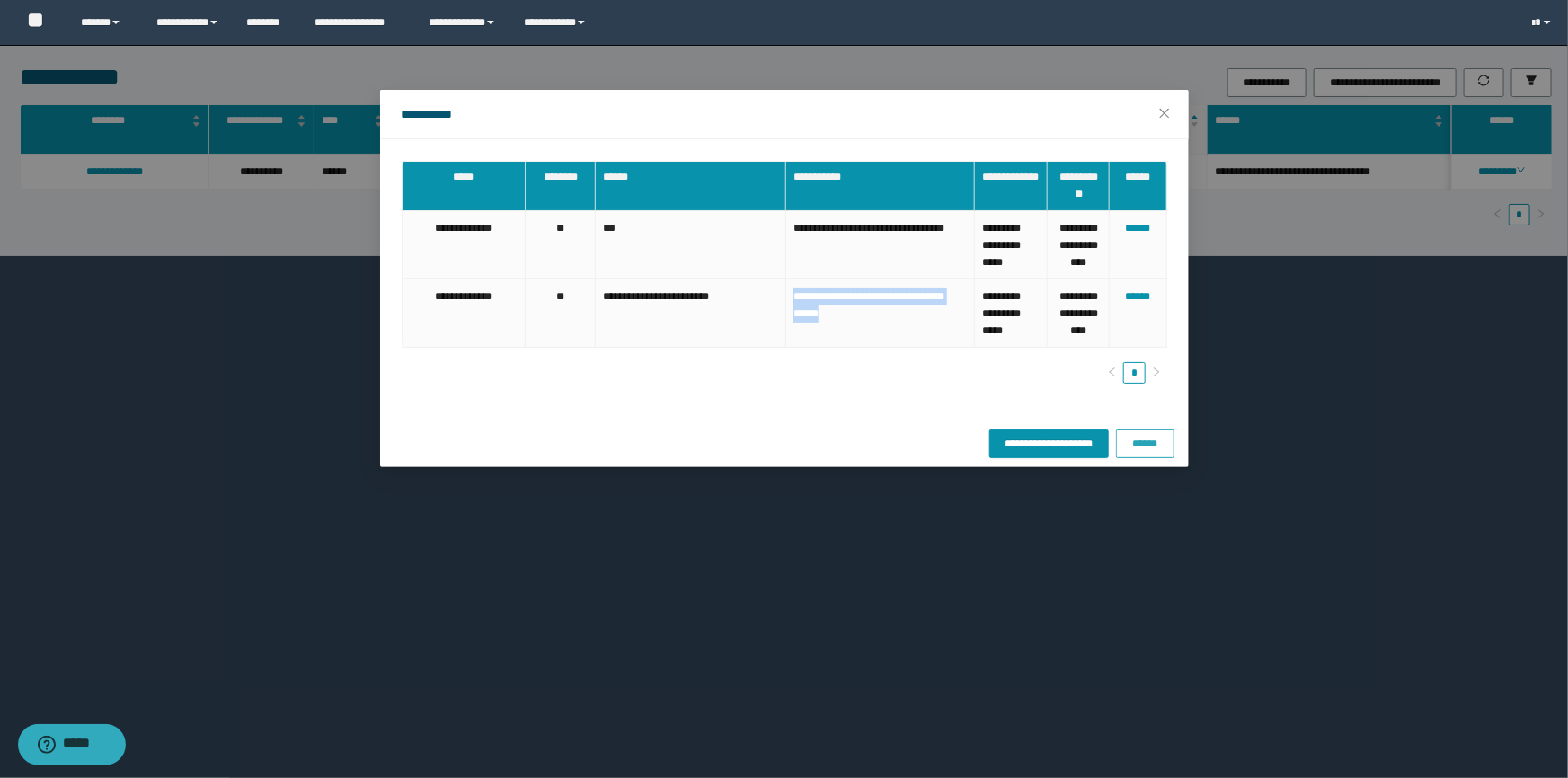 drag, startPoint x: 1140, startPoint y: 440, endPoint x: 1149, endPoint y: 439, distance: 9.055385 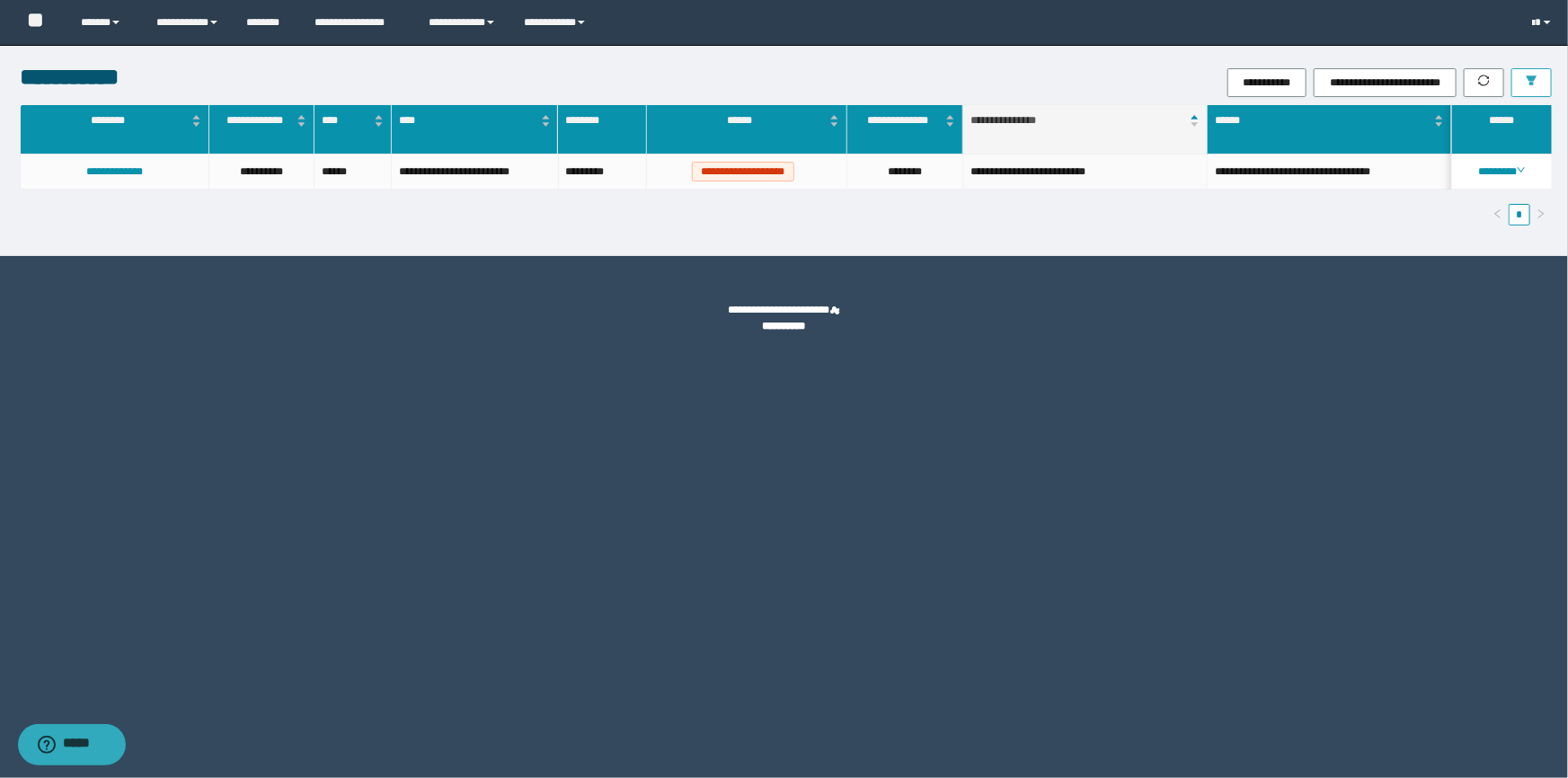 click at bounding box center [1531, 83] 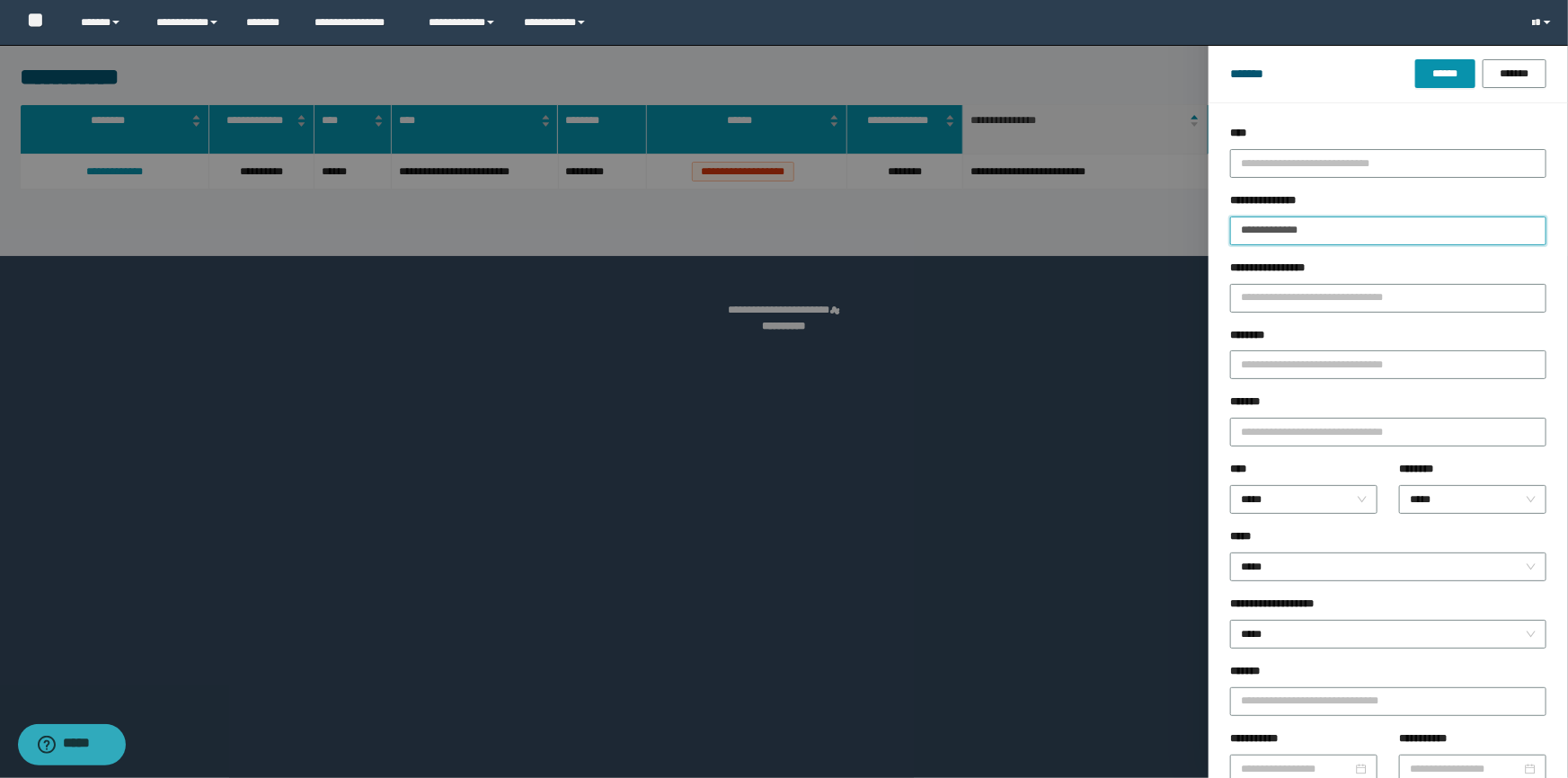 drag, startPoint x: 1076, startPoint y: 208, endPoint x: 1181, endPoint y: 283, distance: 129.0349 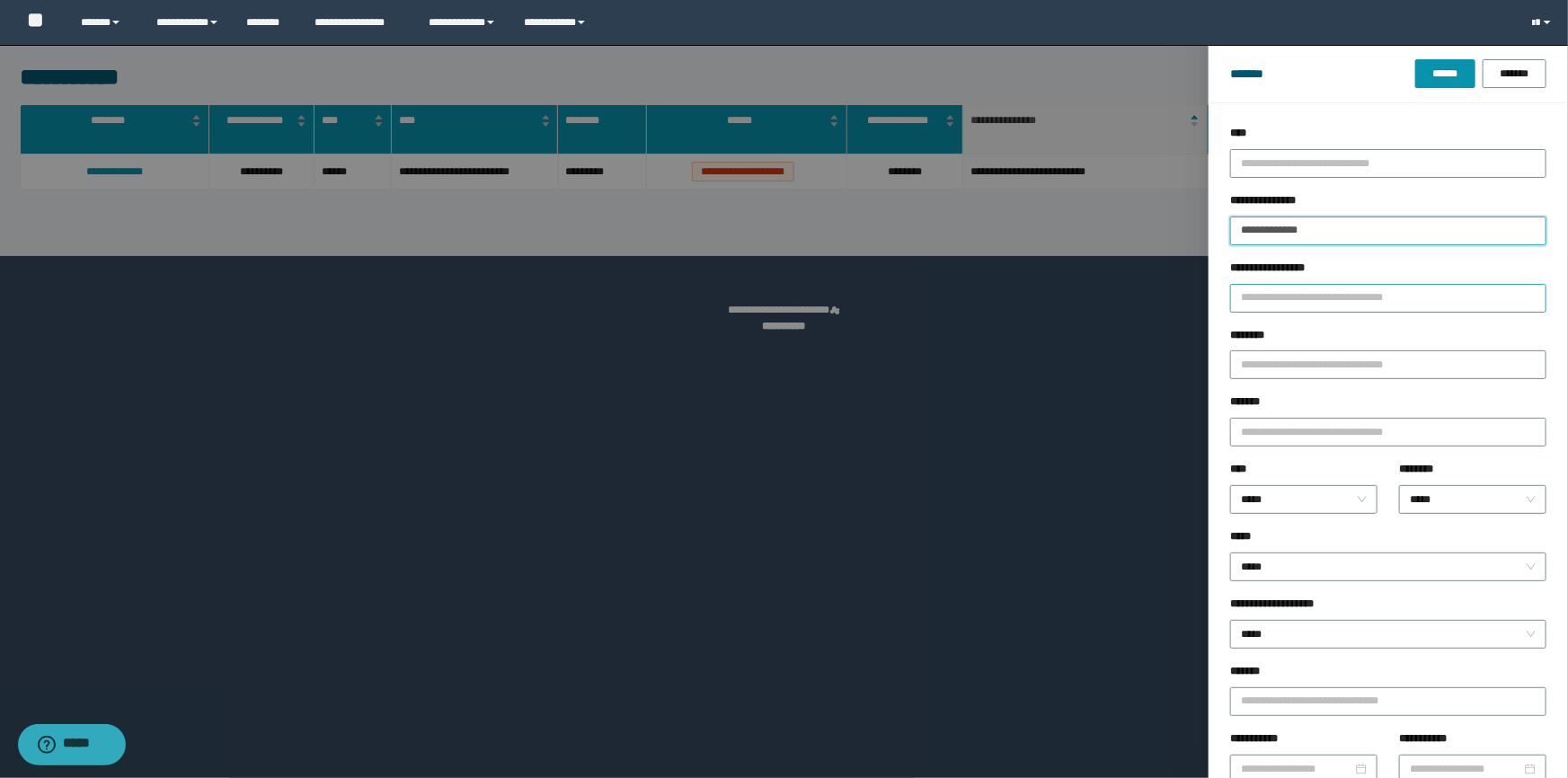 paste 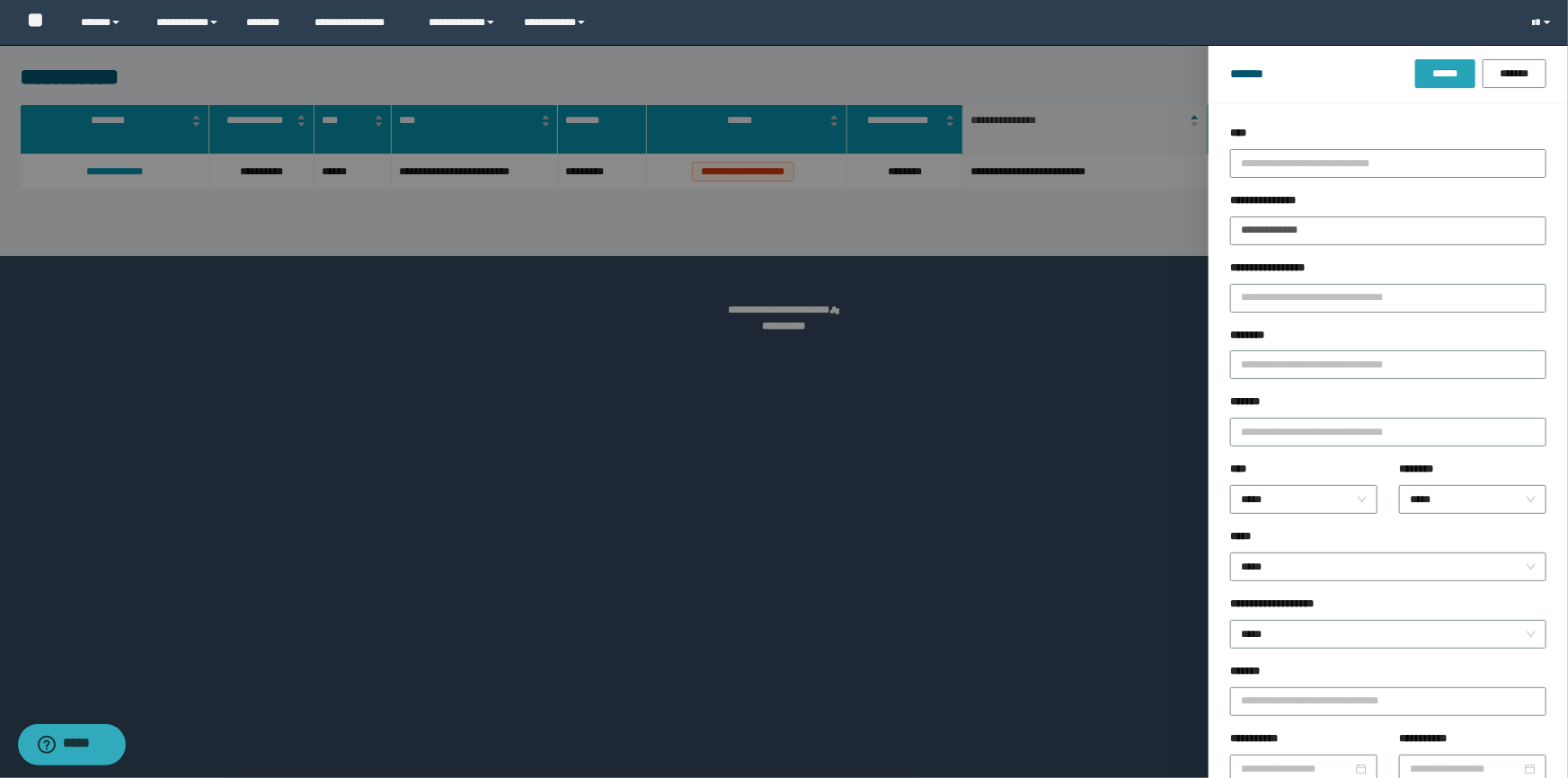 click on "******" at bounding box center (1445, 74) 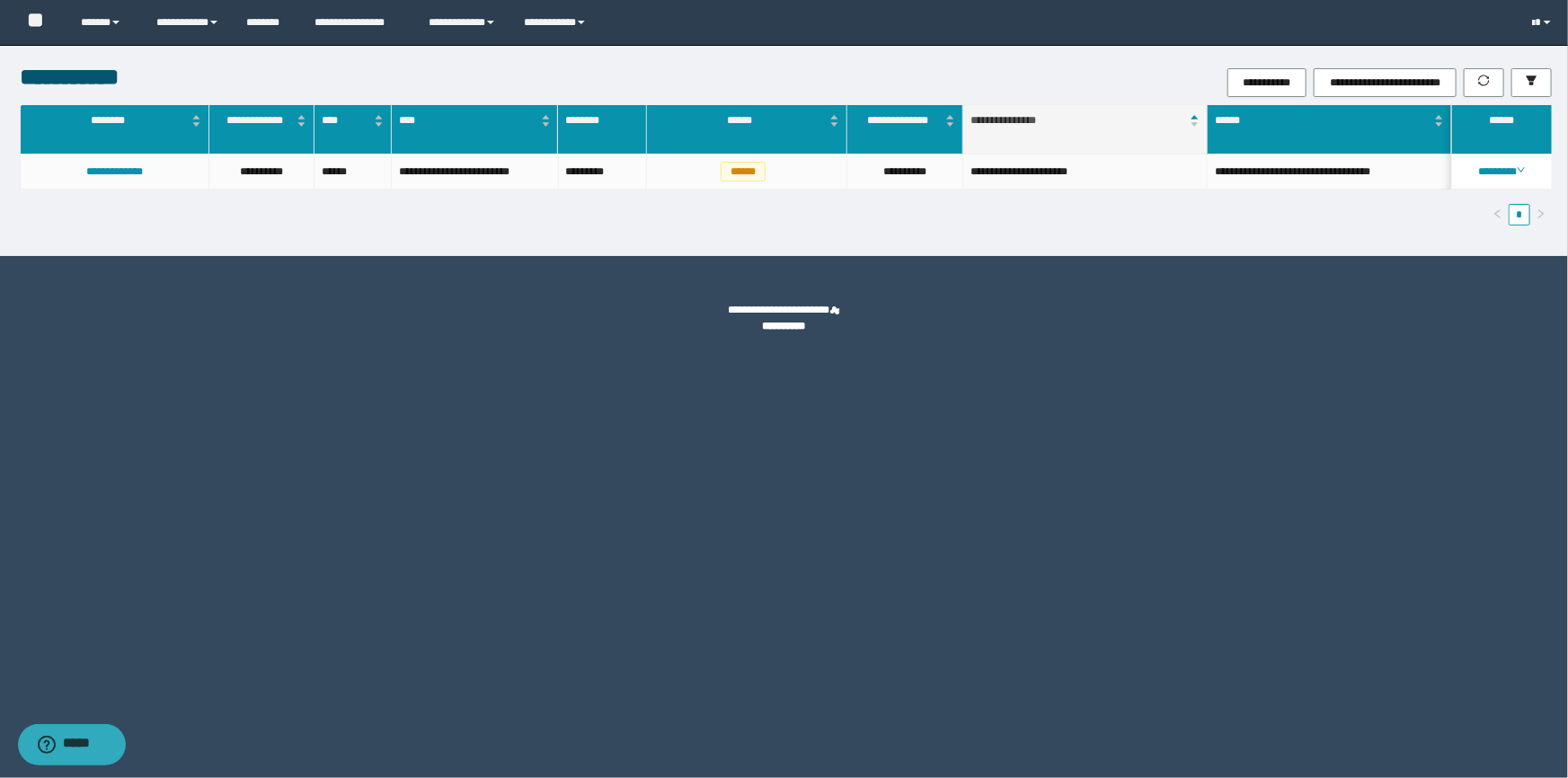 click on "********" at bounding box center (1502, 172) 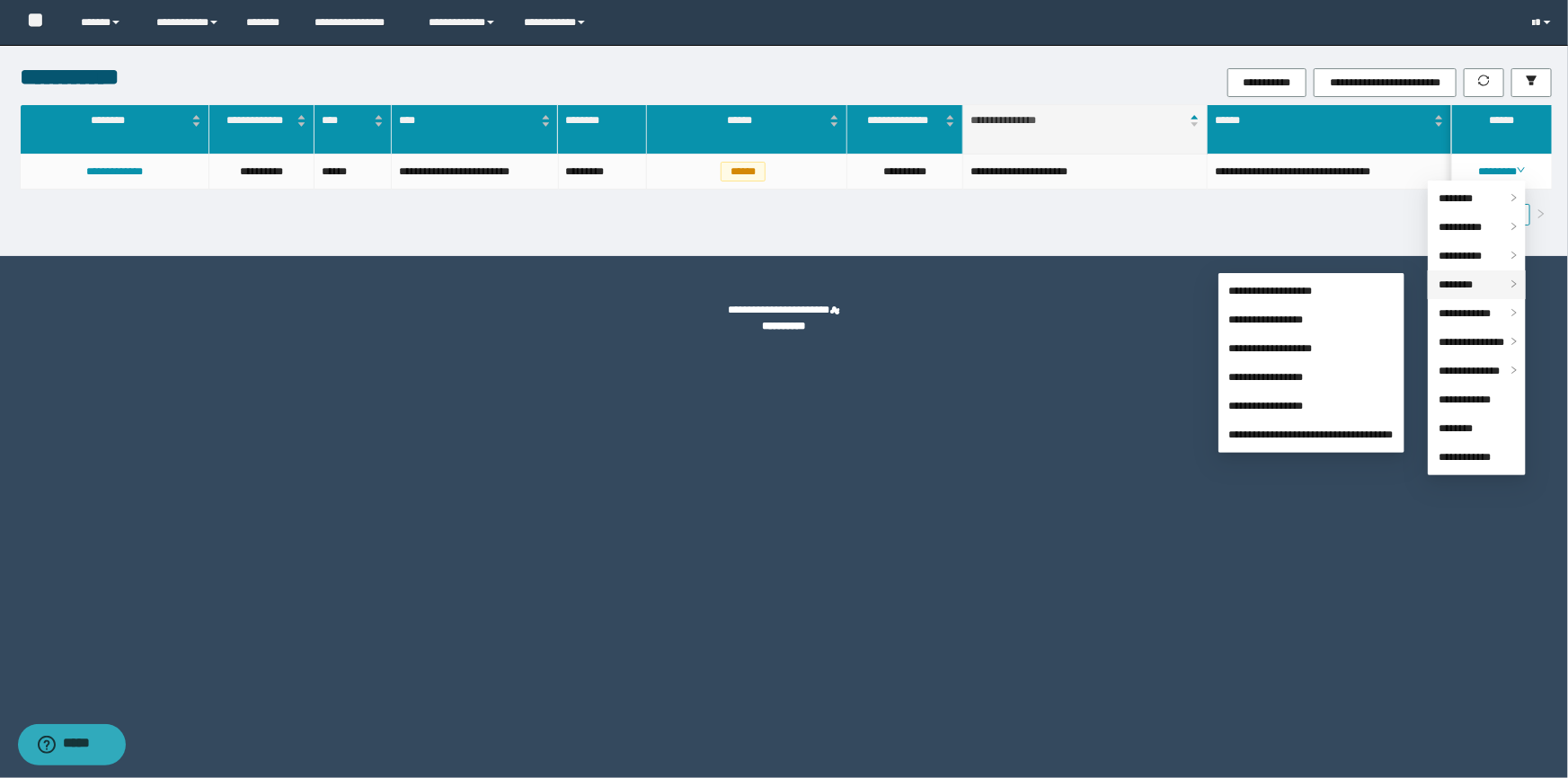 click on "********" at bounding box center [1456, 285] 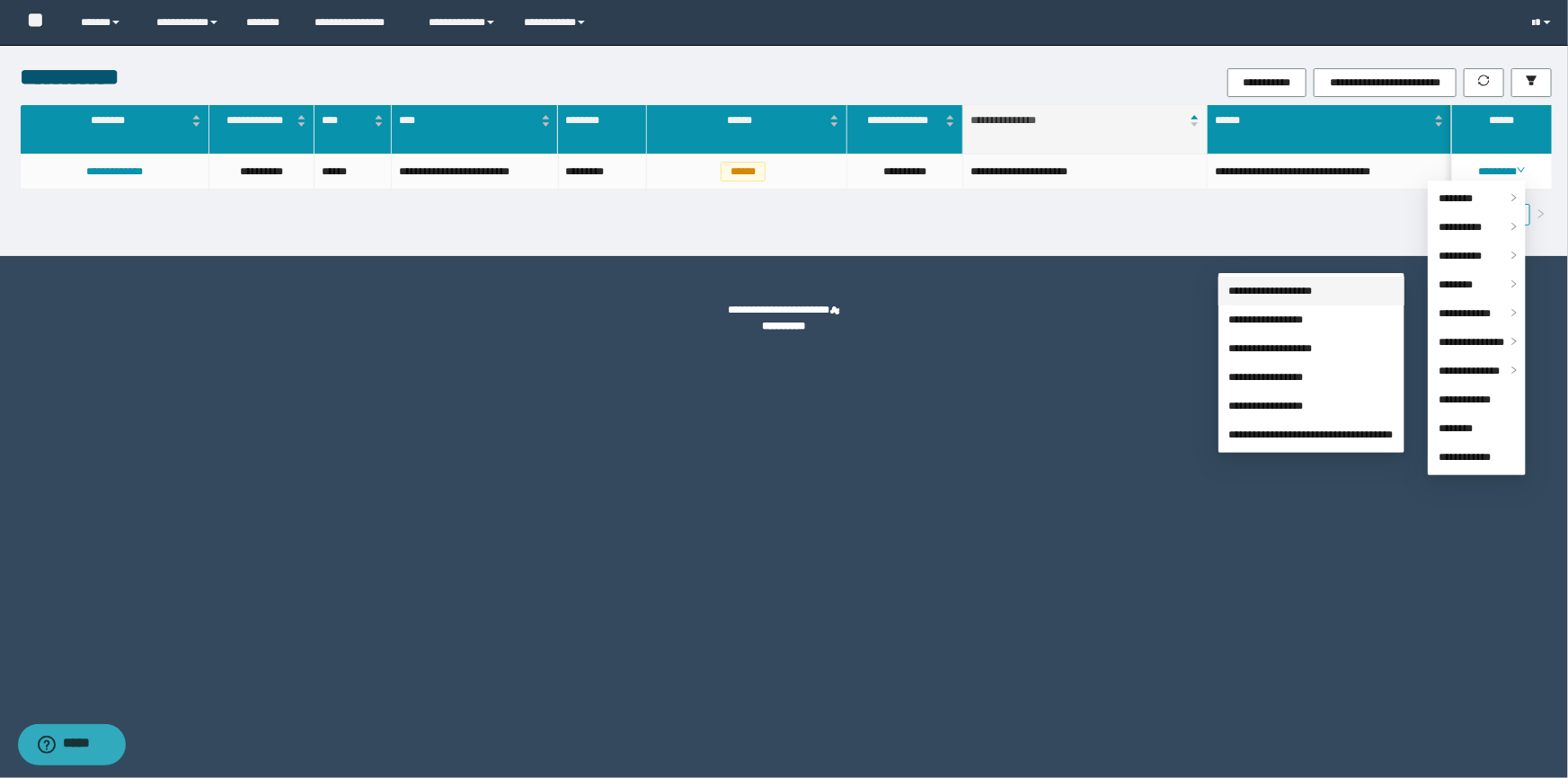 click on "**********" at bounding box center (1271, 291) 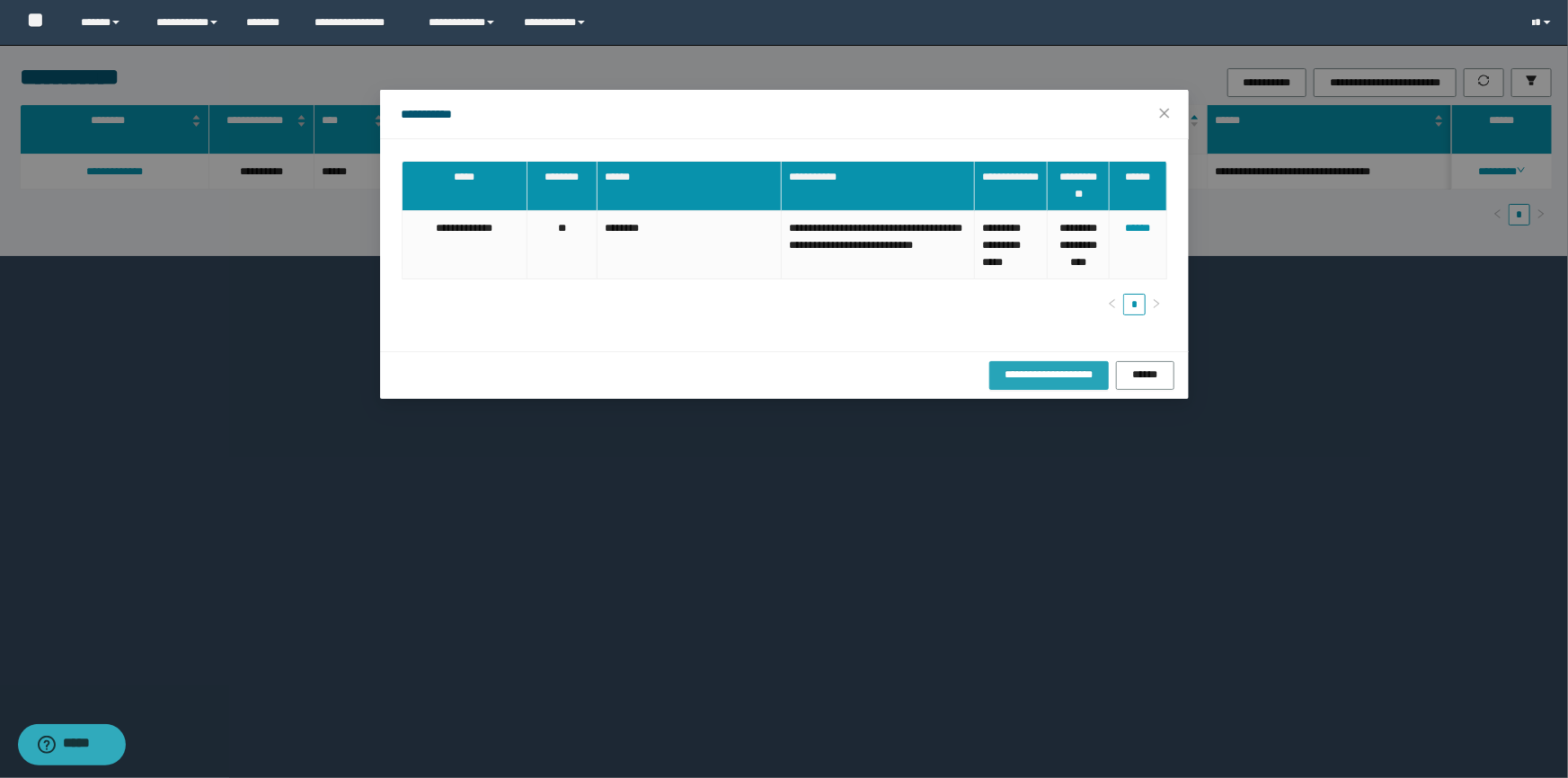 click on "**********" at bounding box center (1049, 375) 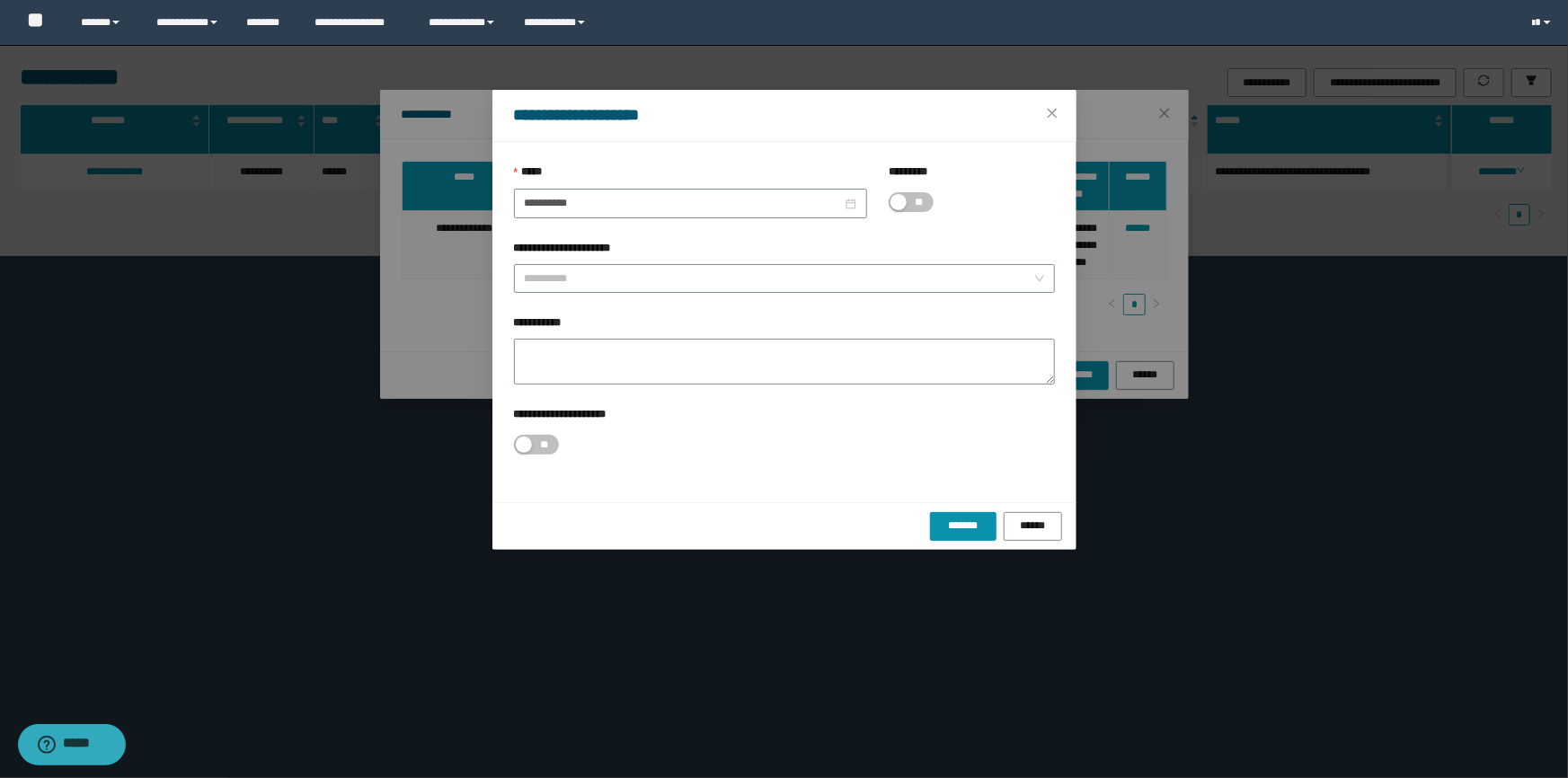 click on "**" at bounding box center (911, 202) 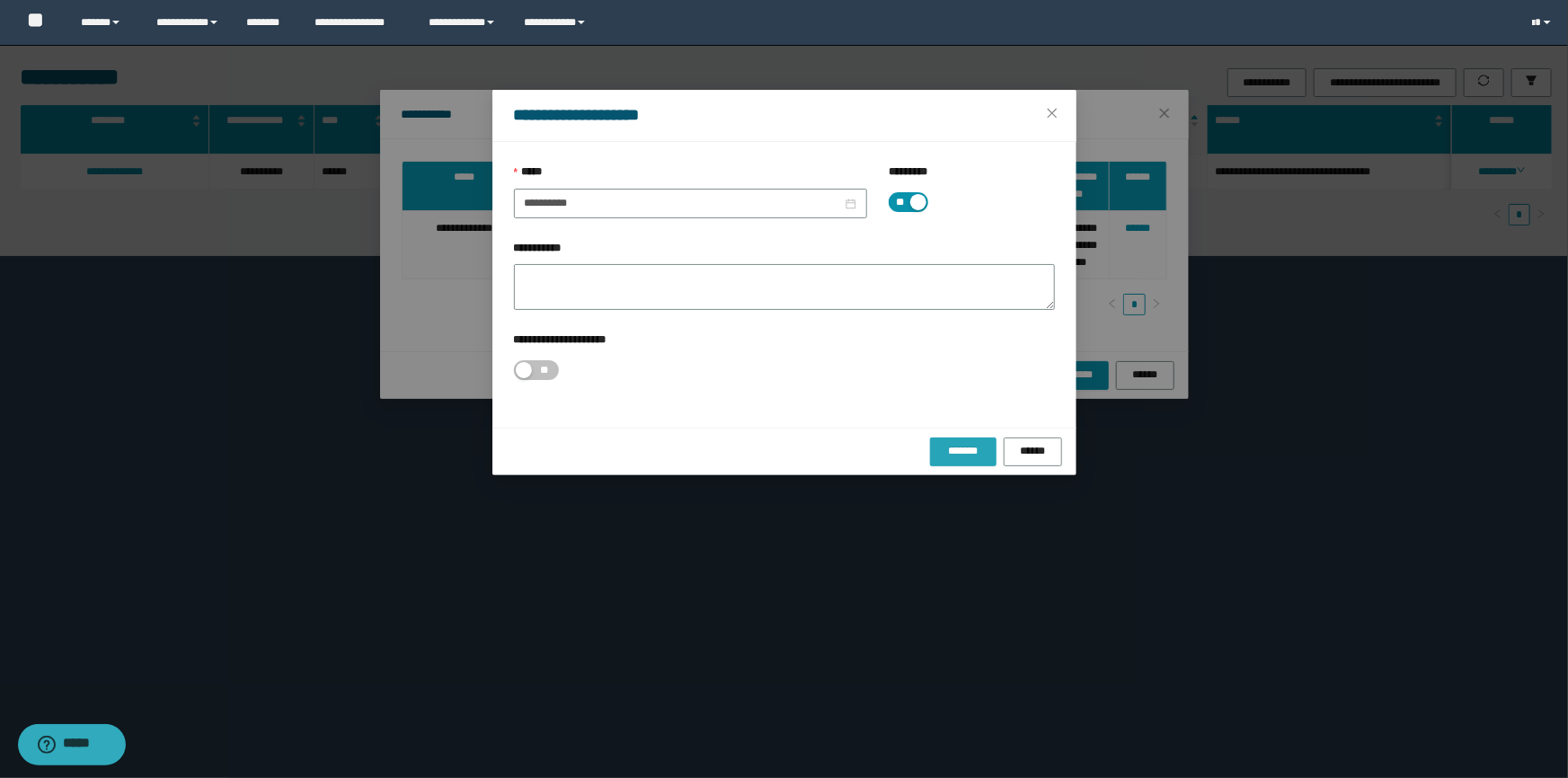 click on "*******" at bounding box center (963, 451) 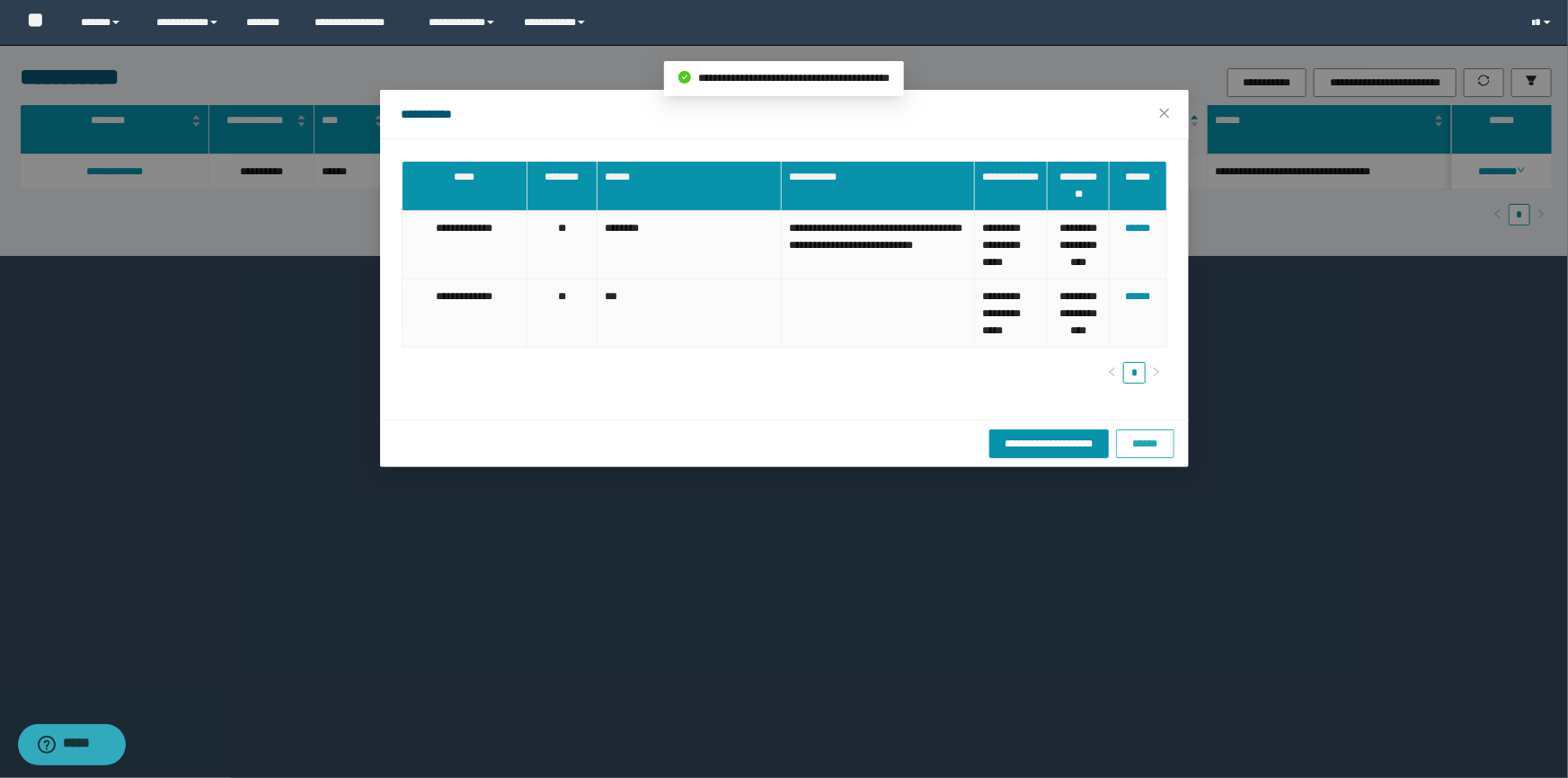 click on "******" at bounding box center (1145, 444) 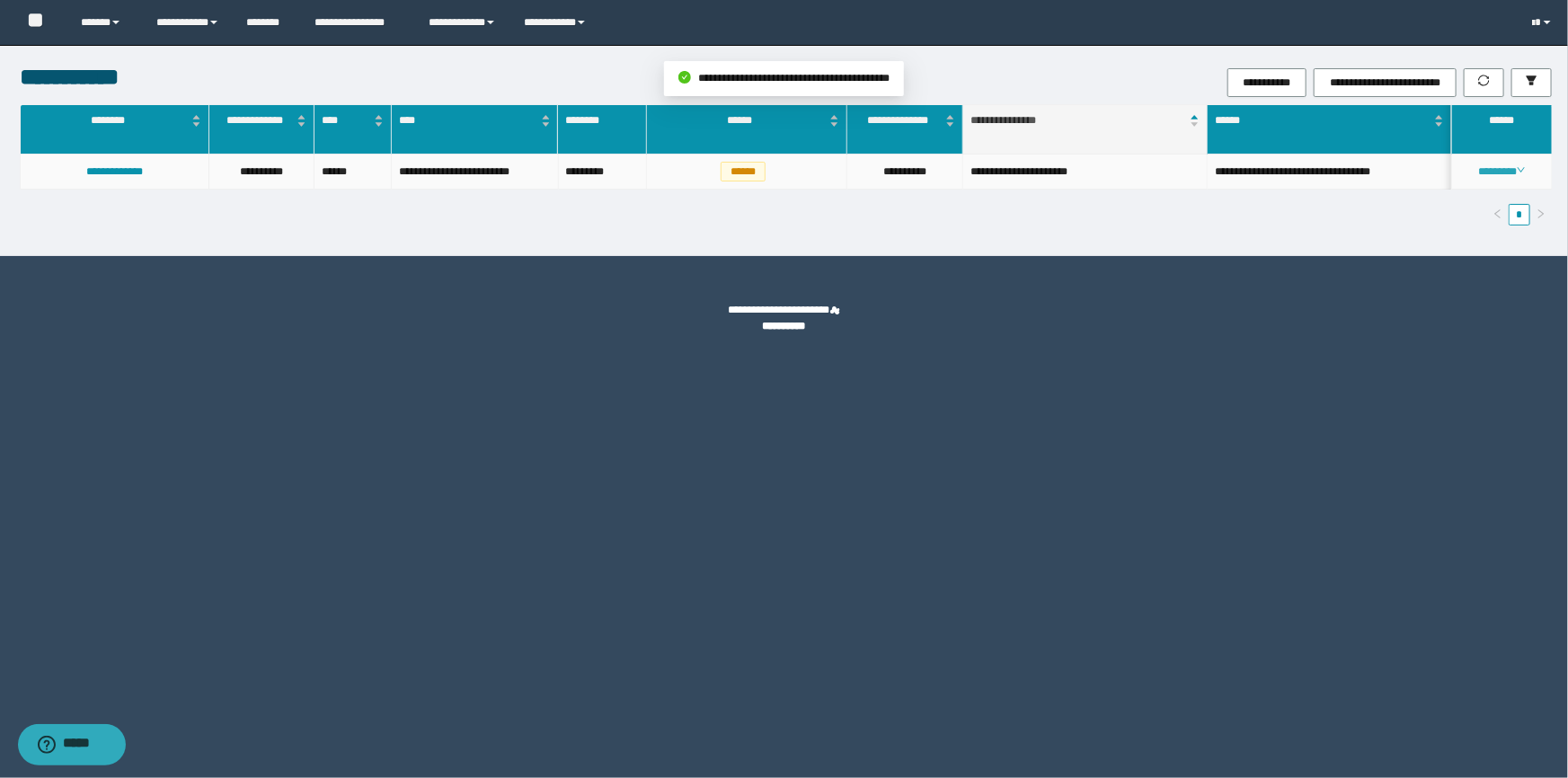 click on "********" at bounding box center [1502, 172] 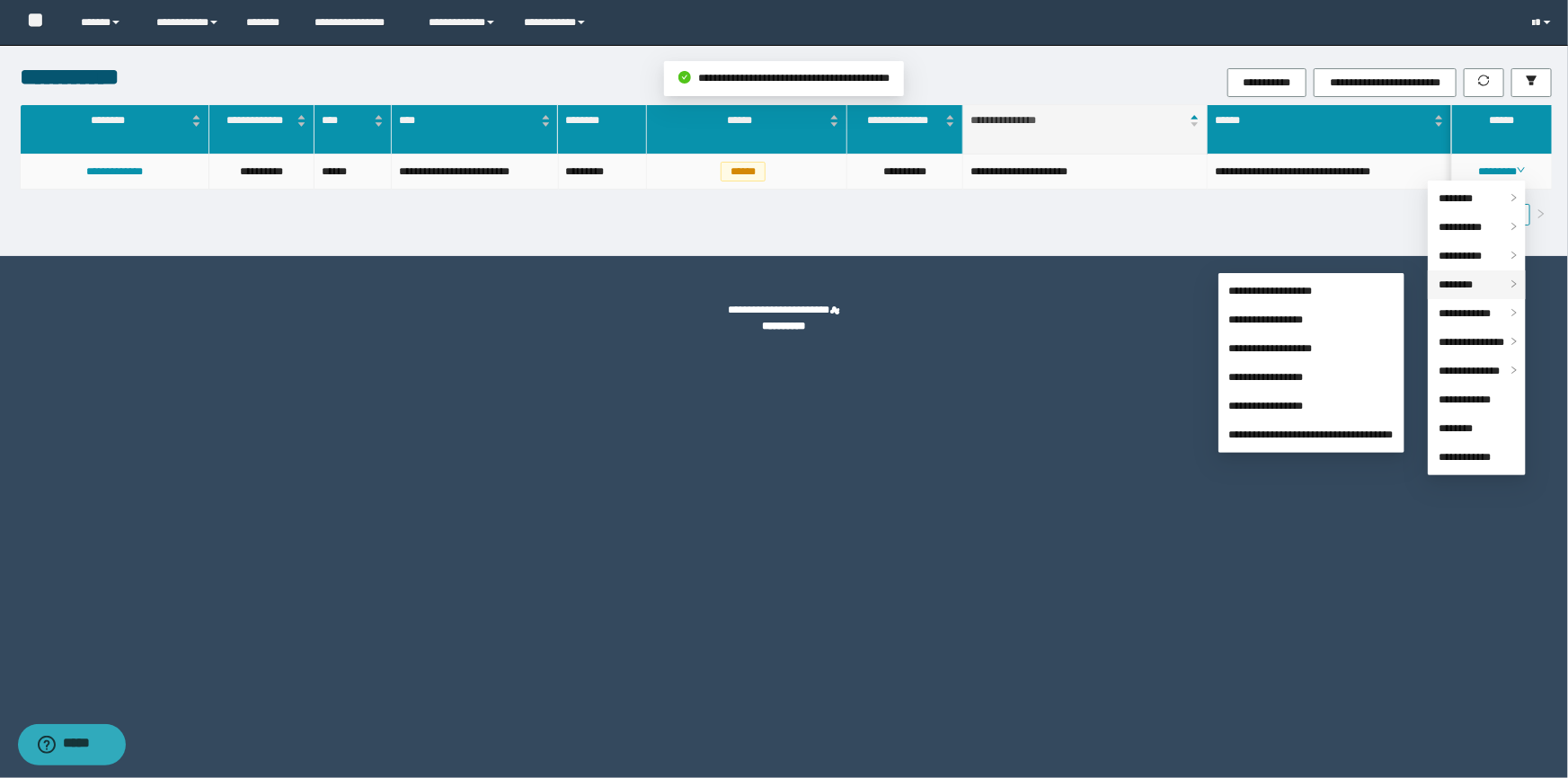 click on "********" at bounding box center [1456, 285] 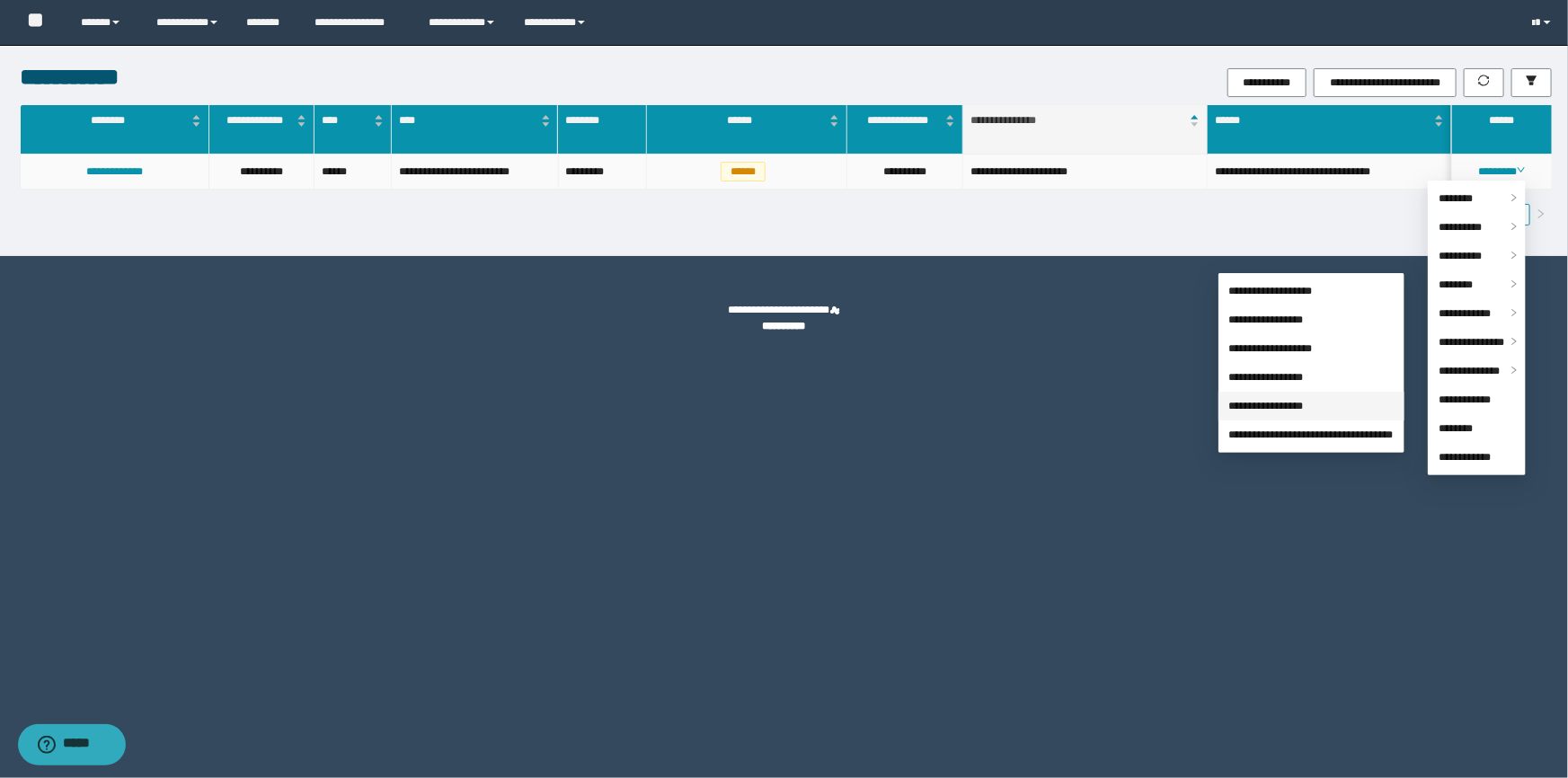 click on "**********" at bounding box center [1266, 406] 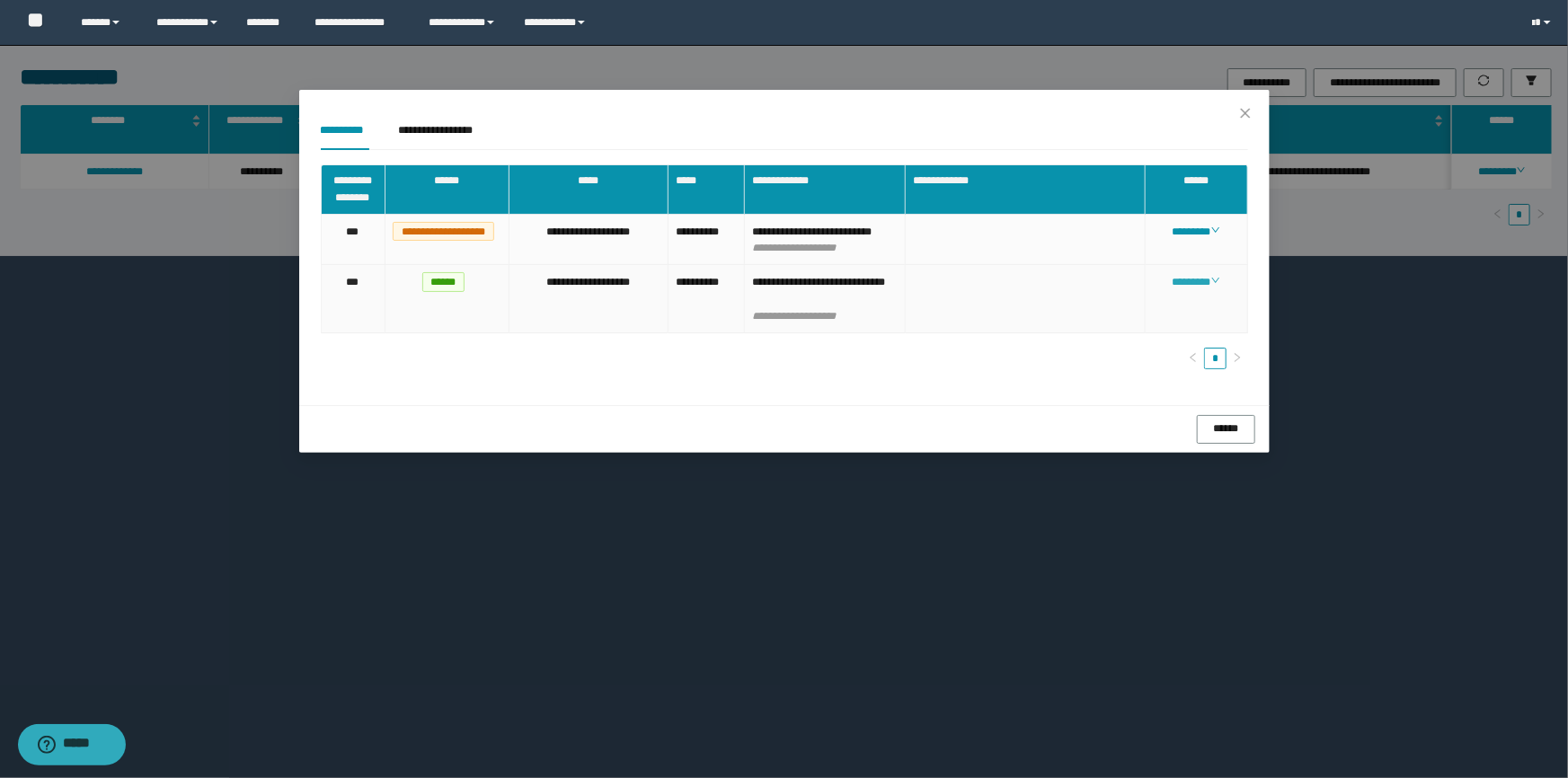 drag, startPoint x: 1191, startPoint y: 292, endPoint x: 1188, endPoint y: 303, distance: 11.401754 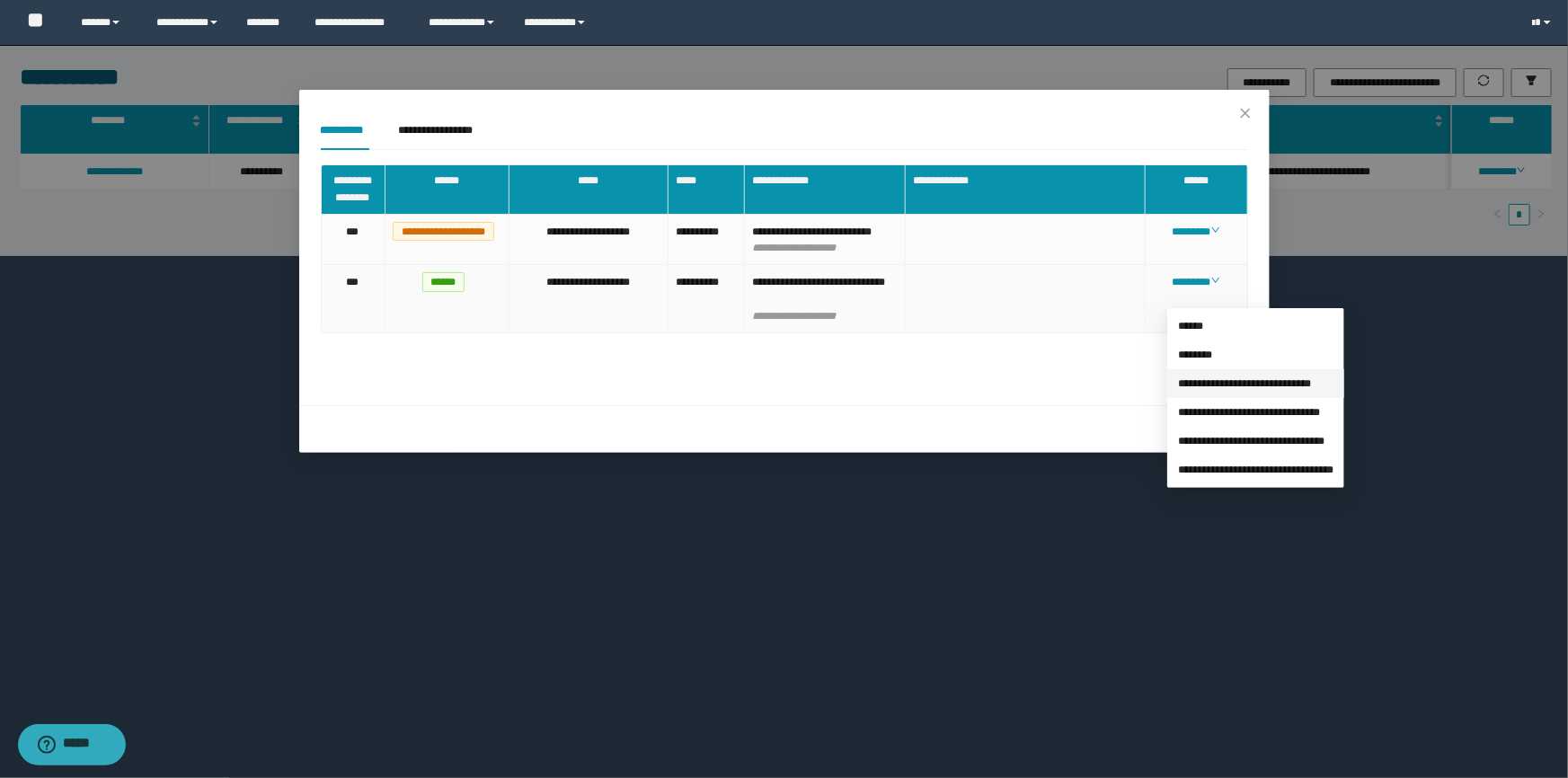click on "**********" at bounding box center (1245, 384) 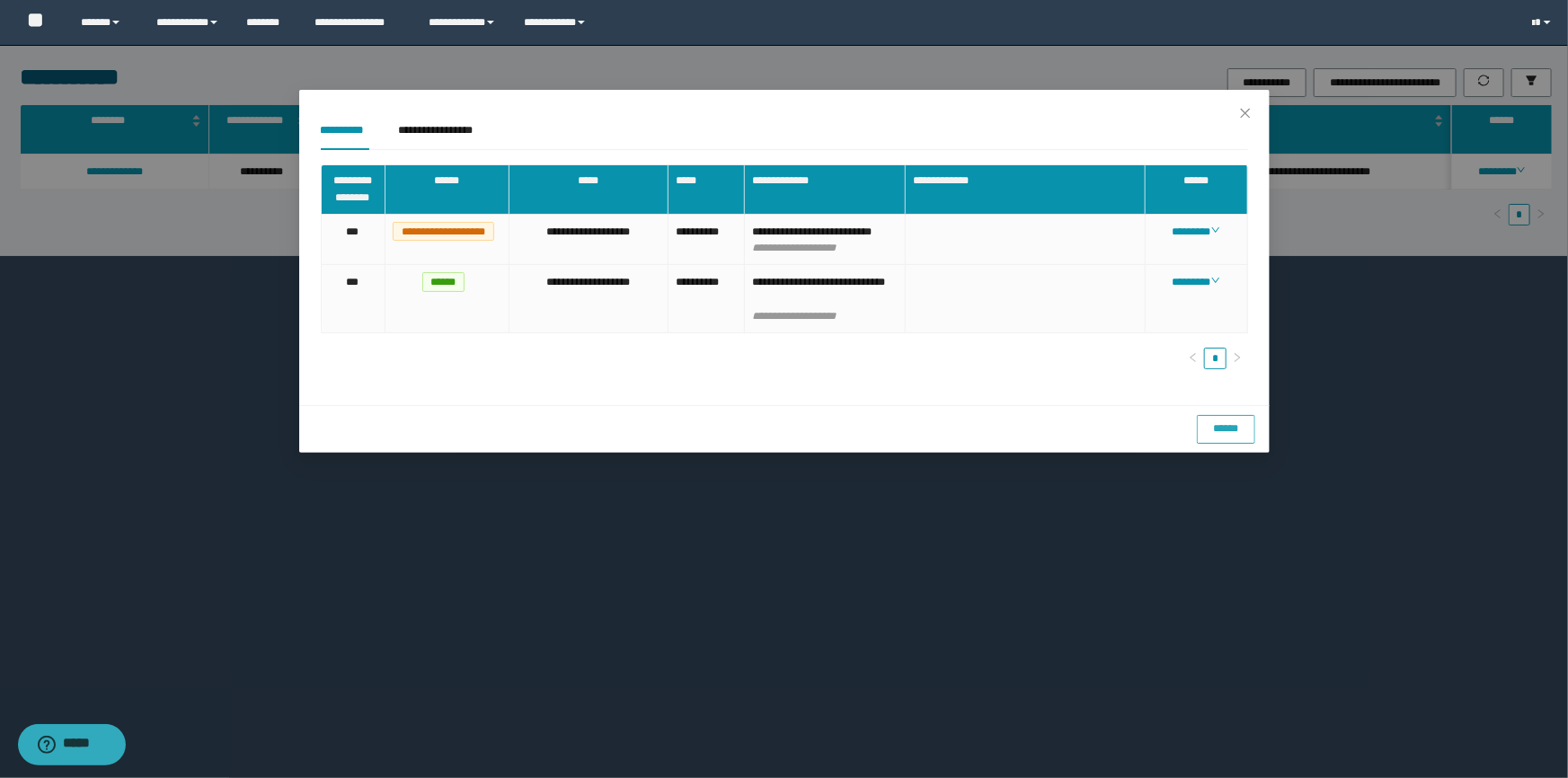 click on "******" at bounding box center (1226, 429) 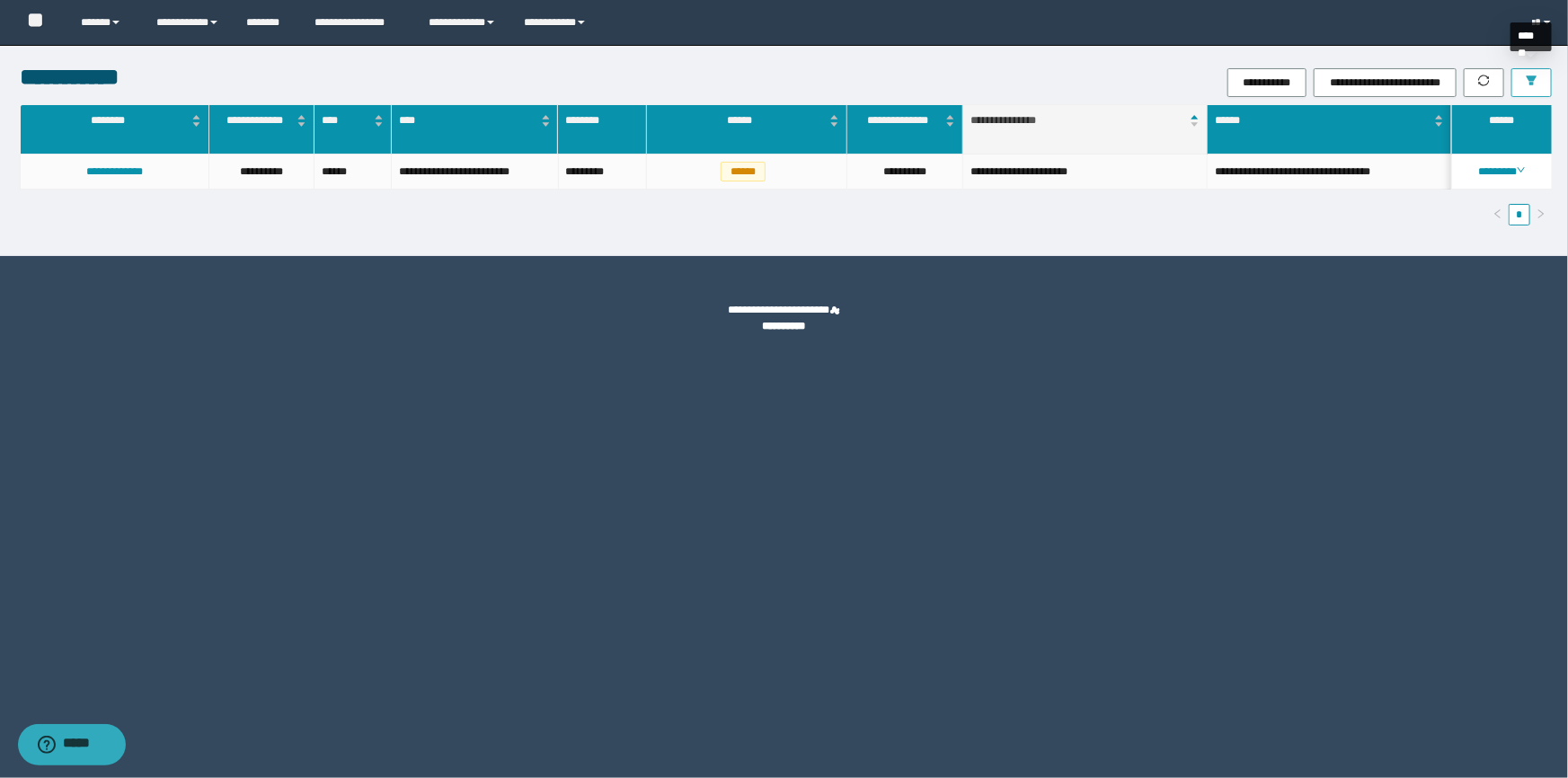click 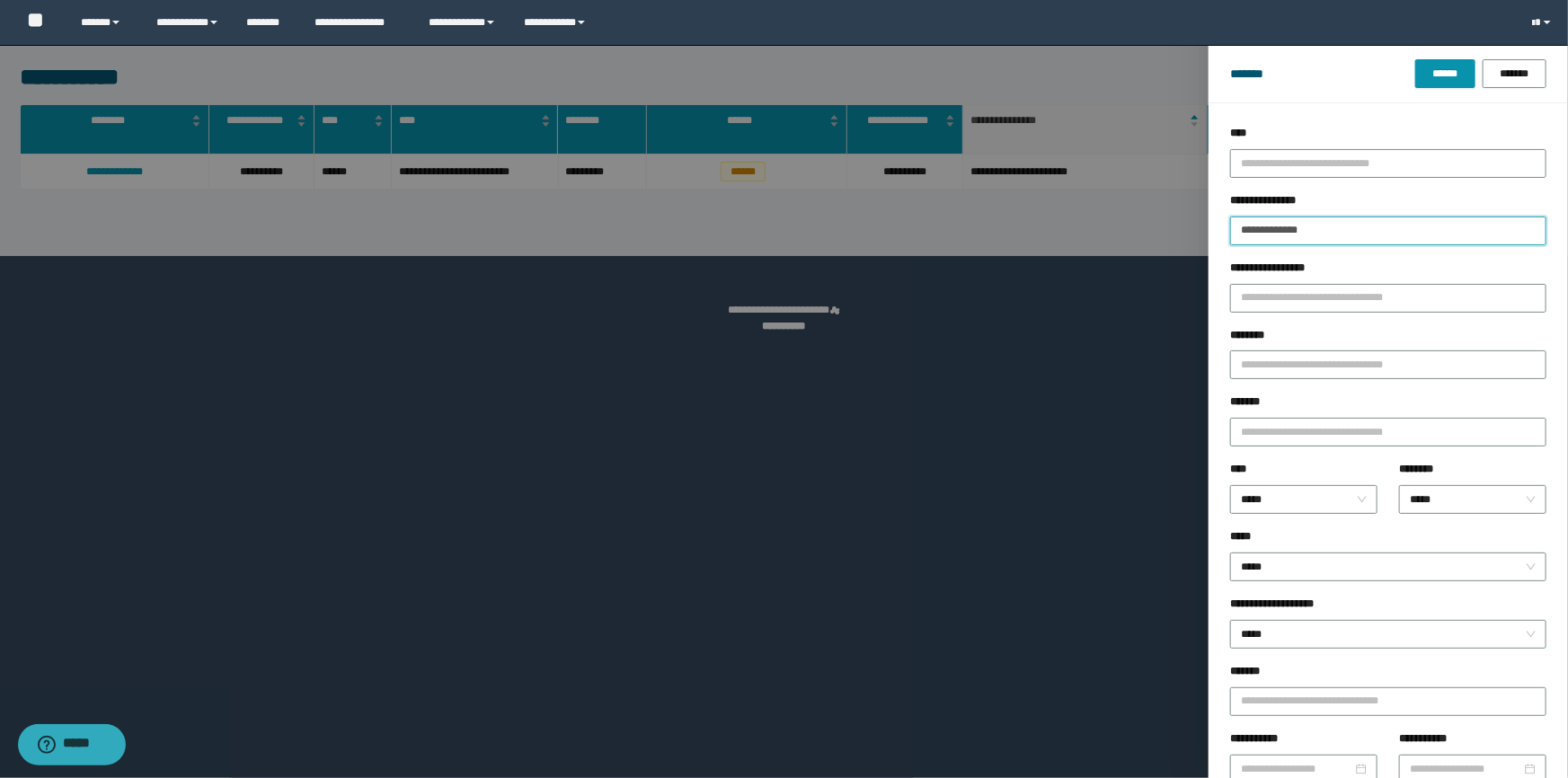 drag, startPoint x: 1240, startPoint y: 246, endPoint x: 1007, endPoint y: 218, distance: 234.6764 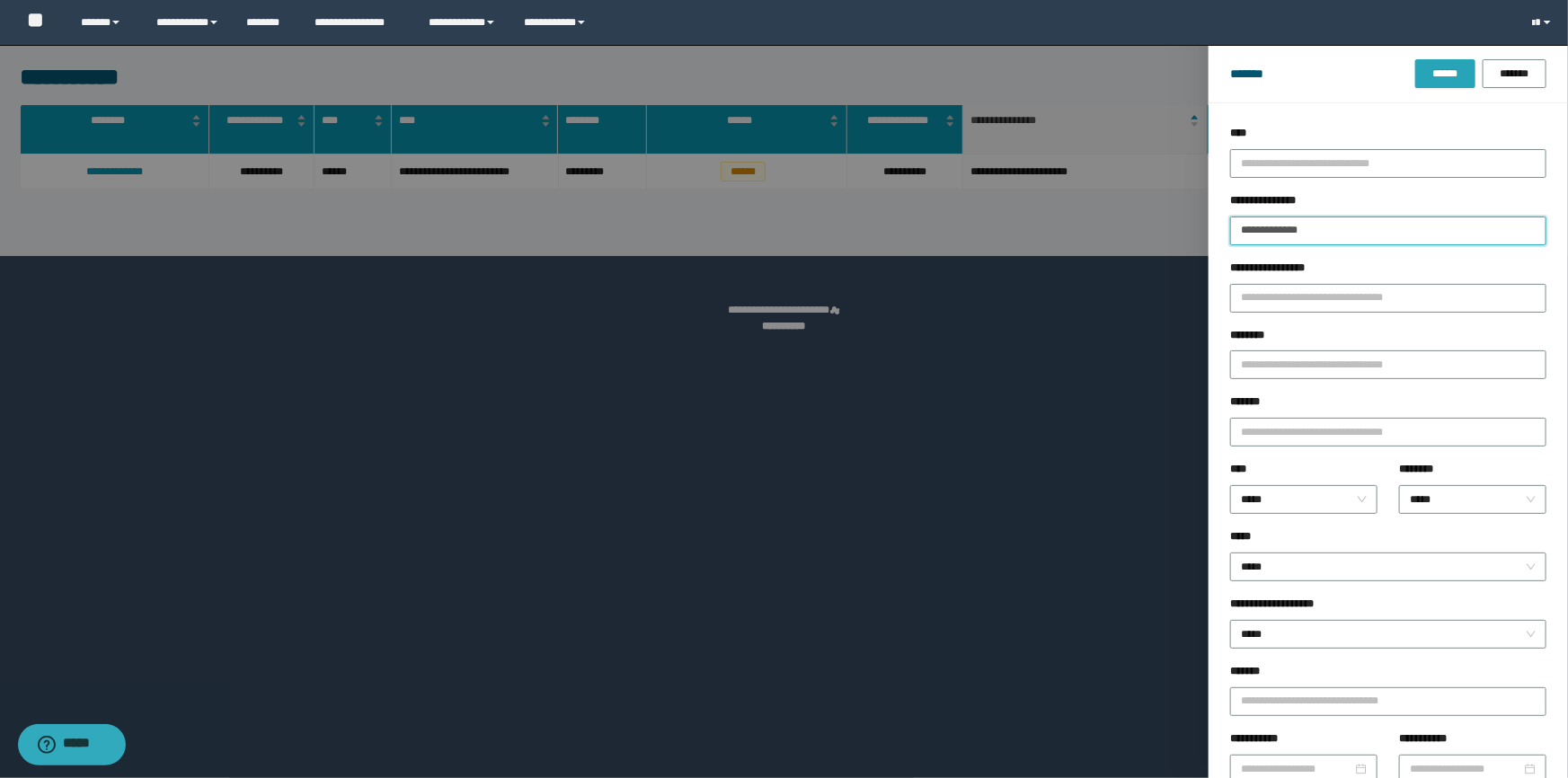 type on "**********" 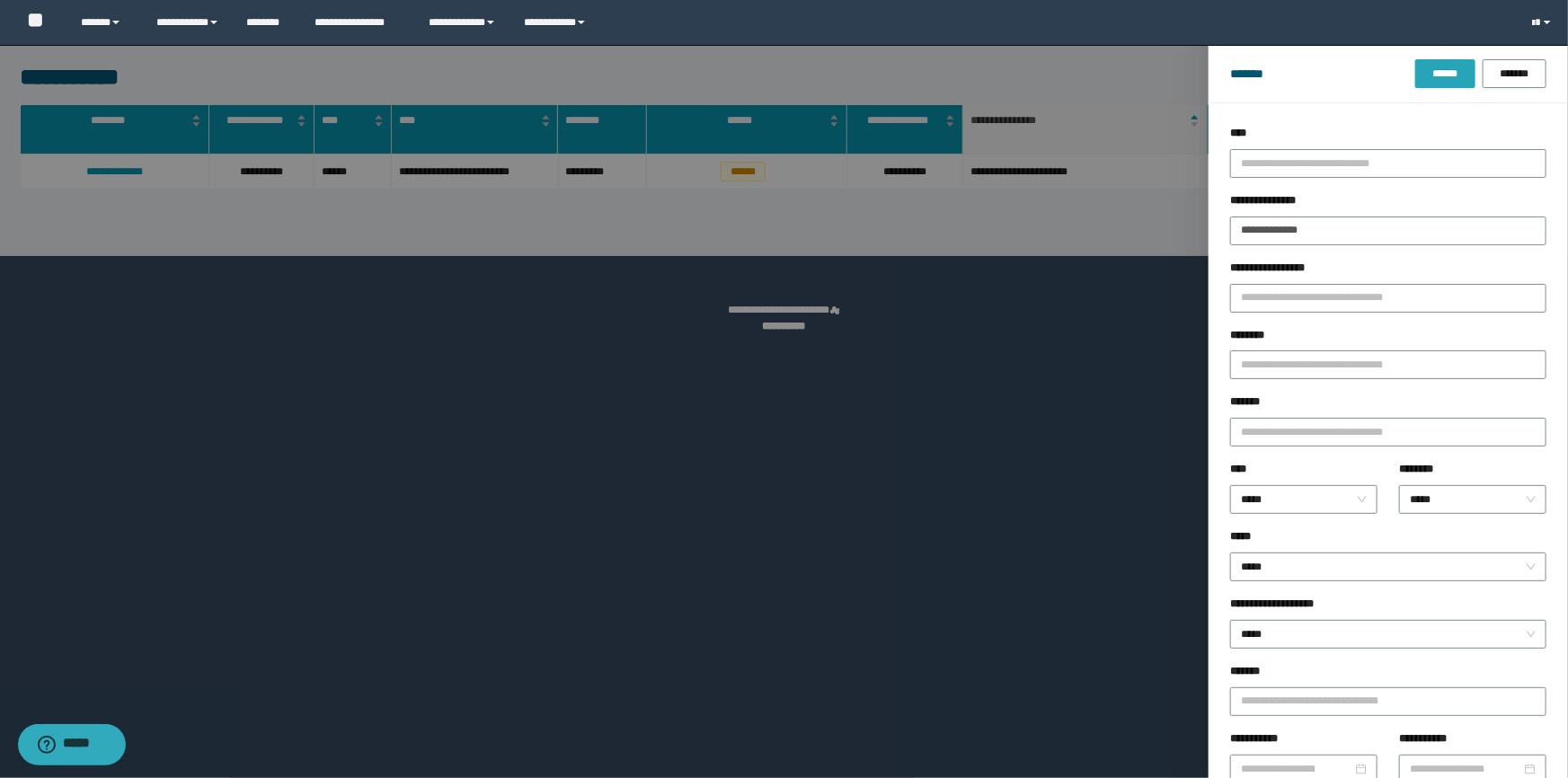 click on "******" at bounding box center [1445, 74] 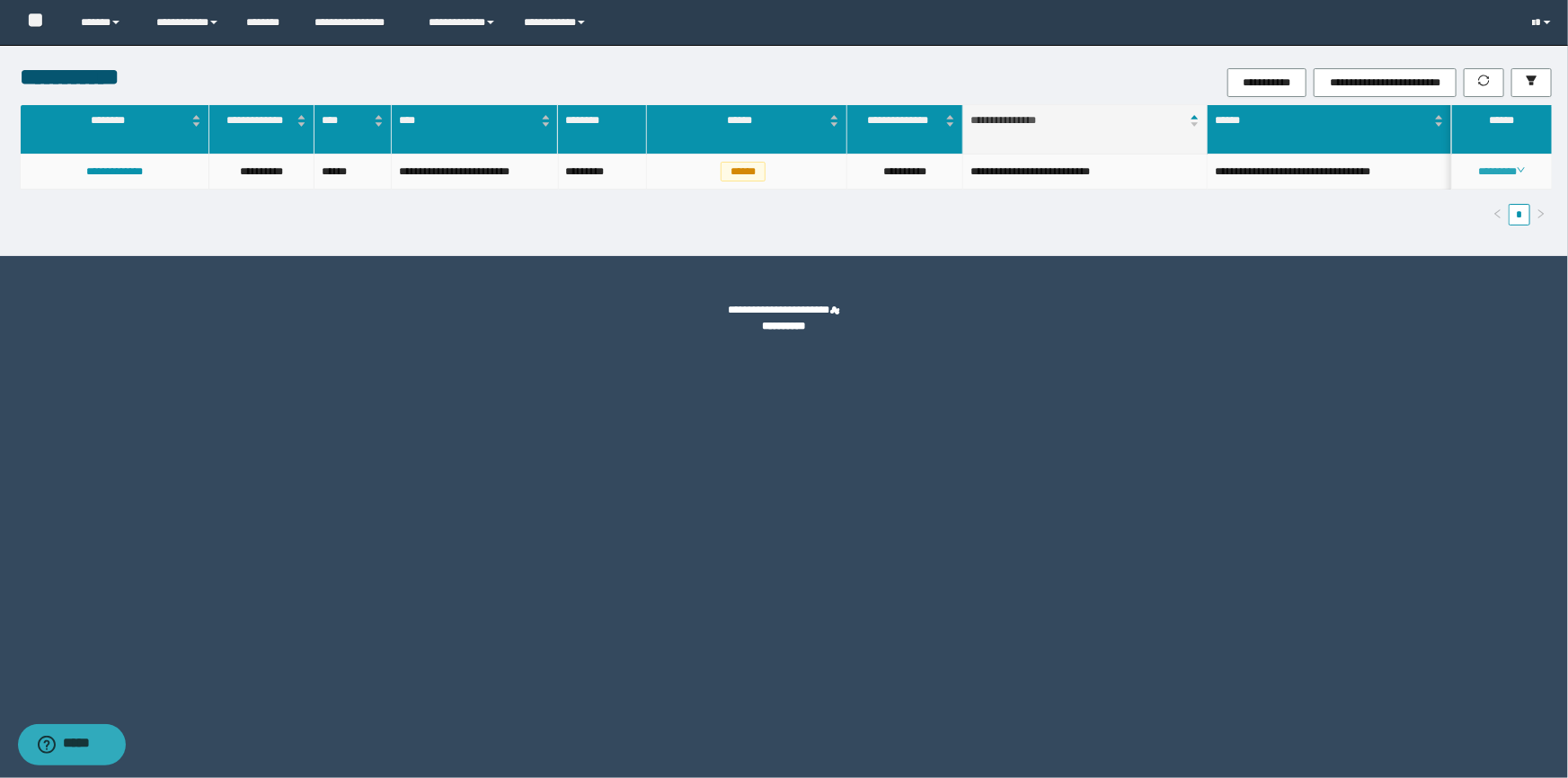 click on "********" at bounding box center (1502, 172) 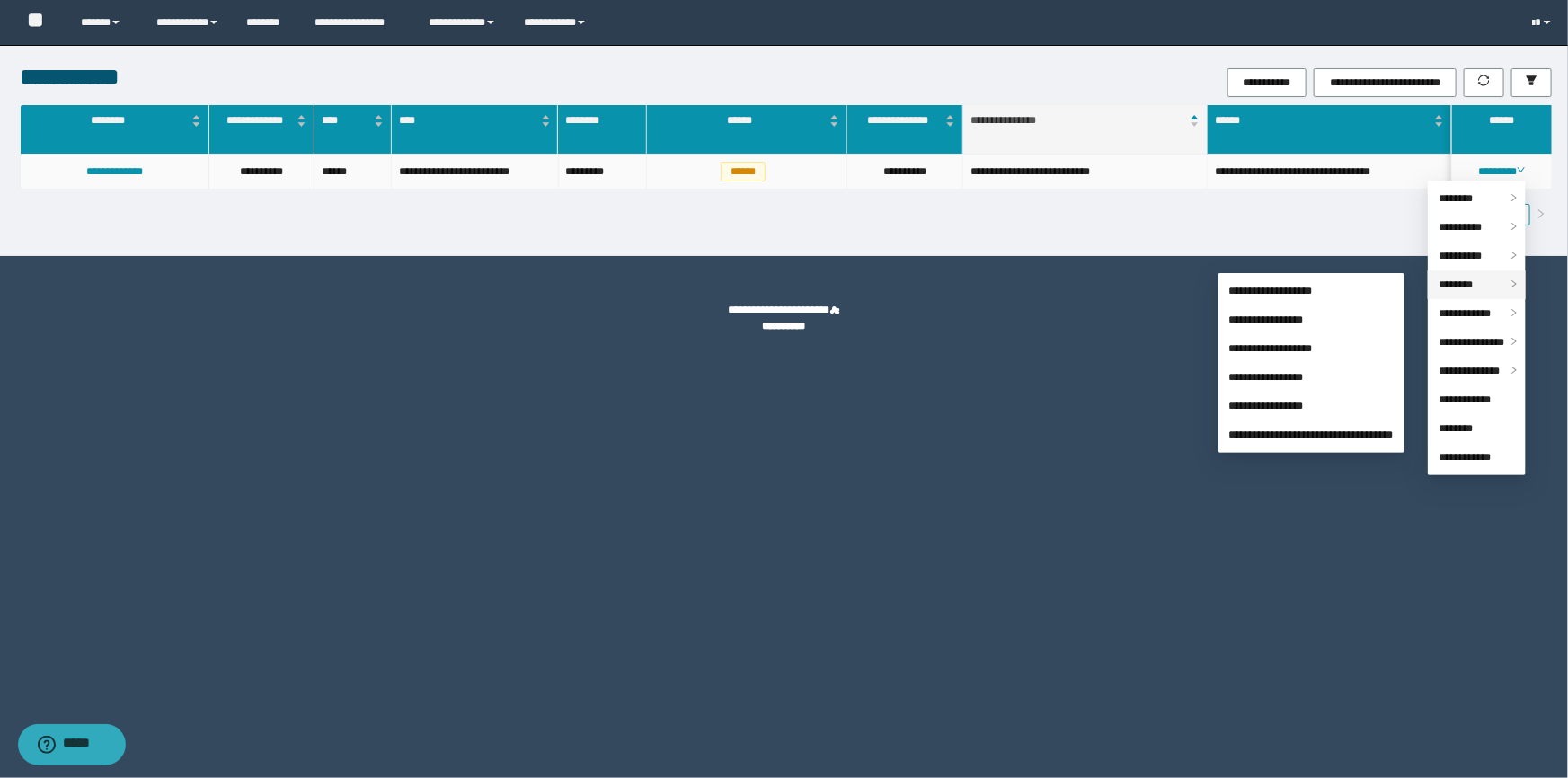 click on "********" at bounding box center [1456, 285] 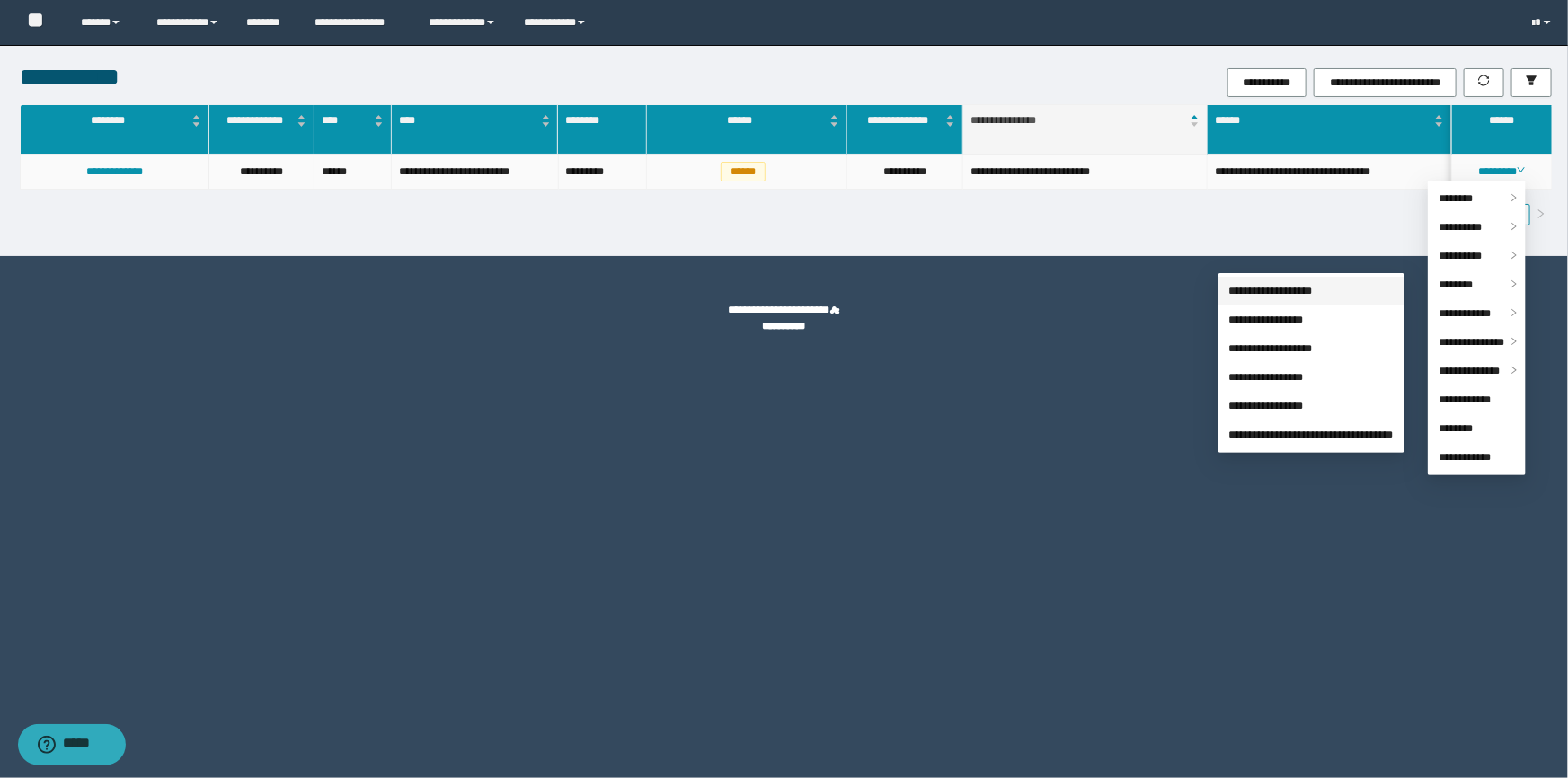 click on "**********" at bounding box center (1271, 291) 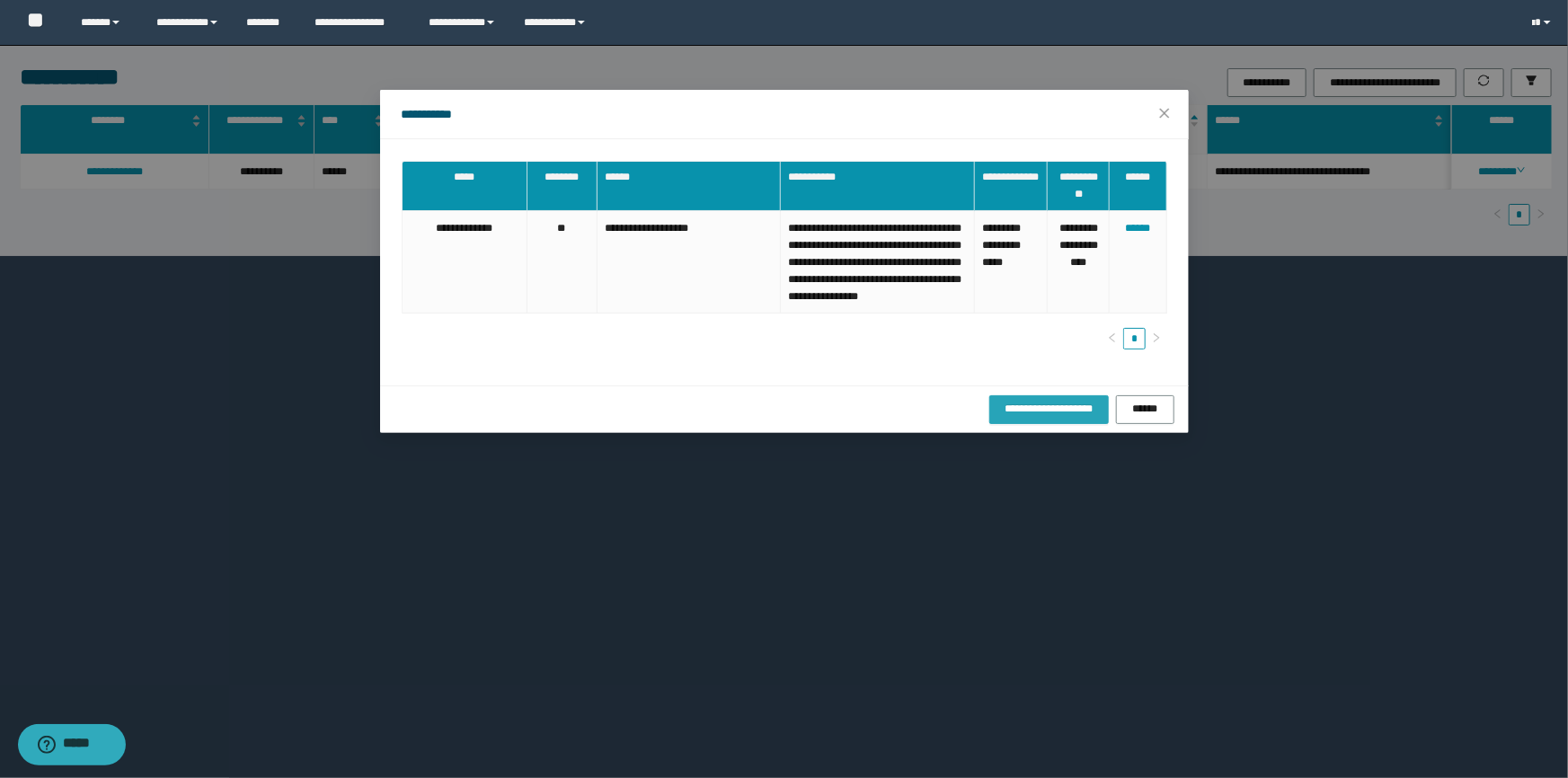 click on "**********" at bounding box center [1049, 409] 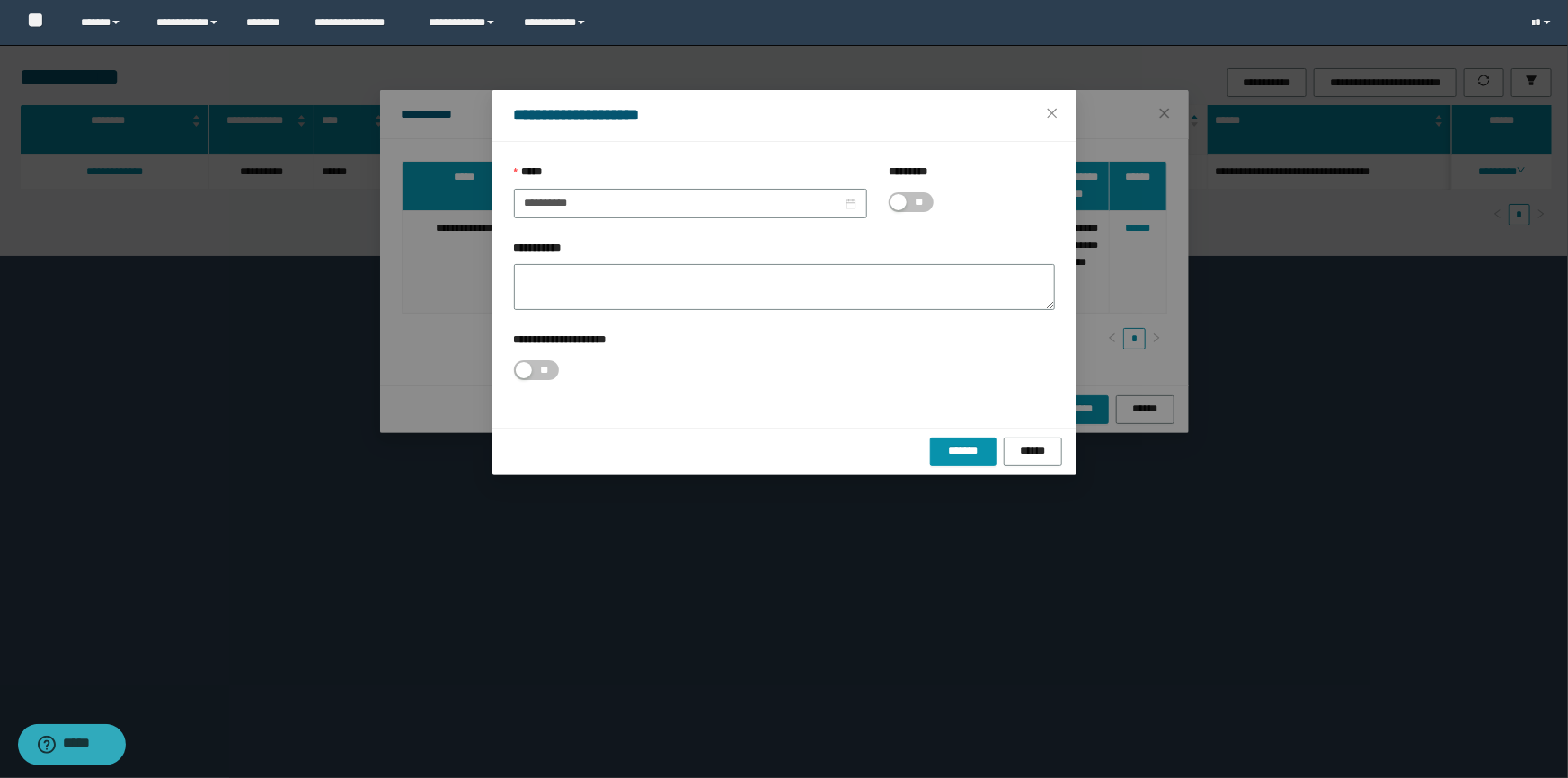 click at bounding box center [899, 202] 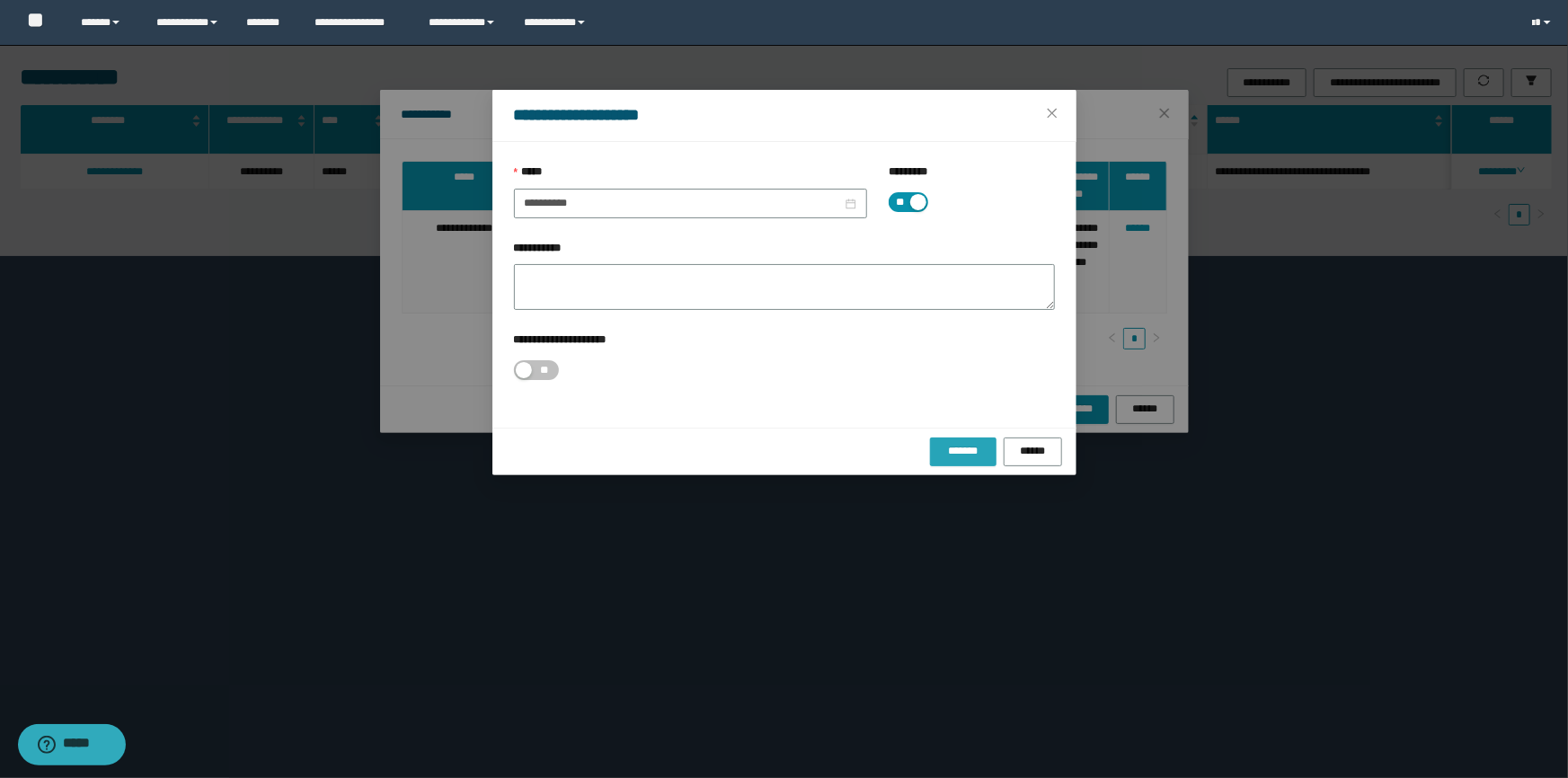 click on "*******" at bounding box center (963, 452) 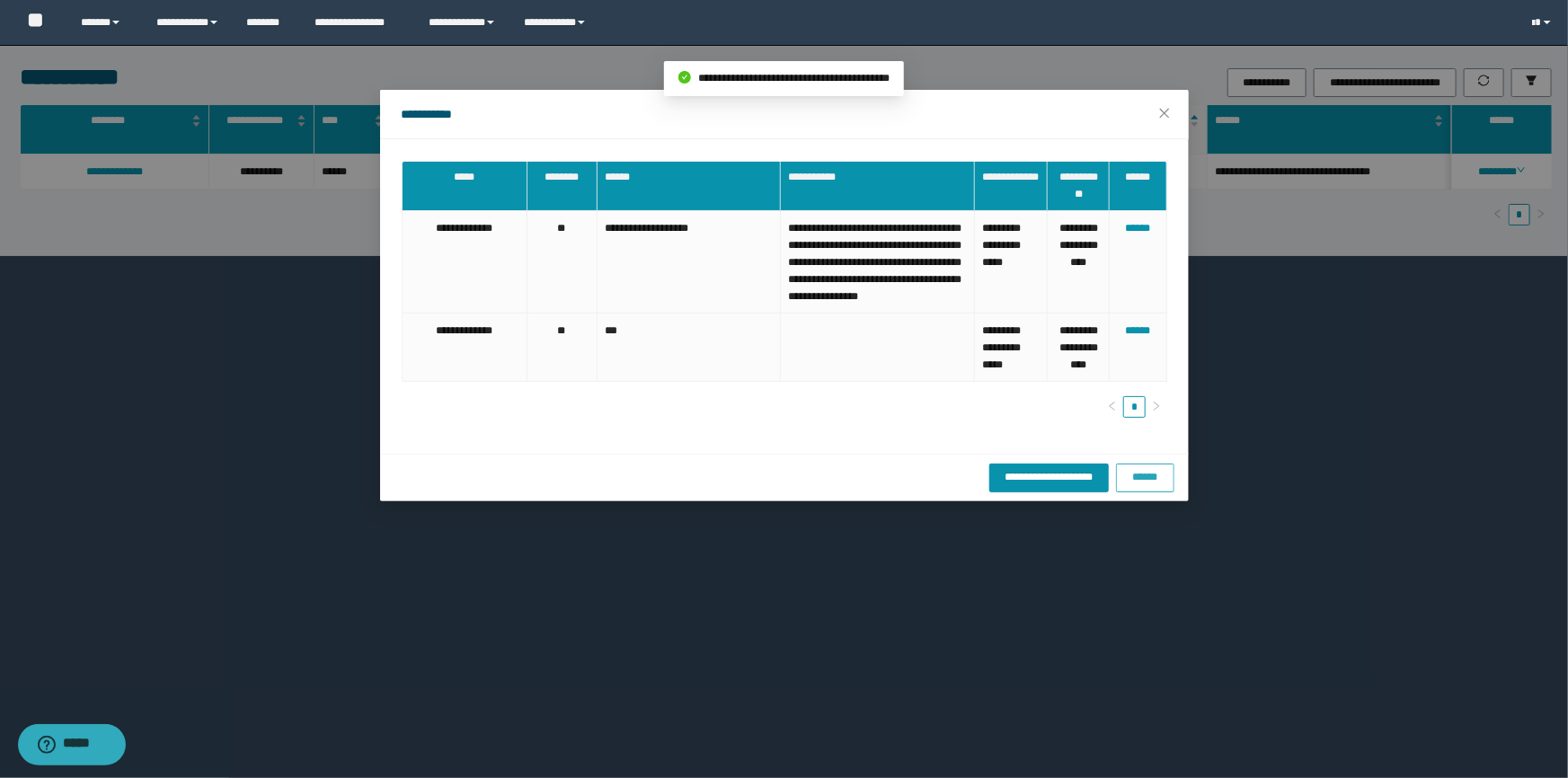 click on "******" at bounding box center (1145, 477) 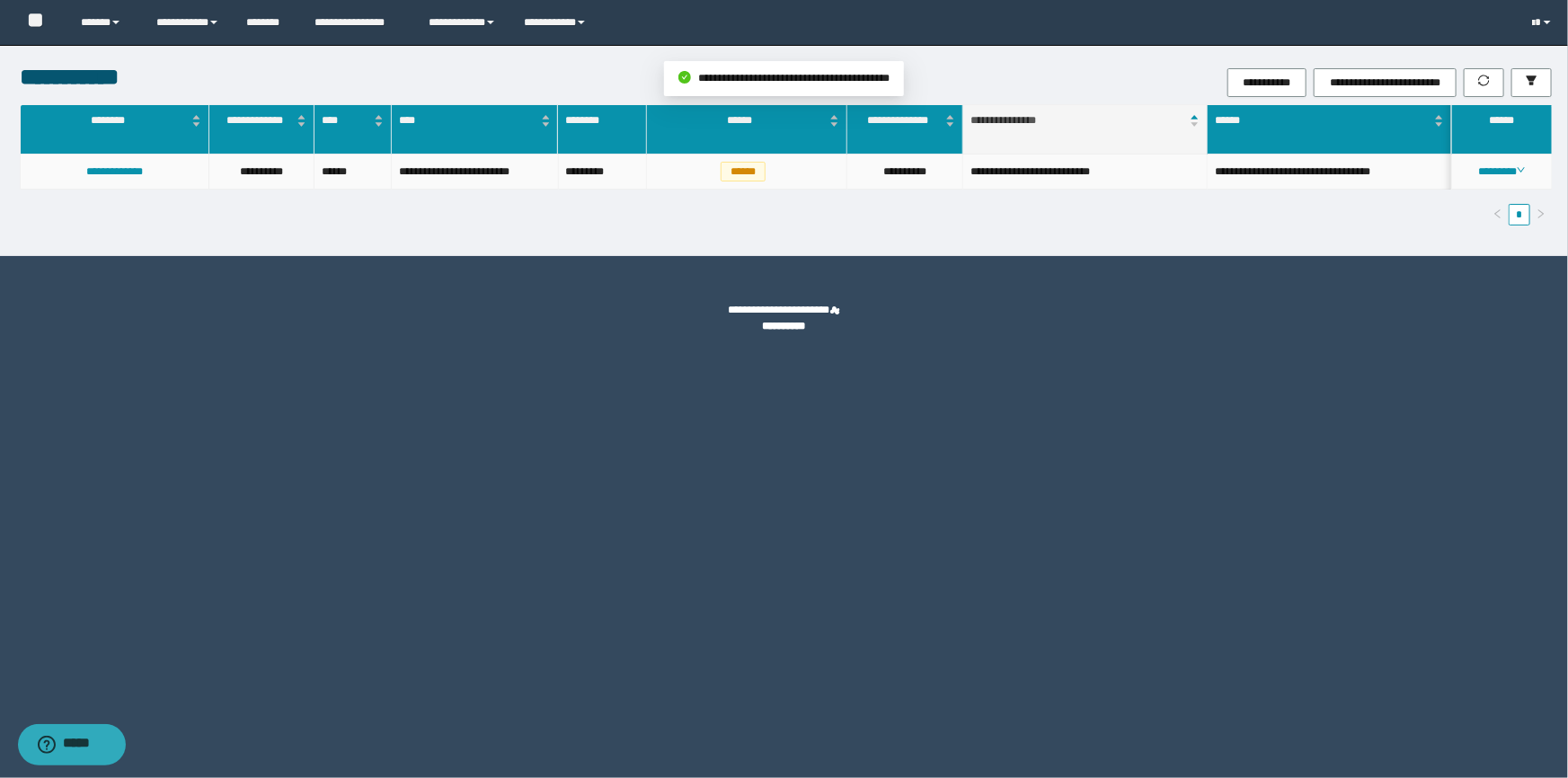 click on "********" at bounding box center (1502, 172) 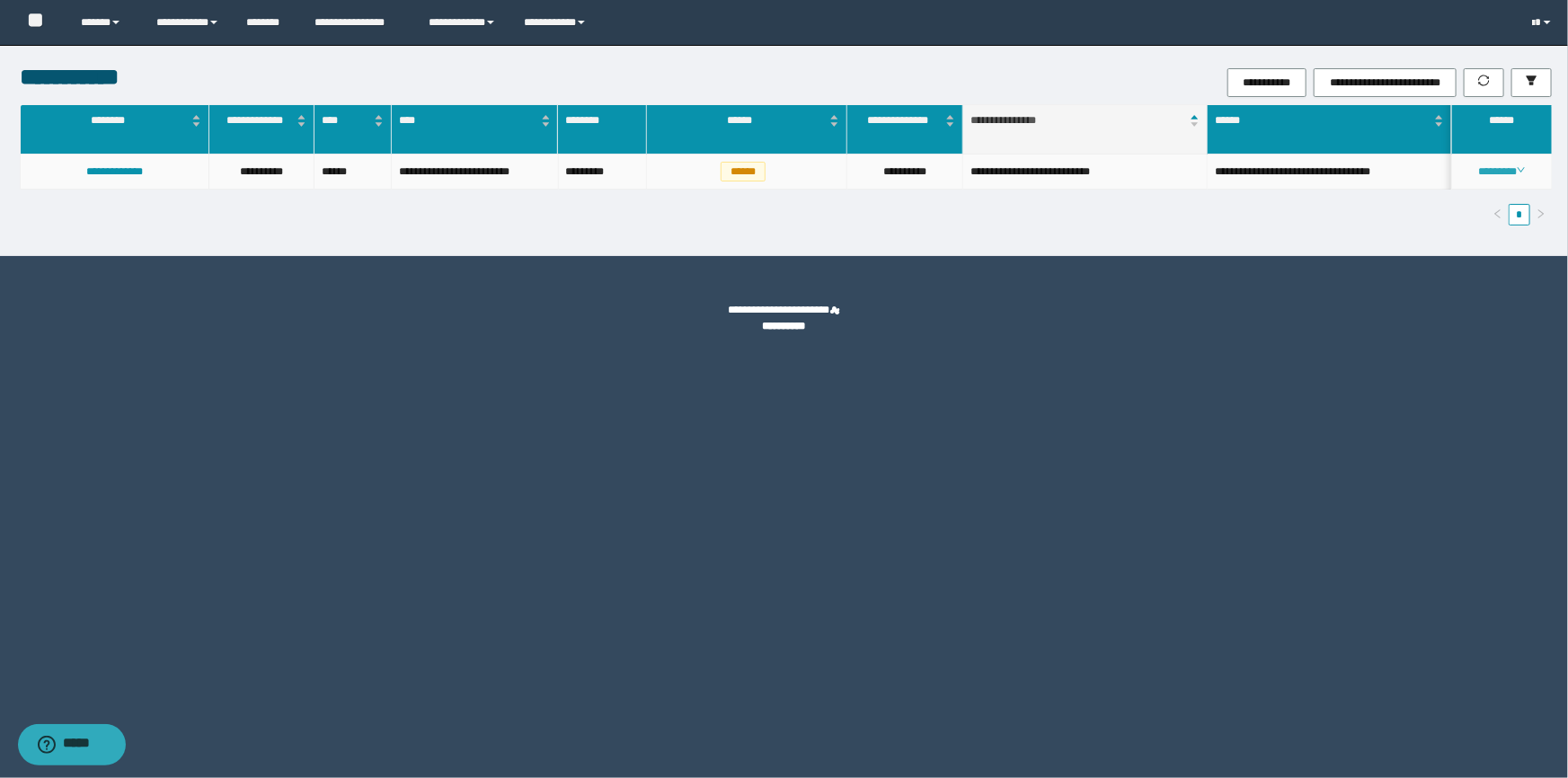 click on "********" at bounding box center [1502, 172] 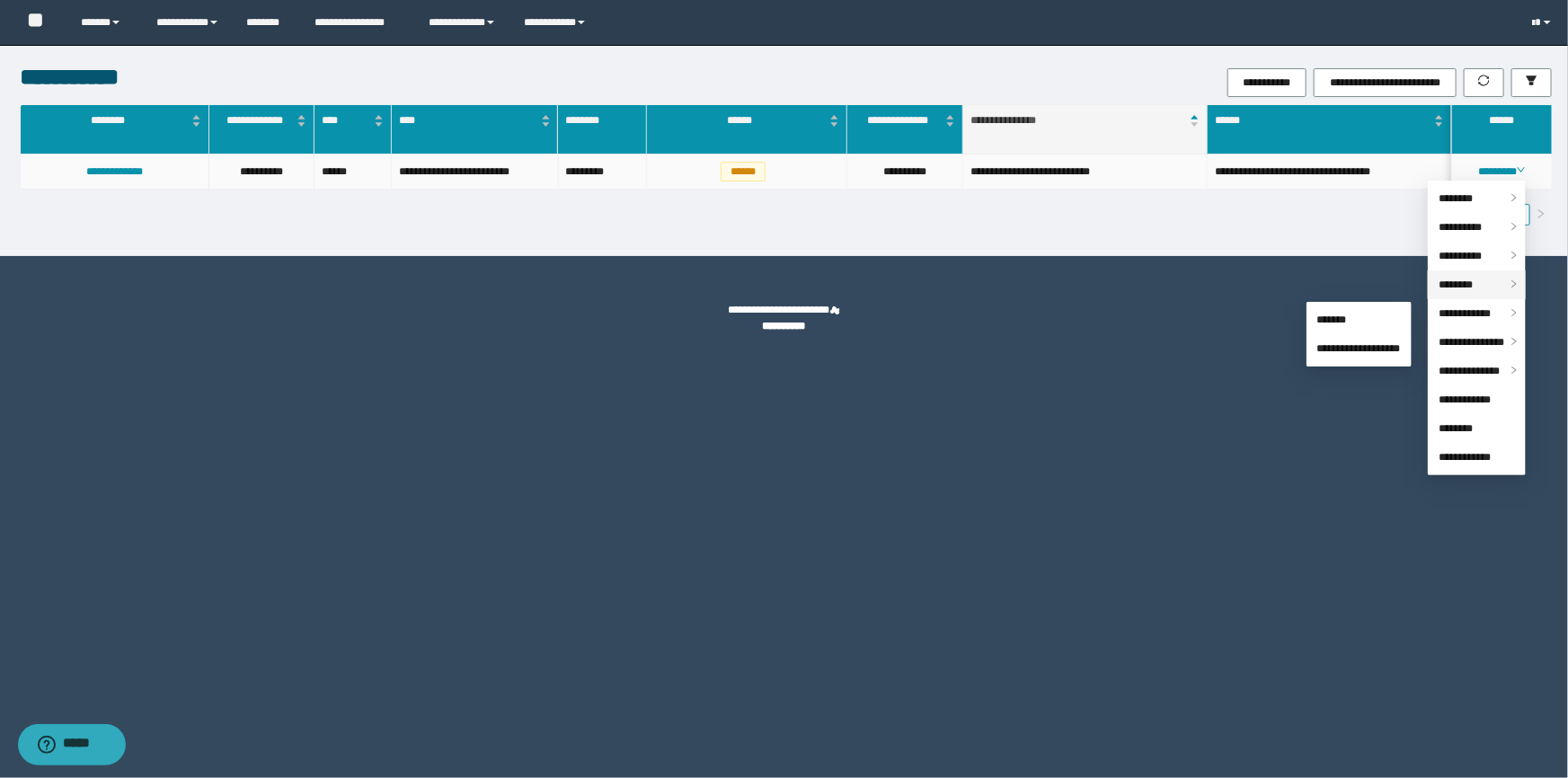 click on "********" at bounding box center (1456, 285) 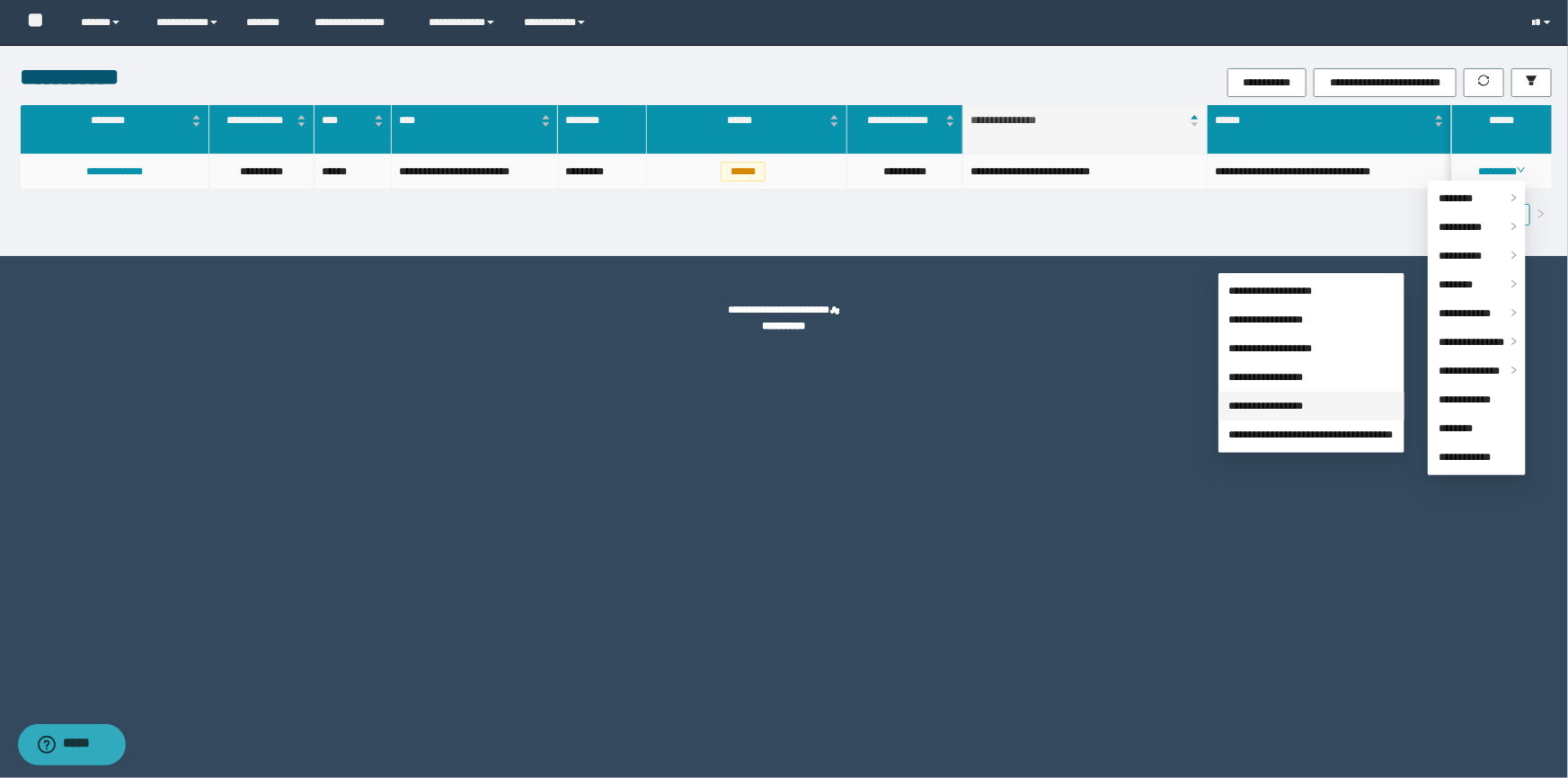 click on "**********" at bounding box center [1266, 406] 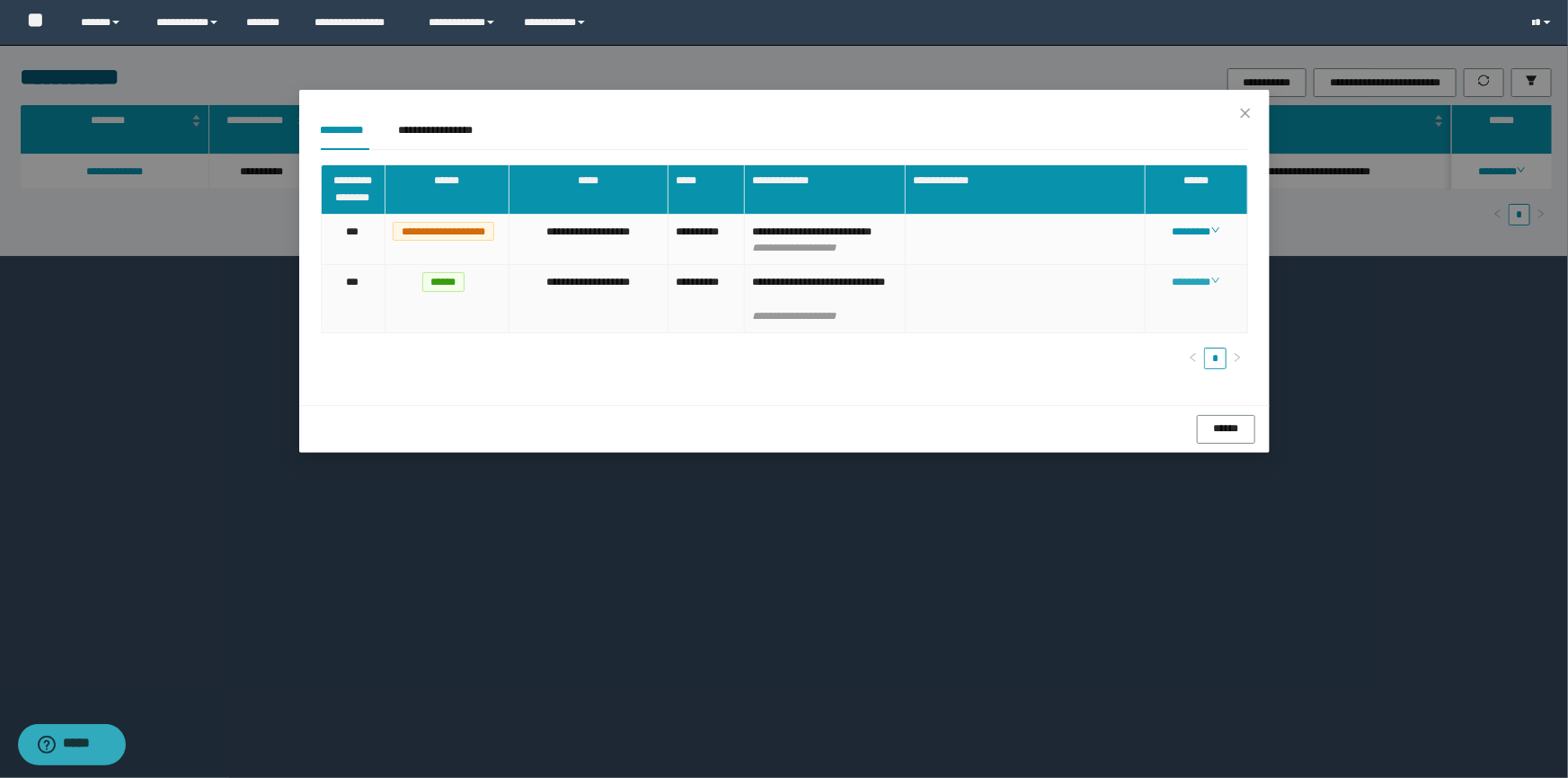 click on "********" at bounding box center [1196, 282] 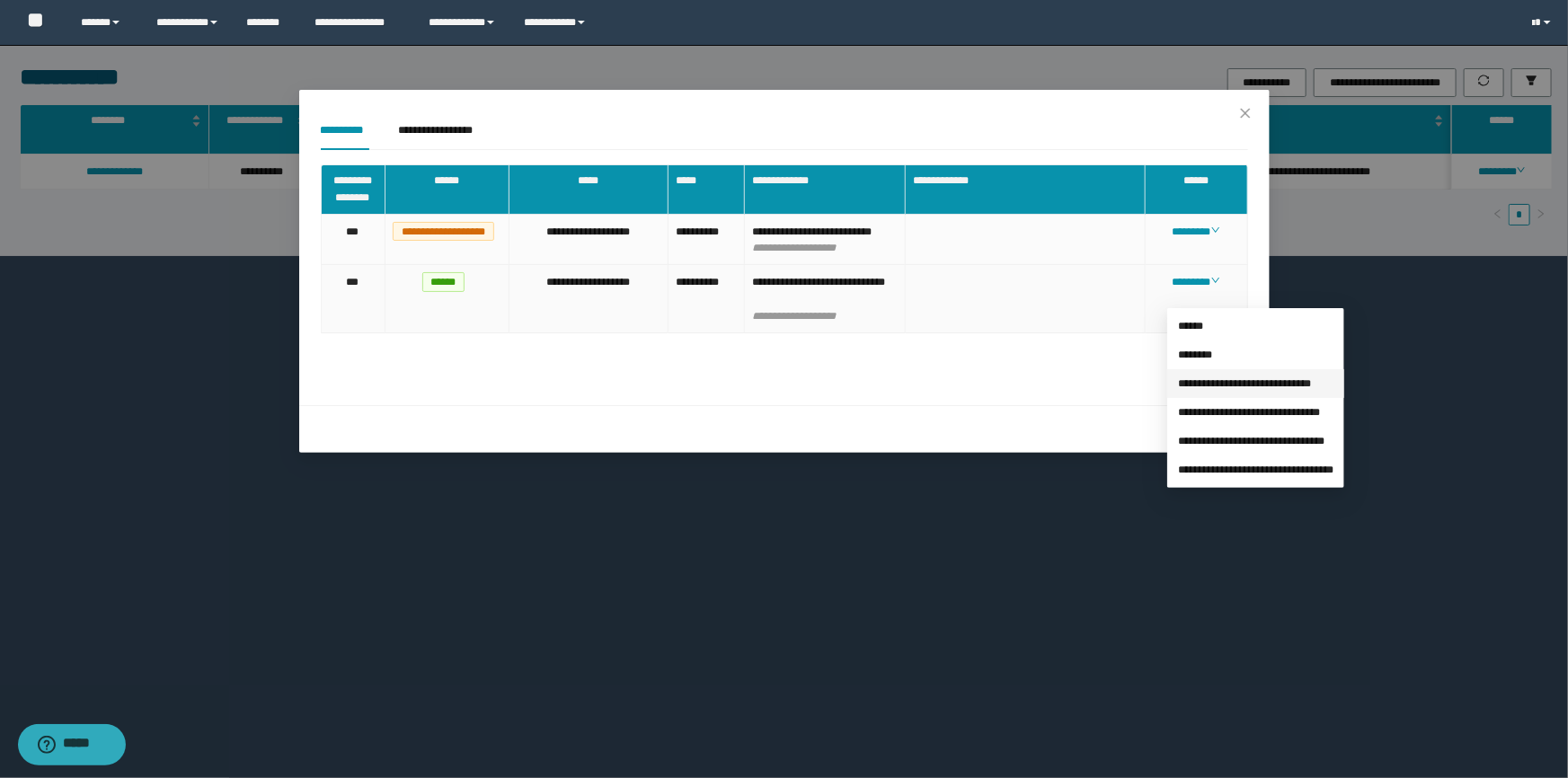 click on "**********" at bounding box center (1245, 384) 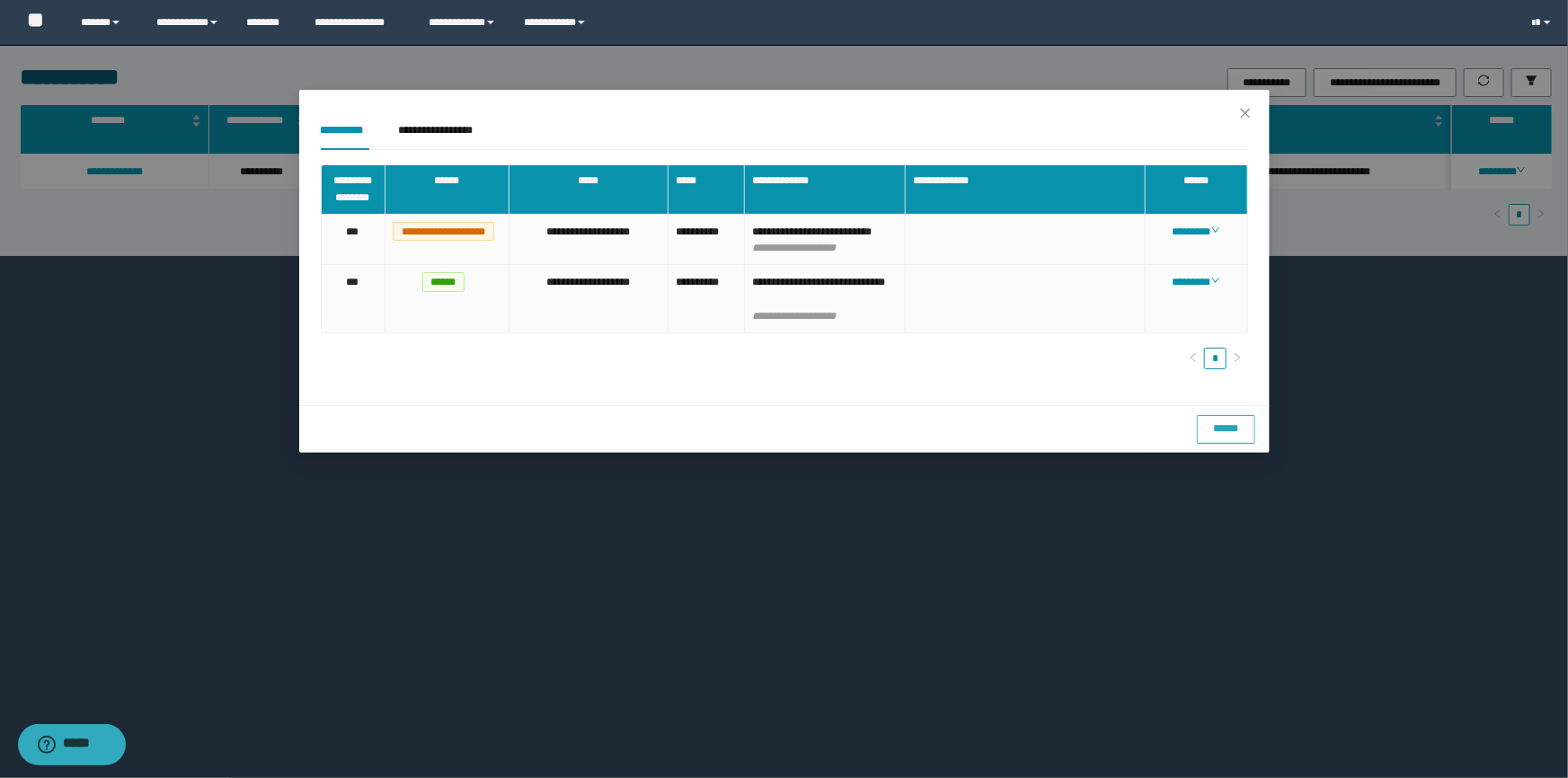 click on "******" at bounding box center (1226, 429) 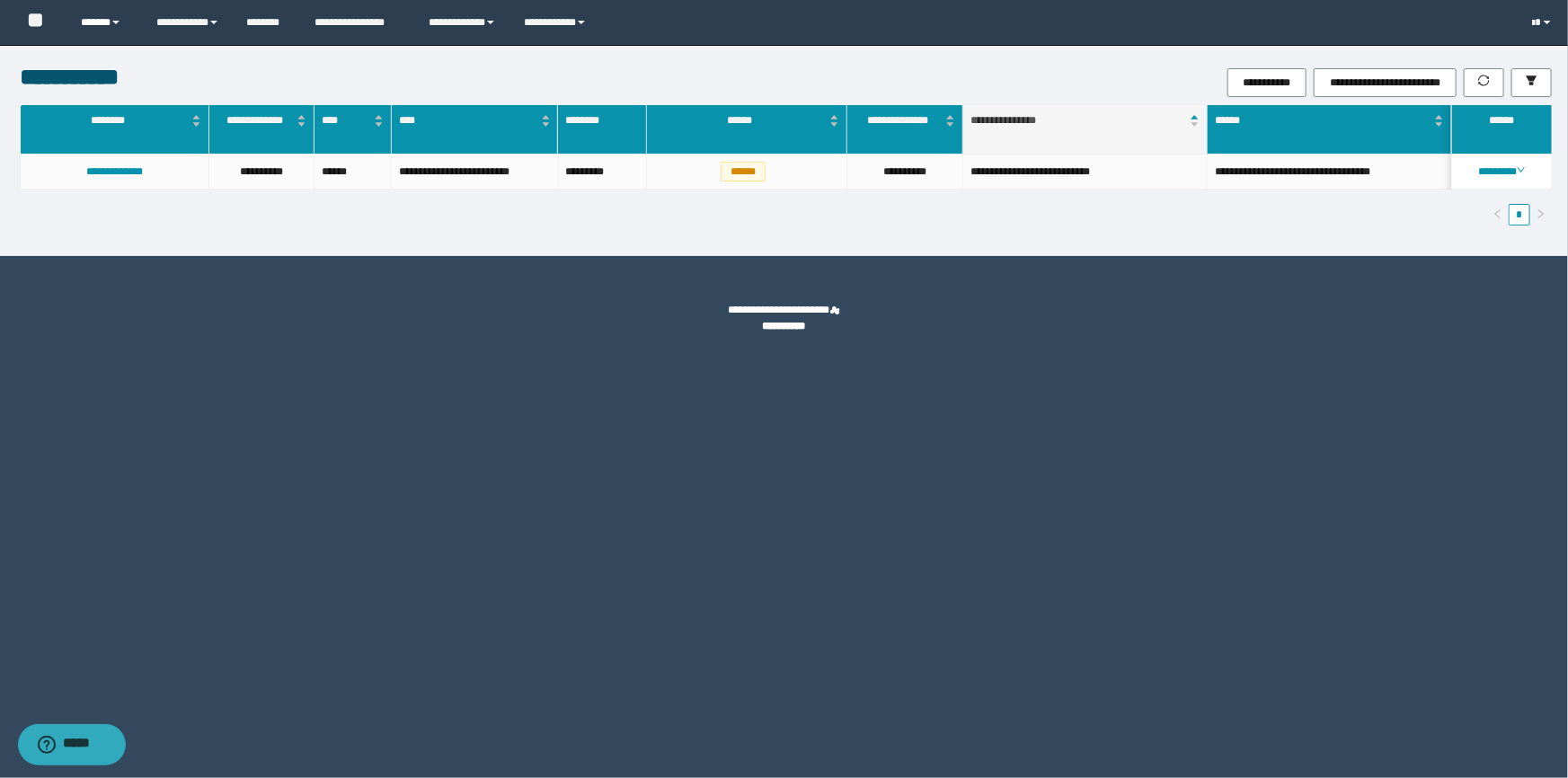 drag, startPoint x: 107, startPoint y: 28, endPoint x: 116, endPoint y: 54, distance: 27.513633 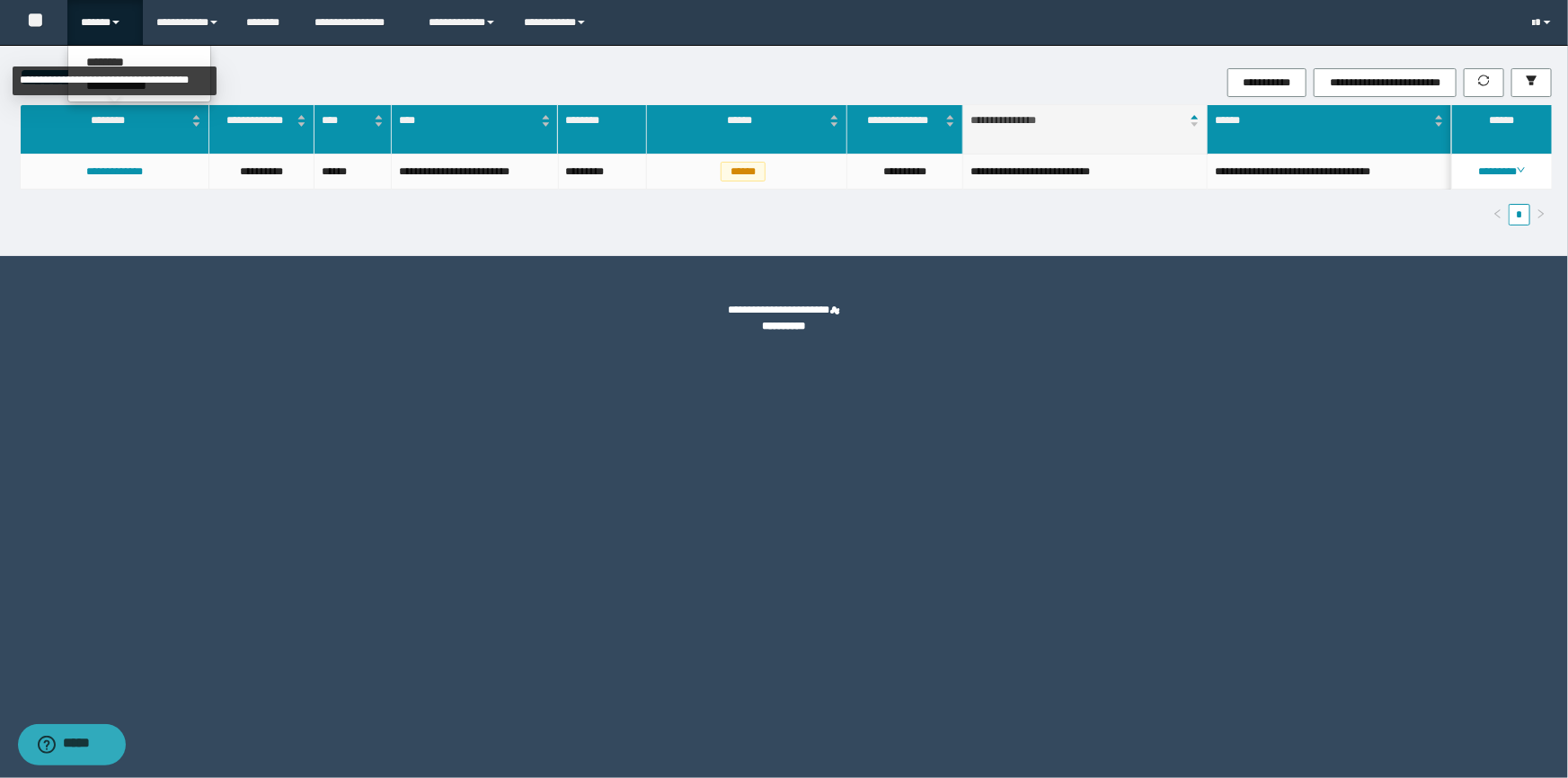 click on "**********" at bounding box center [114, 81] 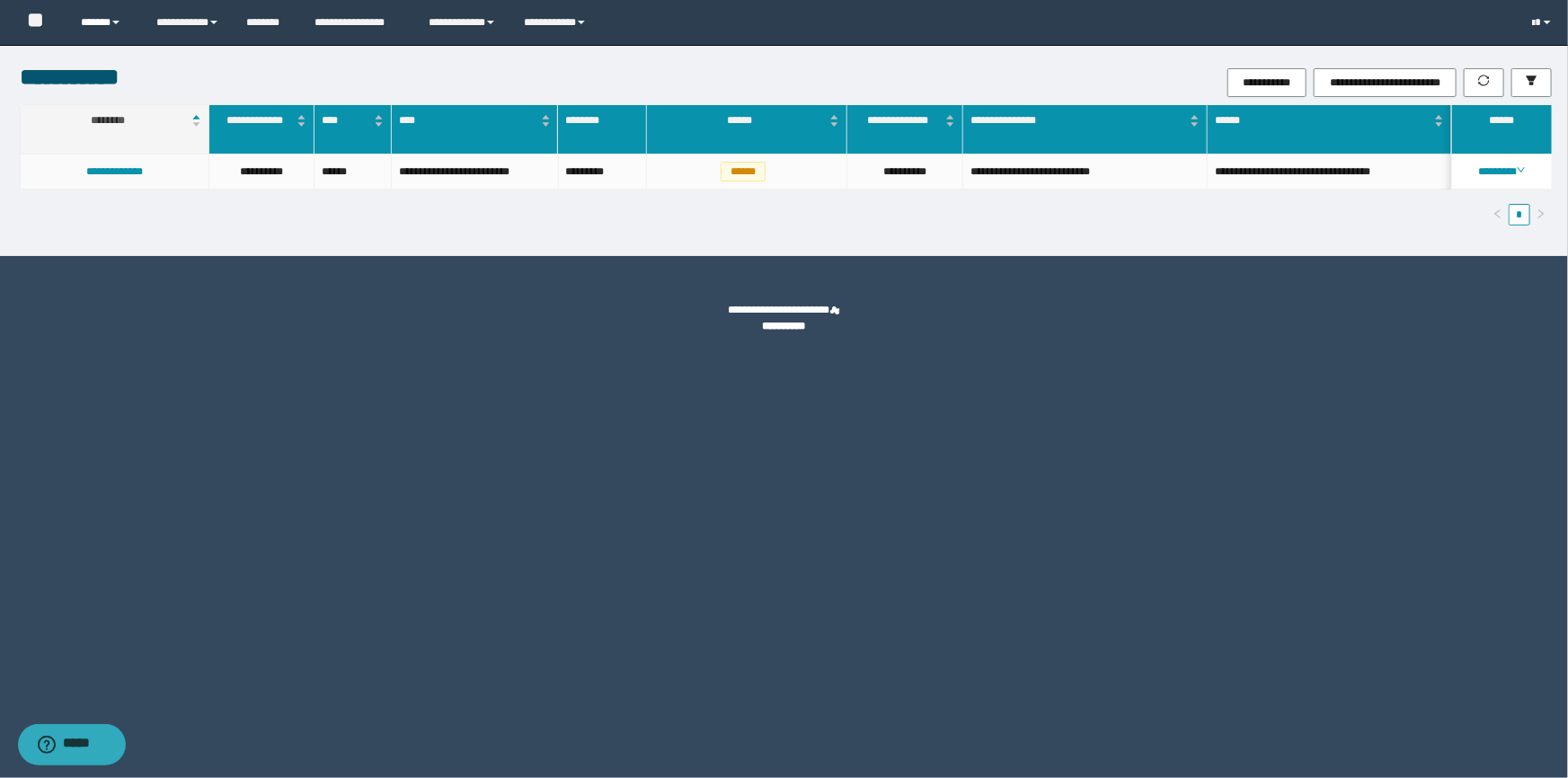 click on "******" at bounding box center [105, 22] 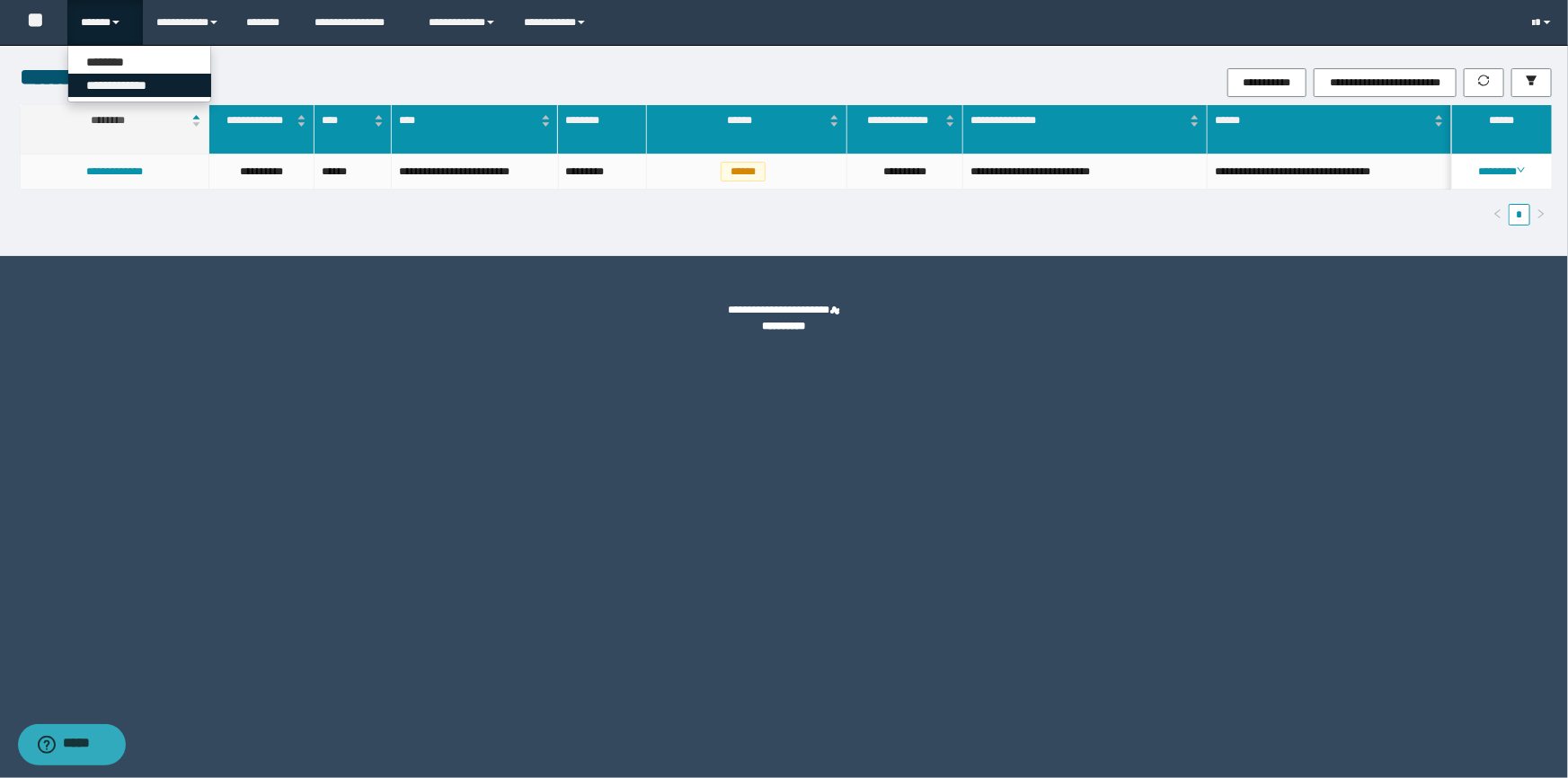 click on "**********" at bounding box center [139, 85] 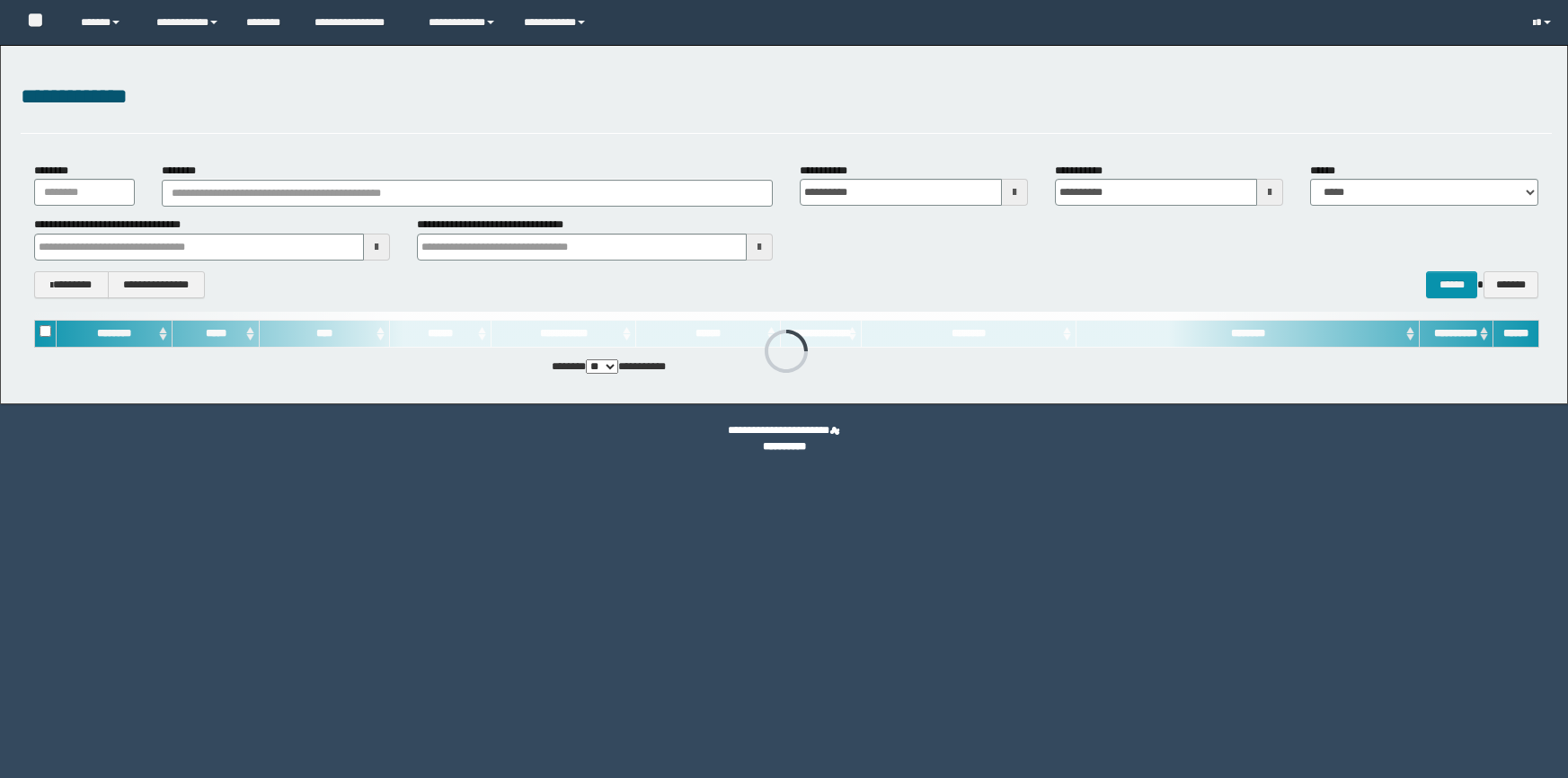 scroll, scrollTop: 0, scrollLeft: 0, axis: both 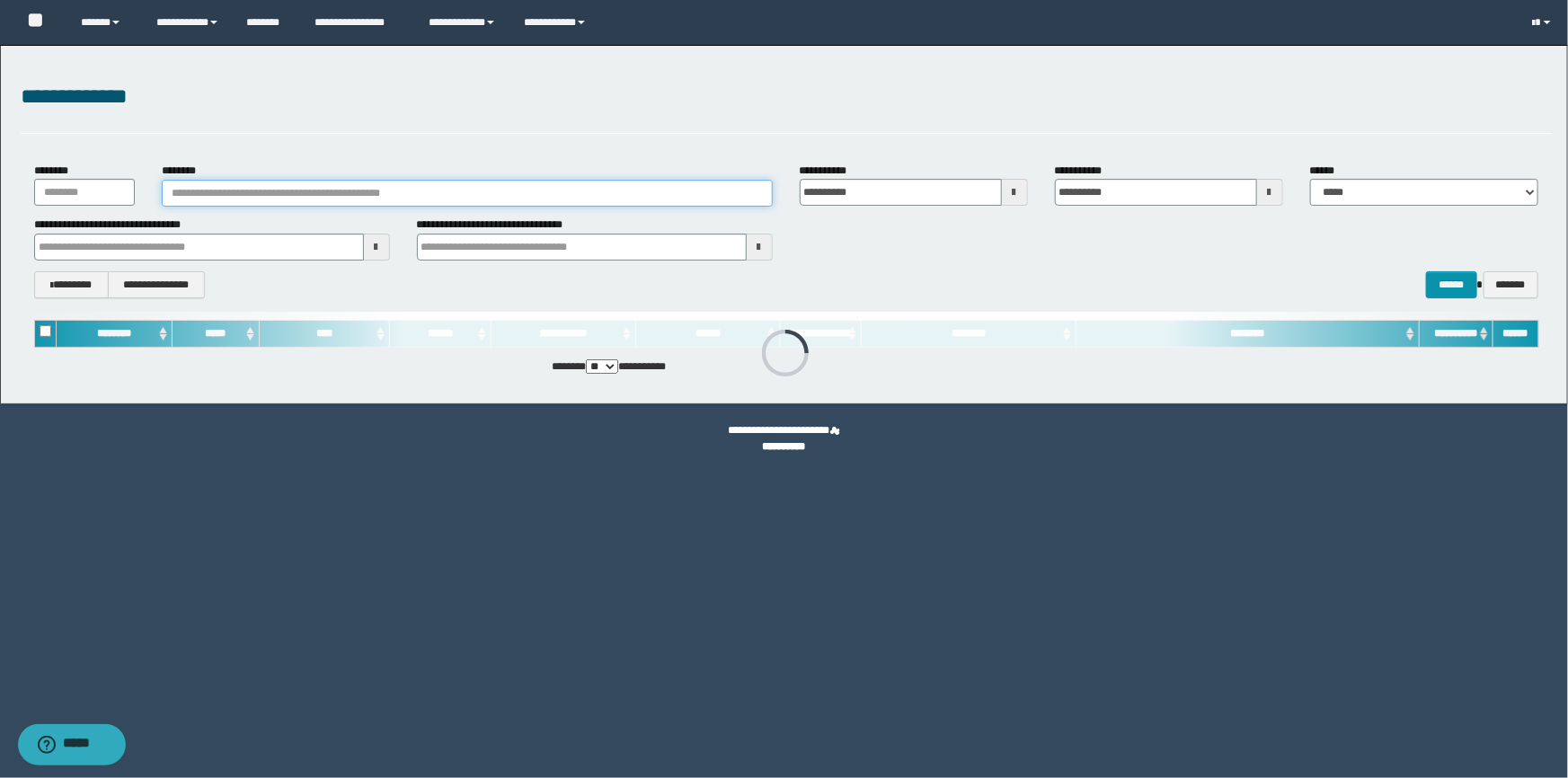 click on "********" at bounding box center [467, 193] 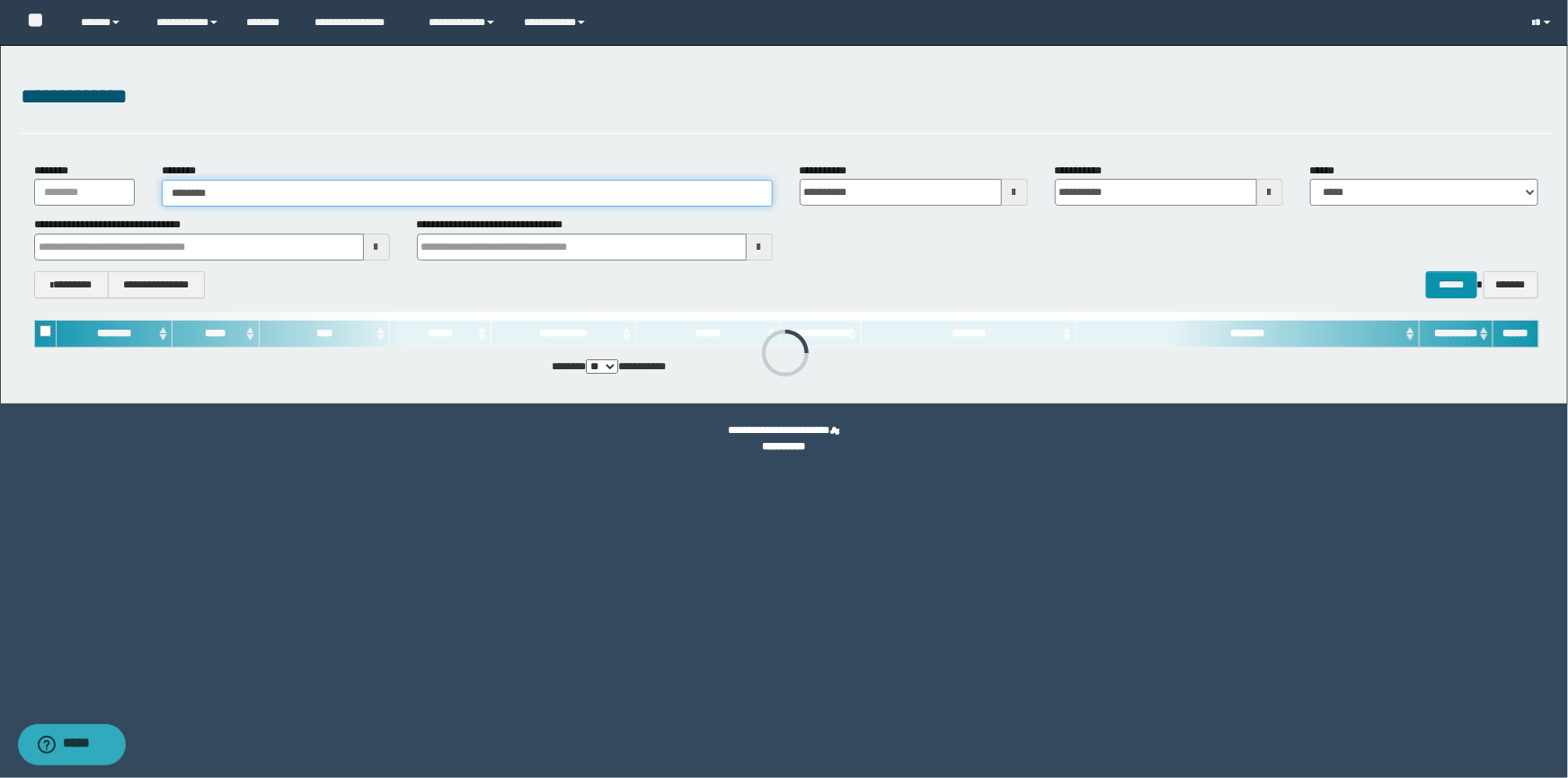 type on "********" 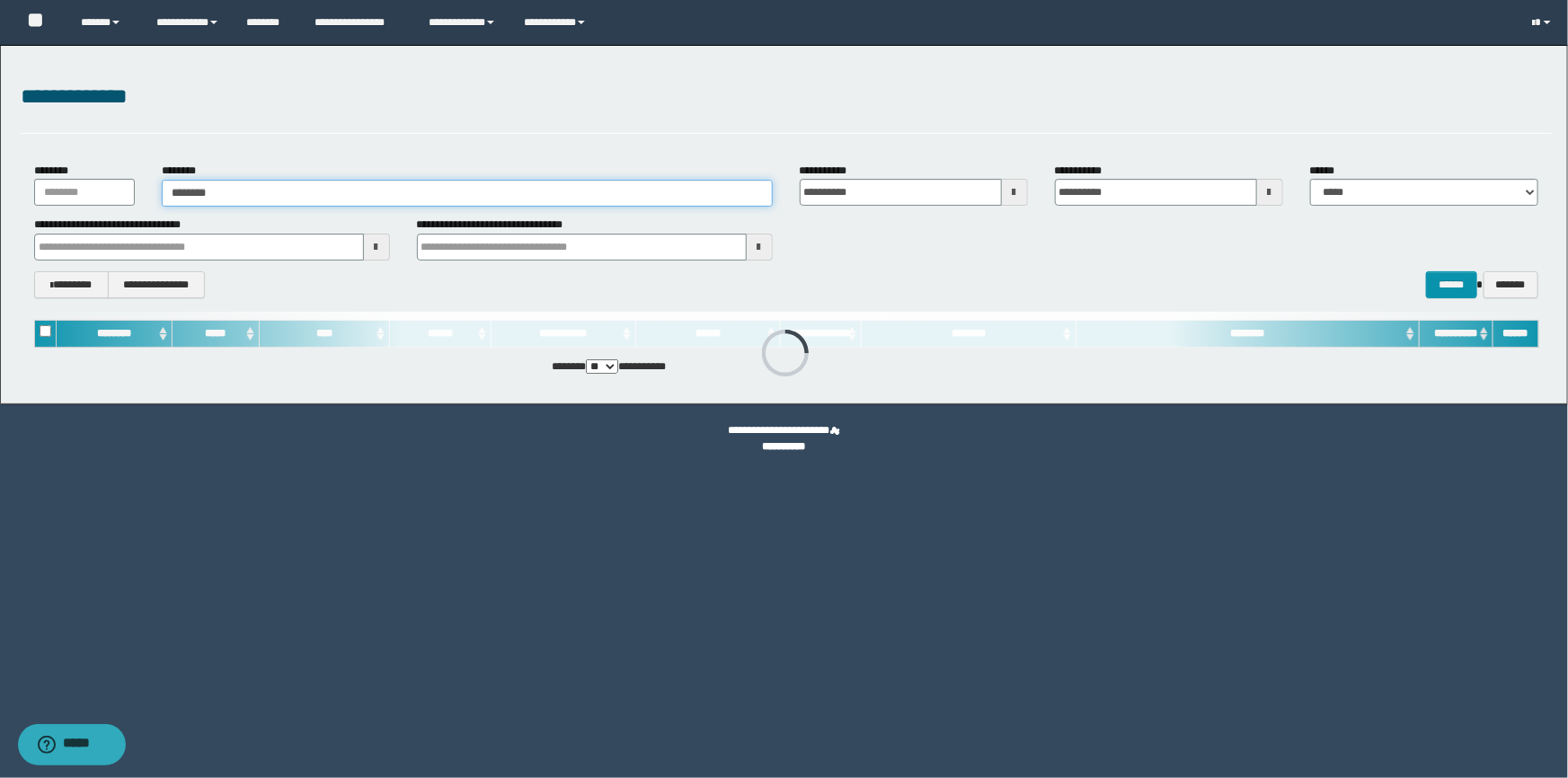 type on "********" 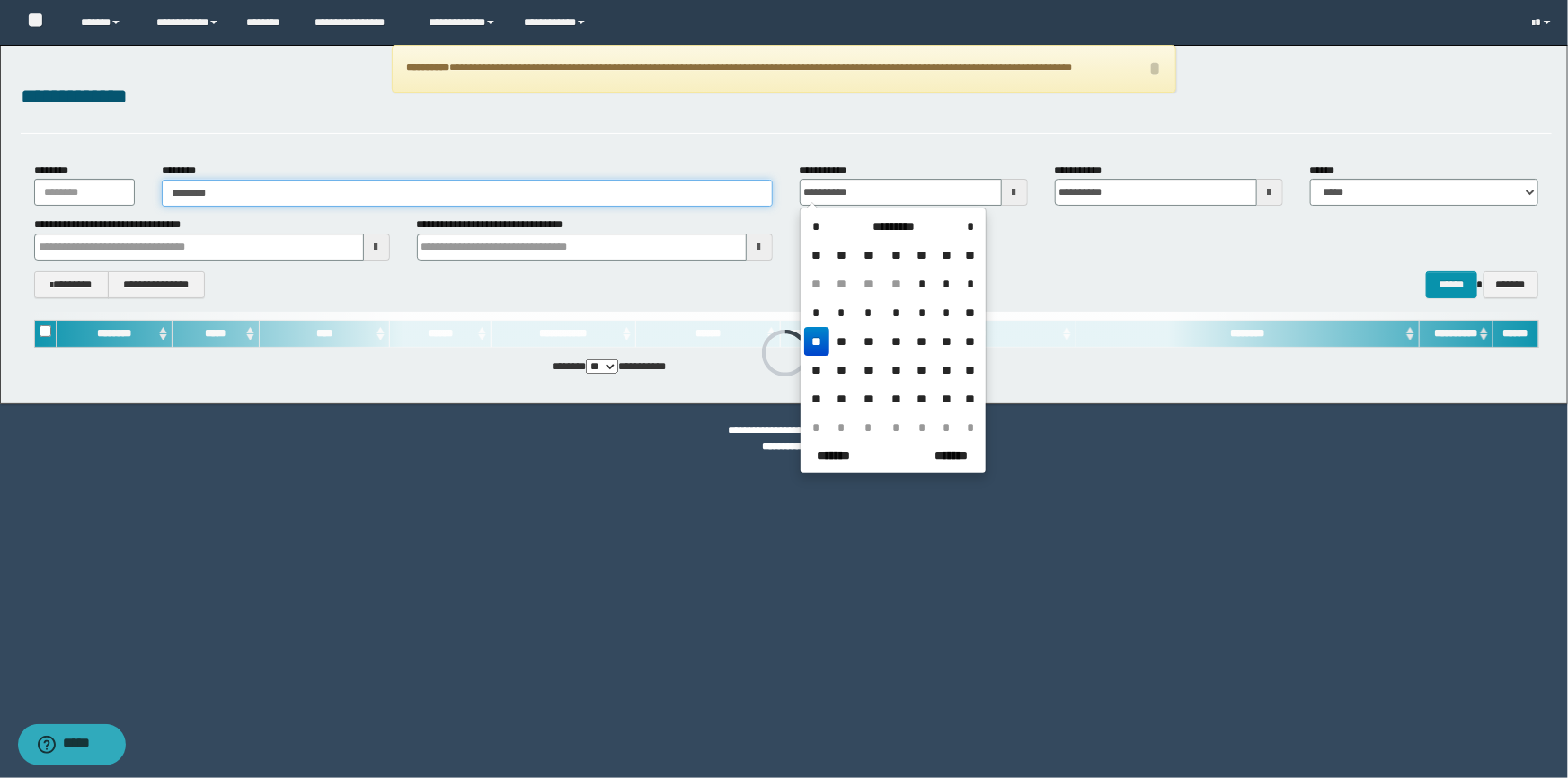 type on "********" 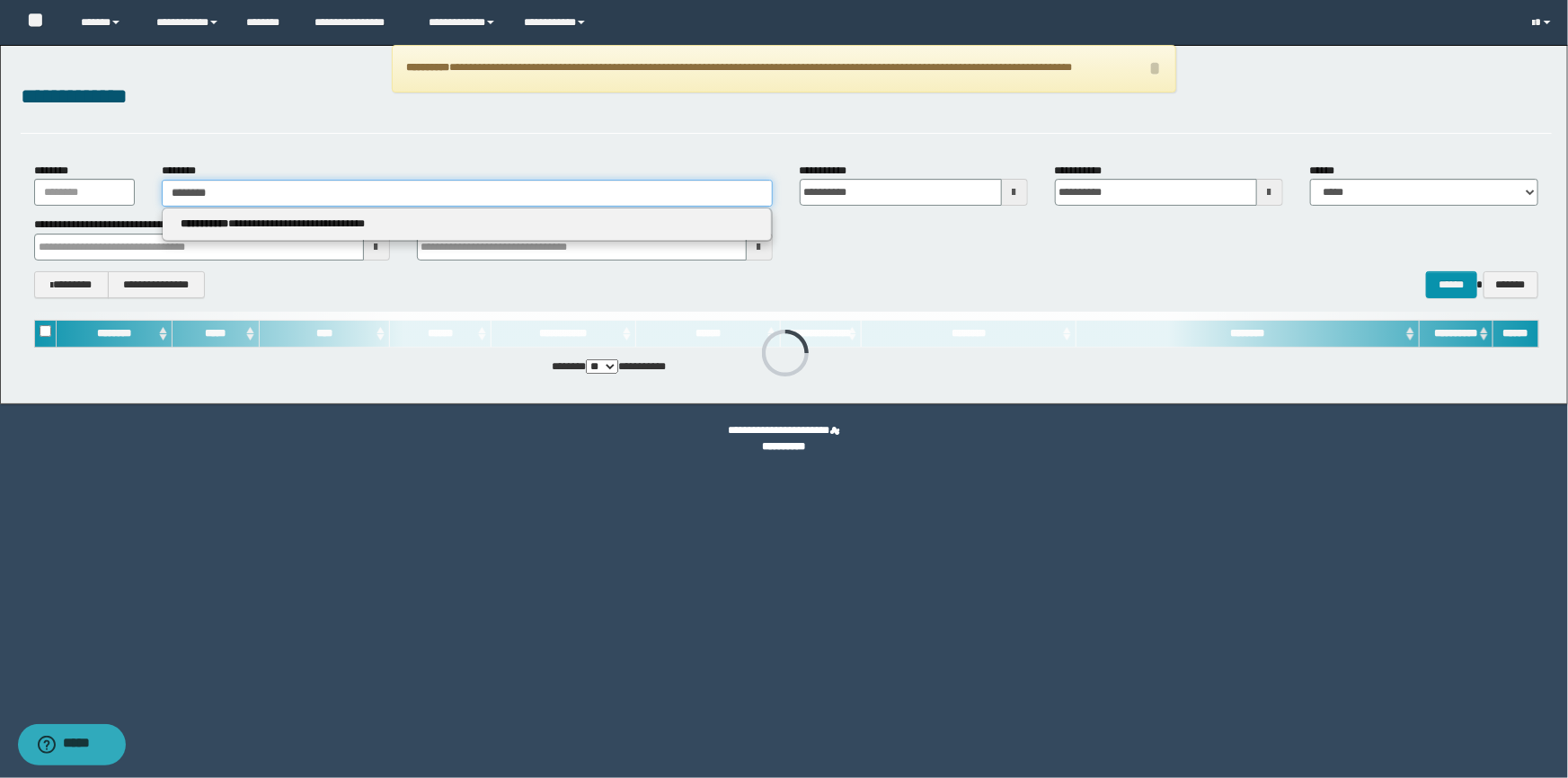 click on "********" at bounding box center (467, 193) 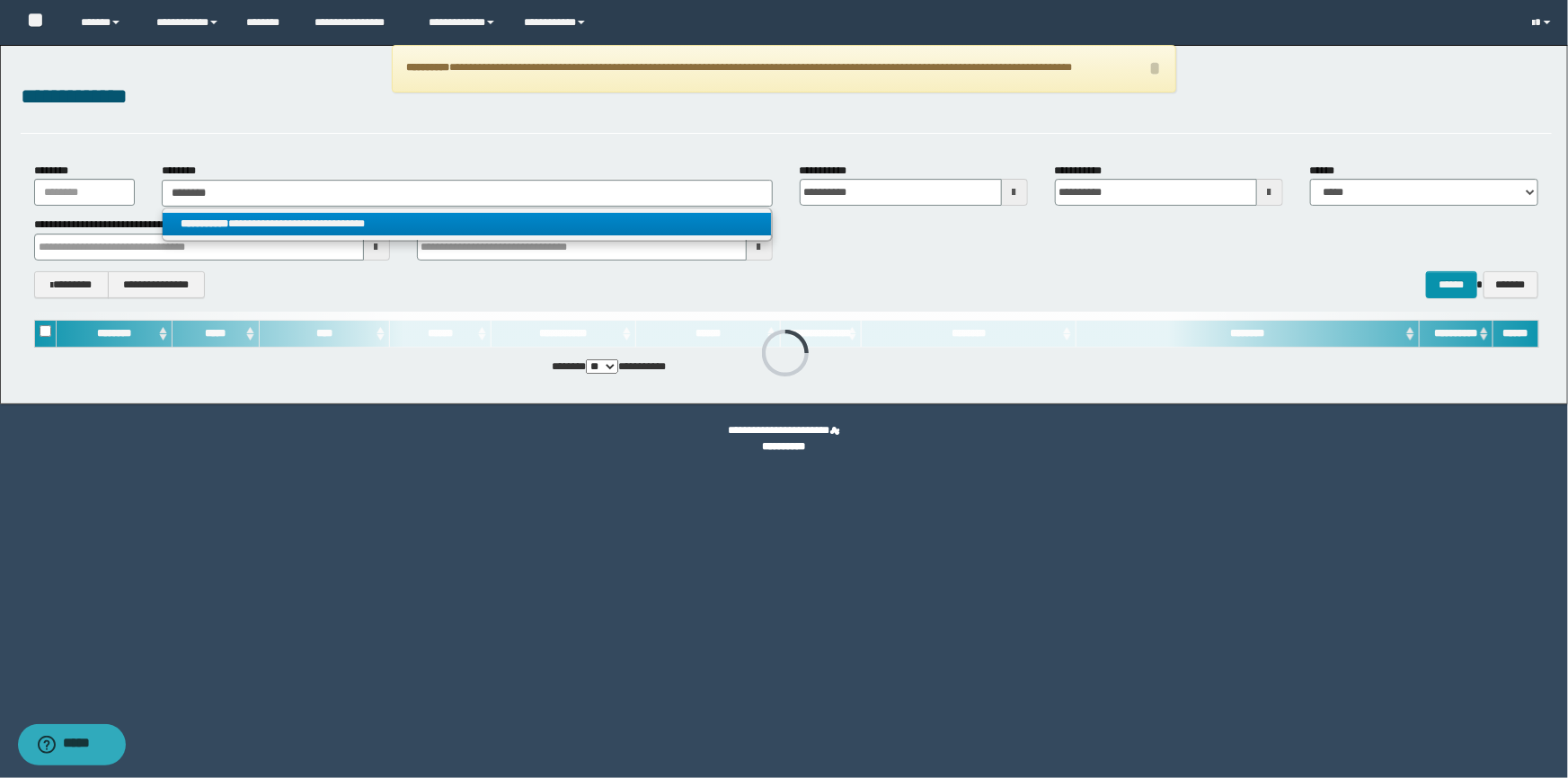 click on "**********" at bounding box center (466, 224) 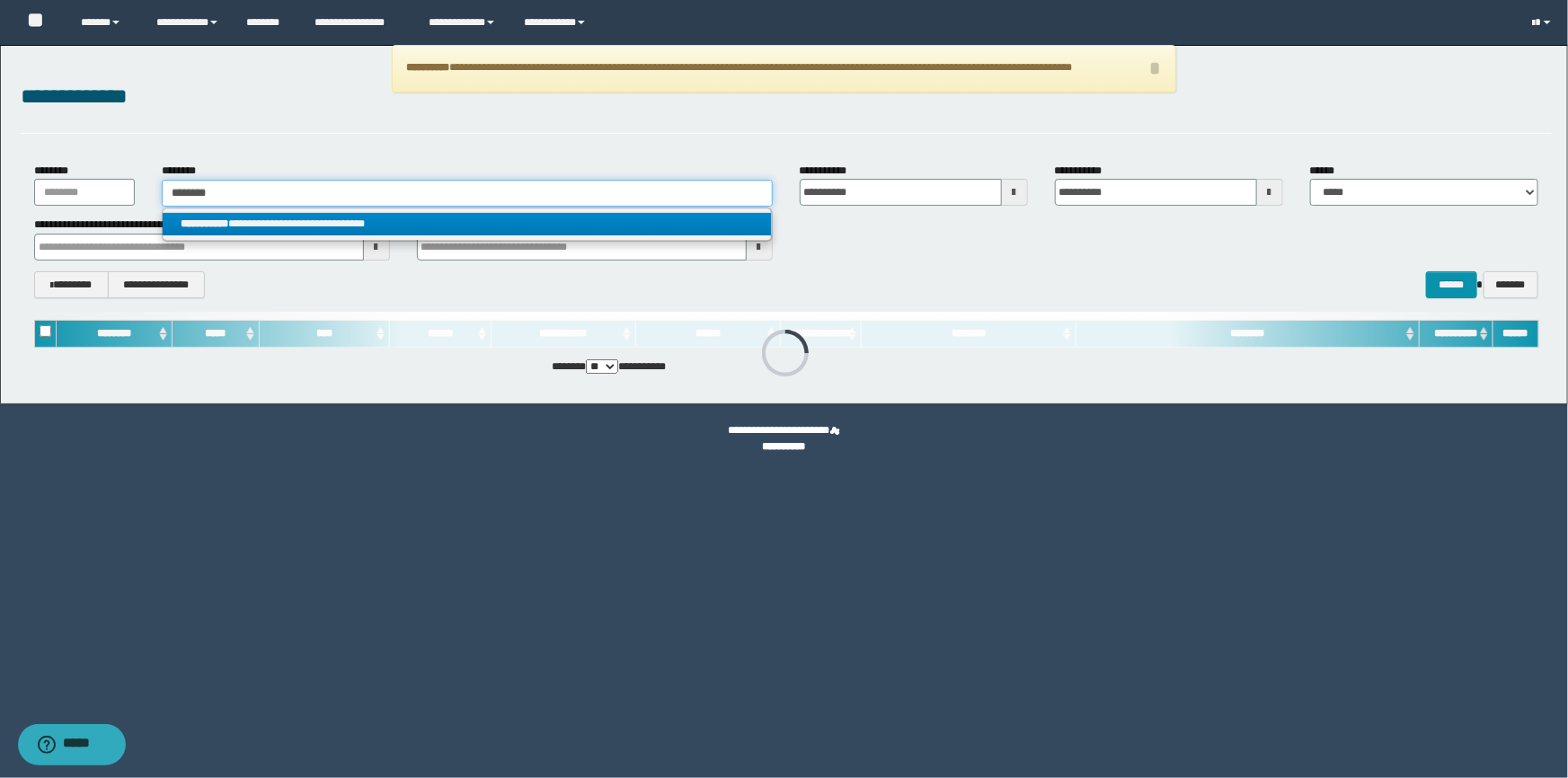 type 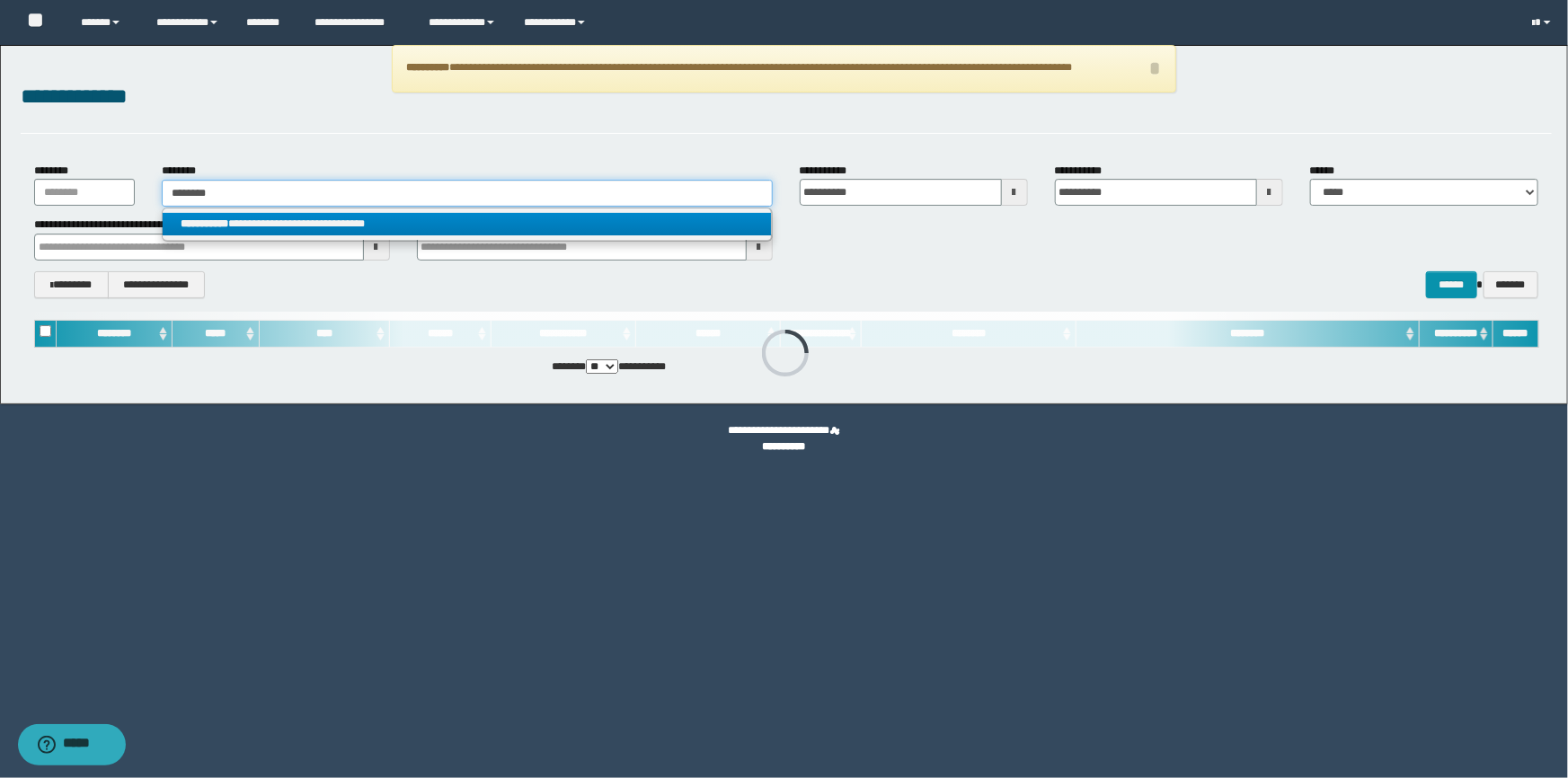type on "**********" 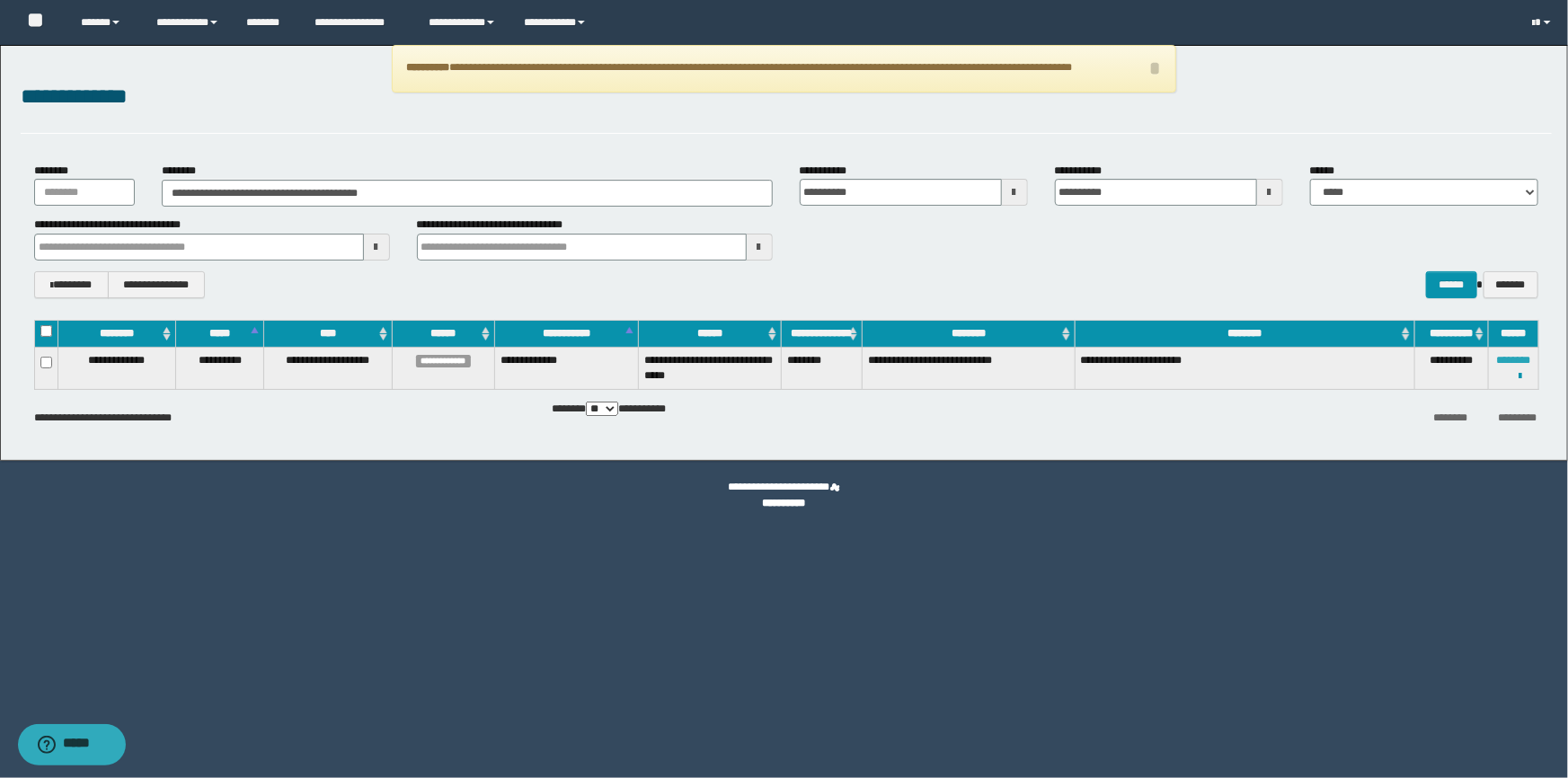 click on "********" at bounding box center (1513, 360) 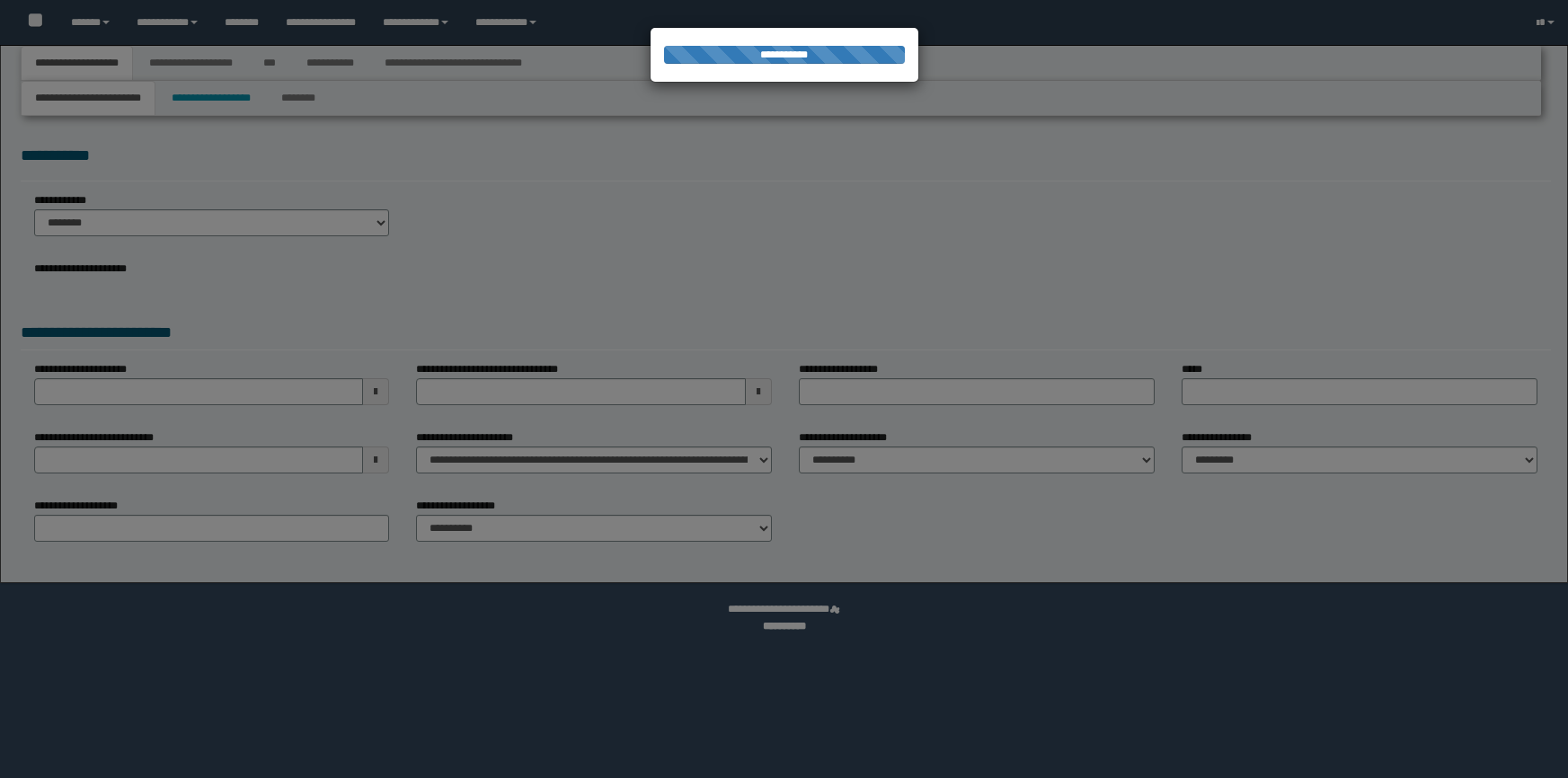scroll, scrollTop: 0, scrollLeft: 0, axis: both 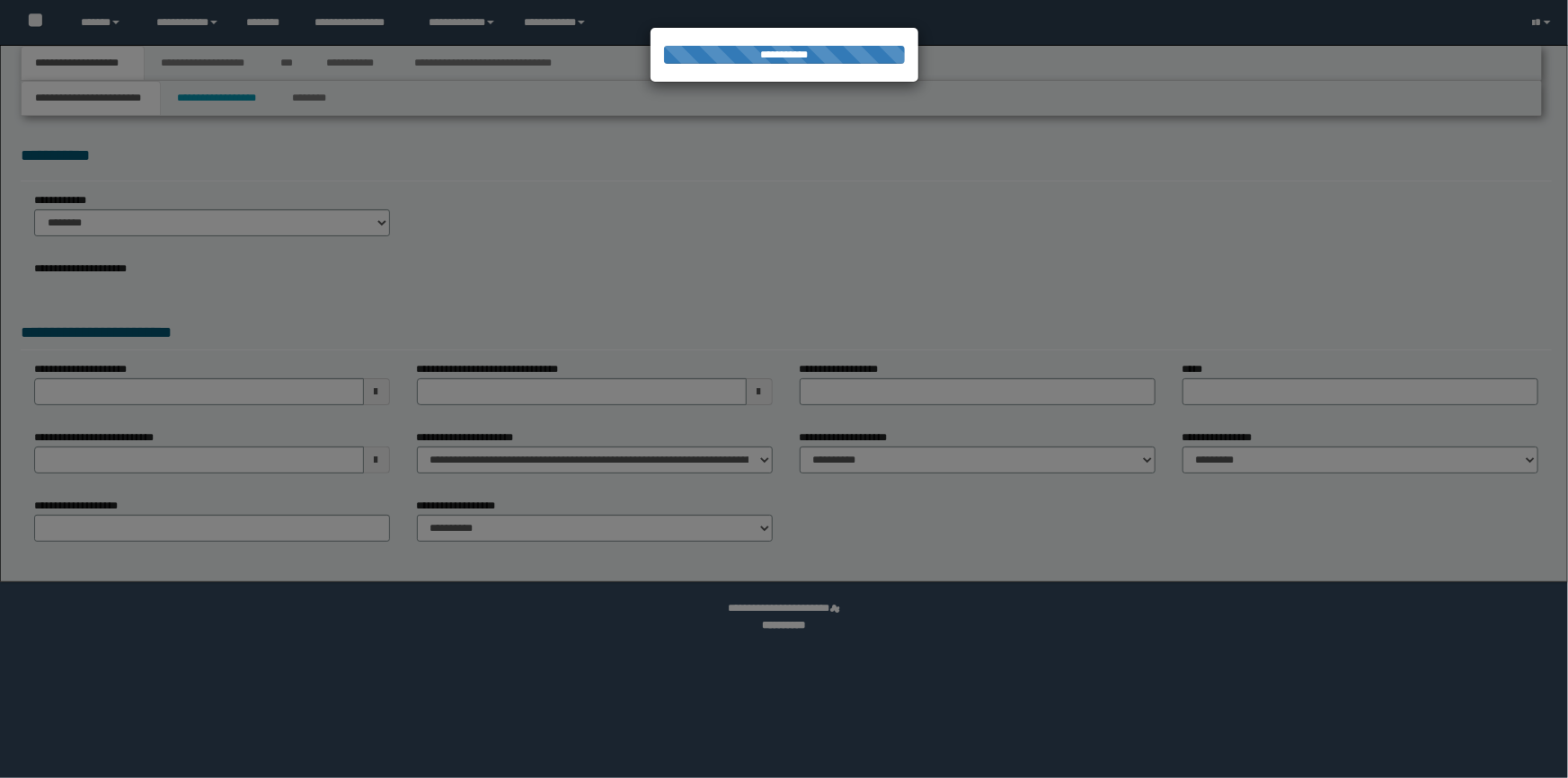 click at bounding box center (784, 389) 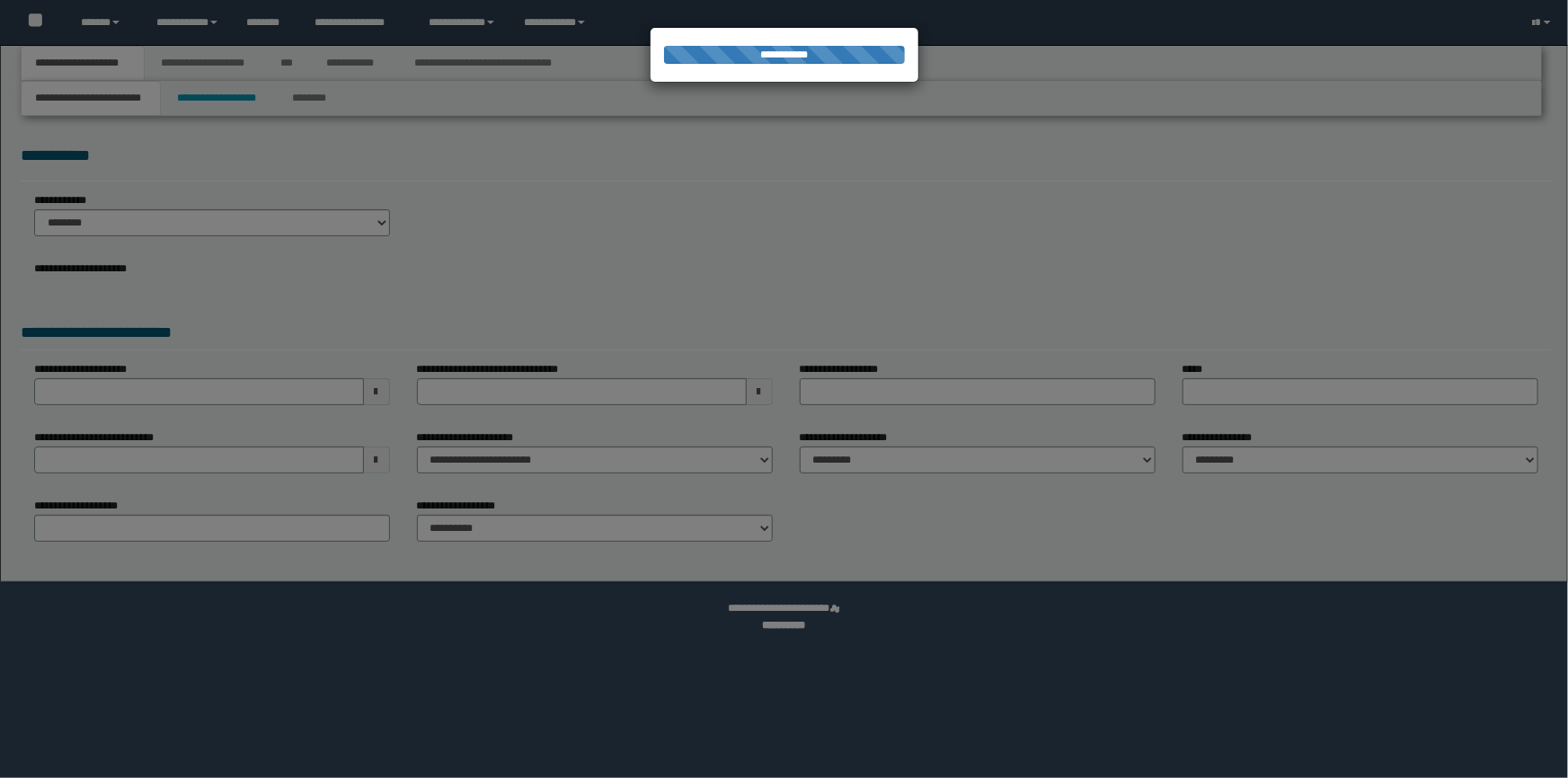 select on "*" 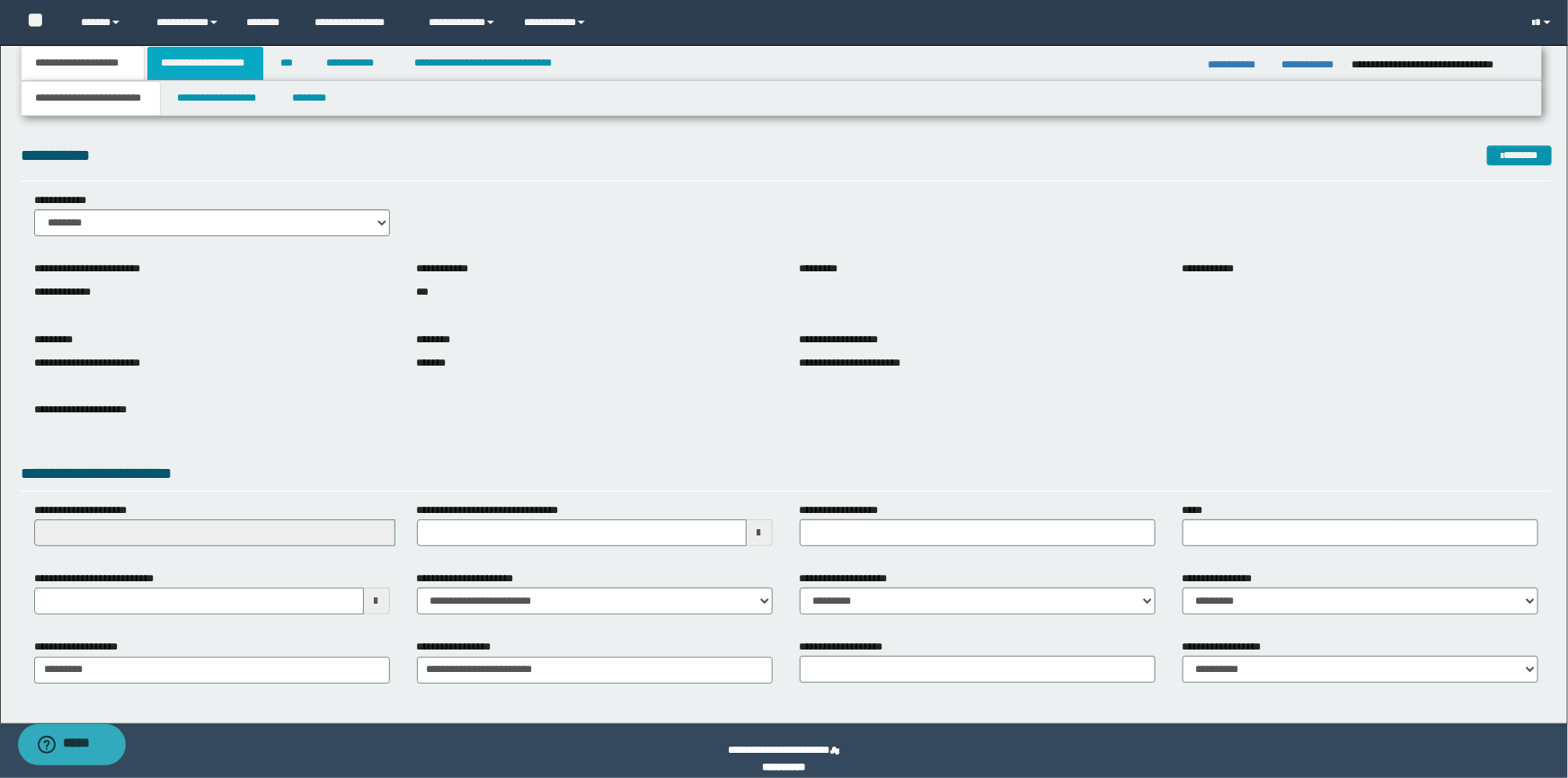 click on "**********" at bounding box center (205, 63) 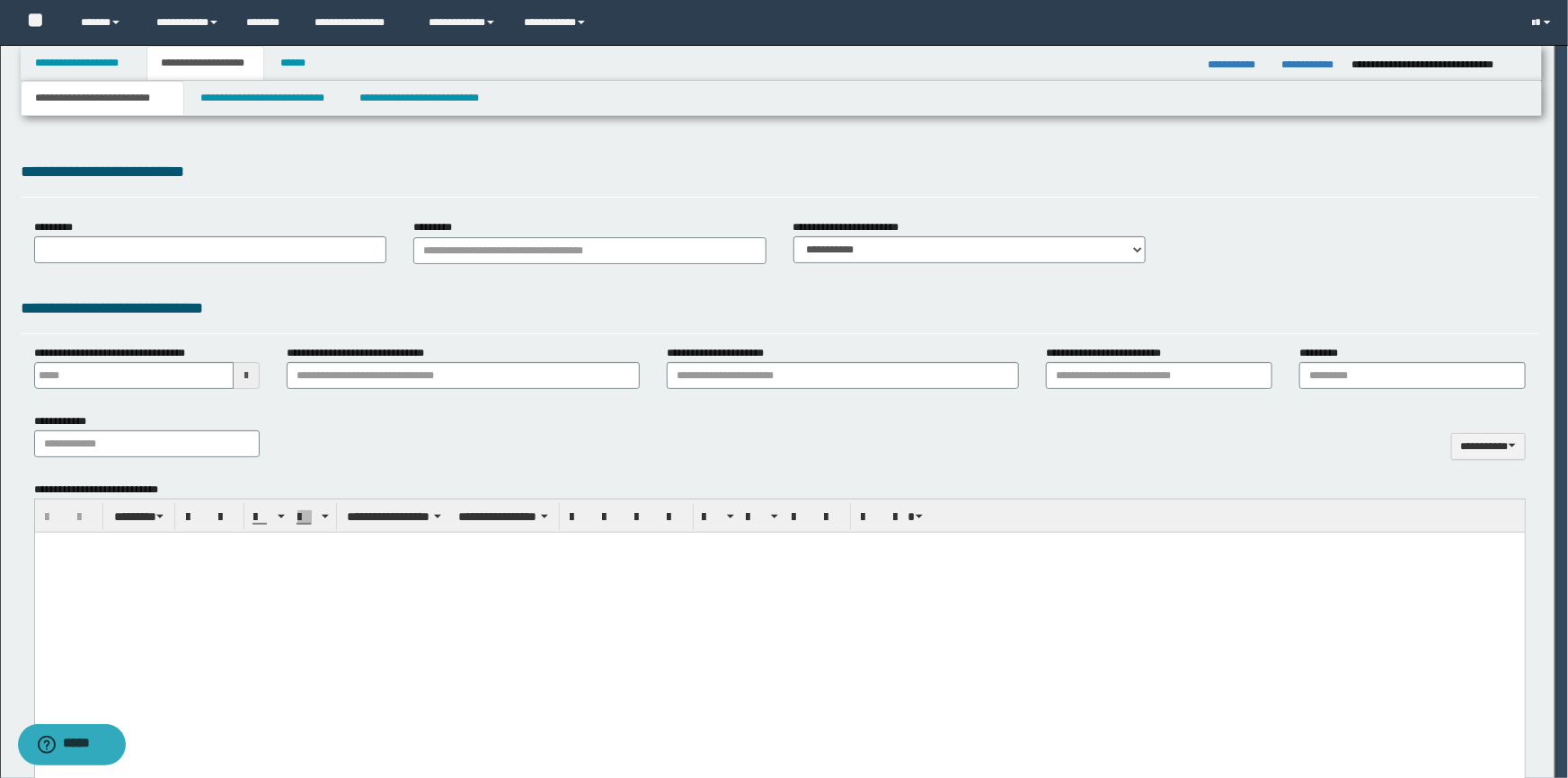 type 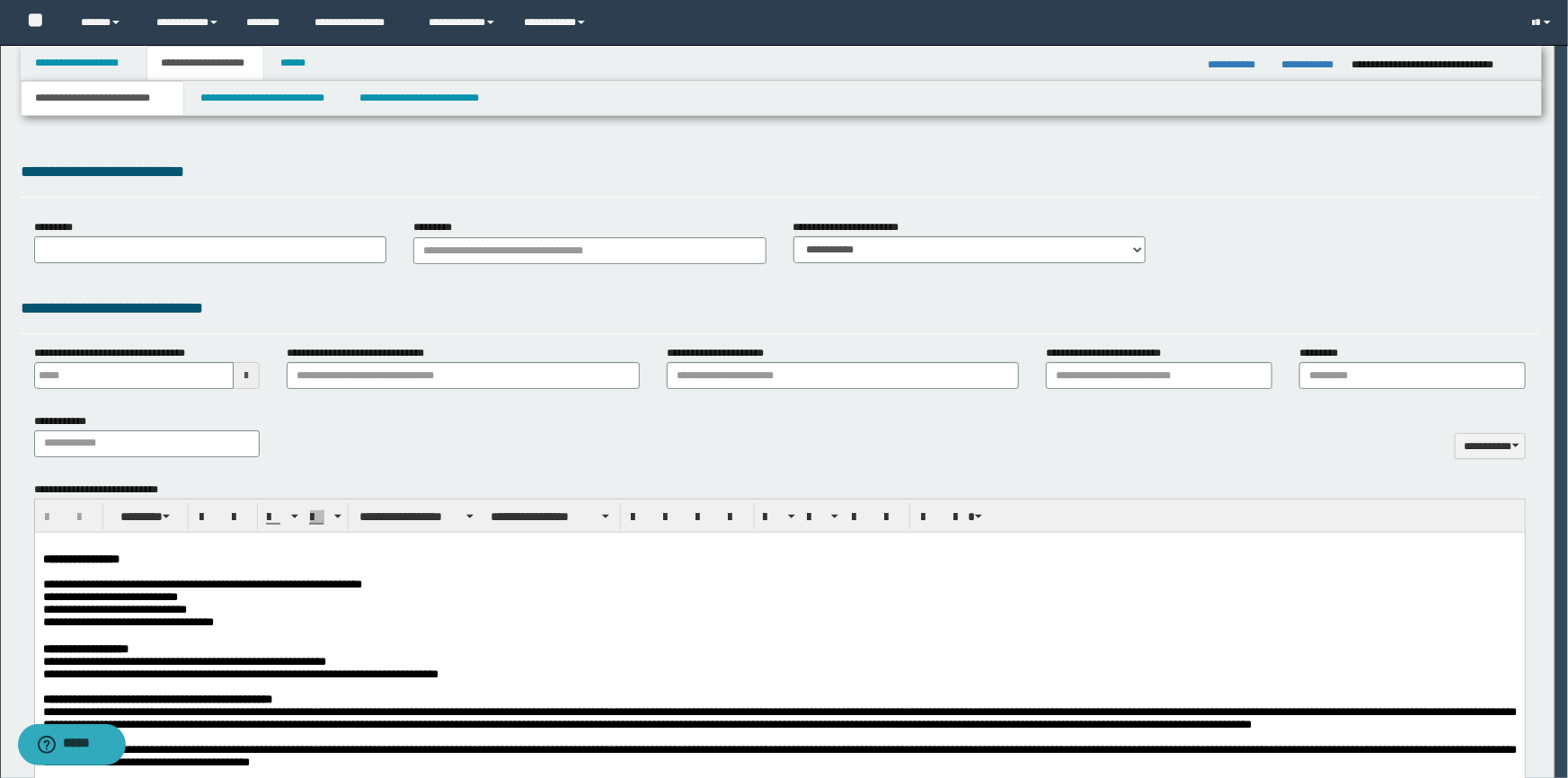 scroll, scrollTop: 0, scrollLeft: 0, axis: both 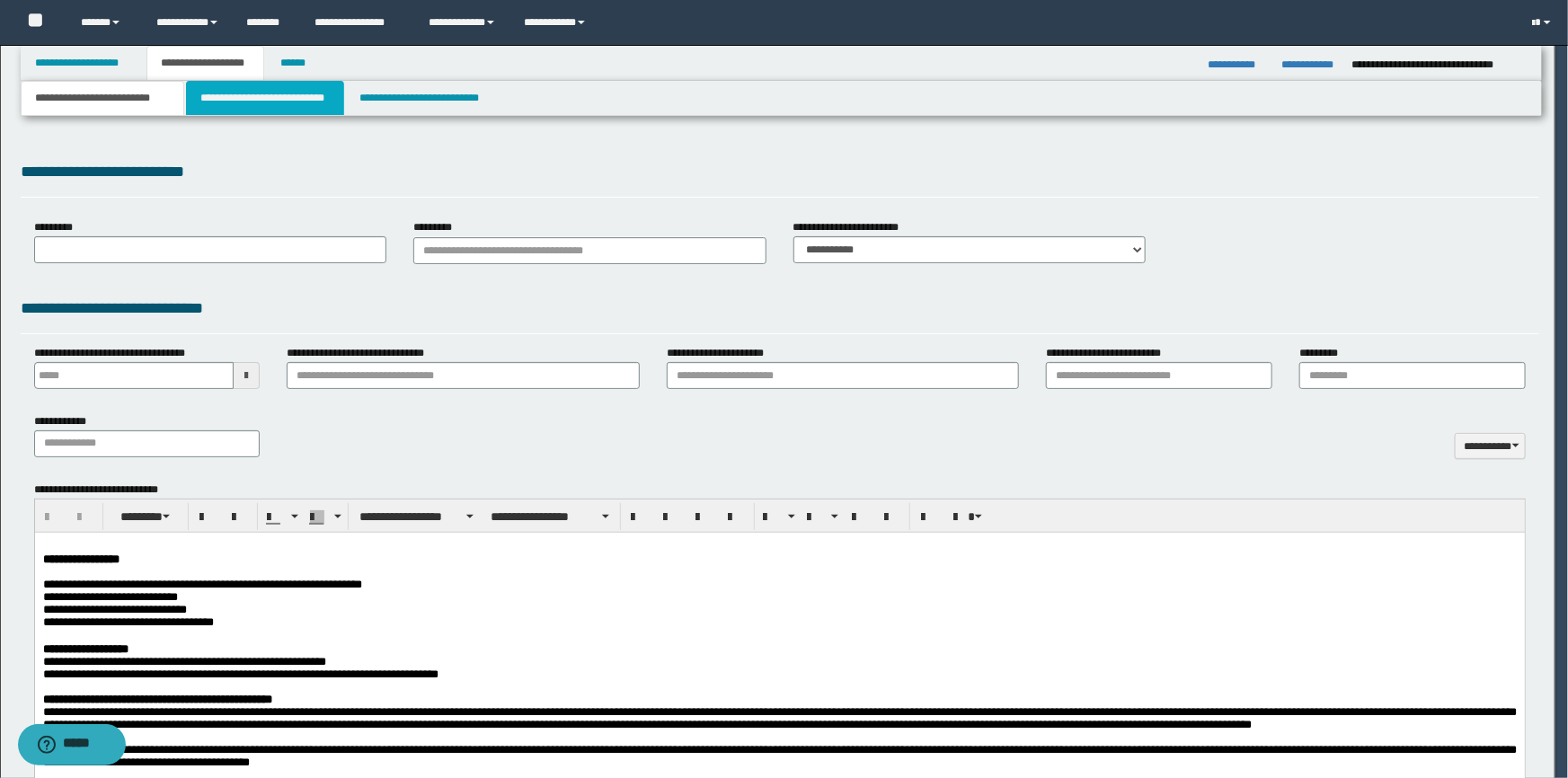 type on "**********" 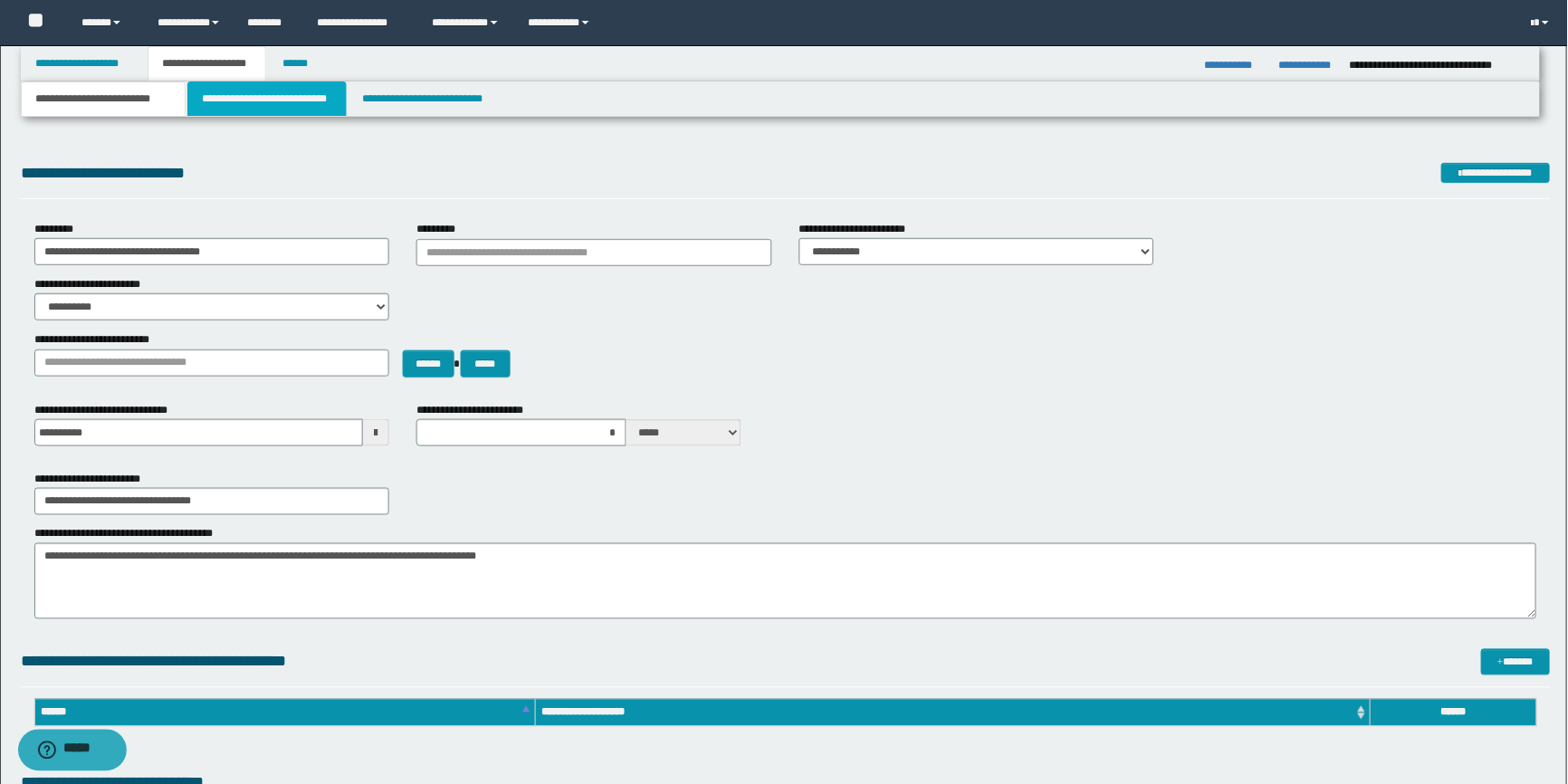 click on "**********" at bounding box center [266, 99] 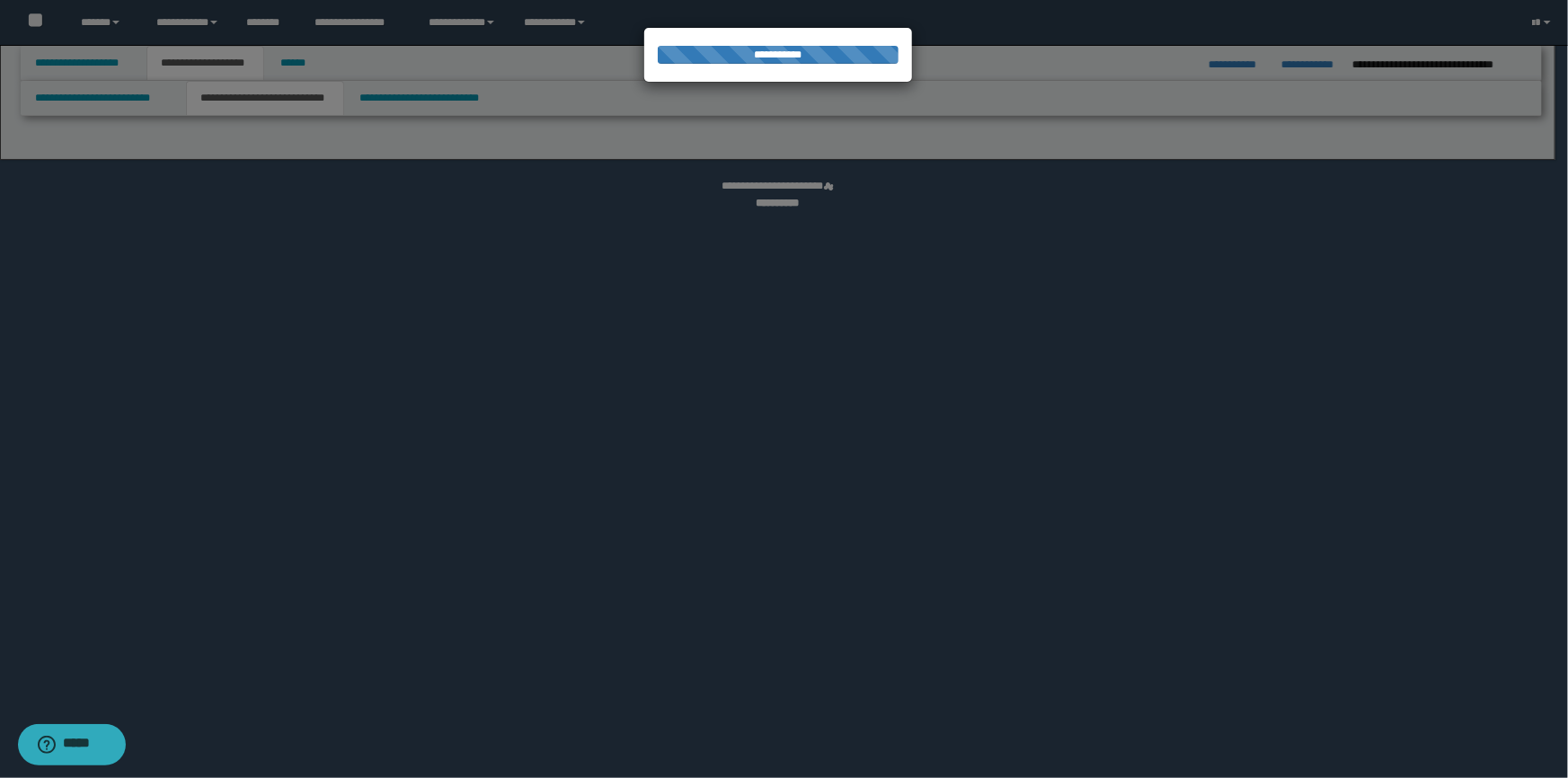 select on "*" 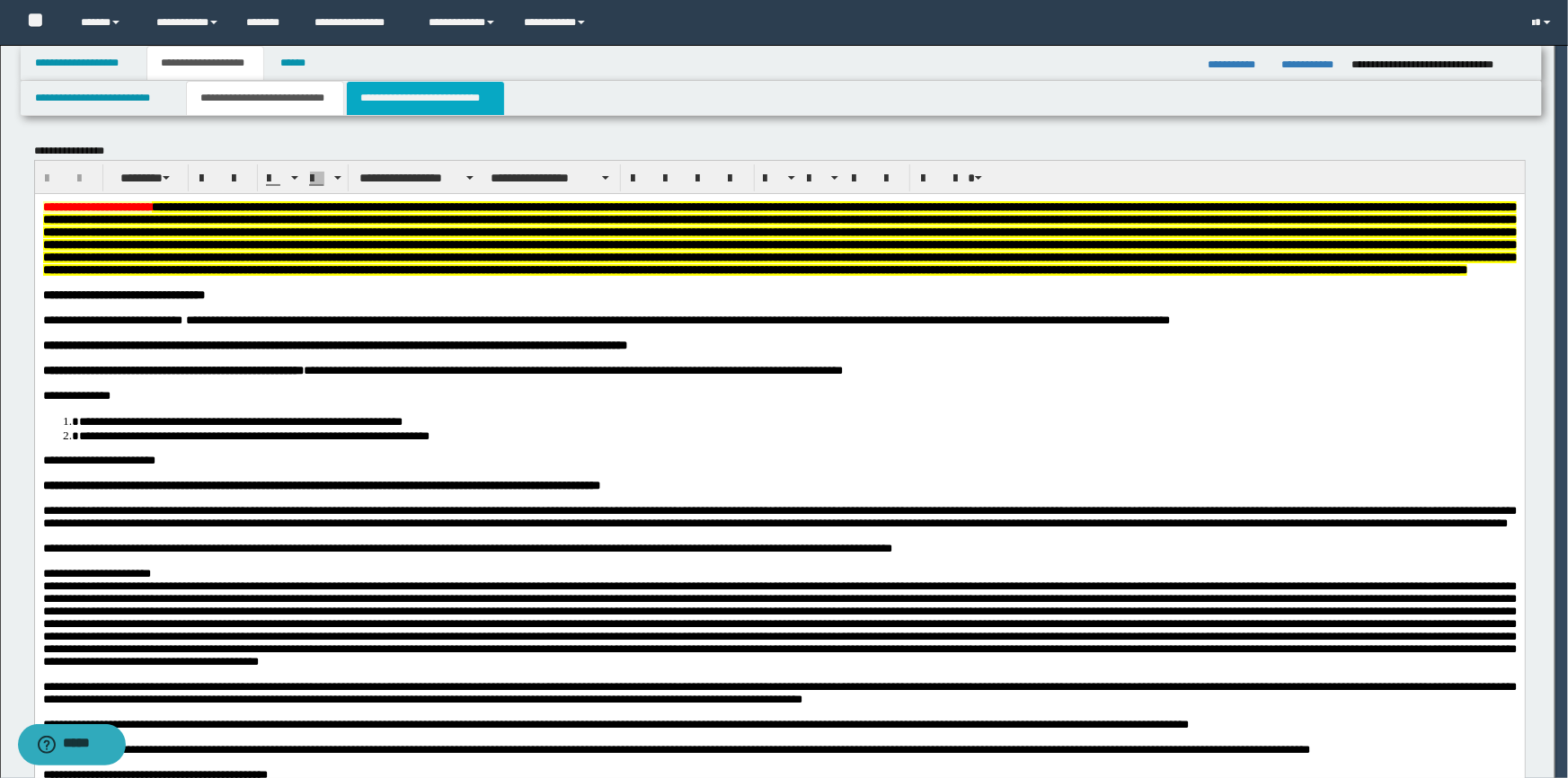 scroll, scrollTop: 0, scrollLeft: 0, axis: both 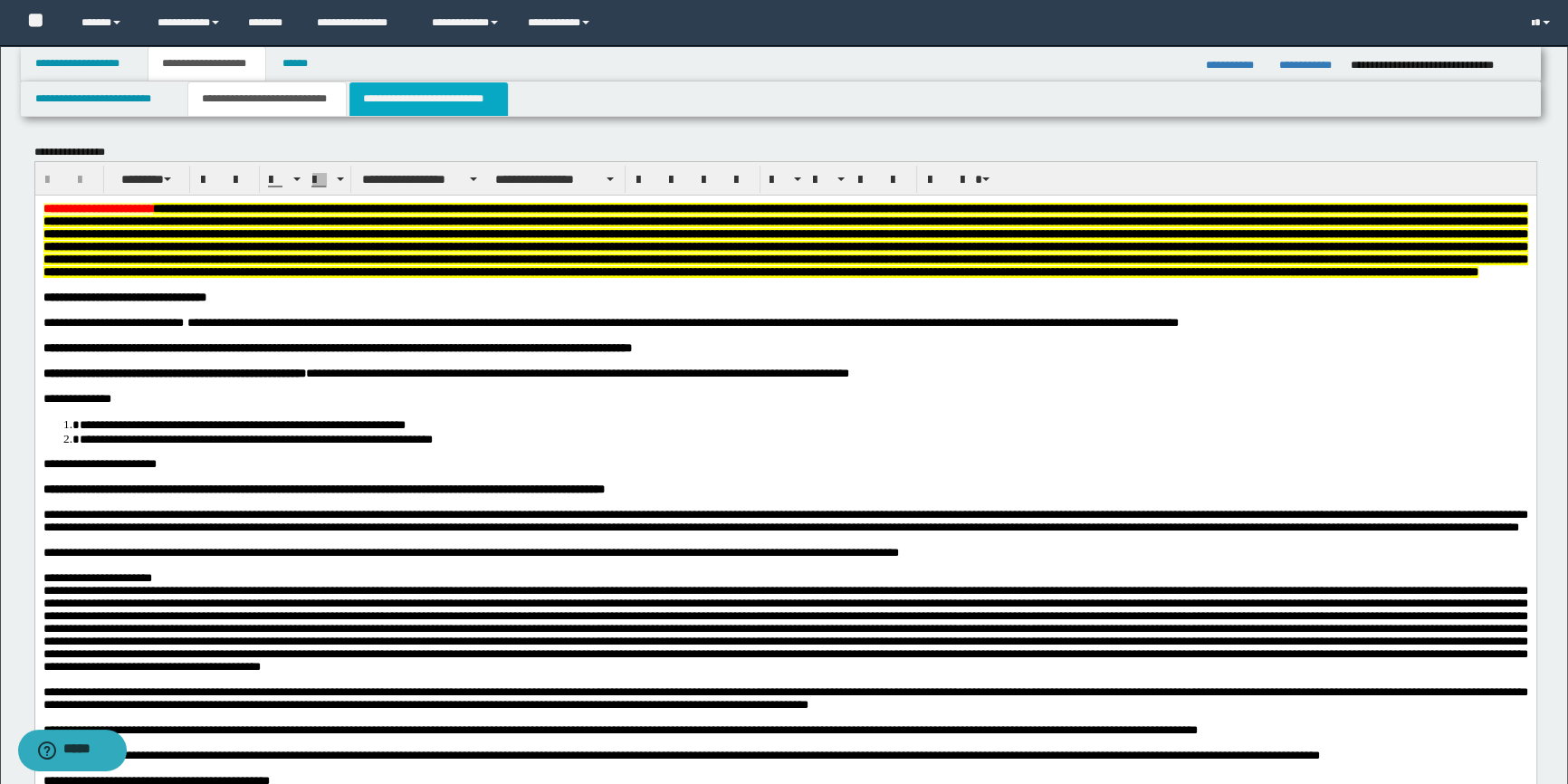 click on "**********" at bounding box center (428, 99) 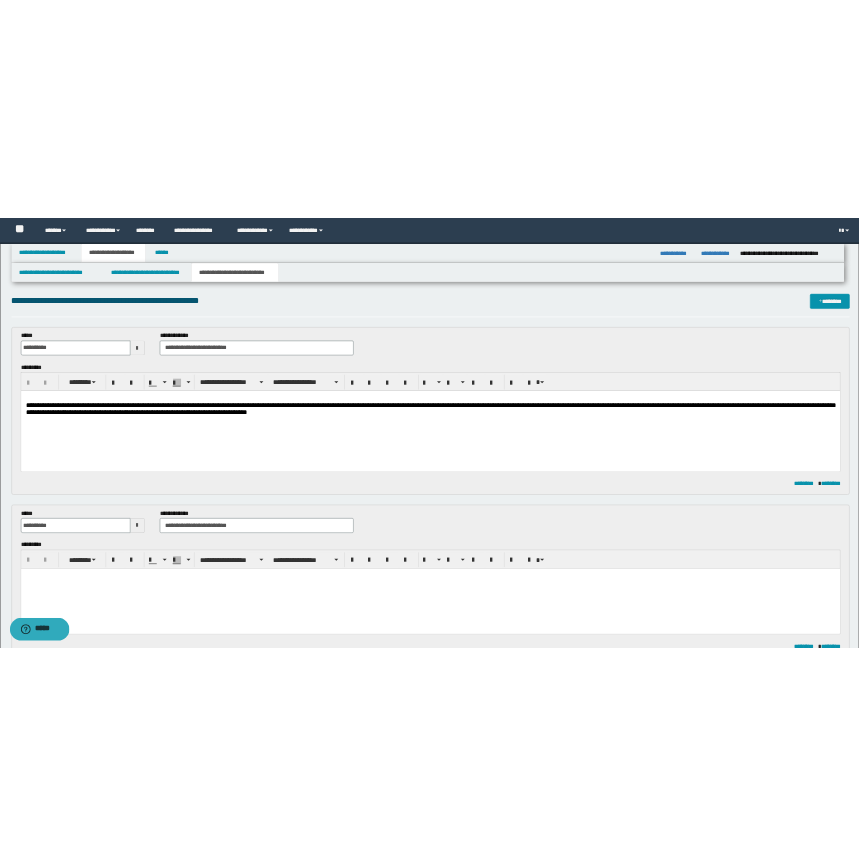 scroll, scrollTop: 0, scrollLeft: 0, axis: both 